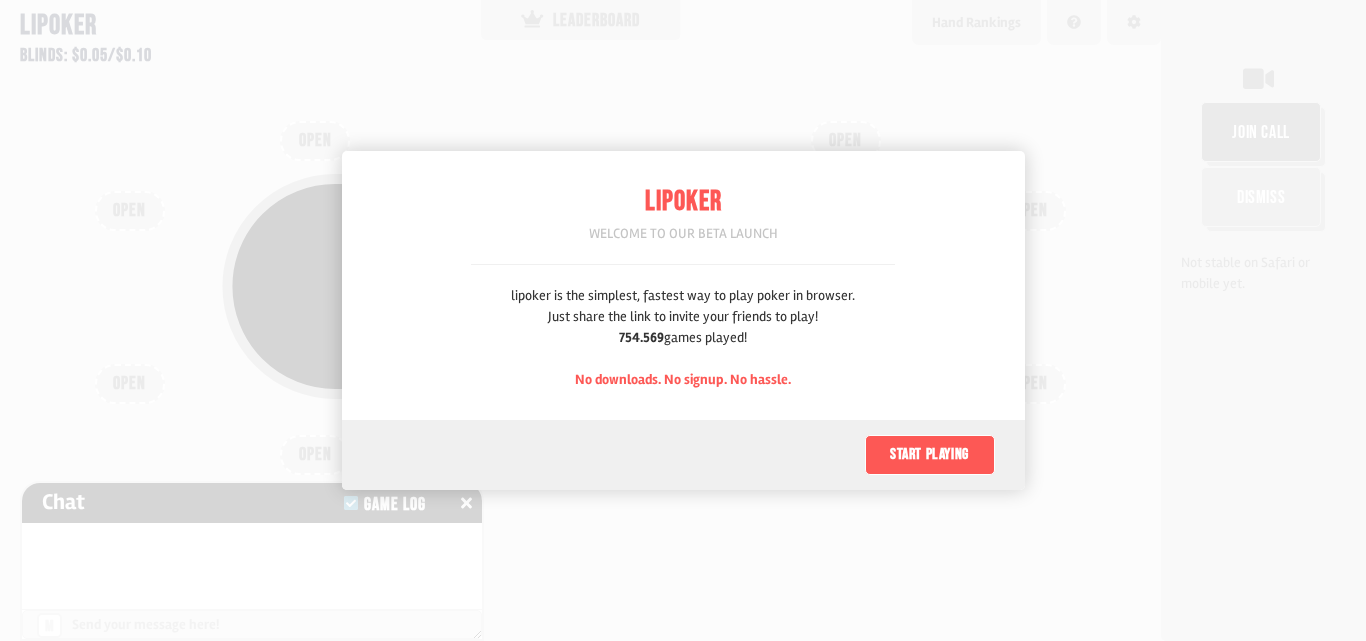 scroll, scrollTop: 0, scrollLeft: 0, axis: both 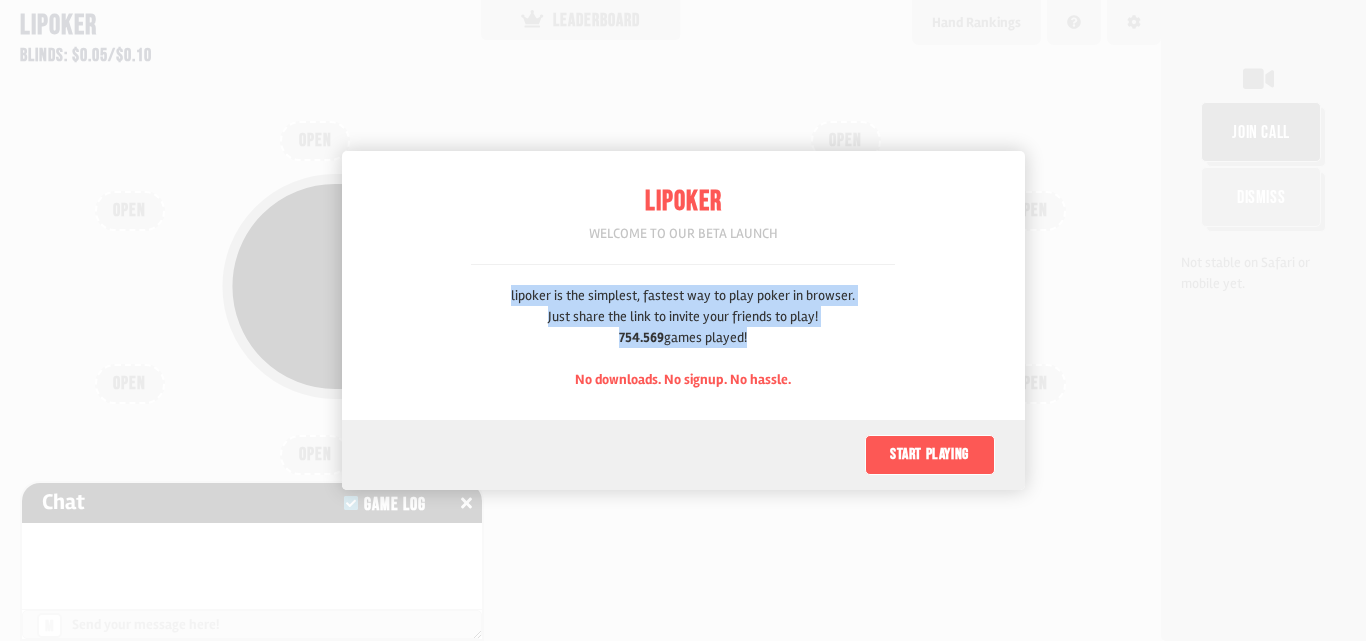 drag, startPoint x: 746, startPoint y: 339, endPoint x: 486, endPoint y: 288, distance: 264.9547 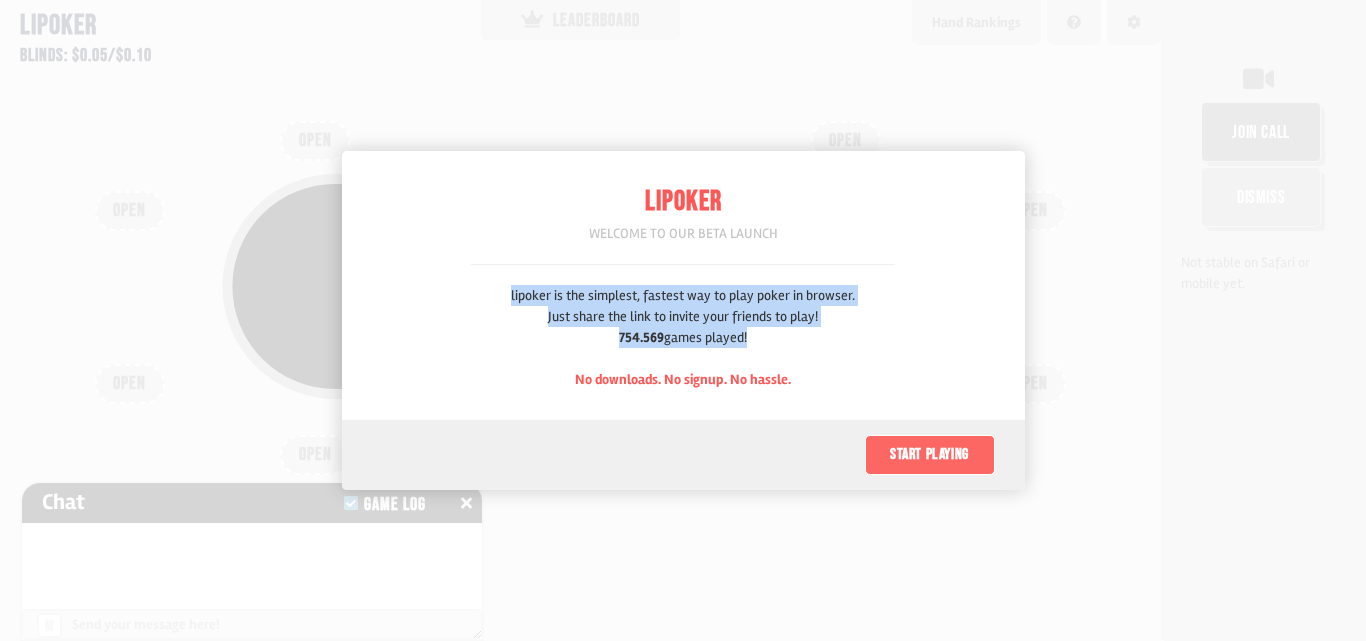 click on "Start playing" at bounding box center [930, 455] 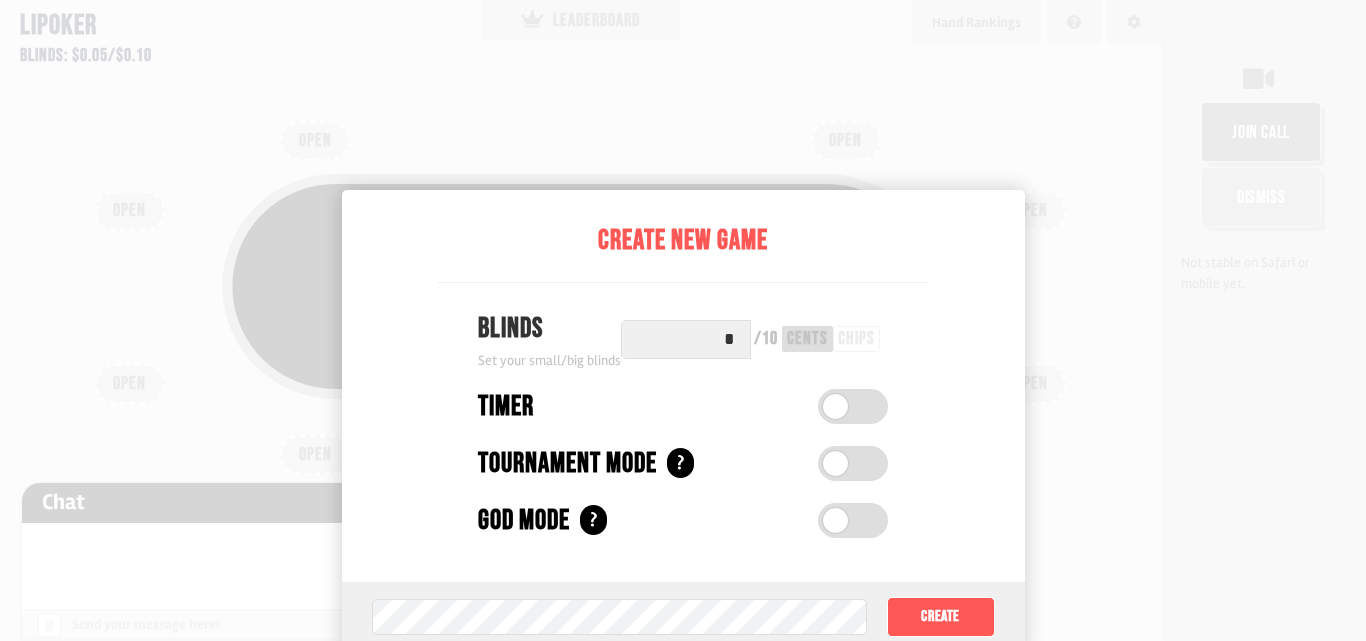 scroll, scrollTop: 100, scrollLeft: 0, axis: vertical 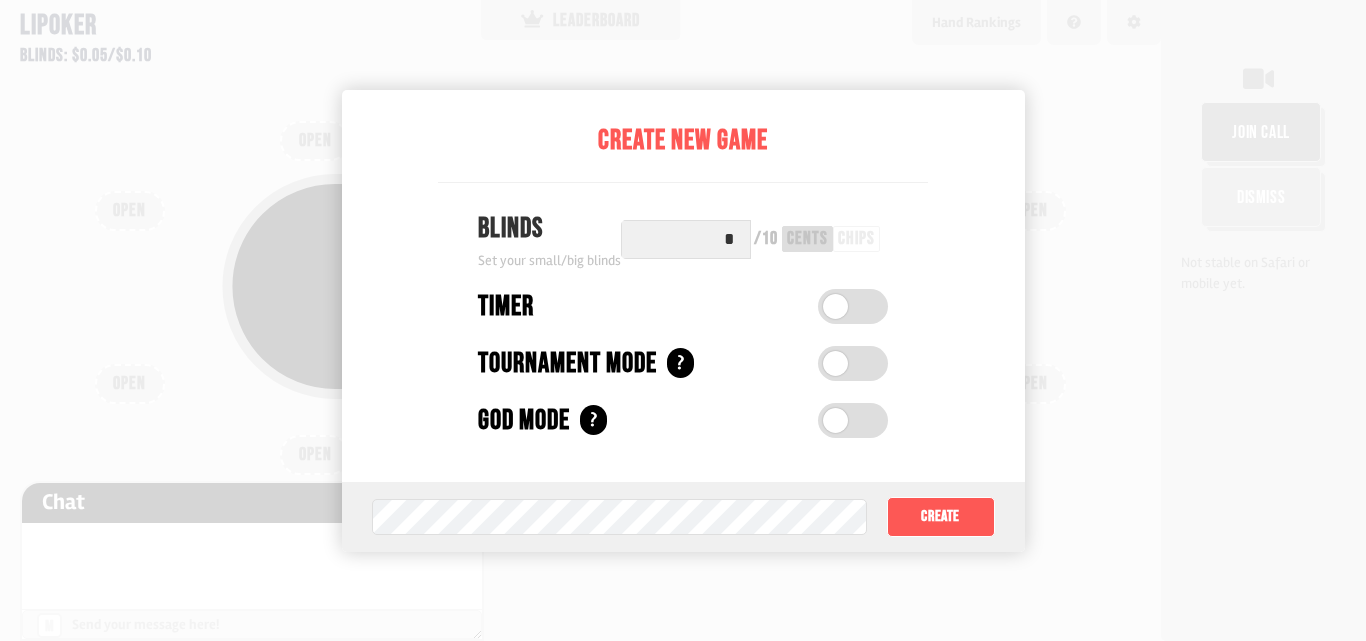click at bounding box center [683, 320] 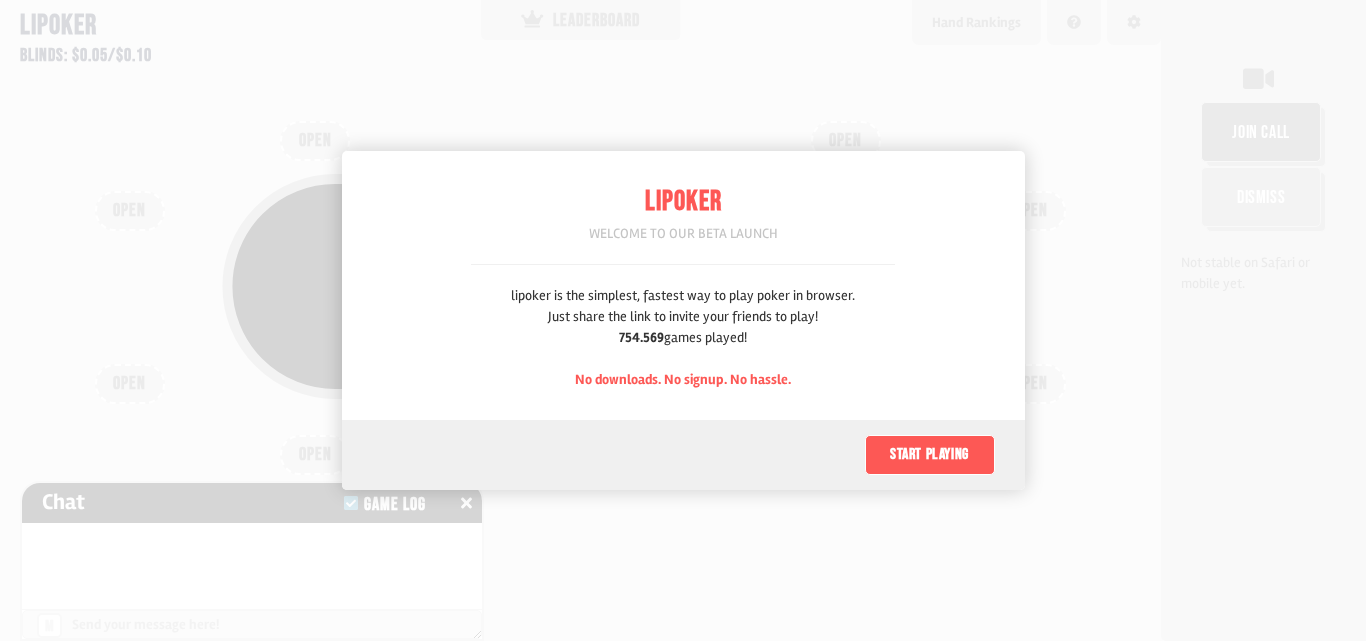 scroll, scrollTop: 0, scrollLeft: 0, axis: both 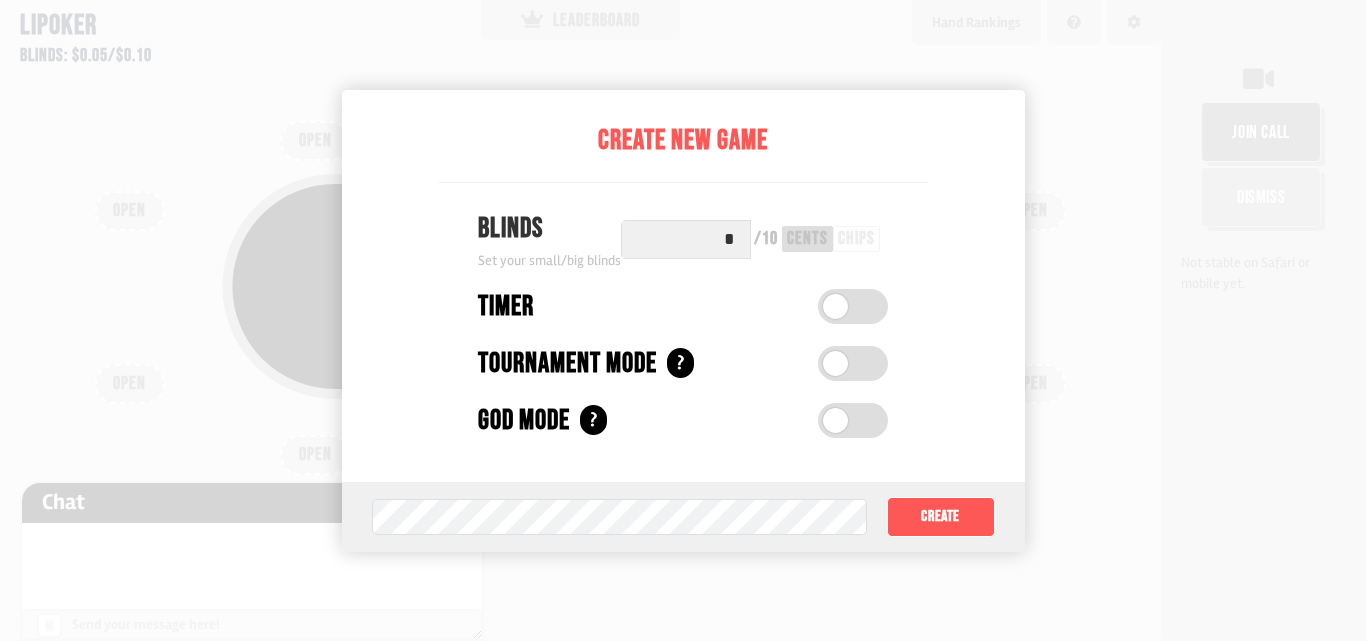 click at bounding box center (835, 363) 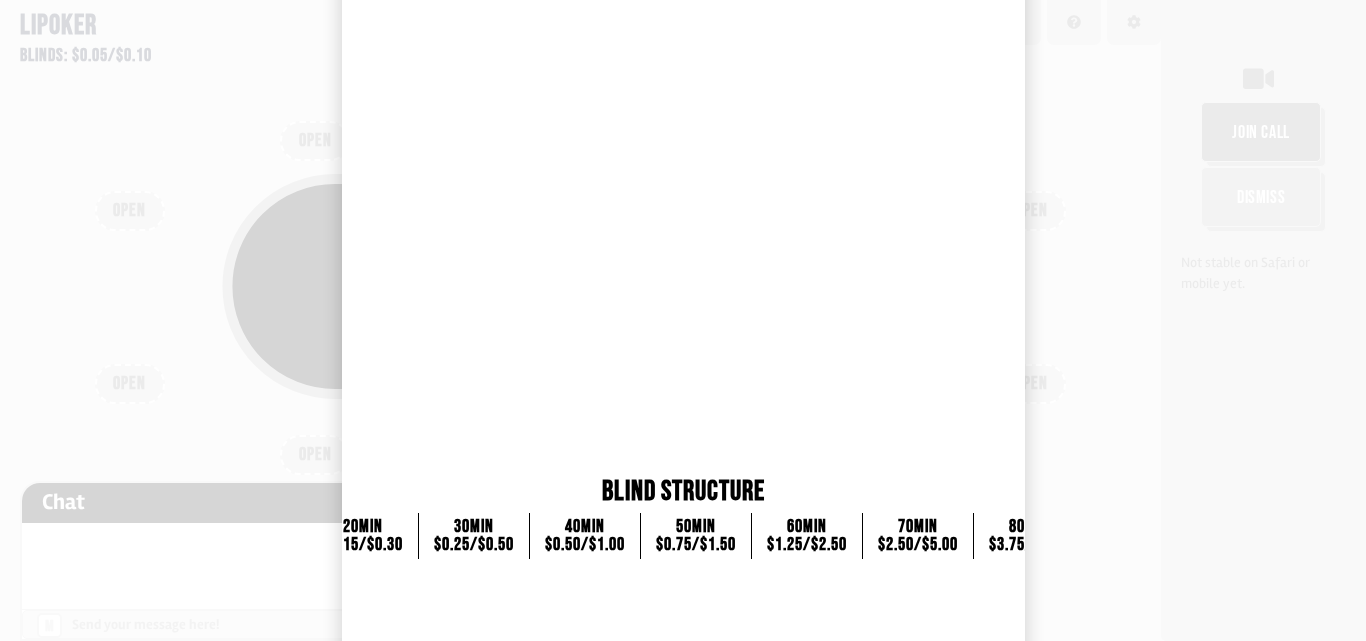 click at bounding box center (683, 320) 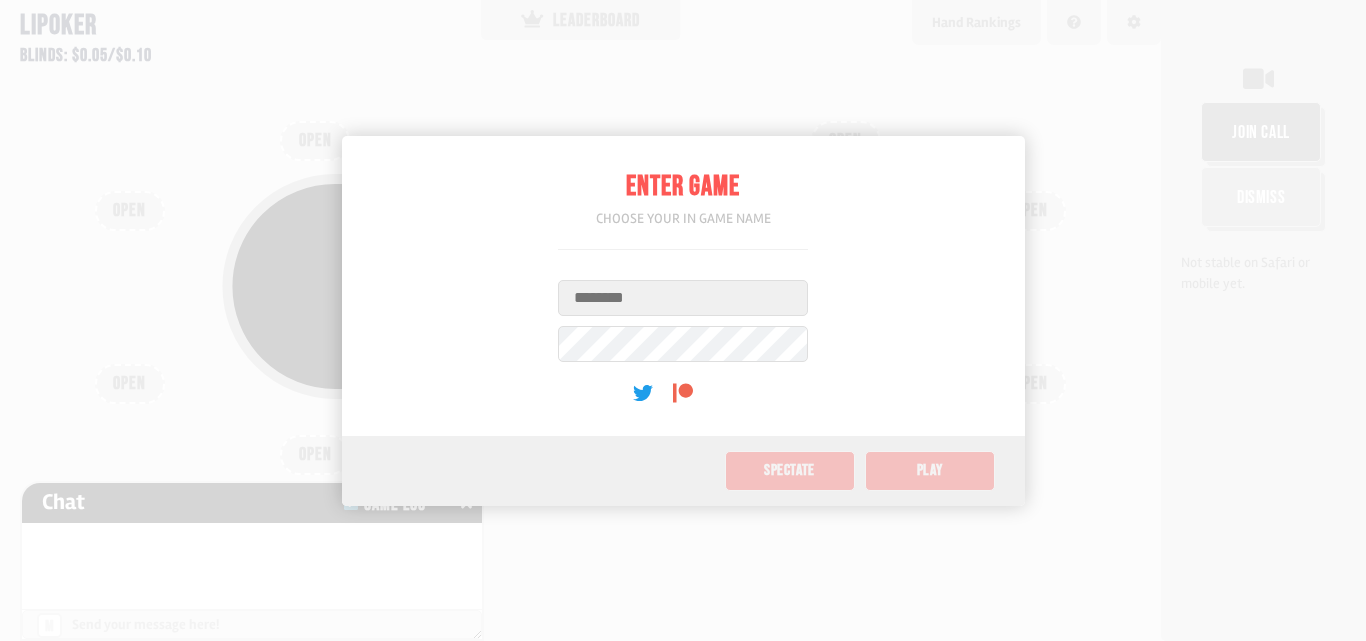 scroll, scrollTop: 0, scrollLeft: 0, axis: both 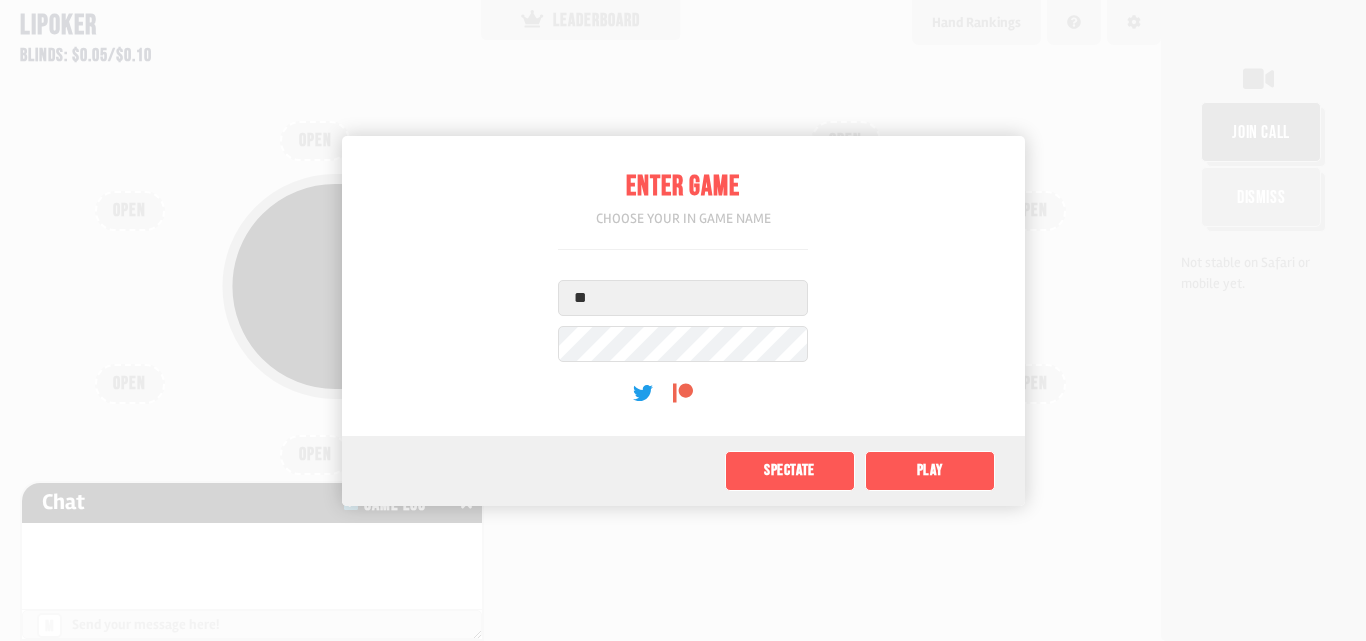 type on "*" 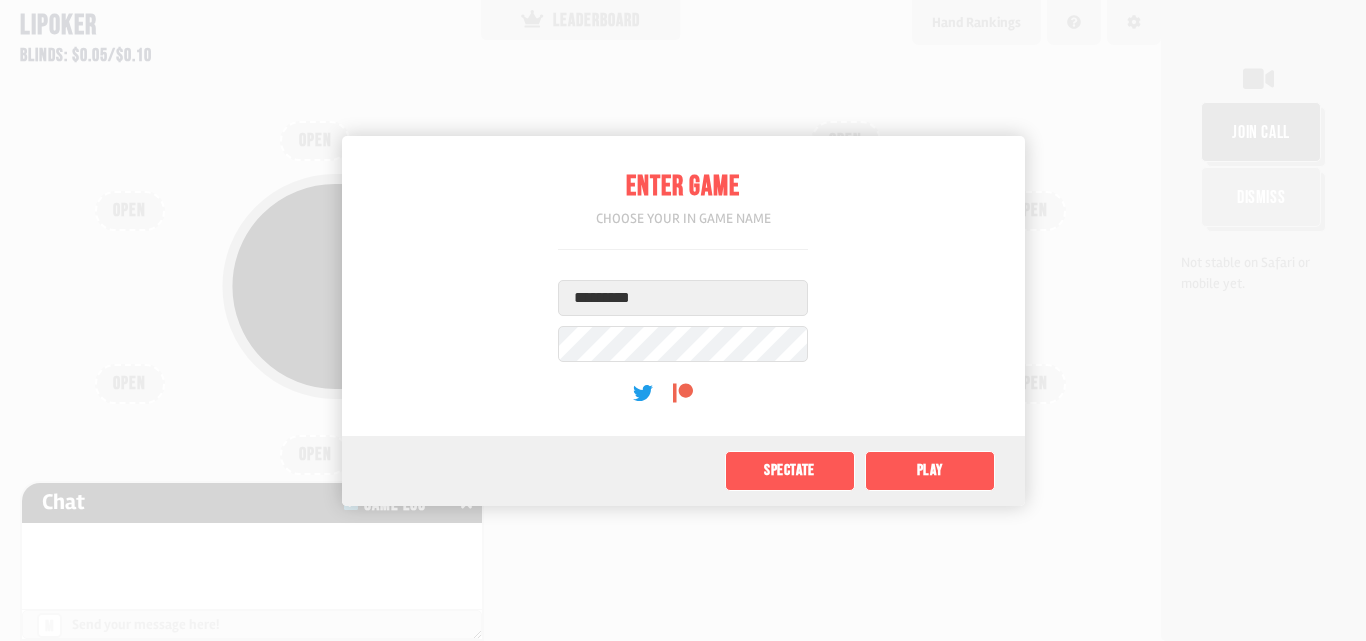 click on "*********" at bounding box center (683, 298) 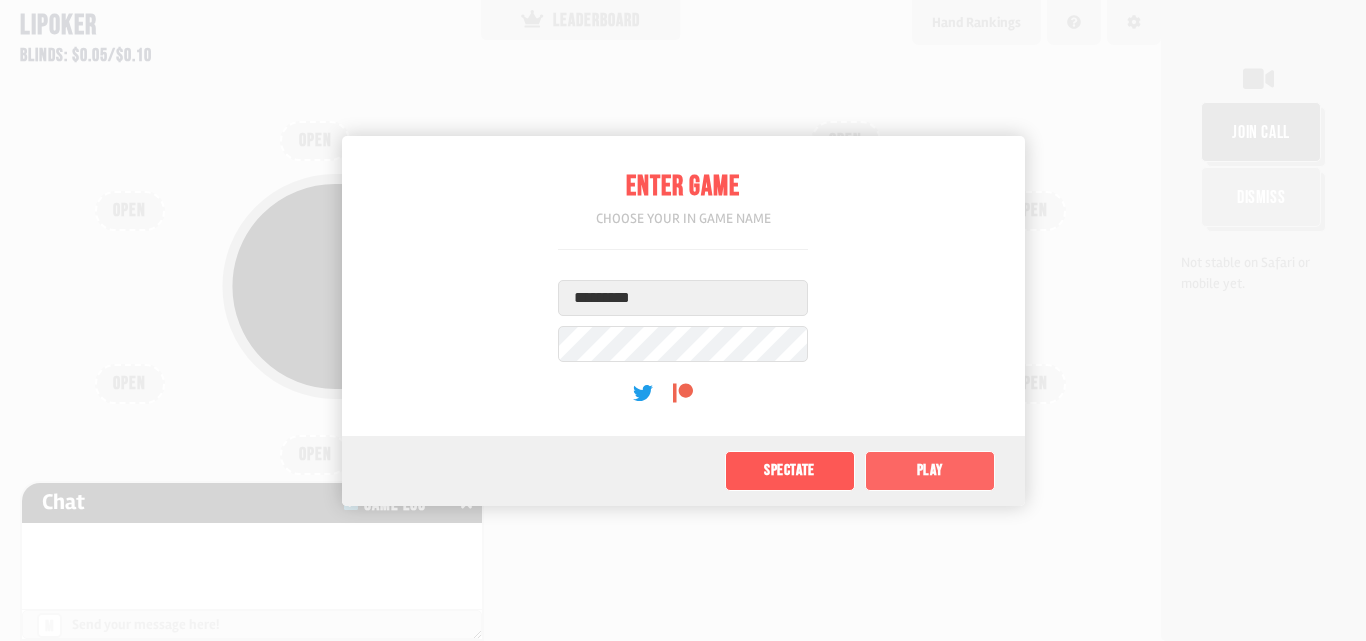 click on "Play" 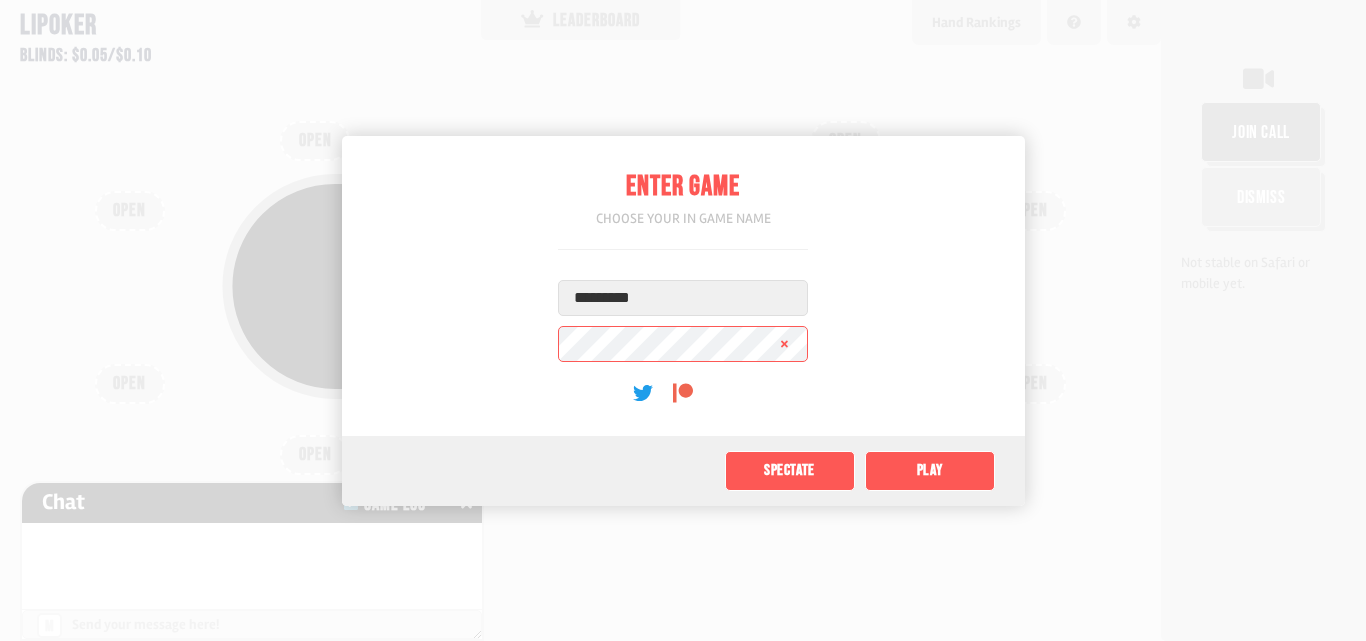 click on "*********" at bounding box center [683, 298] 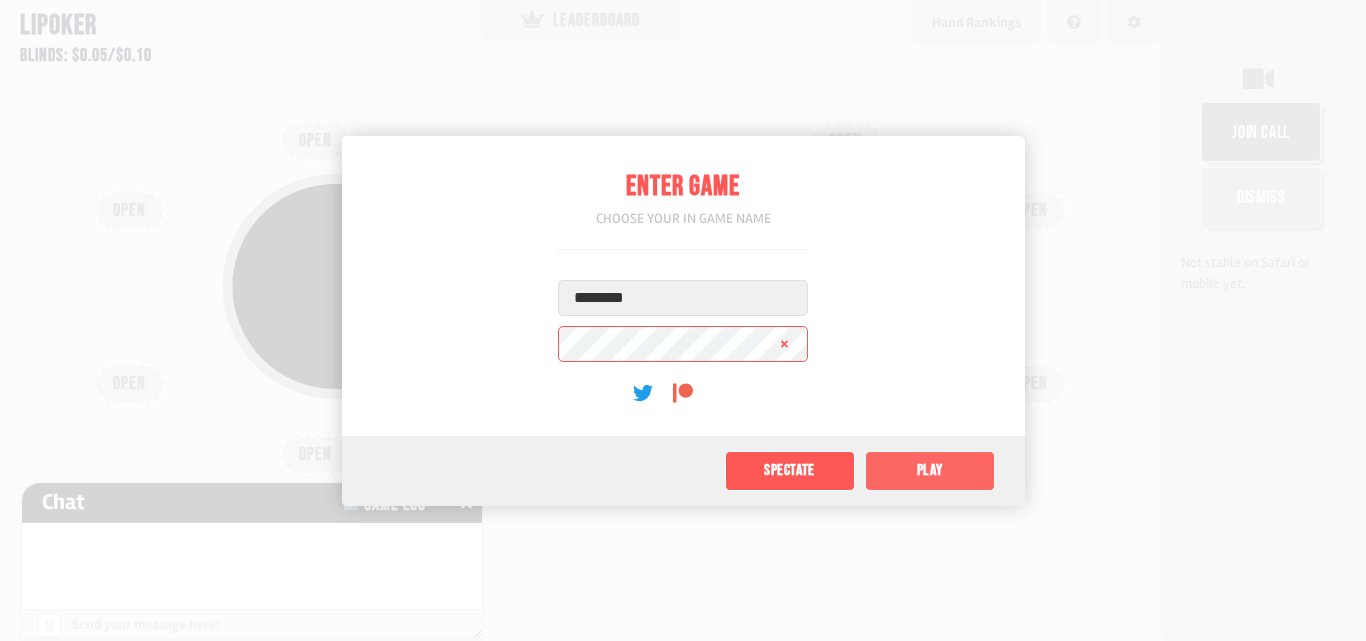type on "********" 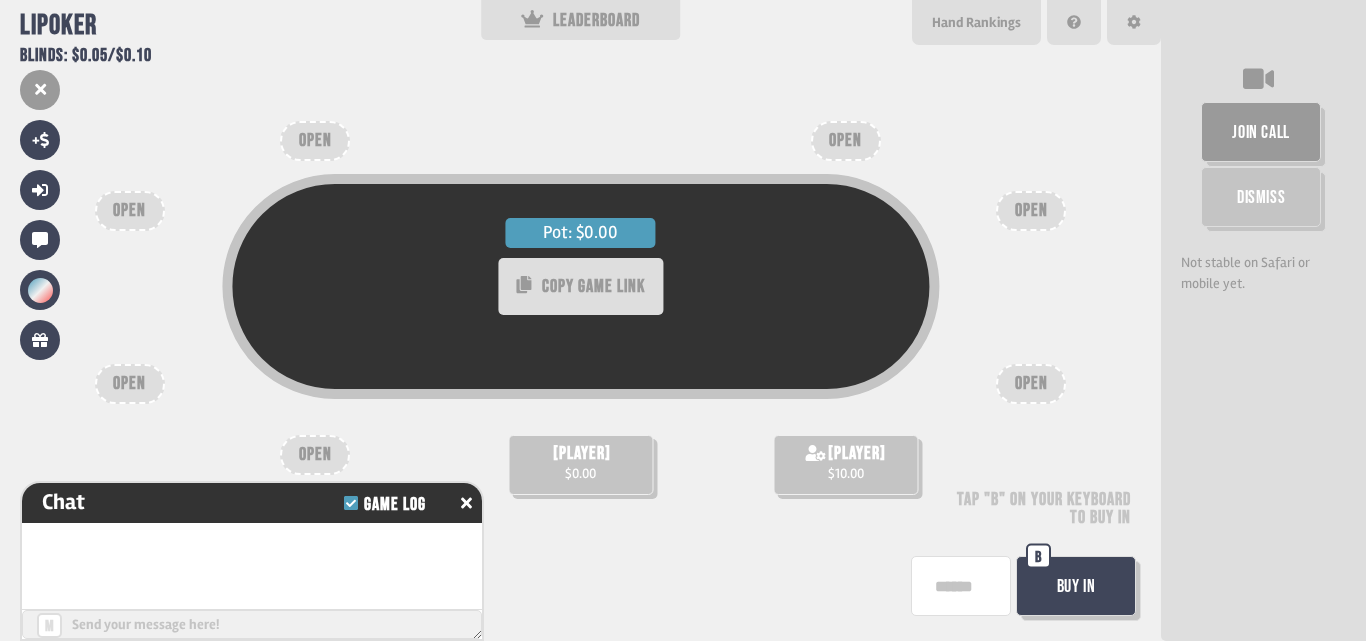 scroll, scrollTop: 69, scrollLeft: 0, axis: vertical 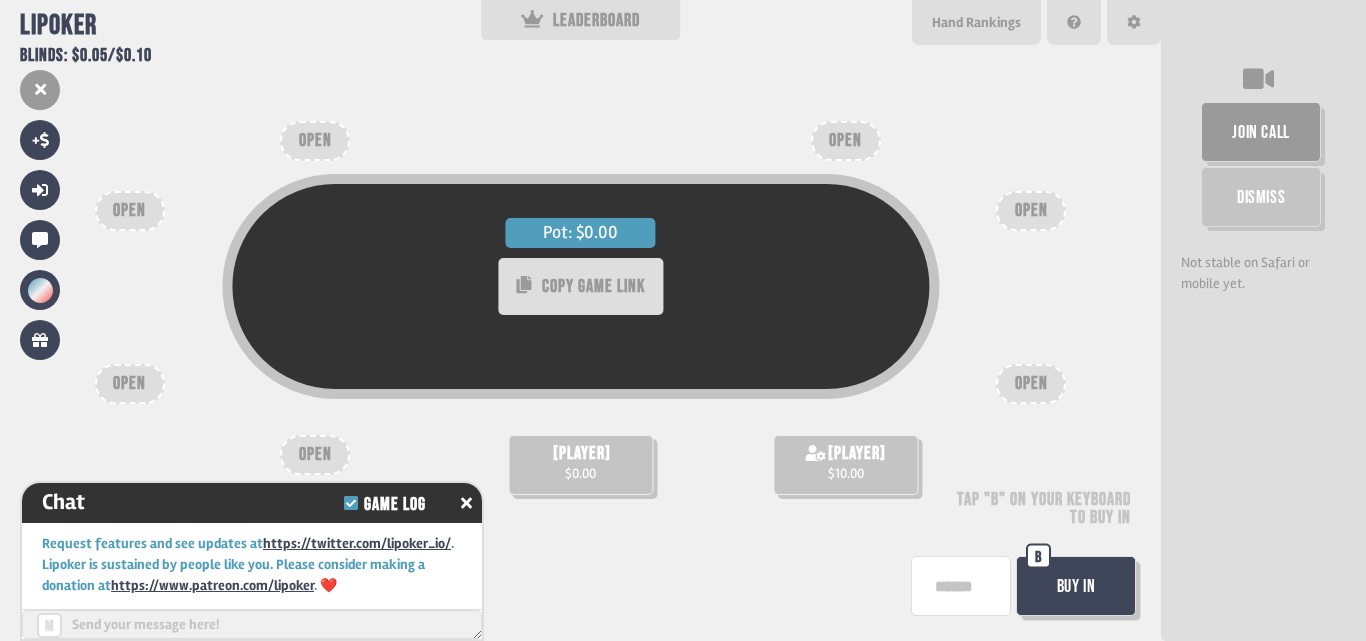click on "Buy In" at bounding box center (1076, 586) 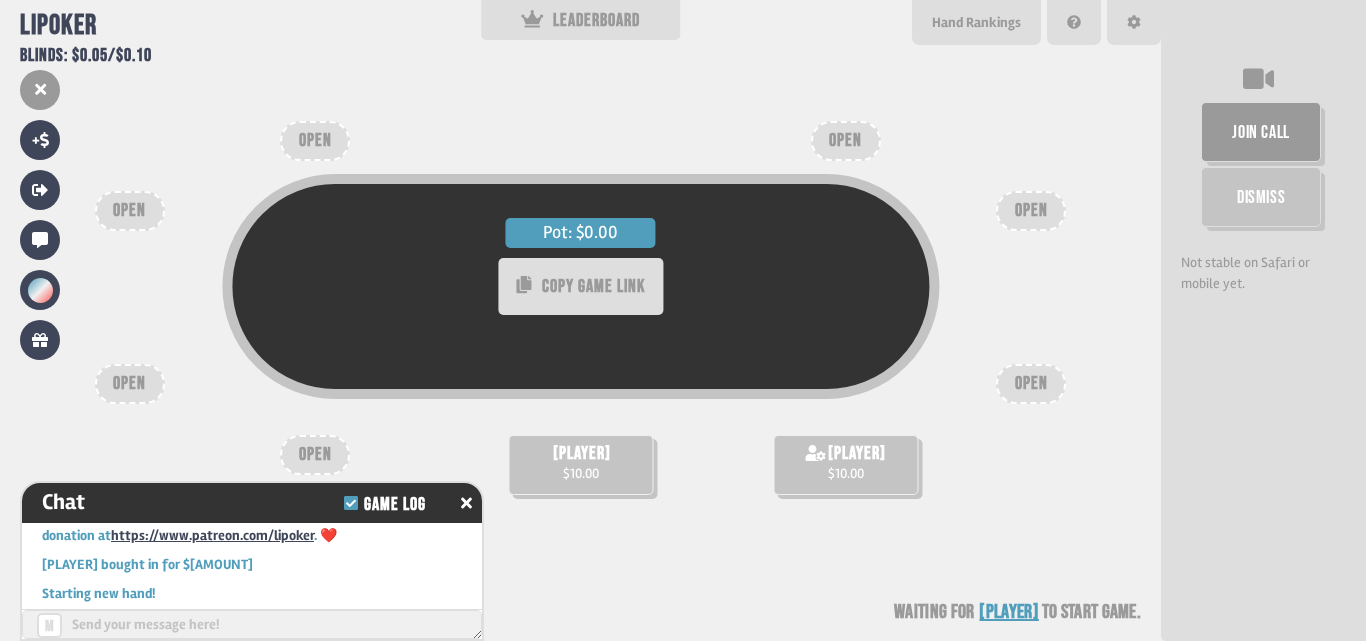 scroll, scrollTop: 185, scrollLeft: 0, axis: vertical 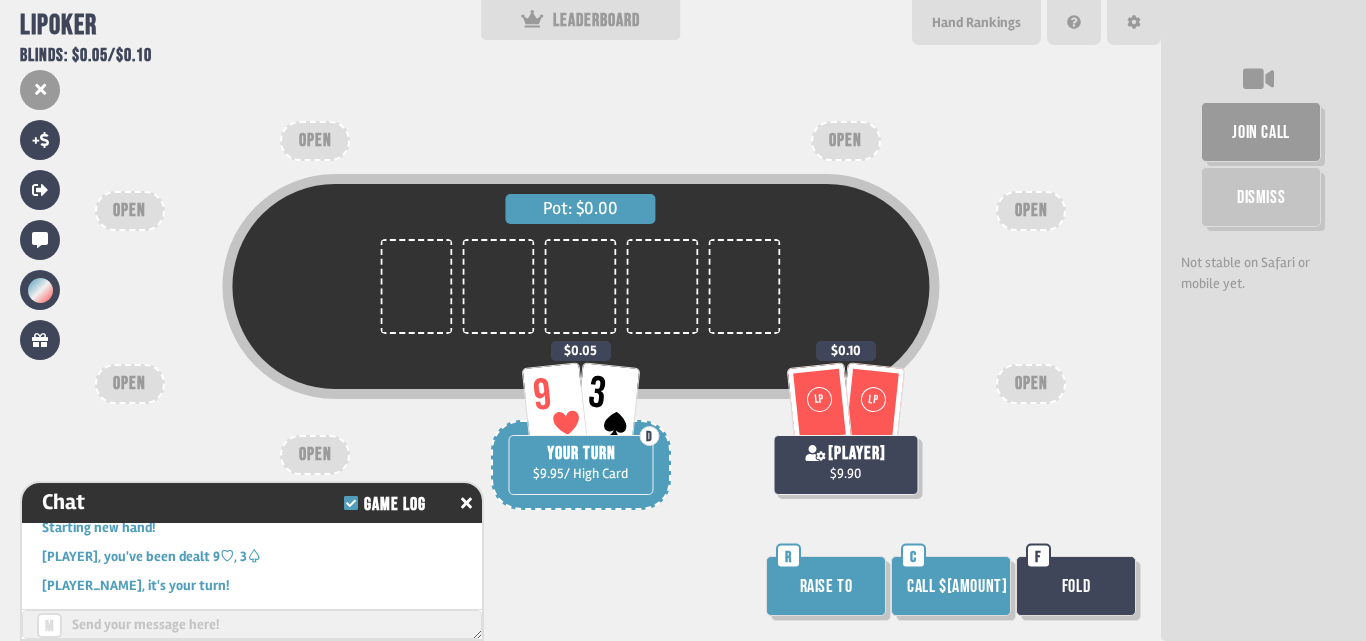 click at bounding box center [417, 286] 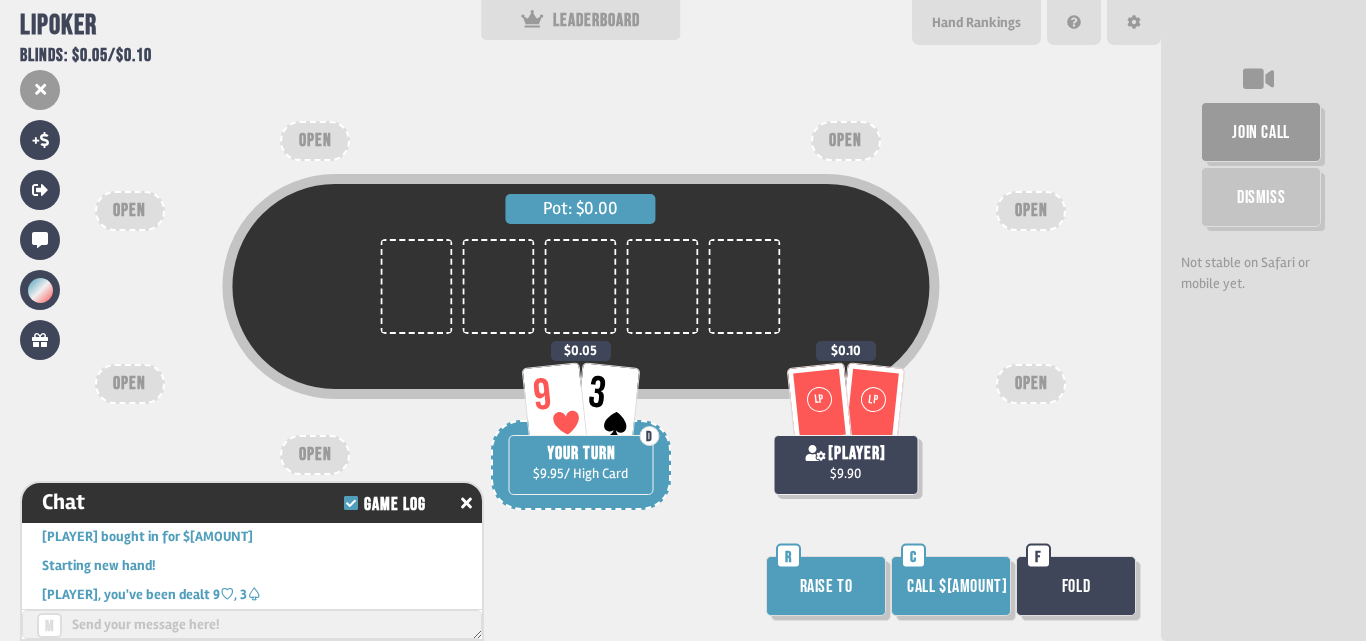 scroll, scrollTop: 185, scrollLeft: 0, axis: vertical 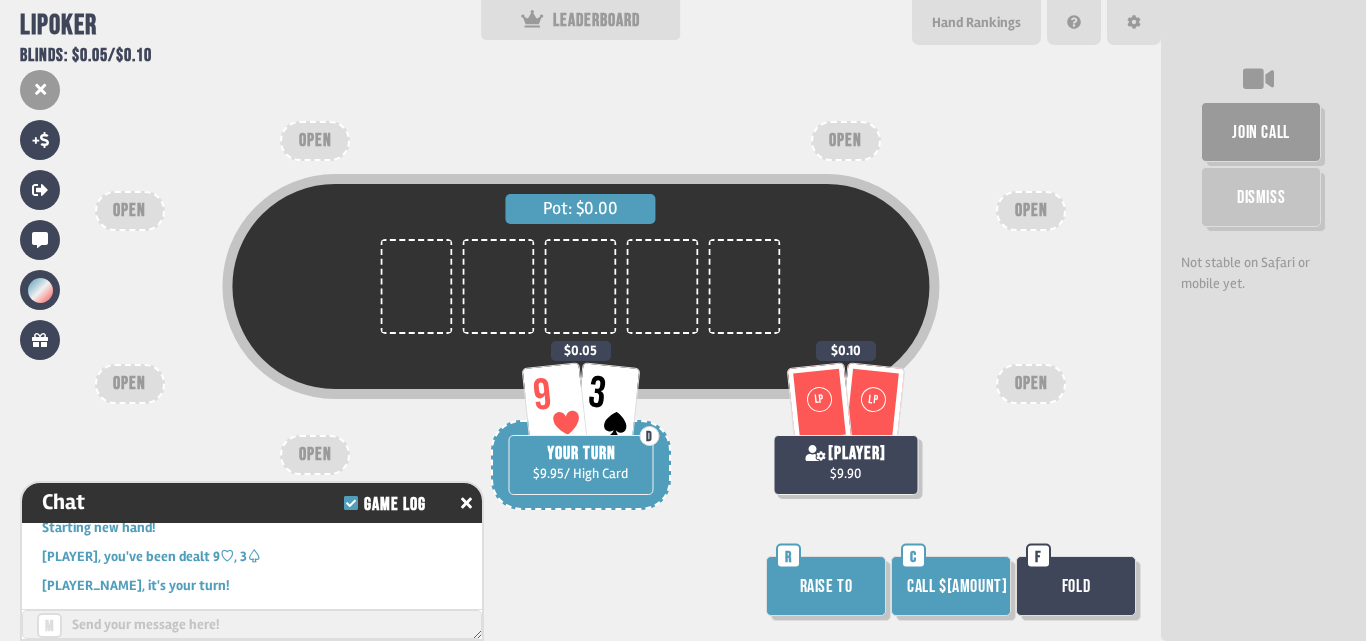 click on "Raise to" at bounding box center [826, 586] 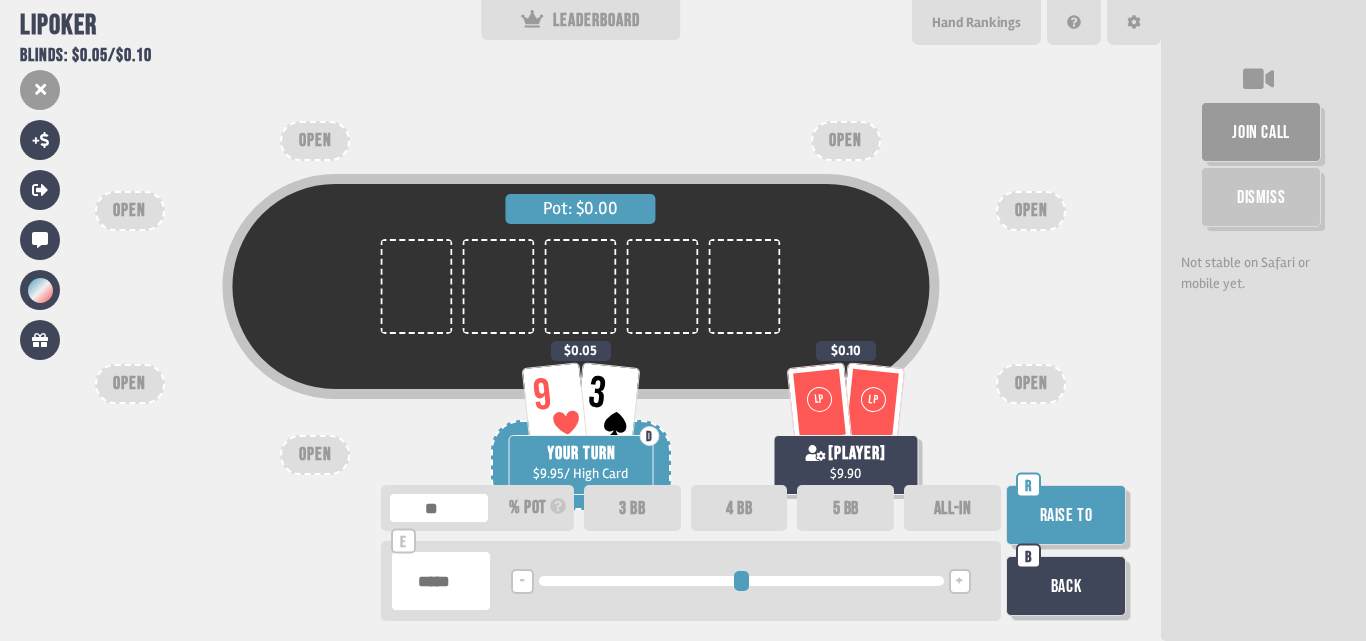 type on "***" 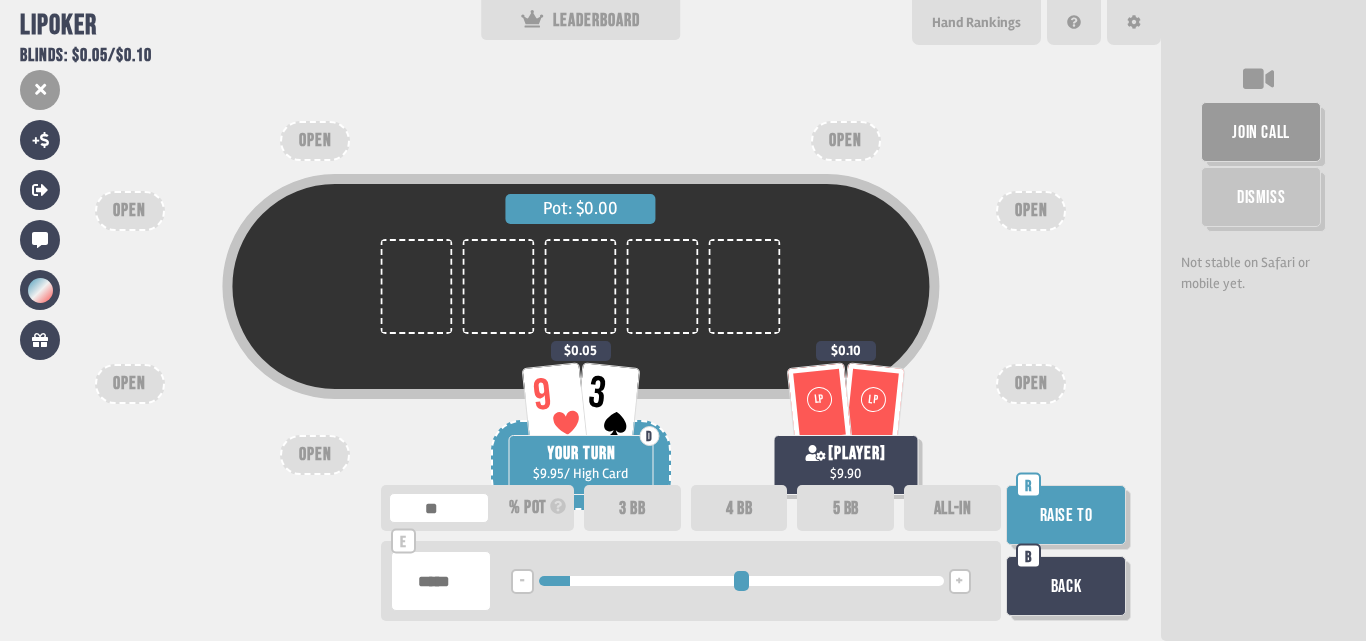 type on "***" 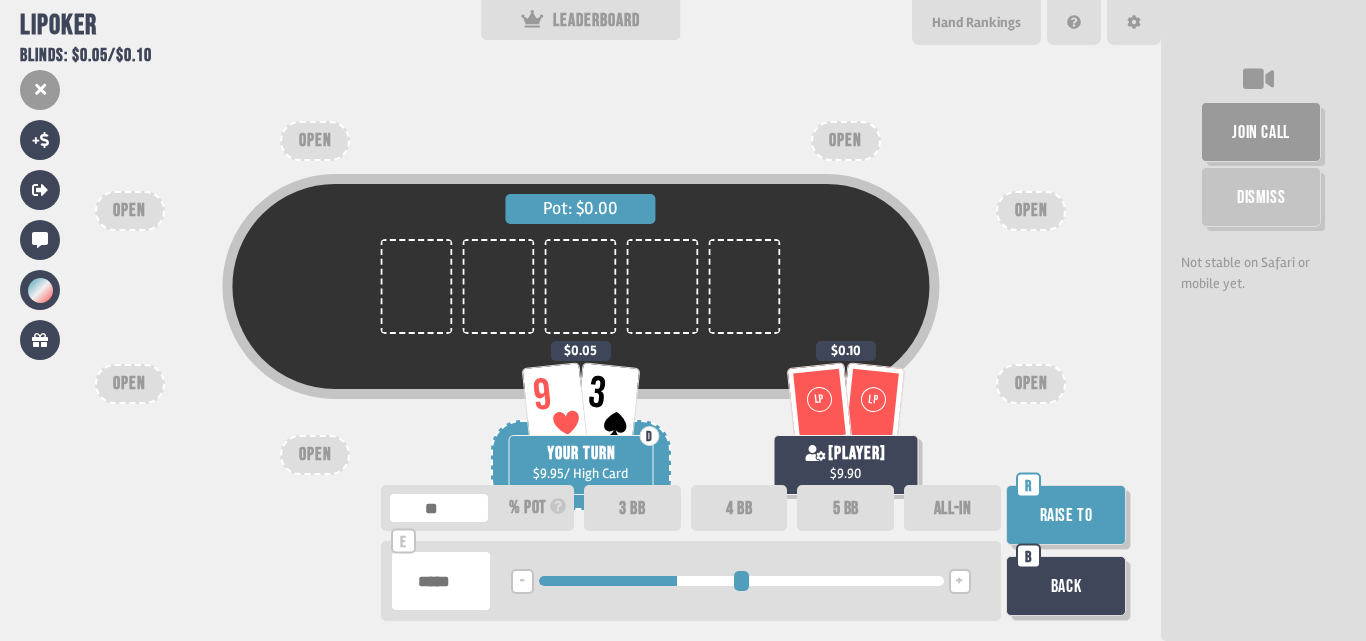 type on "****" 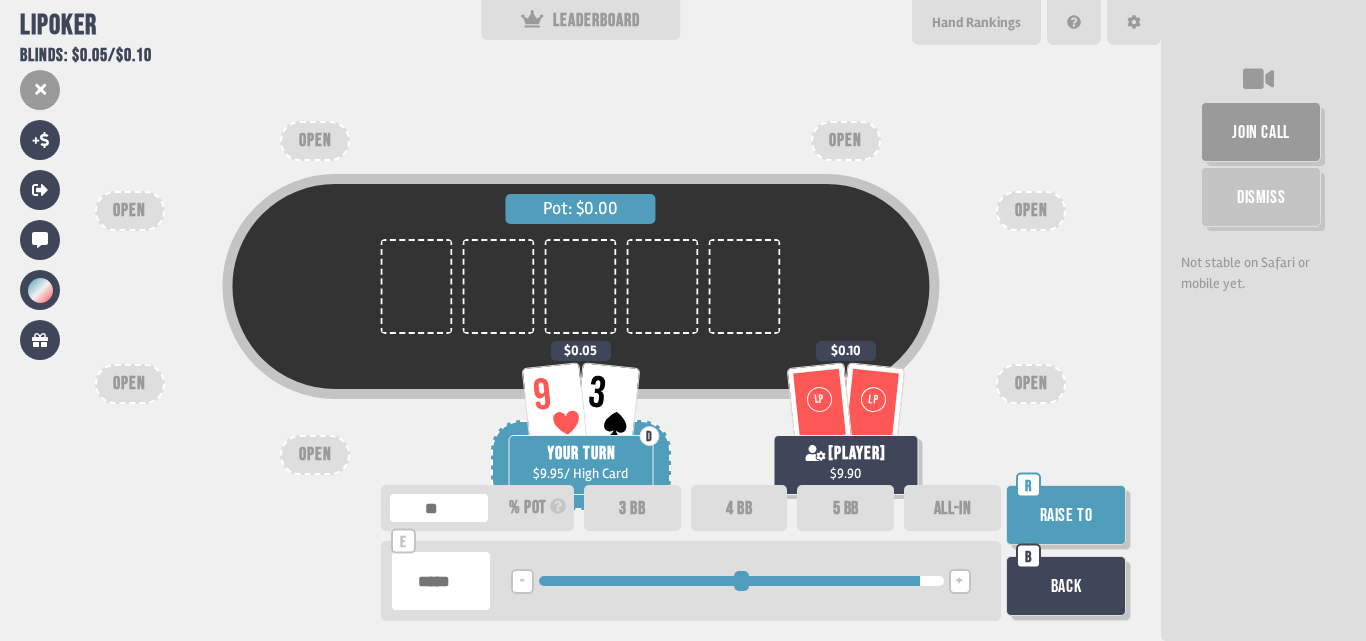 type on "****" 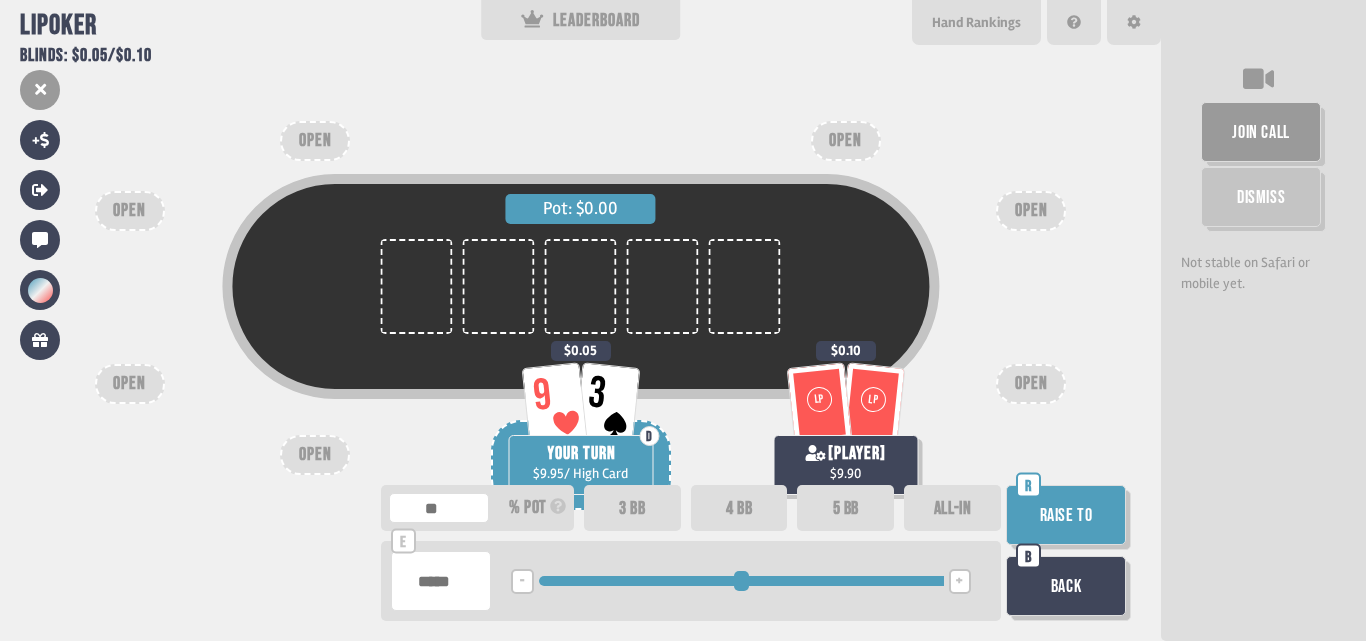 drag, startPoint x: 567, startPoint y: 587, endPoint x: 961, endPoint y: 596, distance: 394.10278 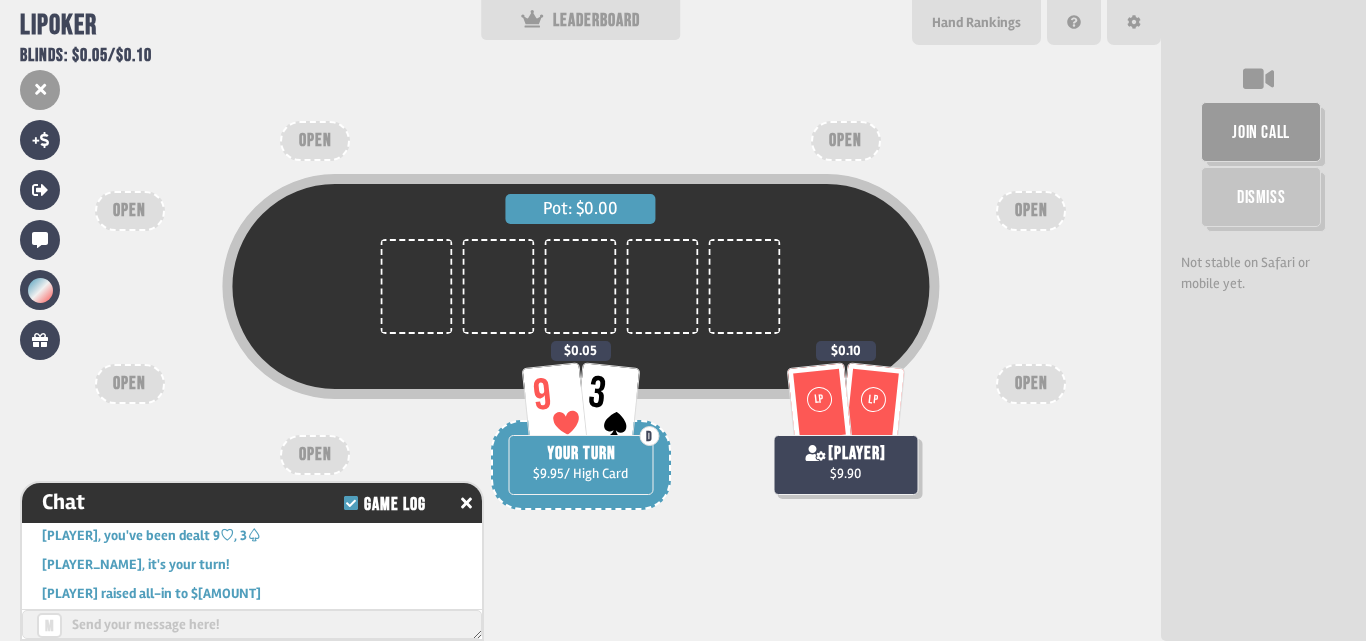scroll, scrollTop: 214, scrollLeft: 0, axis: vertical 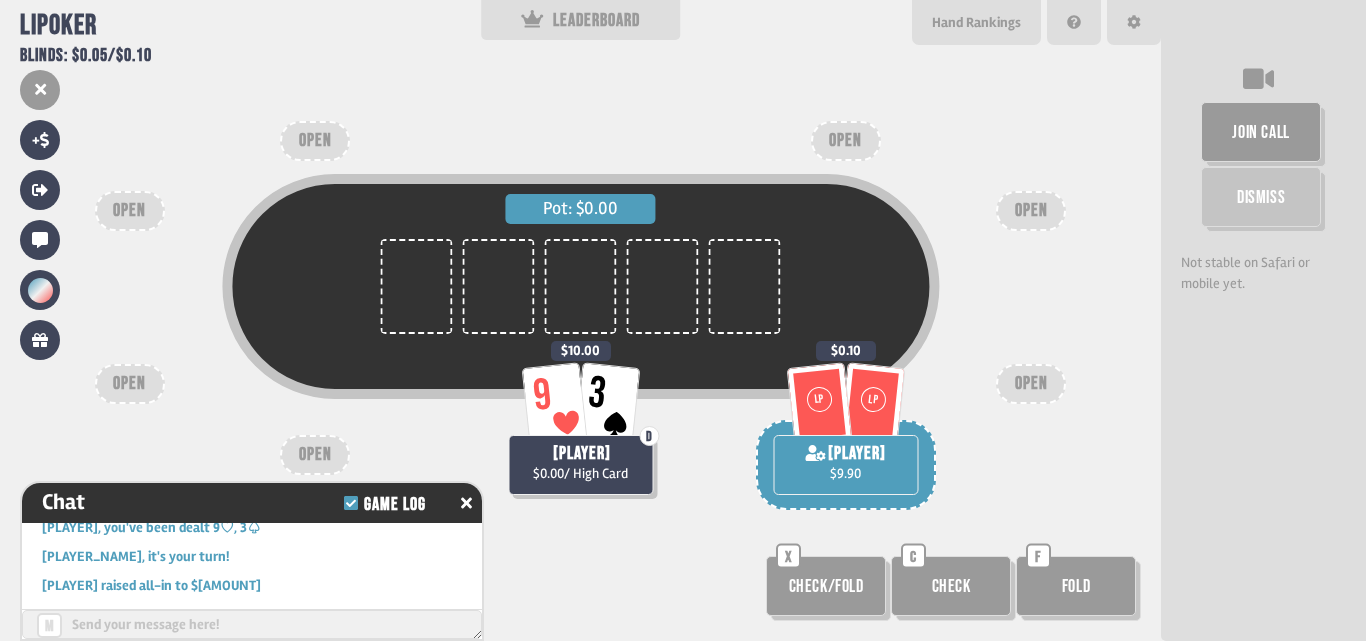 click on "Check" at bounding box center (951, 586) 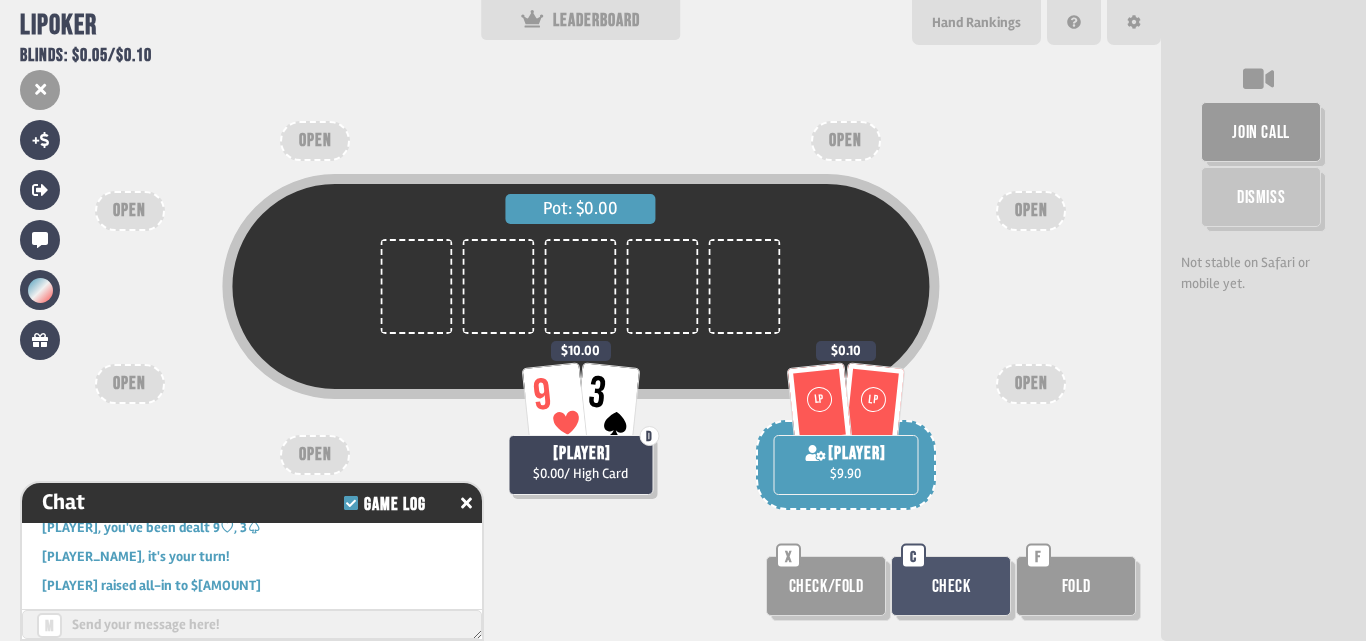 click on "Check" at bounding box center (951, 586) 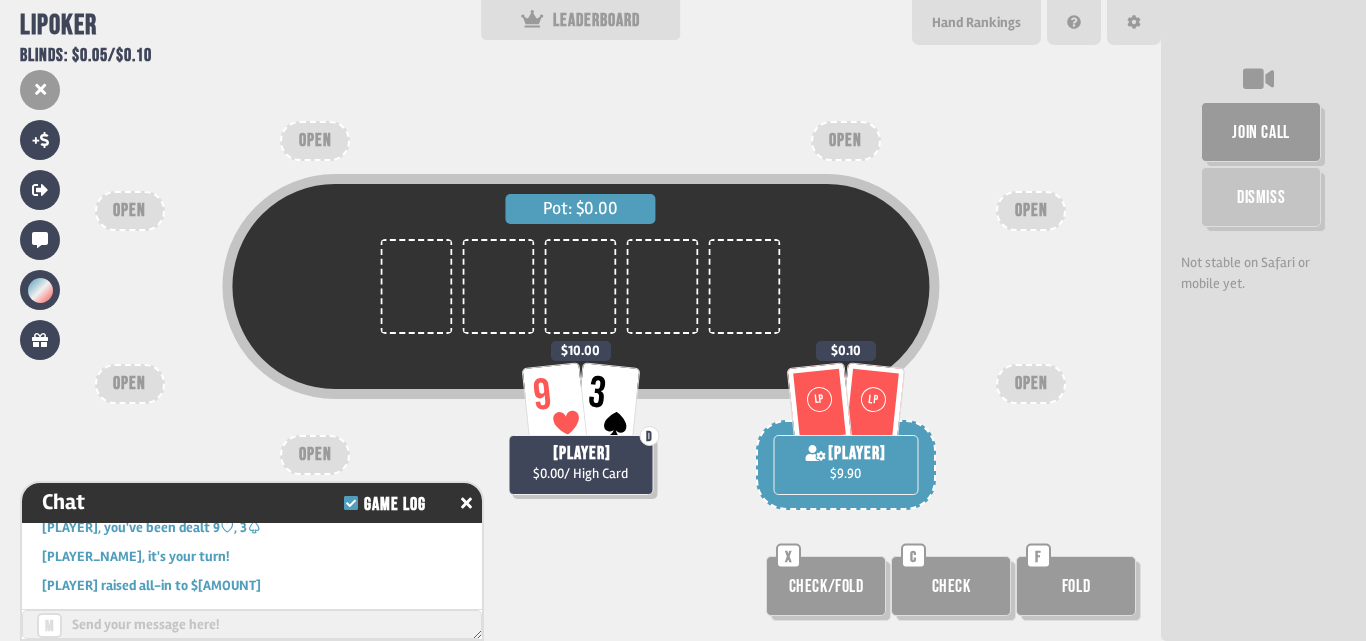 click on "Check/Fold" at bounding box center [826, 586] 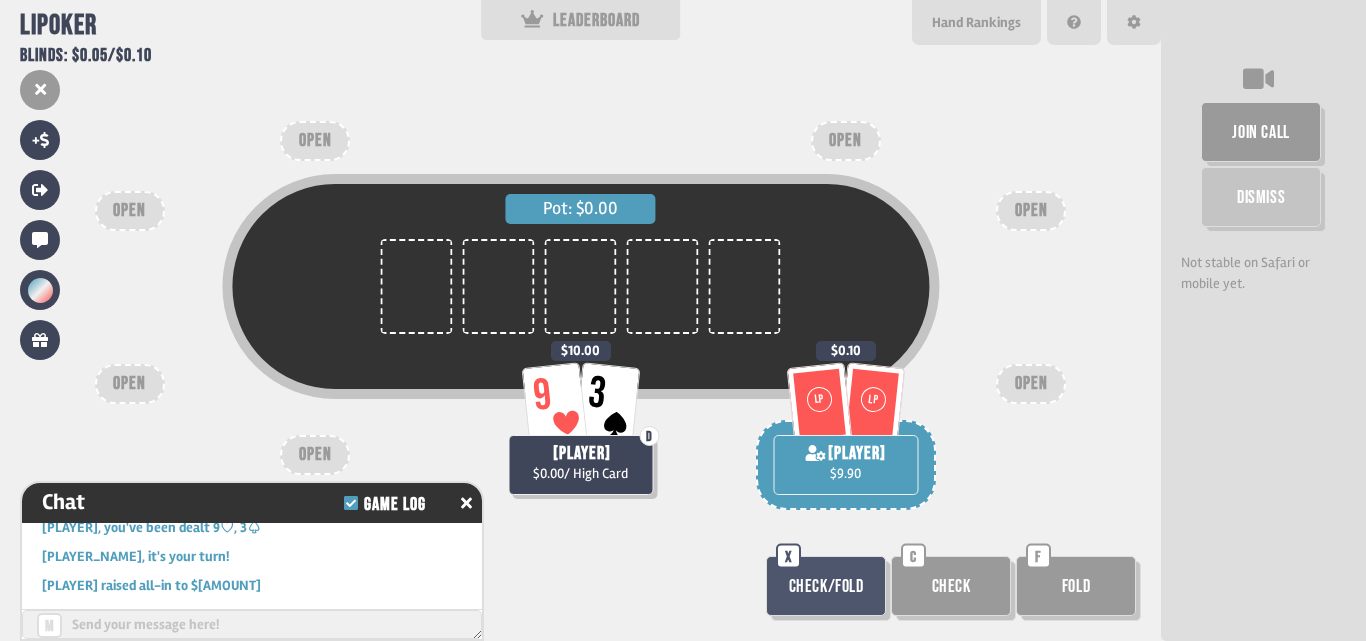 click on "Check/Fold" at bounding box center [826, 586] 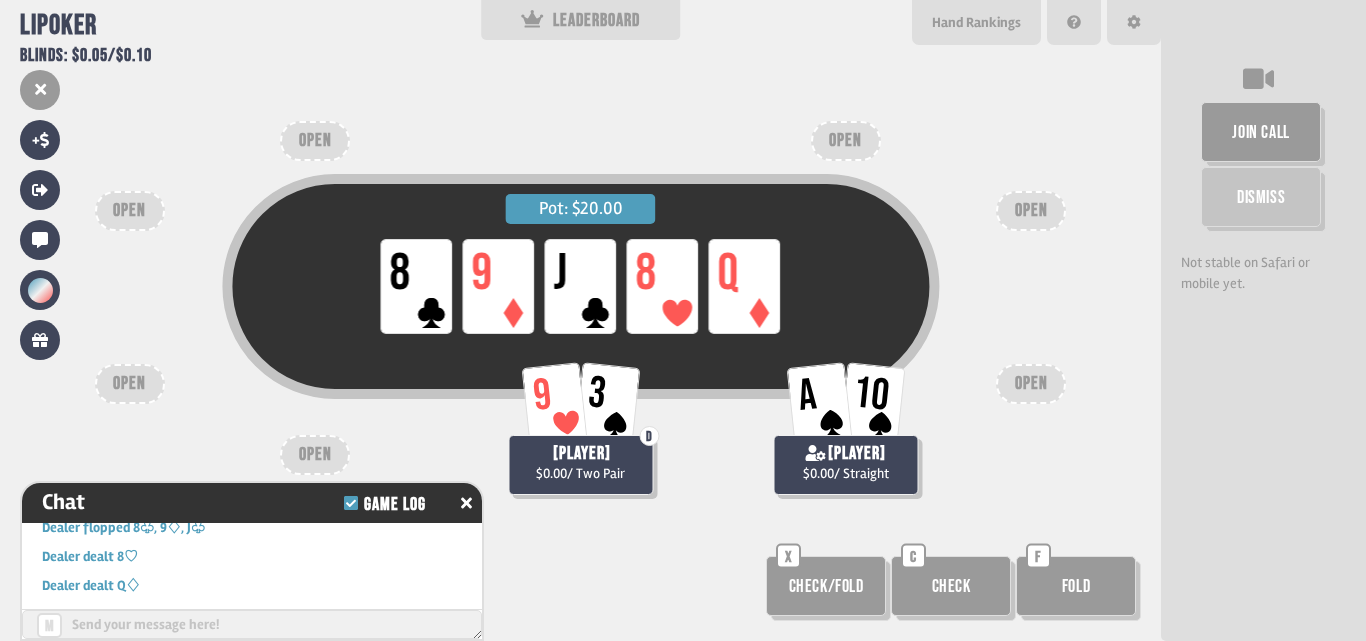 scroll, scrollTop: 359, scrollLeft: 0, axis: vertical 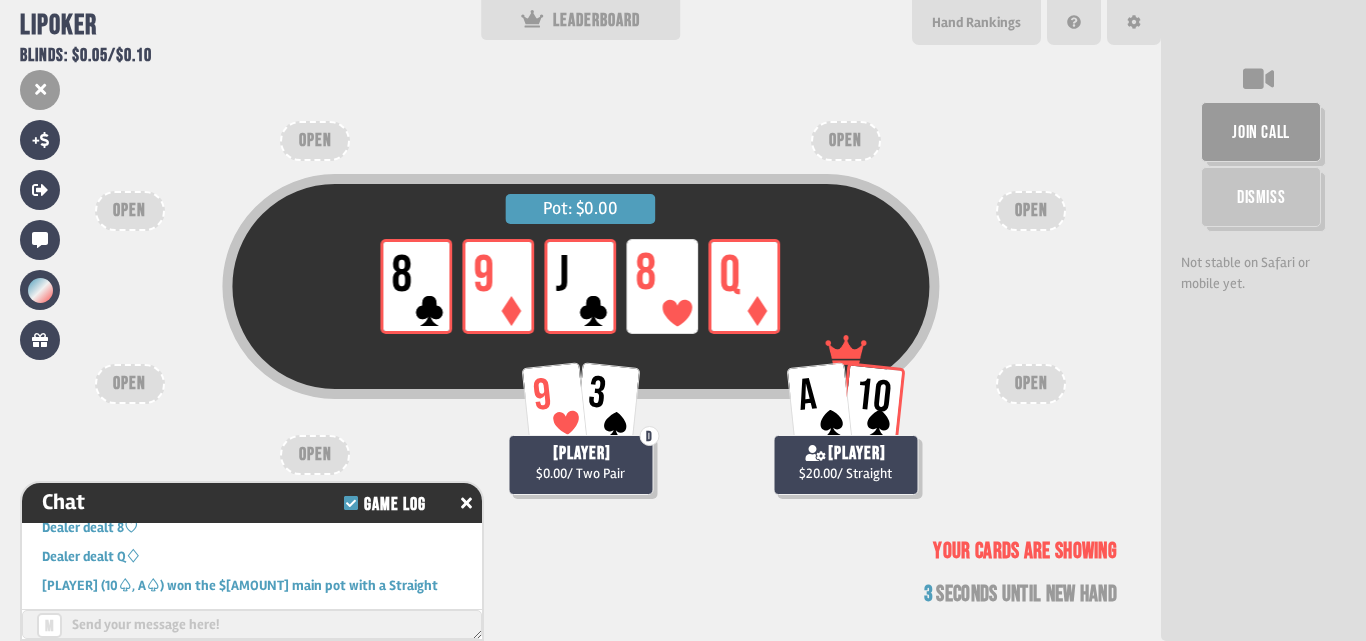 click 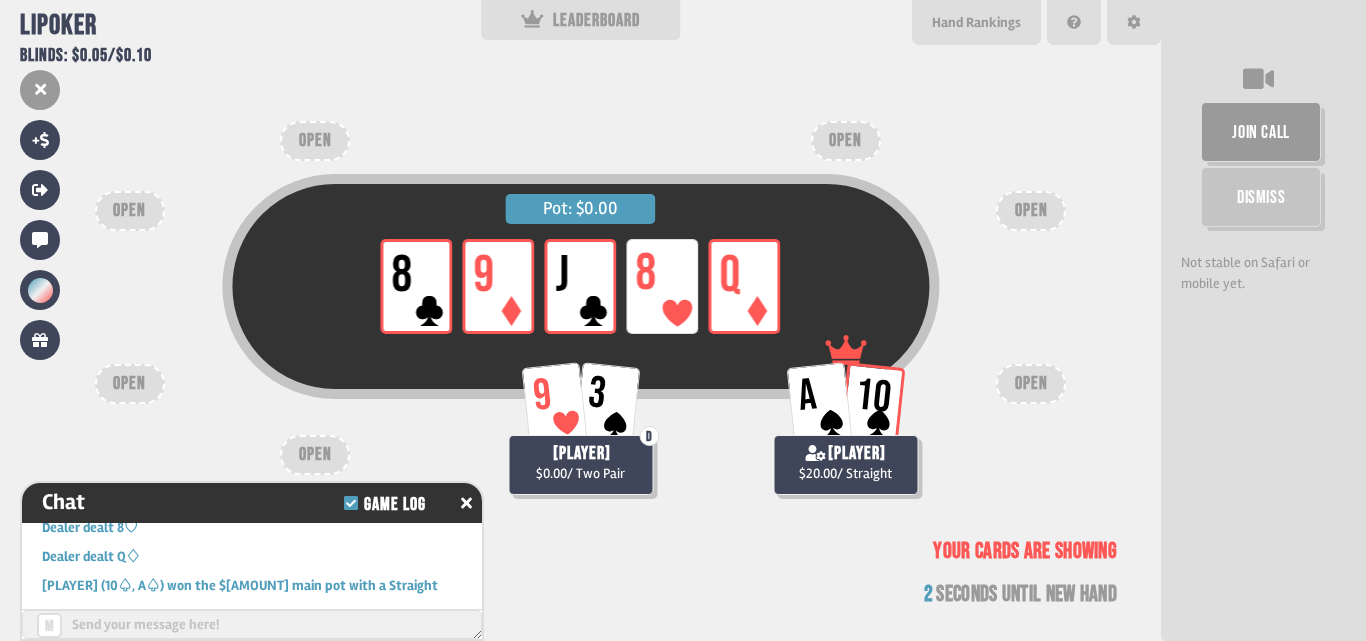 click on "Q" at bounding box center [745, 286] 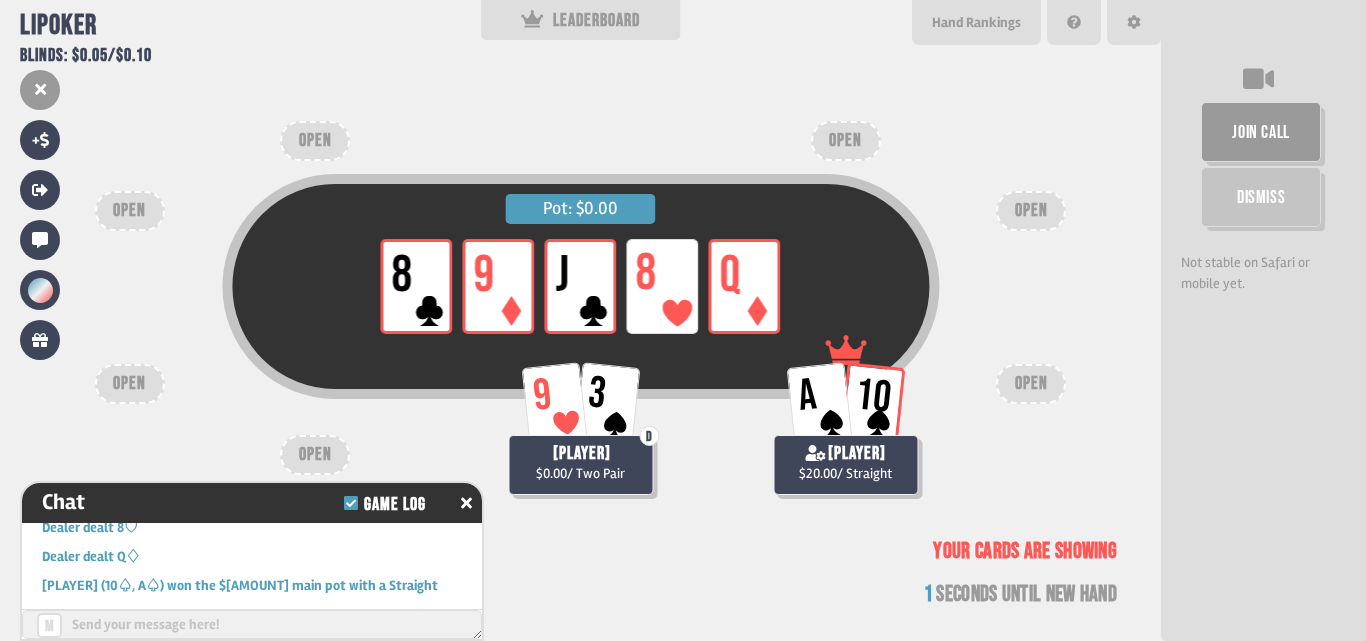 click 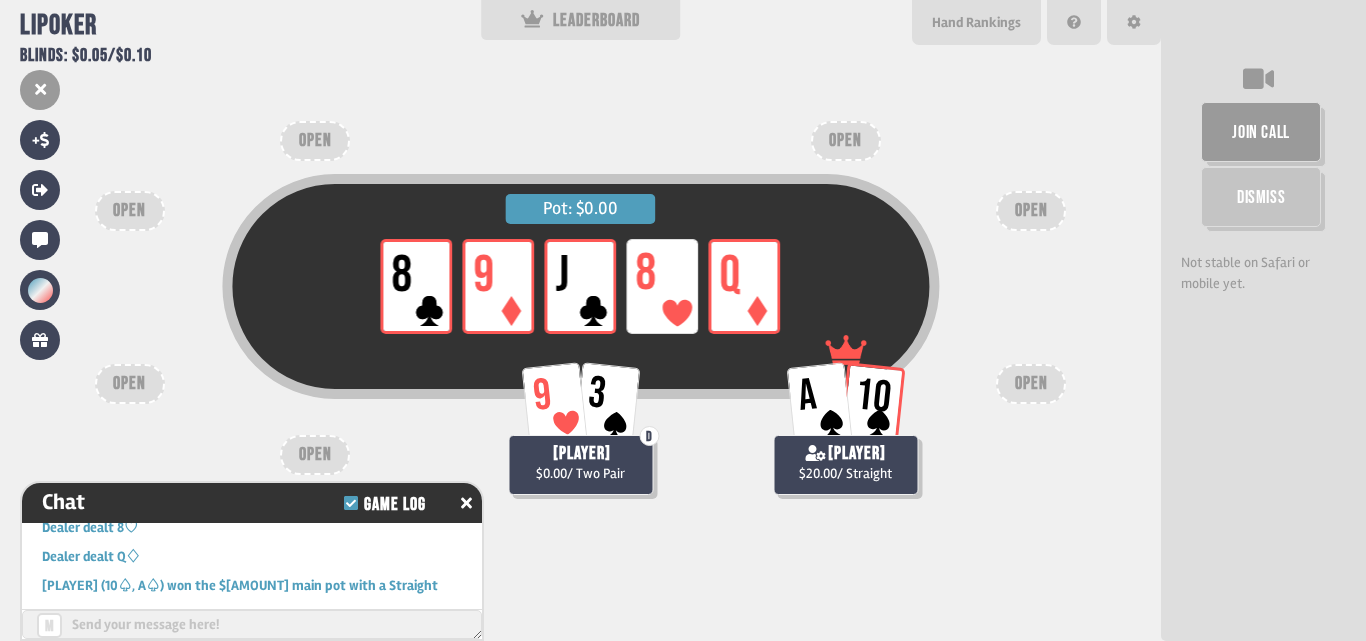 click on "9" at bounding box center [484, 276] 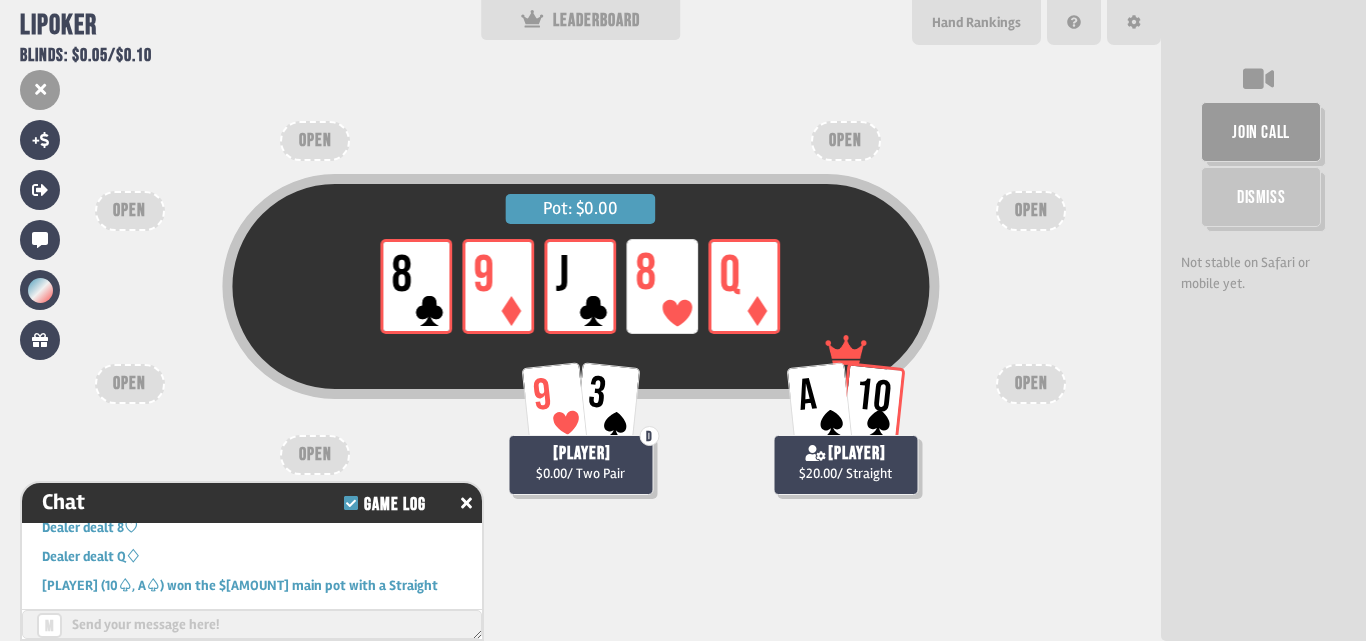 click on "10" at bounding box center (872, 403) 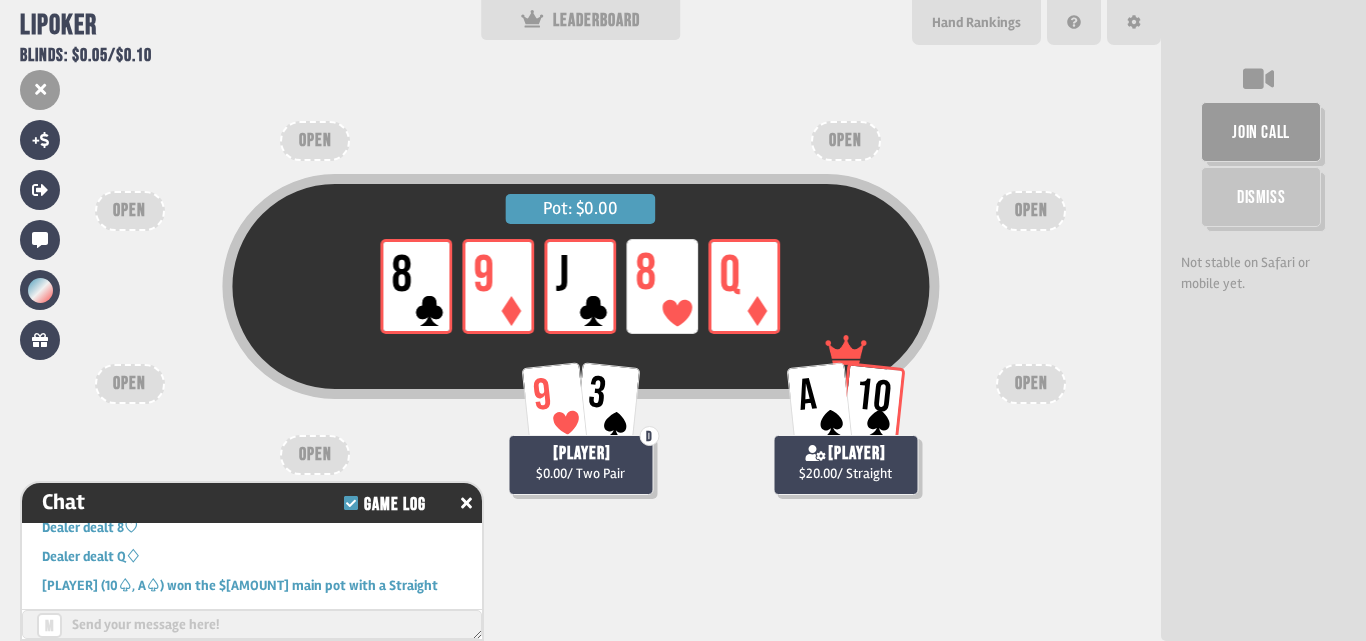 click on "8" at bounding box center [663, 286] 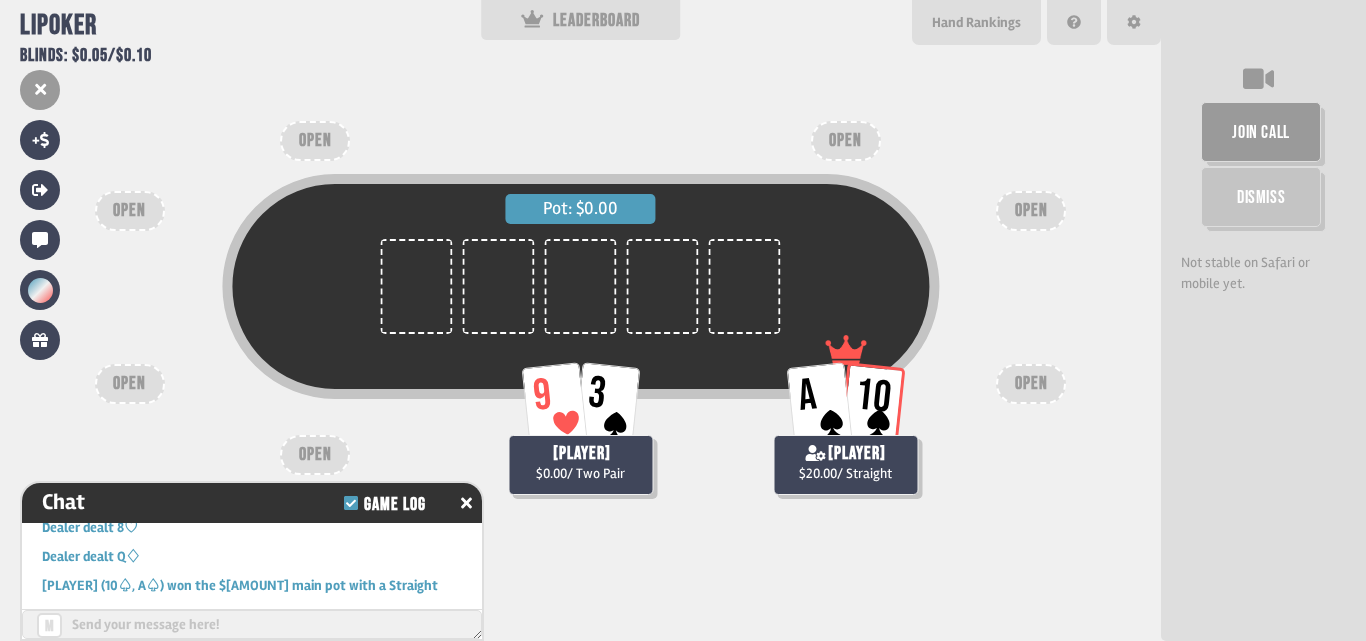 click on "$0.00   / Two Pair" at bounding box center (580, 473) 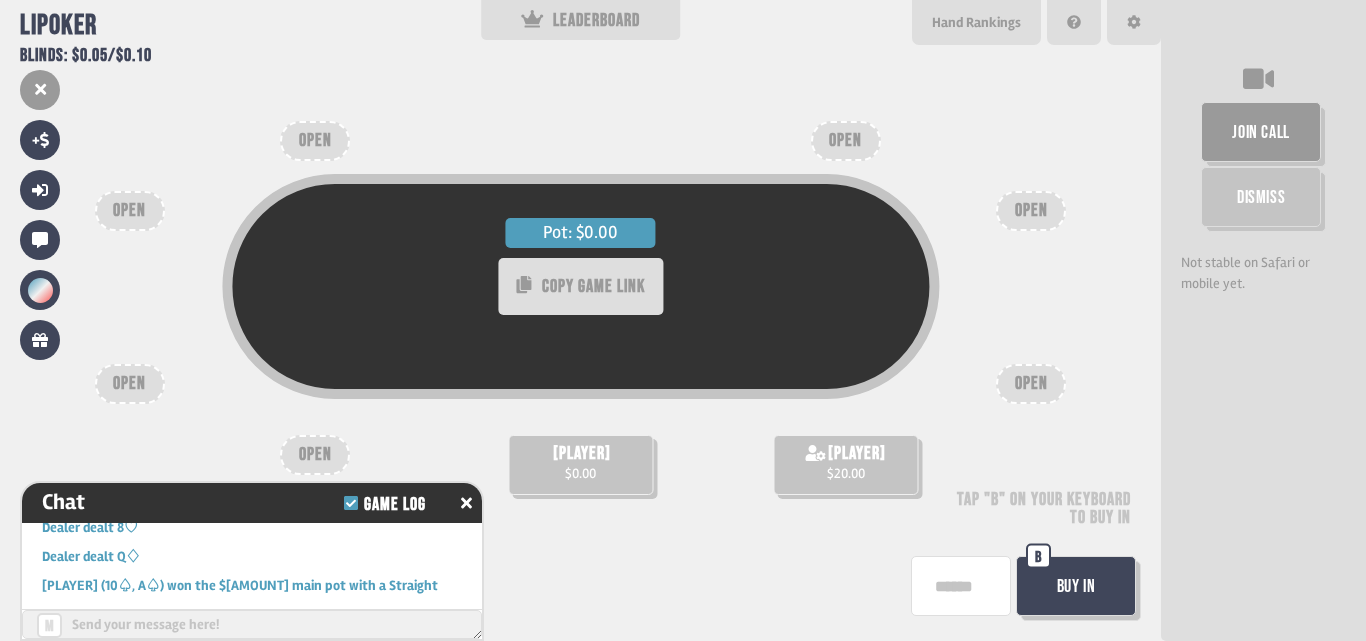 scroll, scrollTop: 100, scrollLeft: 0, axis: vertical 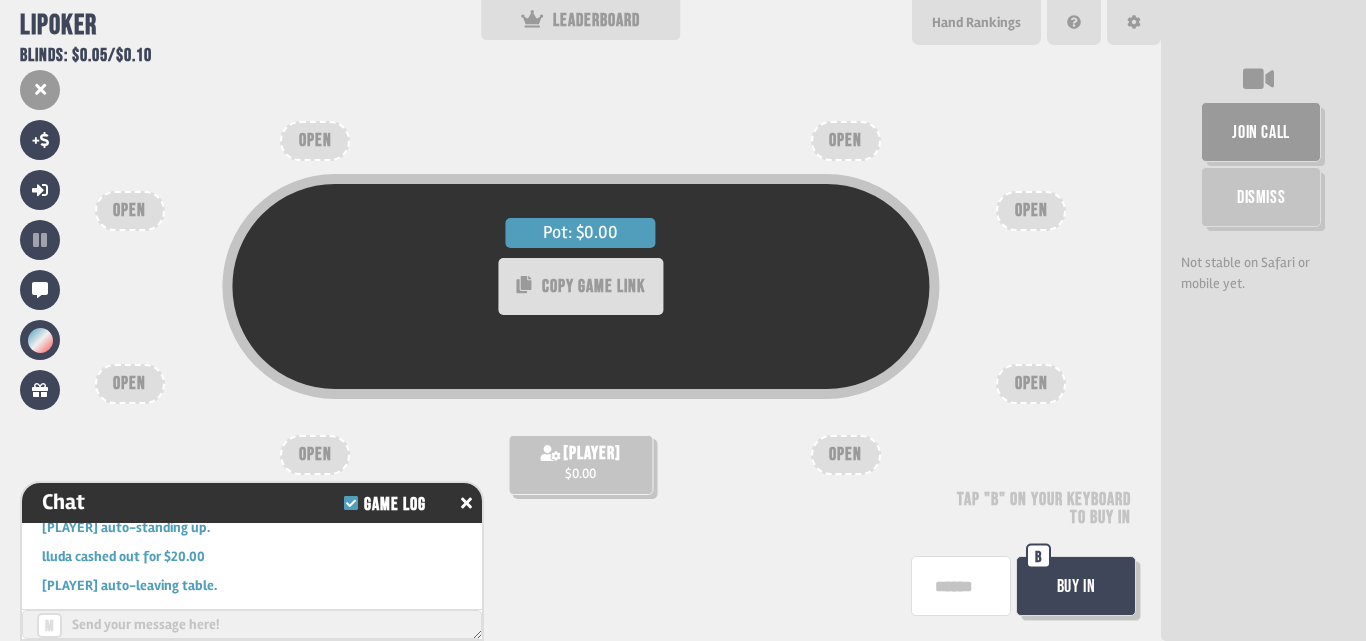 click on "Buy In" at bounding box center [1076, 586] 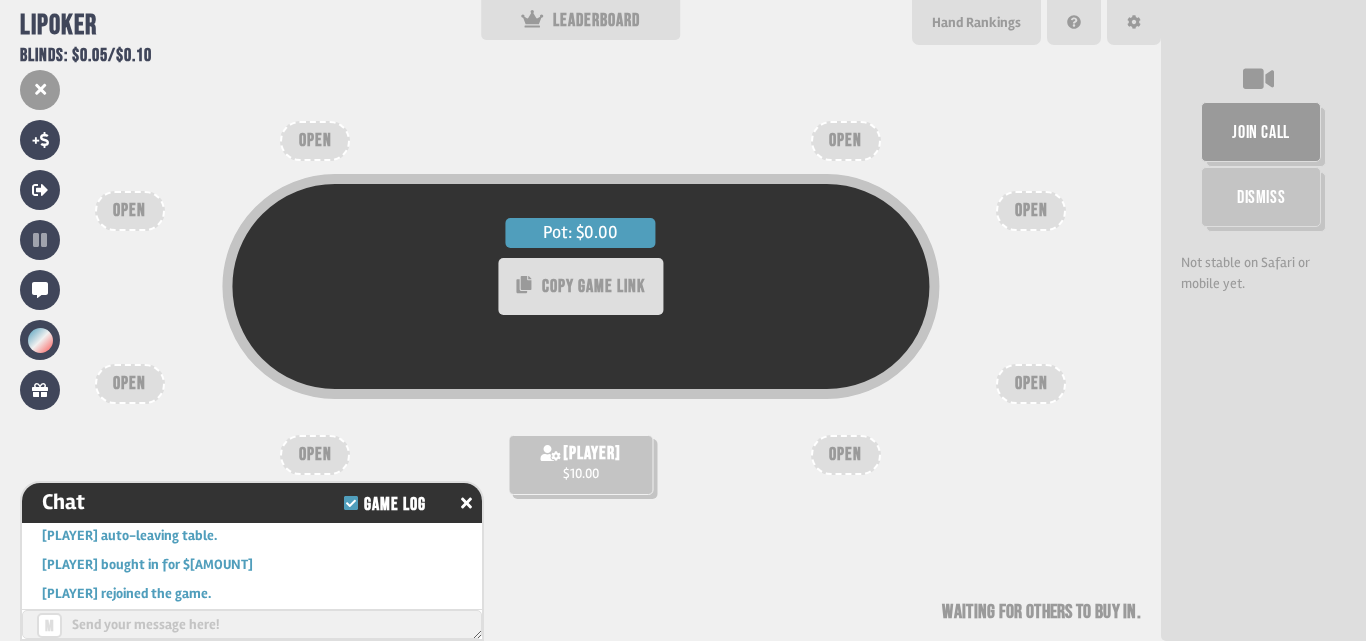 scroll, scrollTop: 533, scrollLeft: 0, axis: vertical 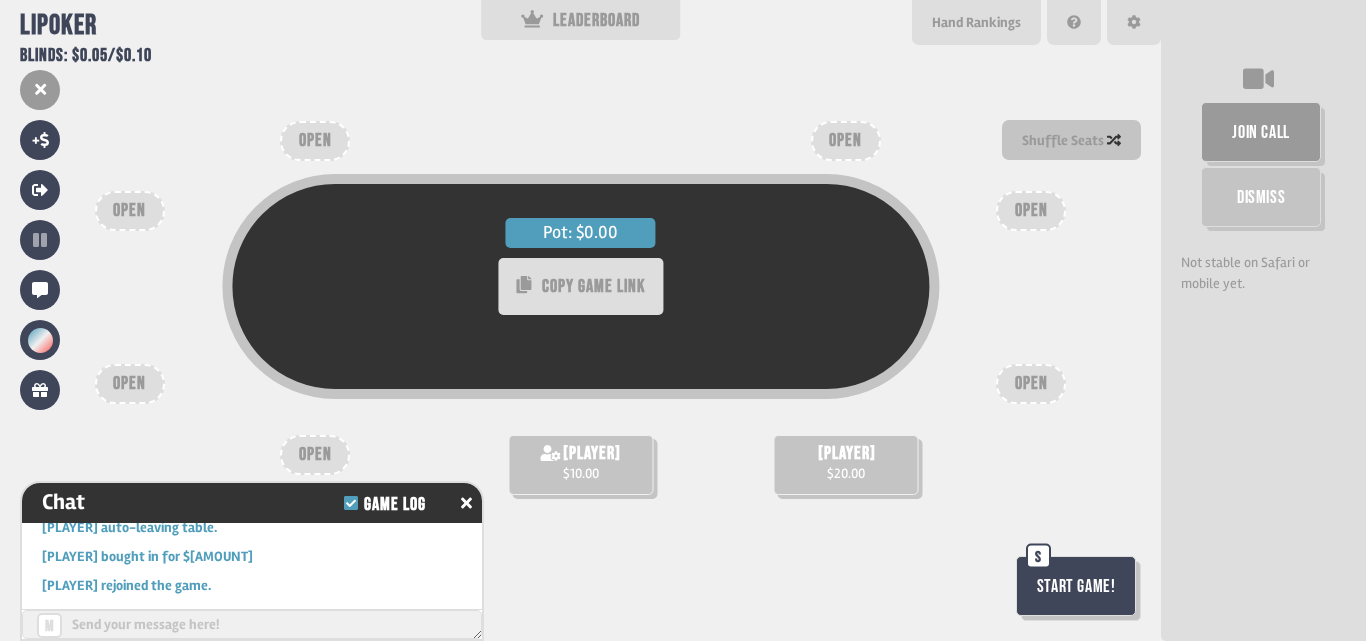 click on "Start Game!" at bounding box center (1076, 586) 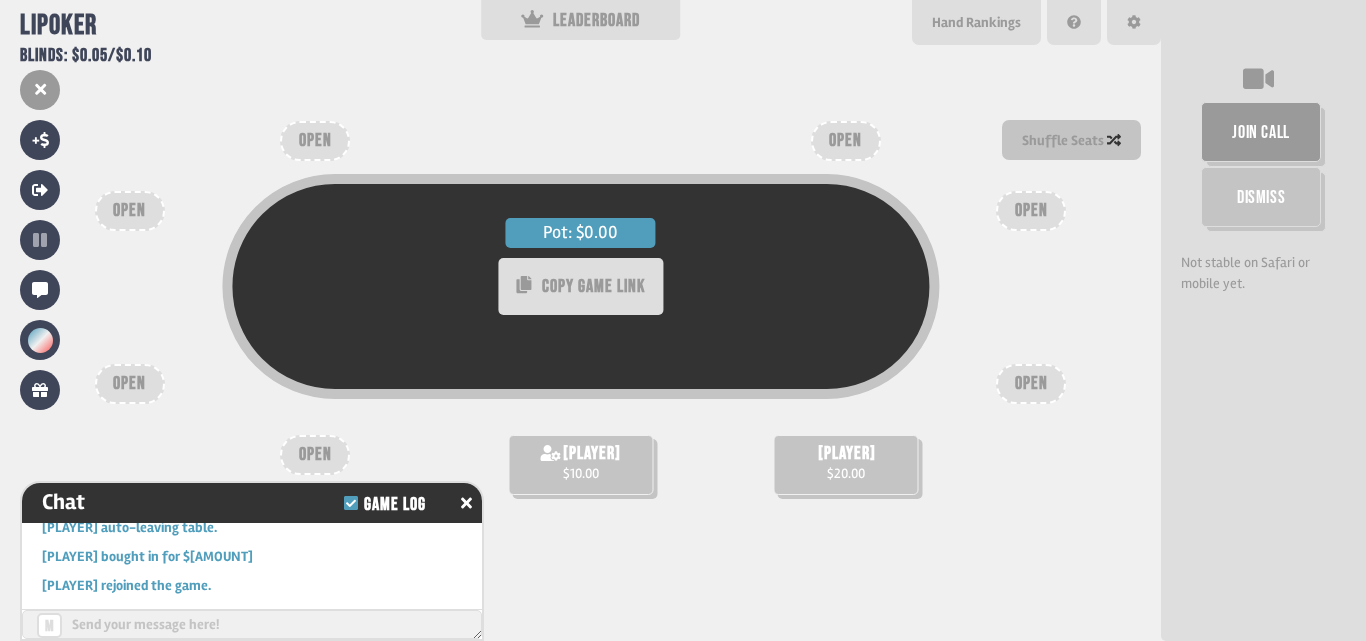 scroll, scrollTop: 591, scrollLeft: 0, axis: vertical 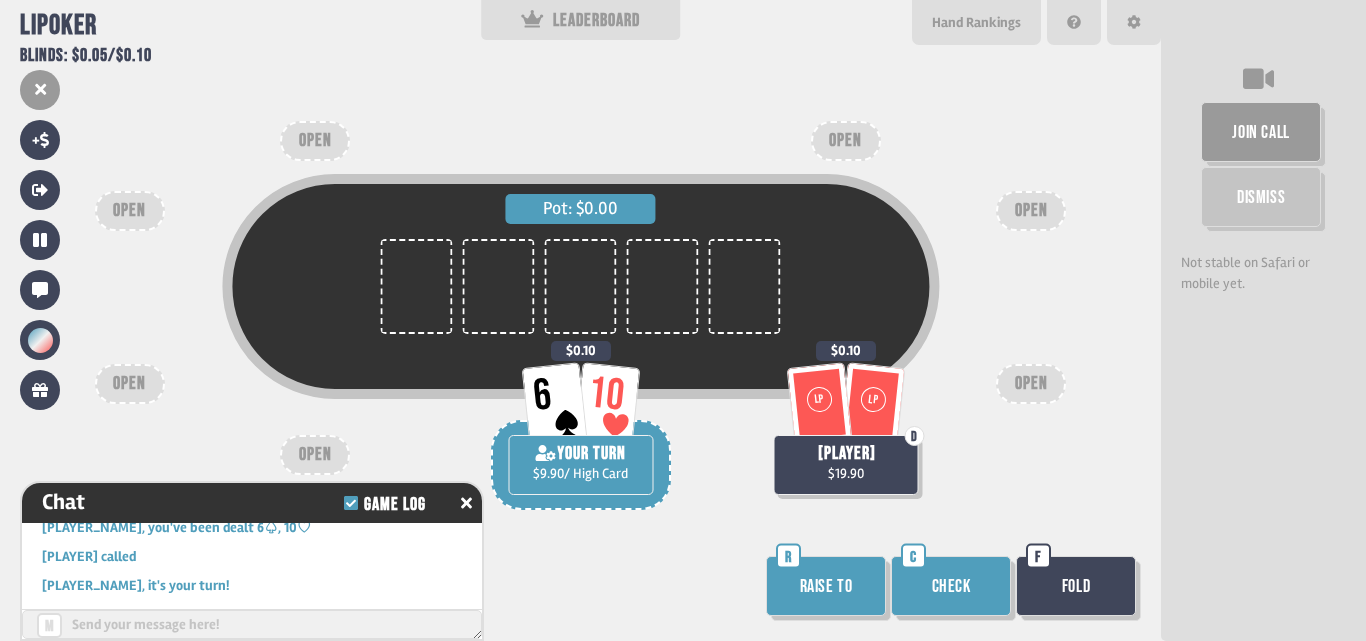 click on "Check" at bounding box center (951, 586) 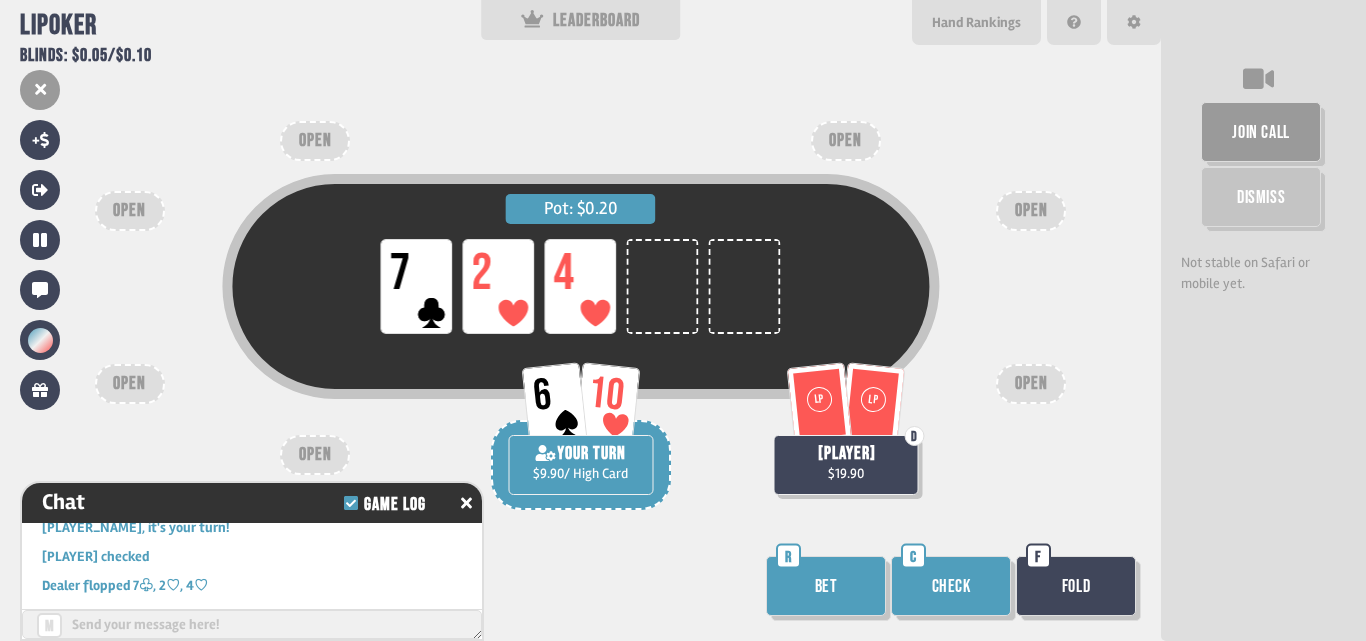 scroll, scrollTop: 736, scrollLeft: 0, axis: vertical 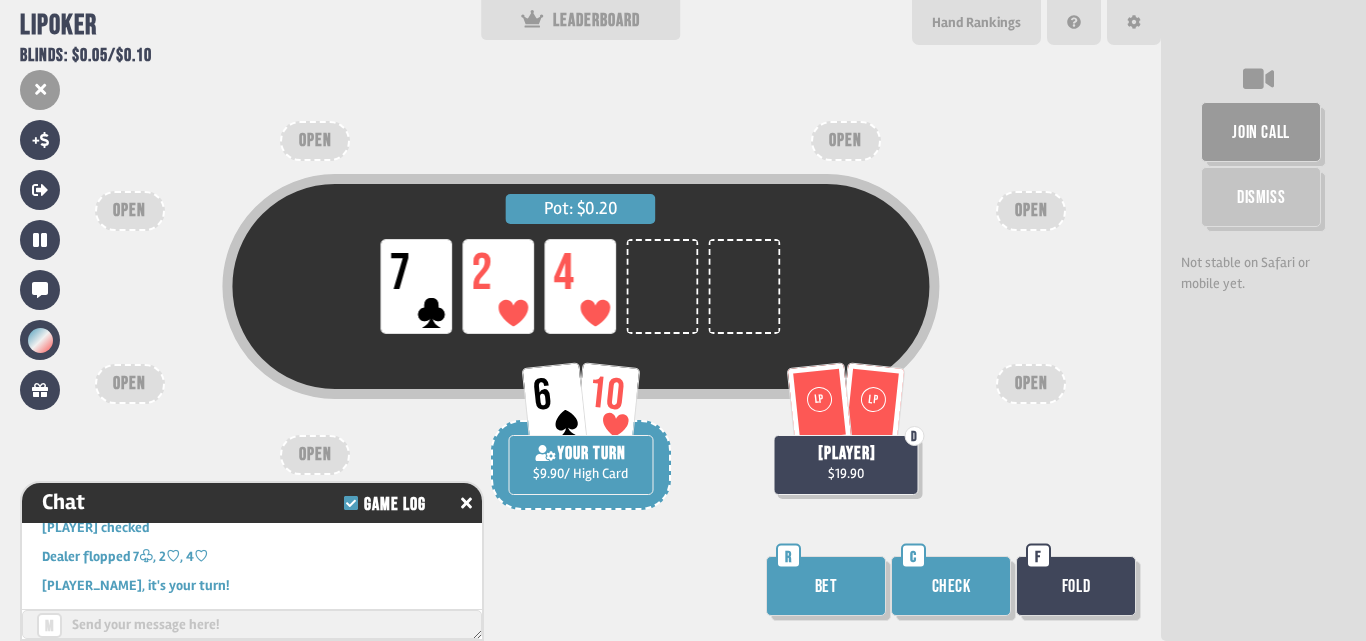 click on "Check" at bounding box center [951, 586] 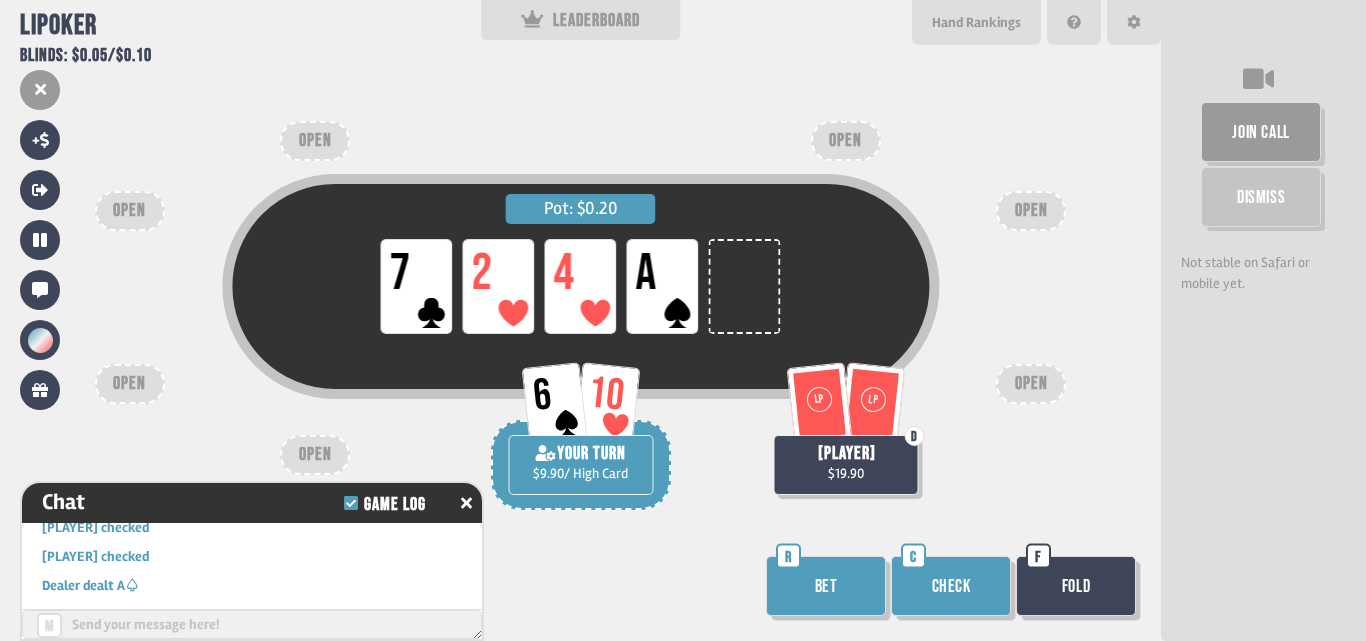 scroll, scrollTop: 852, scrollLeft: 0, axis: vertical 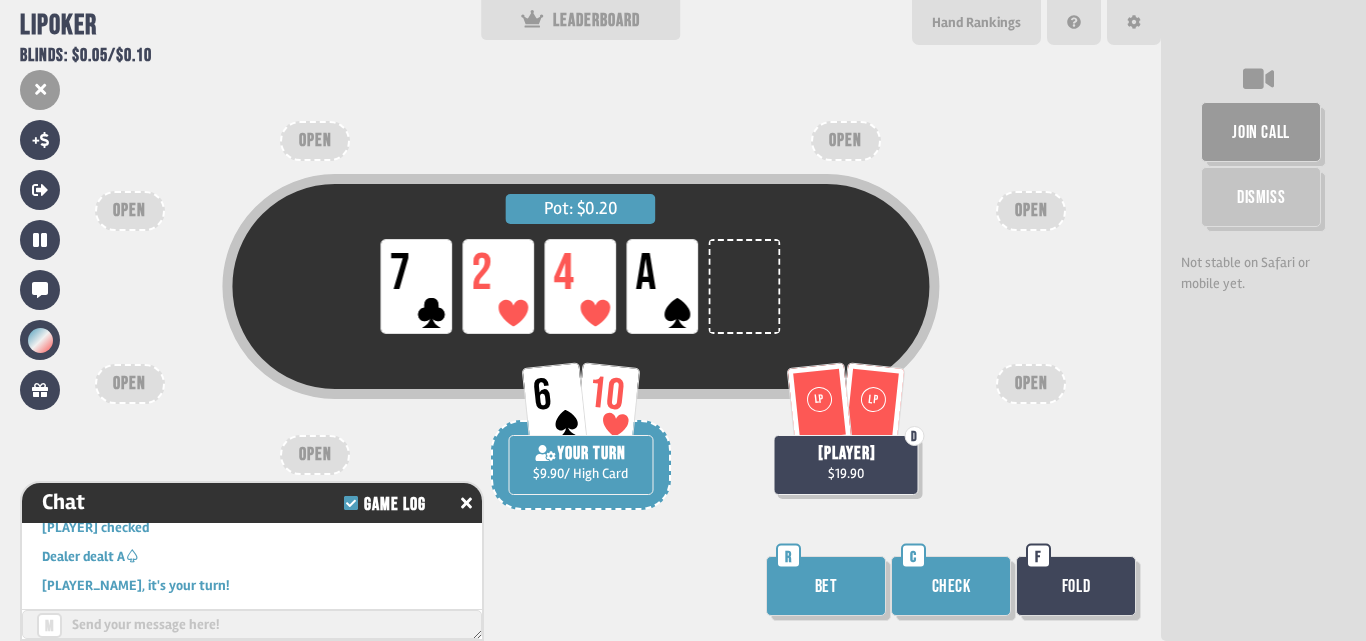 click on "Check" at bounding box center (951, 586) 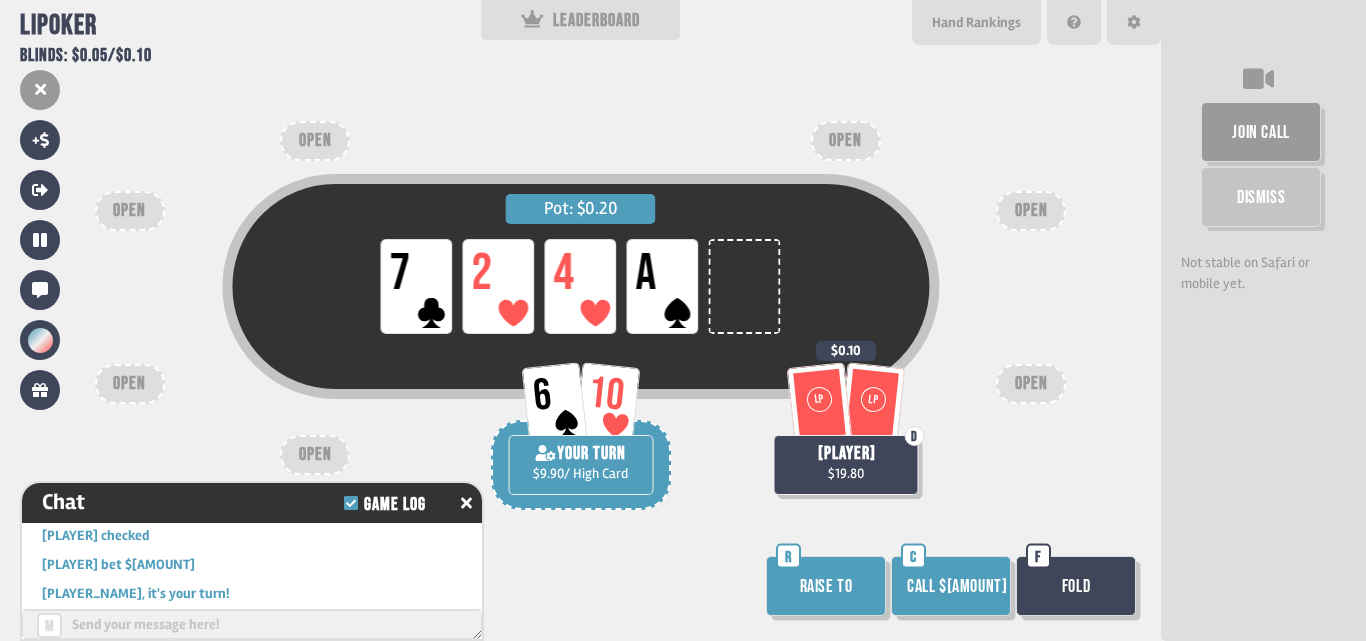 scroll, scrollTop: 939, scrollLeft: 0, axis: vertical 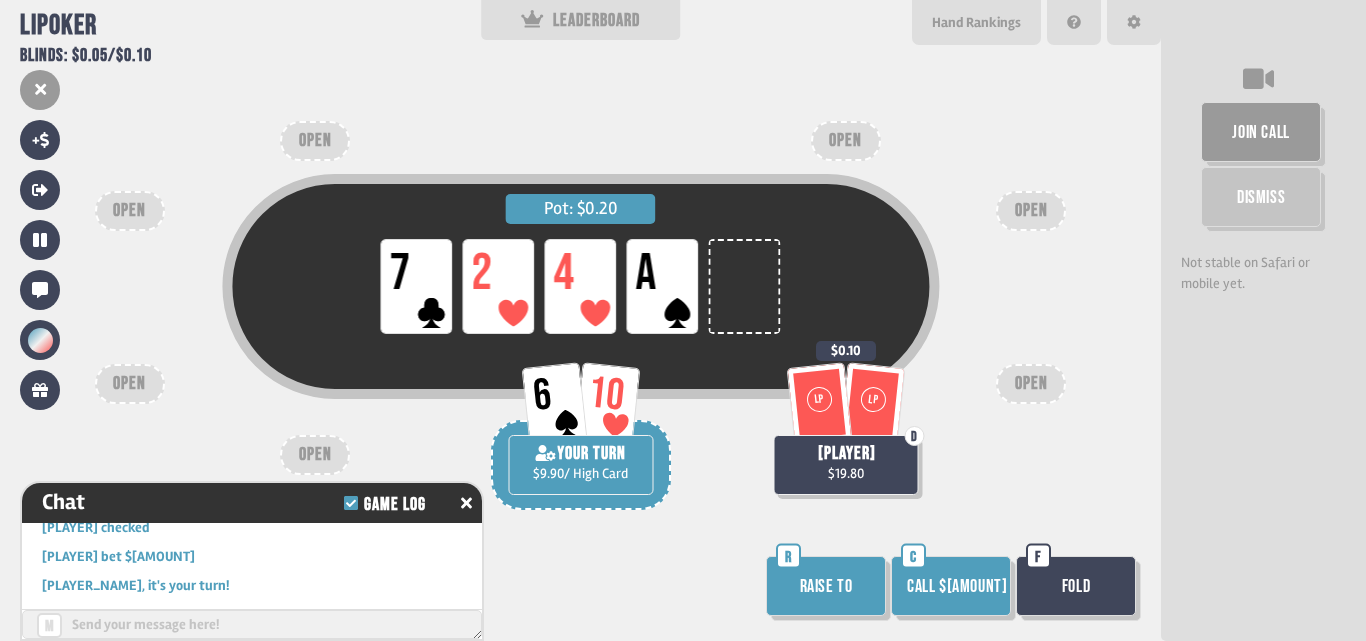 click on "Call $0.10" at bounding box center (951, 586) 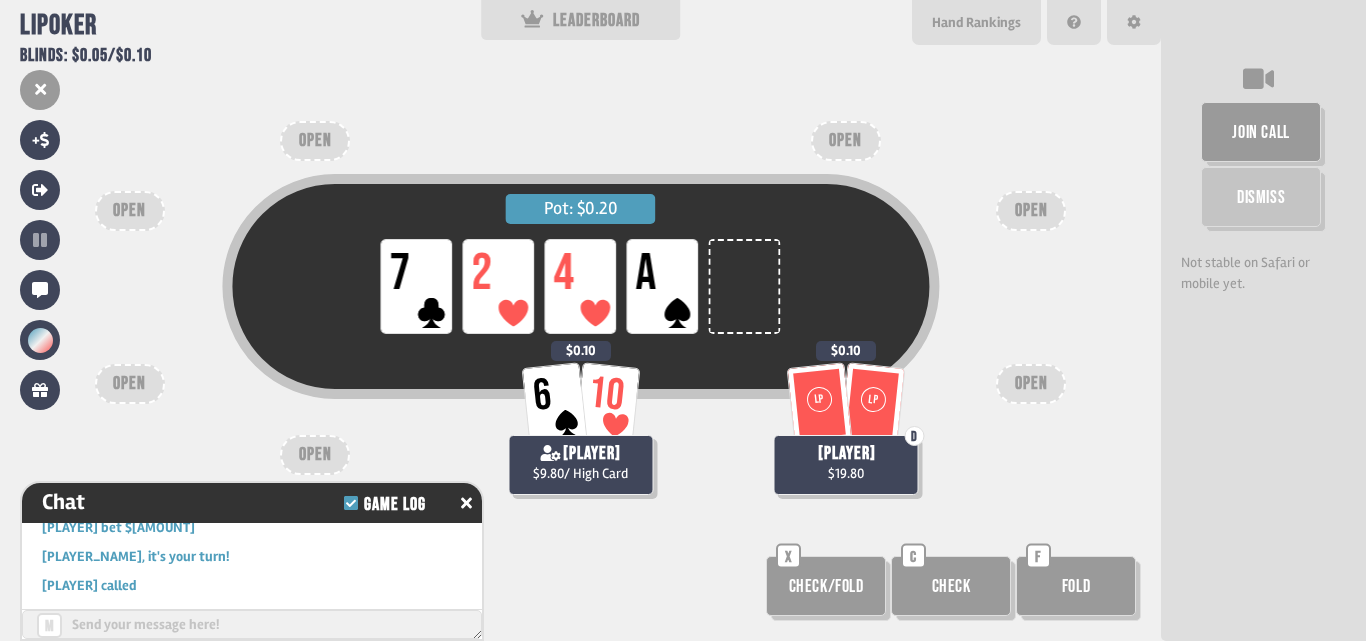 scroll, scrollTop: 997, scrollLeft: 0, axis: vertical 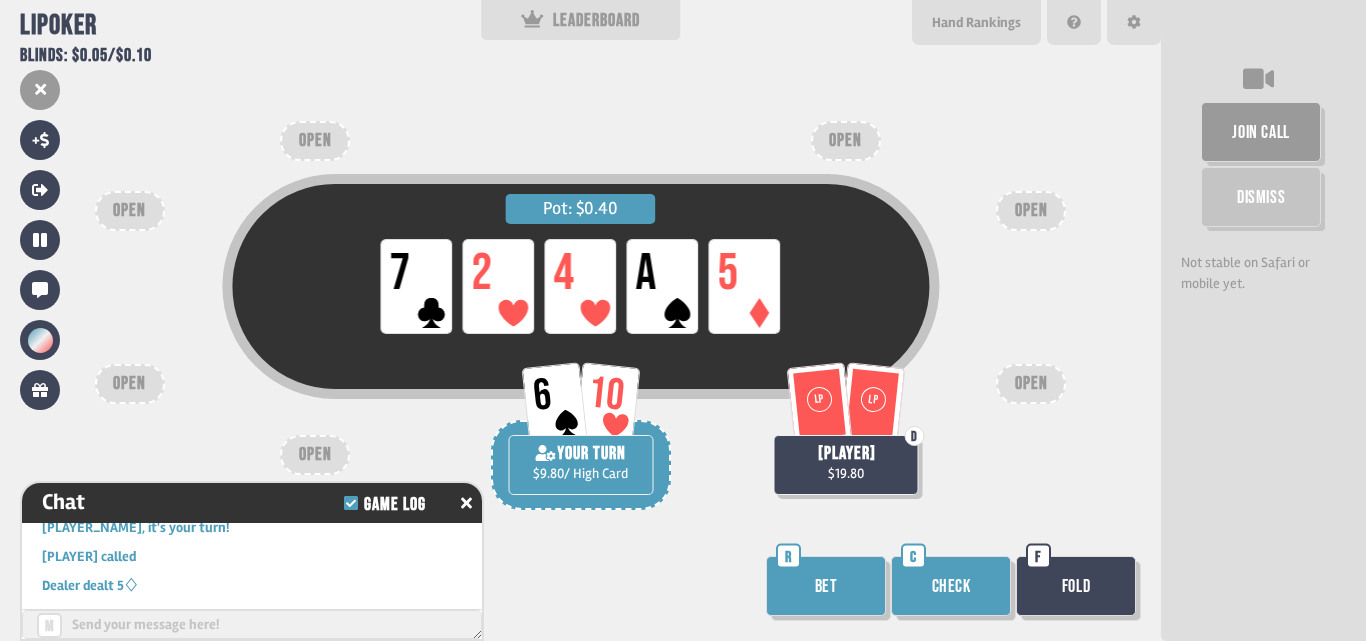 click on "Fold" at bounding box center [1076, 586] 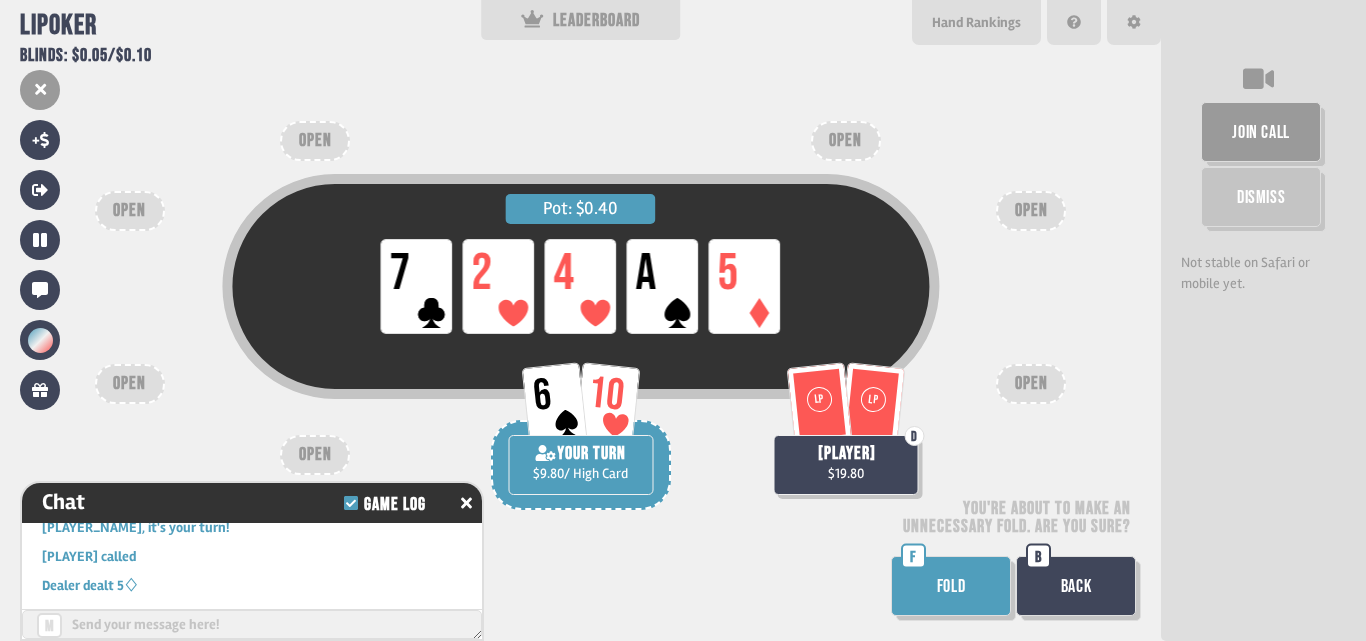 scroll, scrollTop: 1026, scrollLeft: 0, axis: vertical 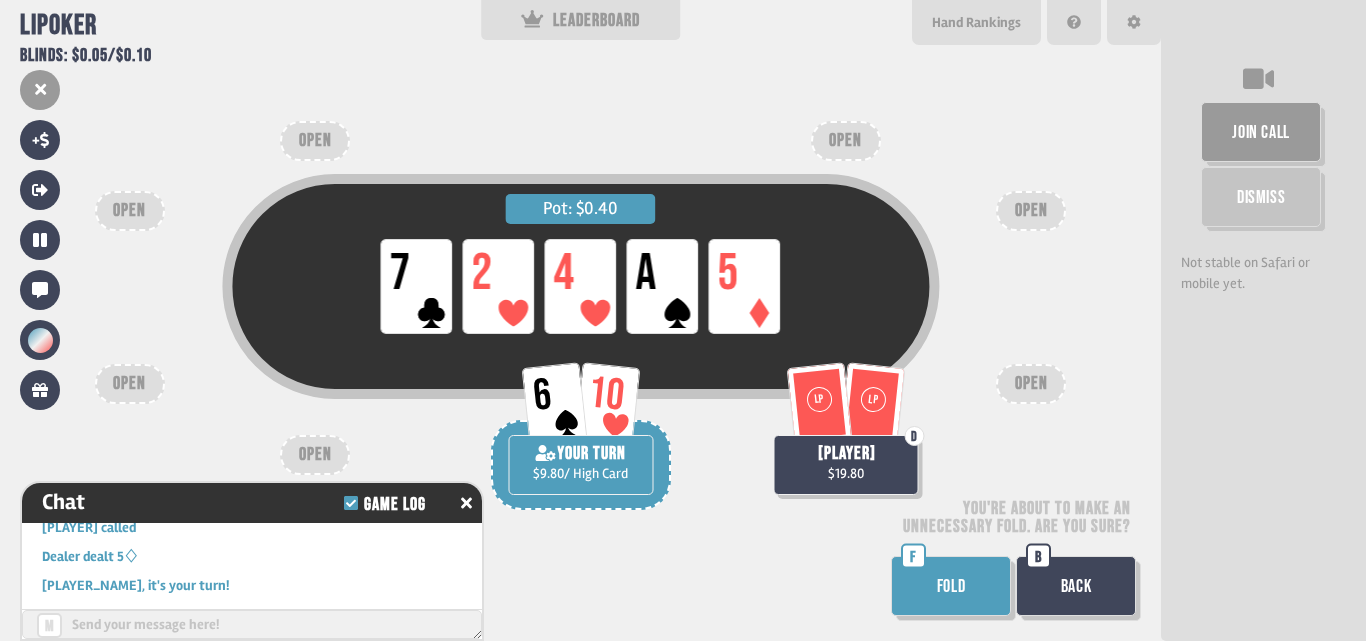 click on "Back" at bounding box center (1076, 586) 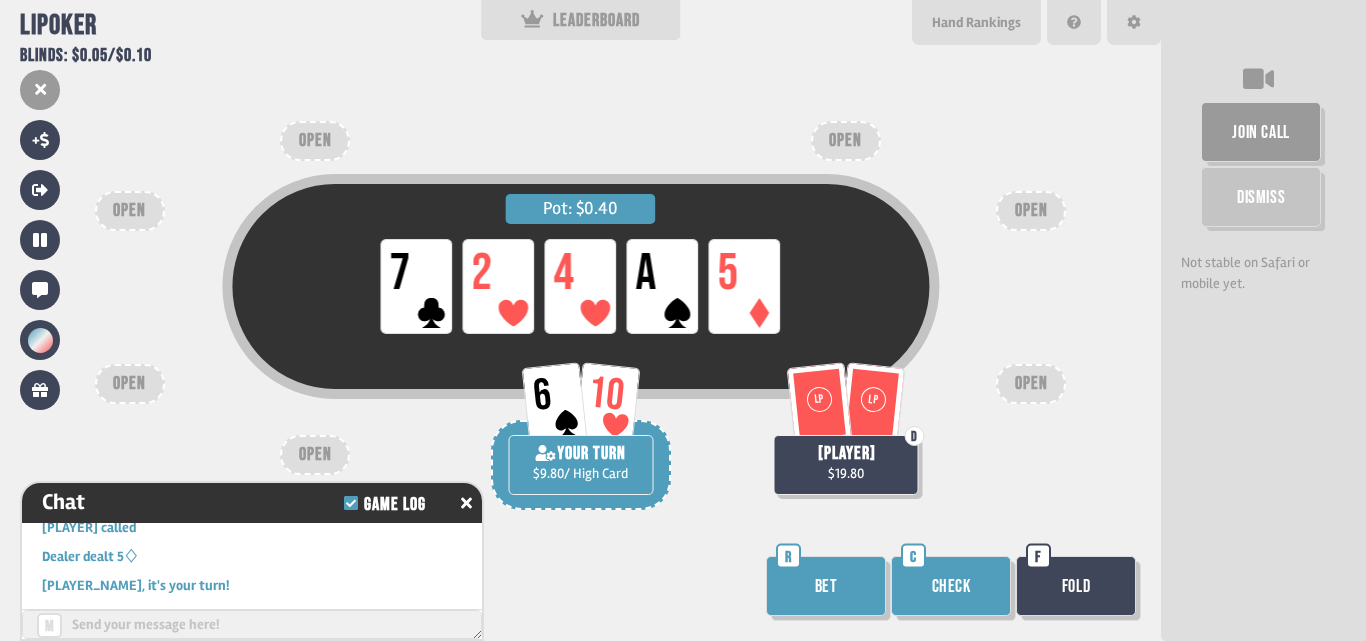 click on "Bet" at bounding box center [826, 586] 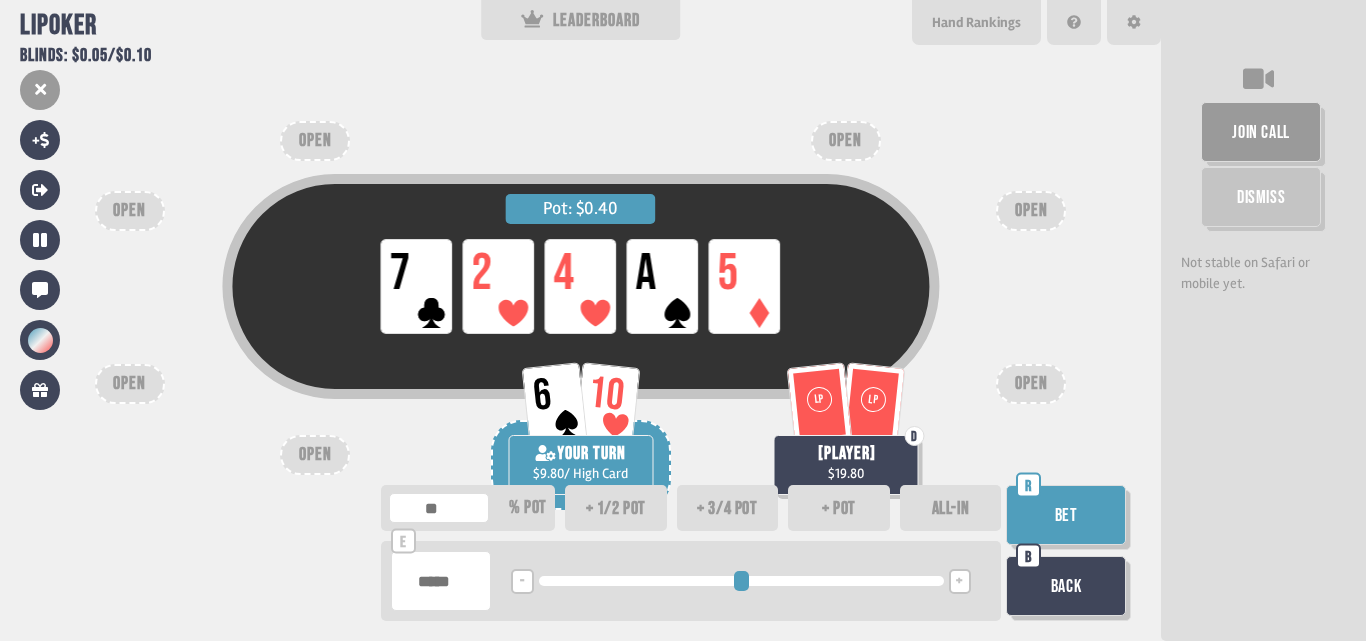 click on "Bet" at bounding box center [1066, 515] 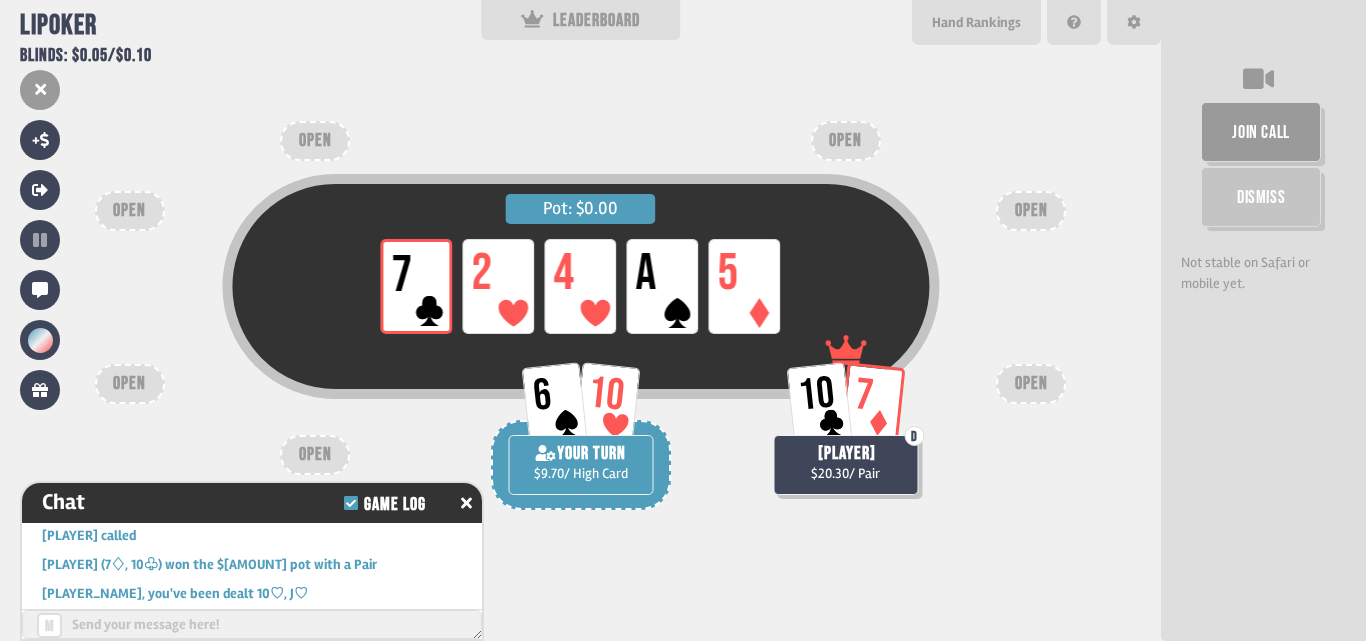 scroll, scrollTop: 1200, scrollLeft: 0, axis: vertical 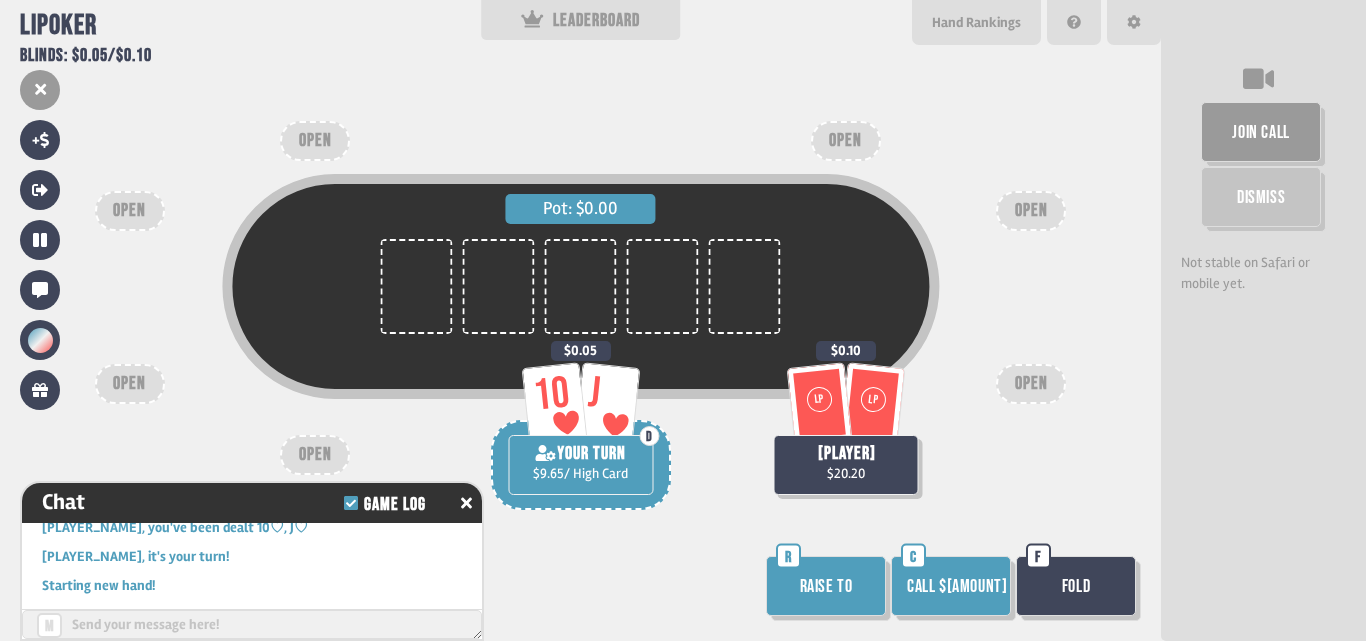 click on "Raise to" at bounding box center (826, 586) 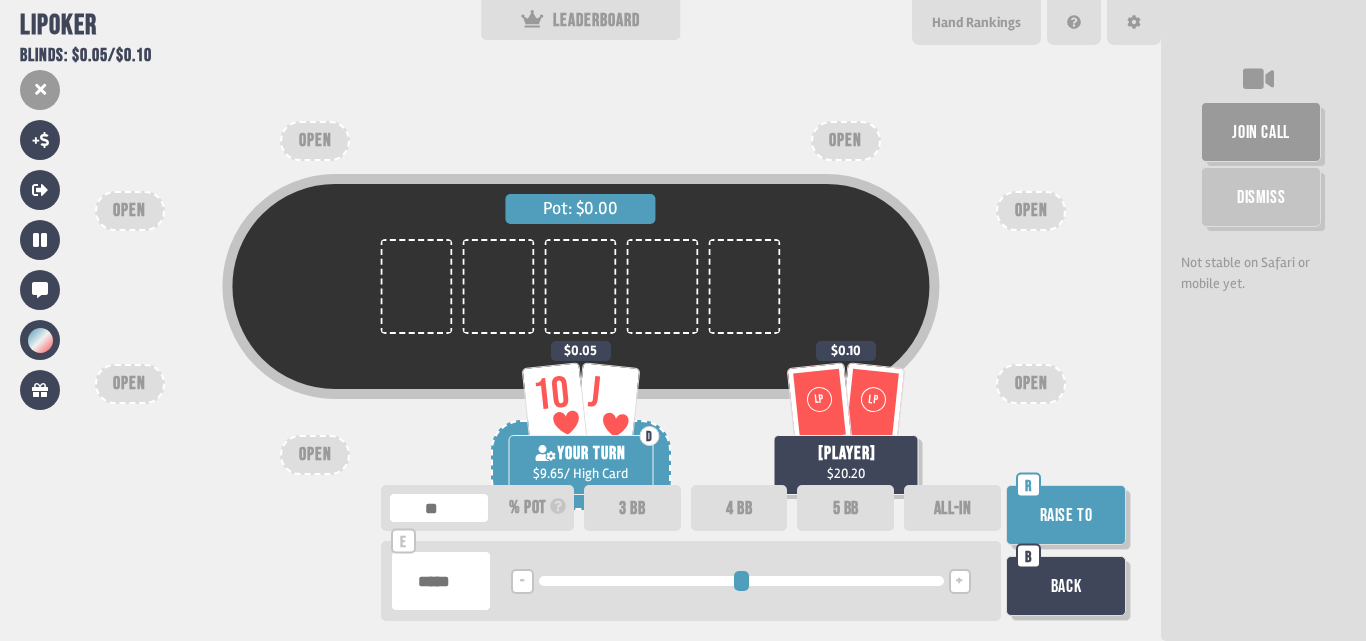 type on "***" 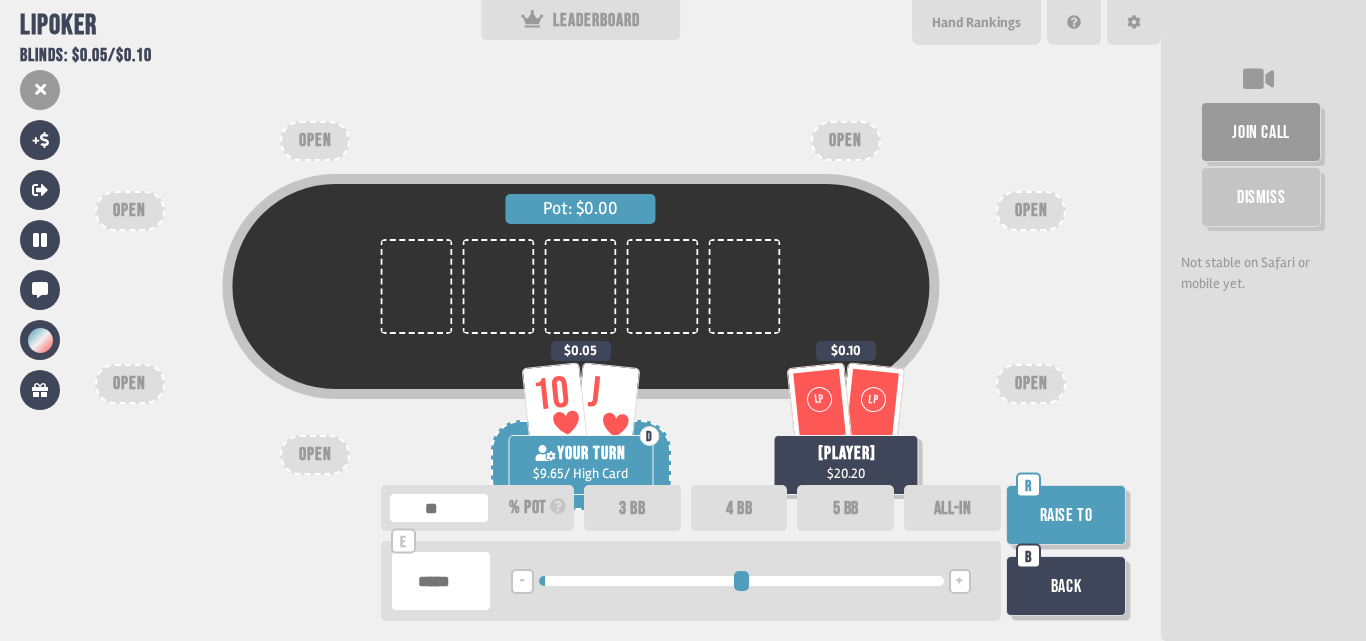 type on "**" 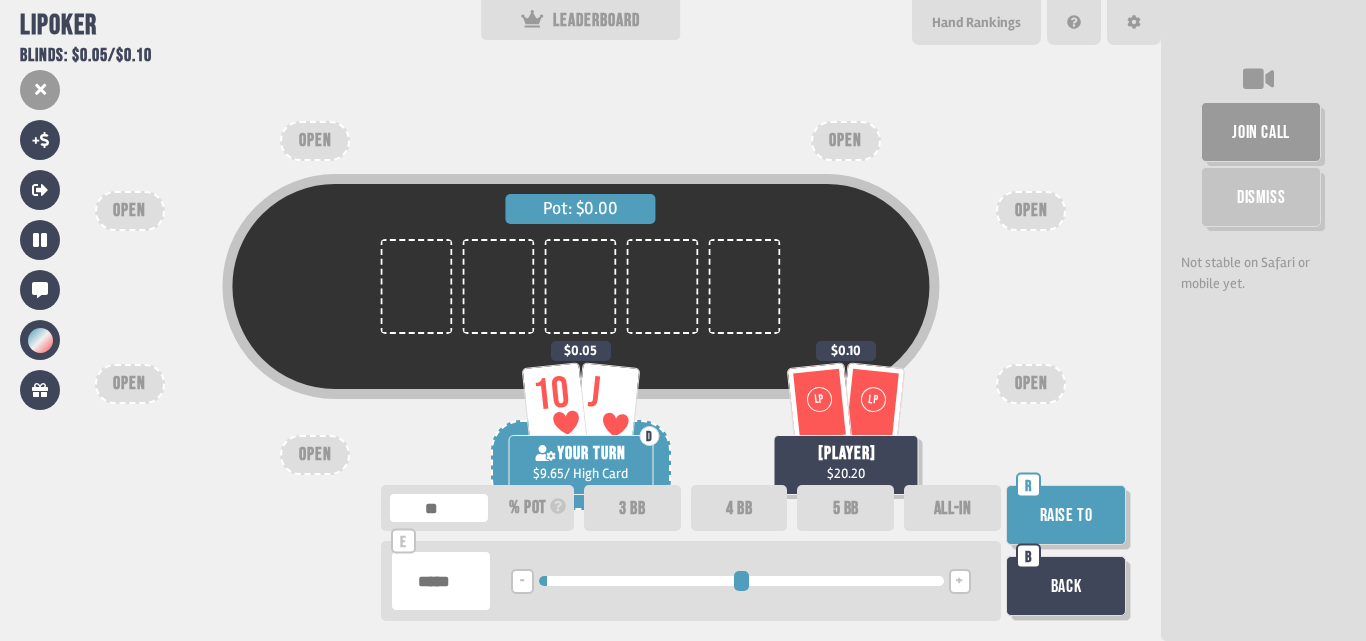 type on "***" 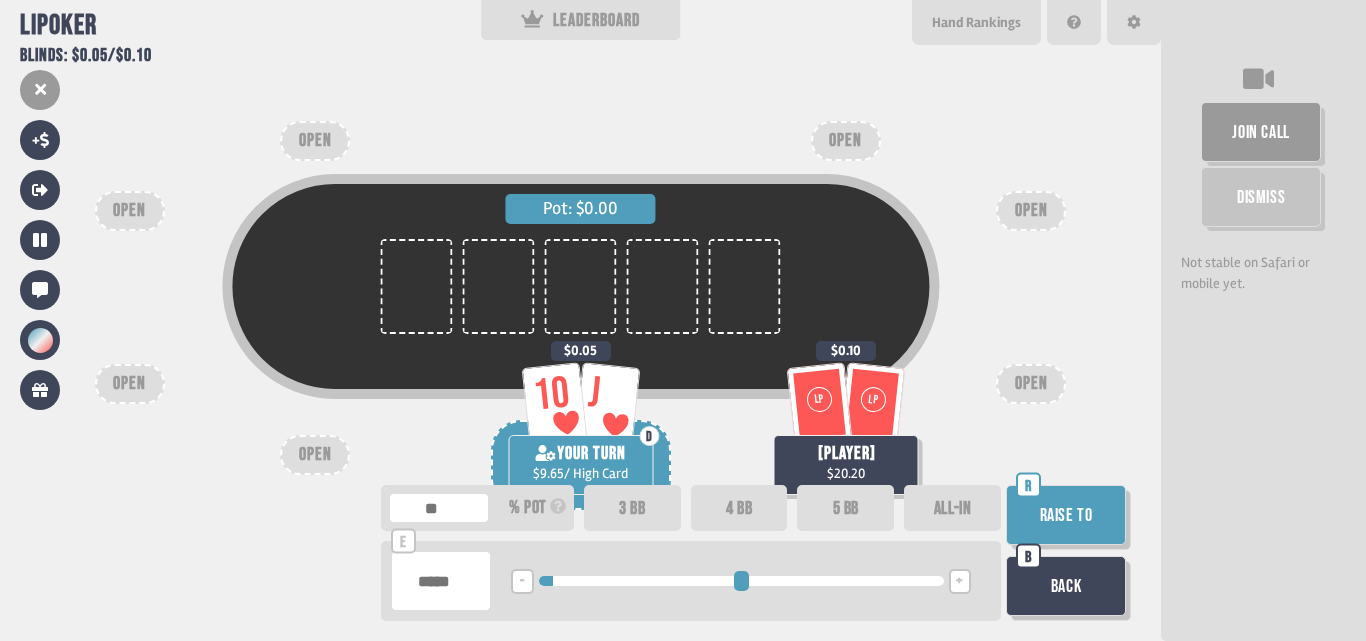 type on "**" 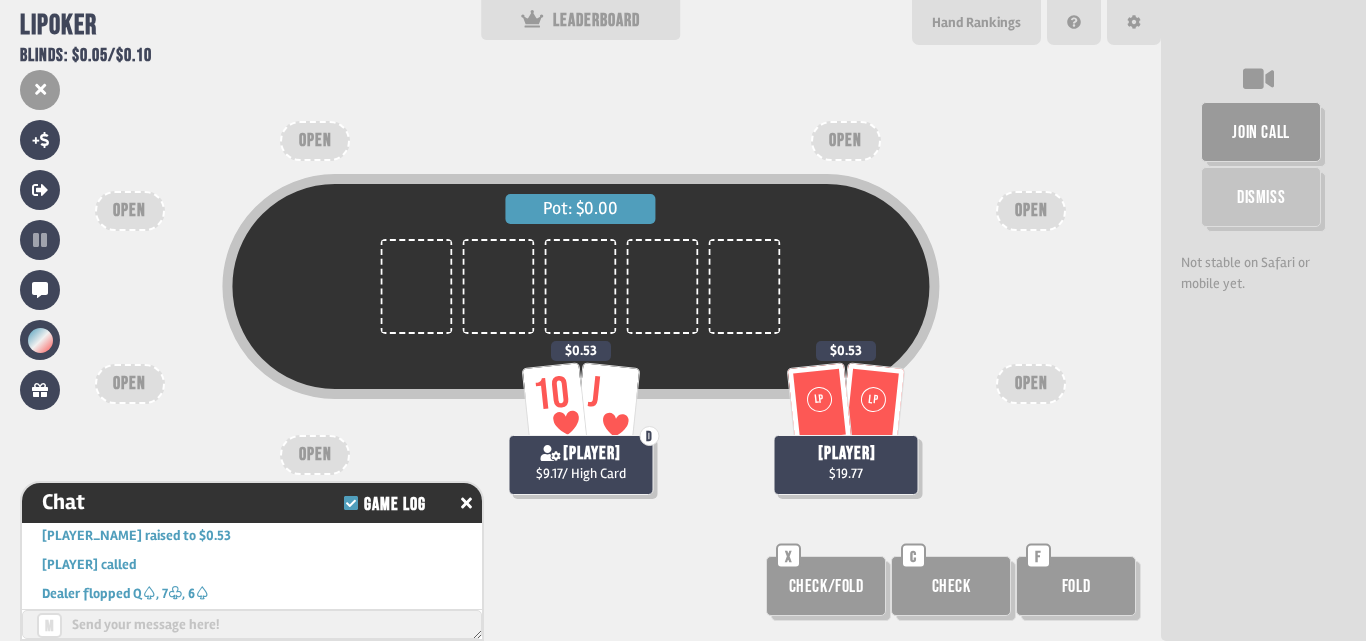 scroll, scrollTop: 1287, scrollLeft: 0, axis: vertical 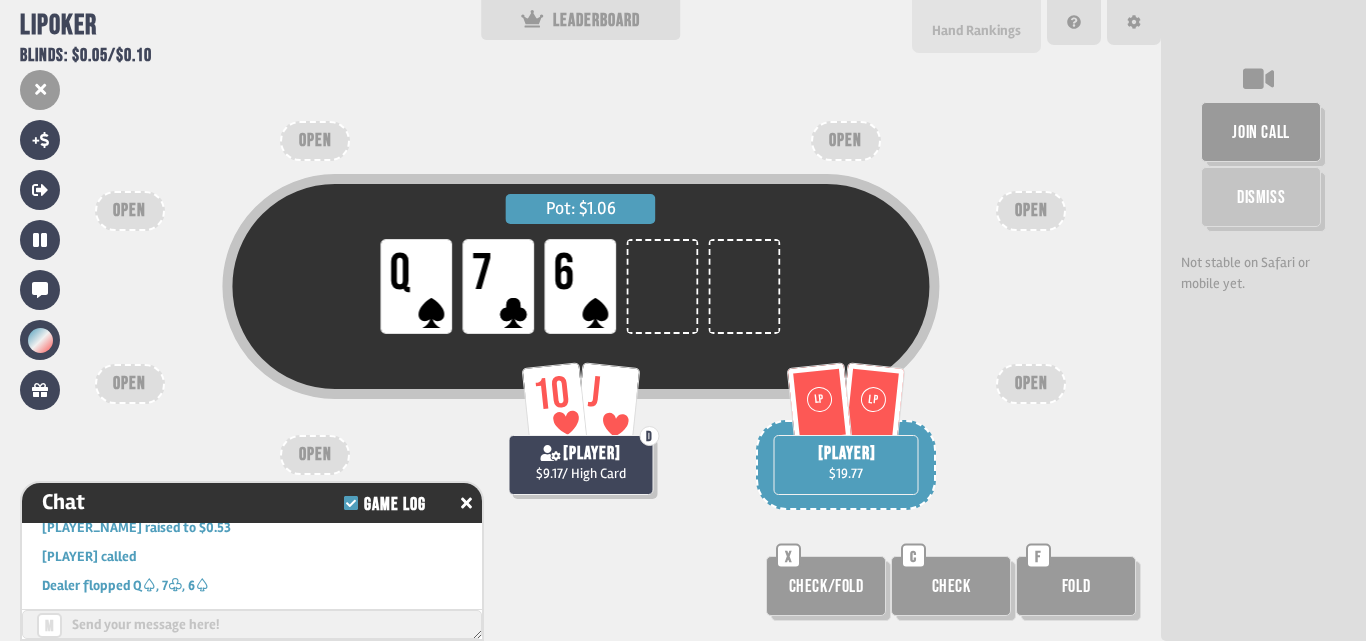 click on "Hand Rankings" at bounding box center (976, 30) 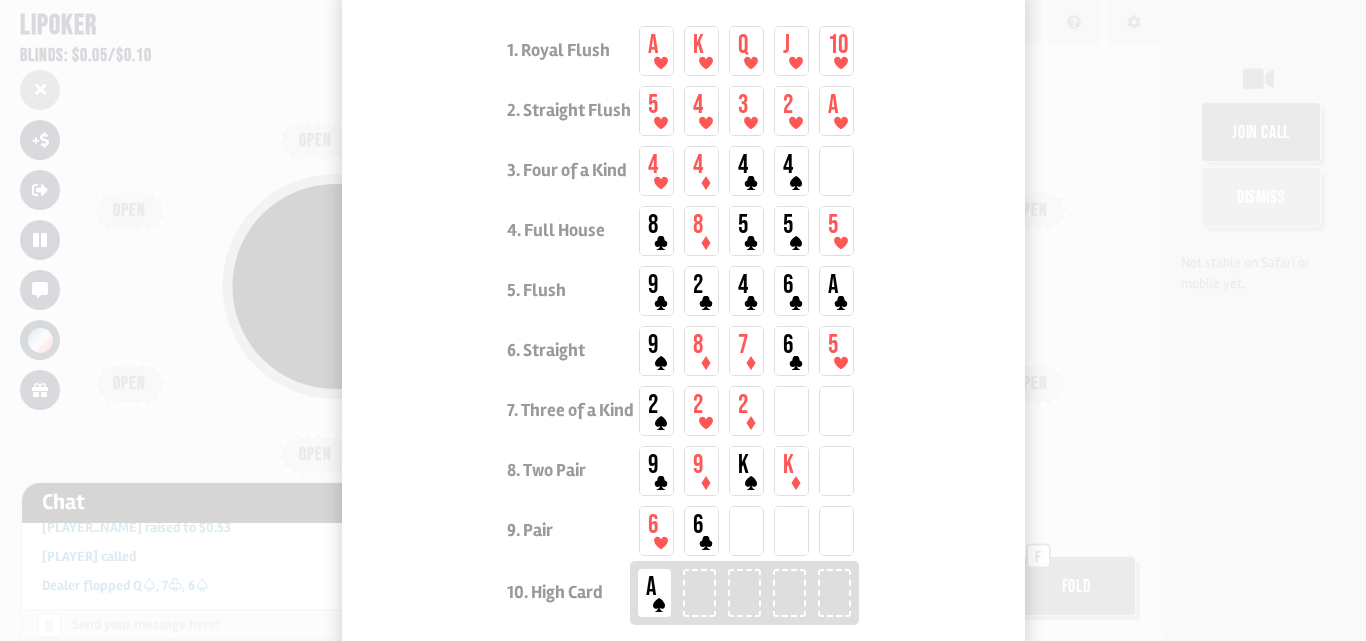 click at bounding box center [683, 320] 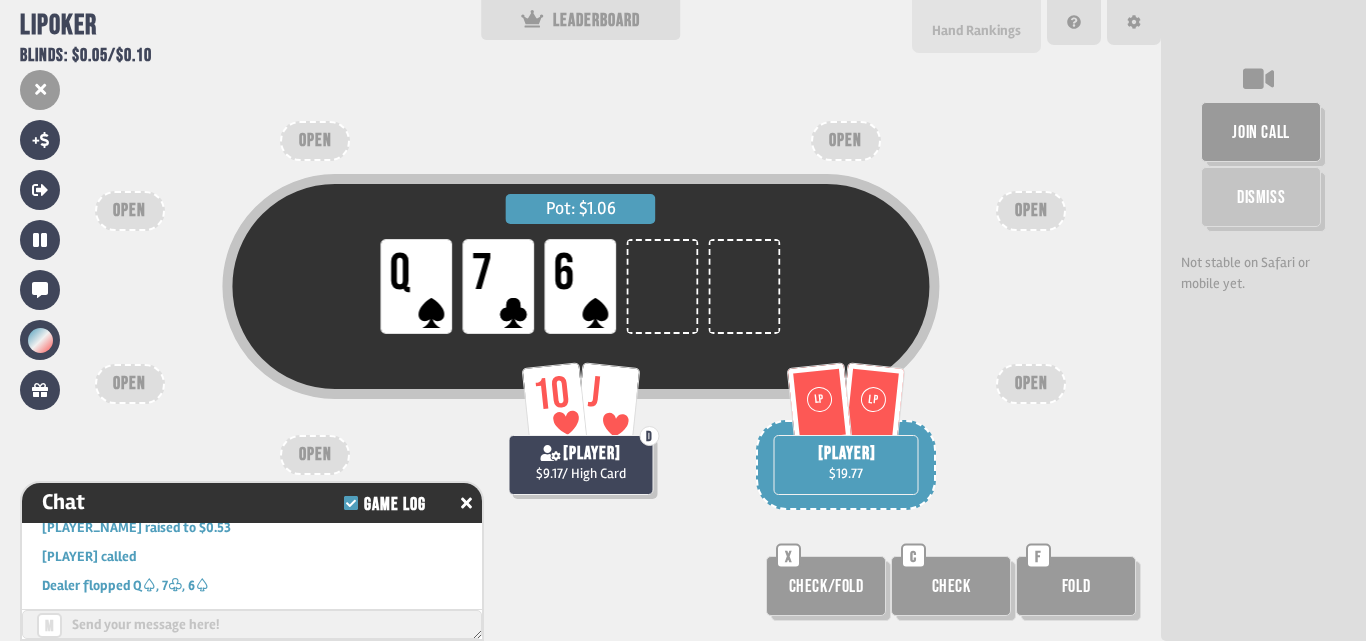 click on "Hand Rankings" at bounding box center (976, 30) 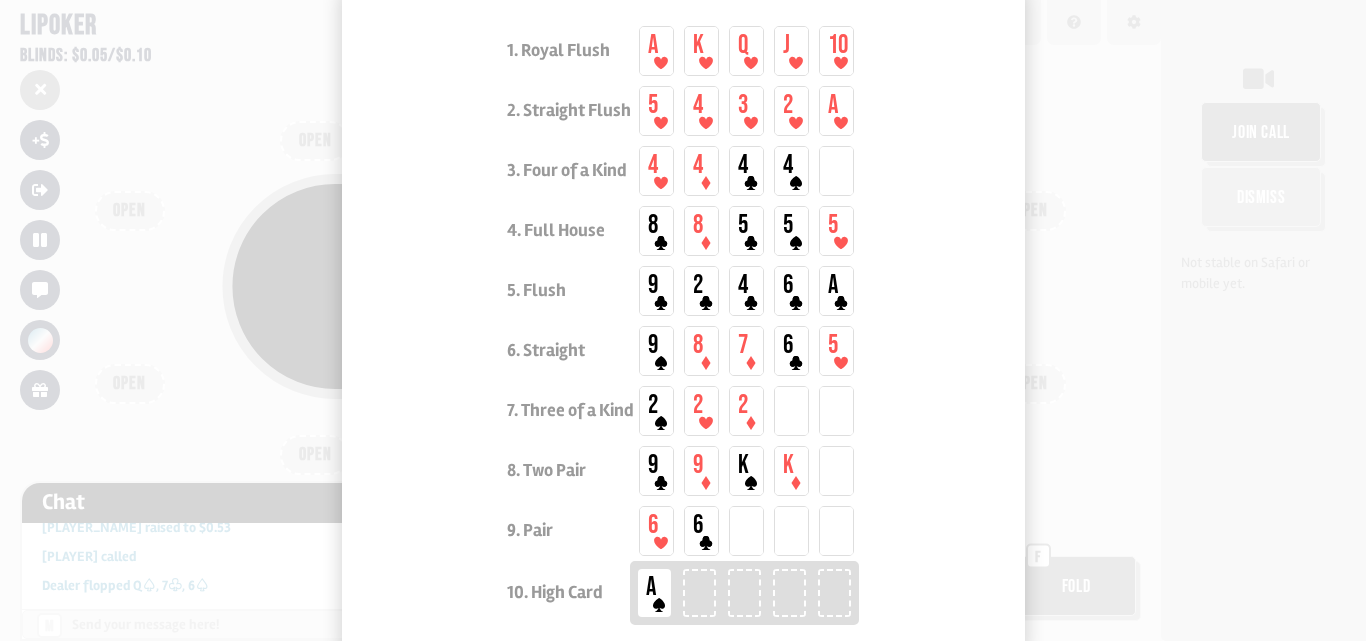 click at bounding box center [683, 320] 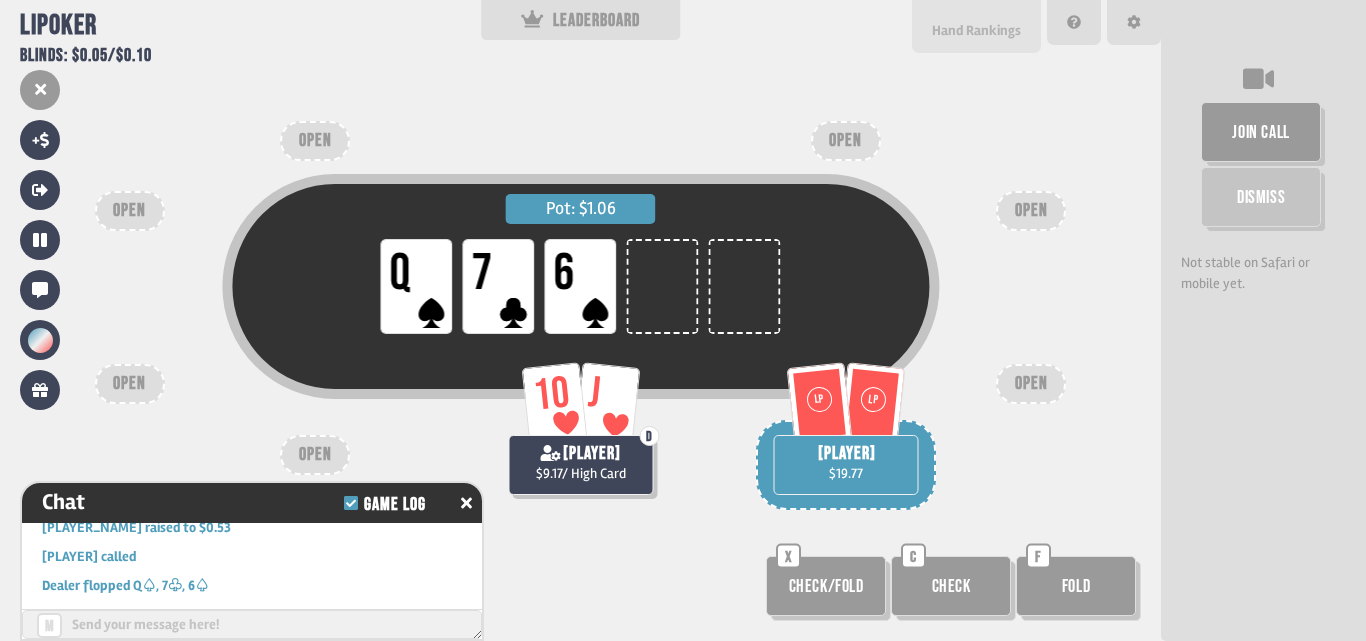 click on "Hand Rankings" at bounding box center [976, 26] 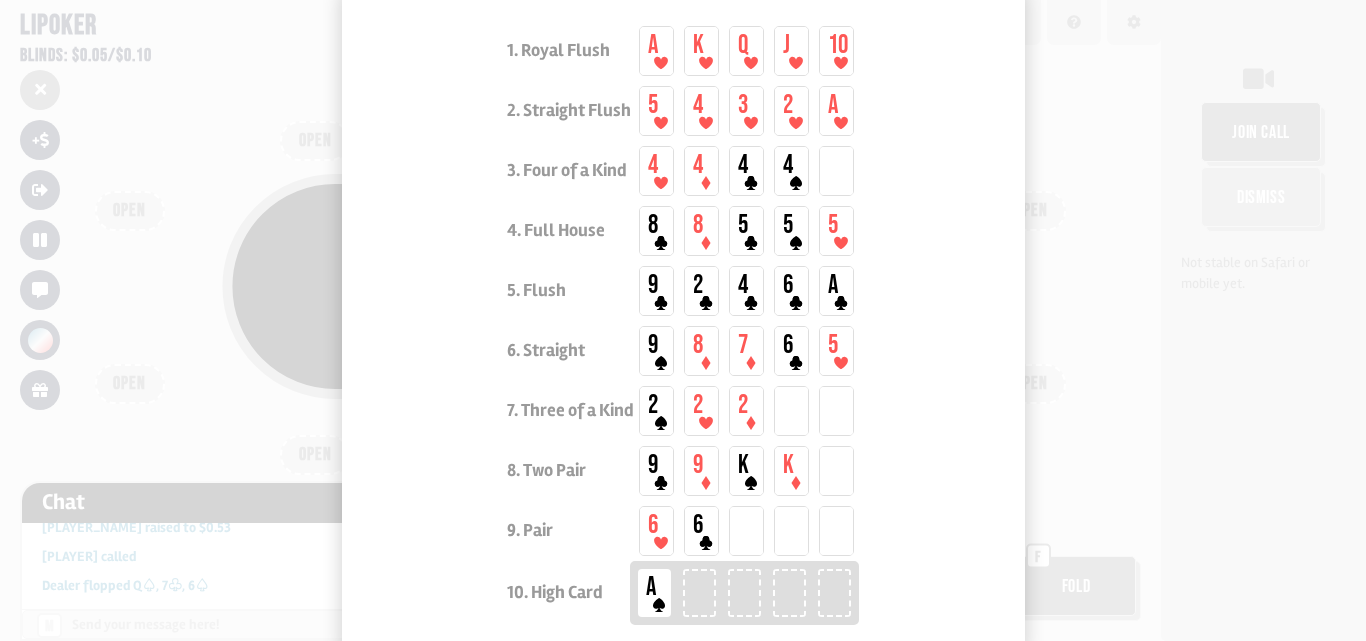 click at bounding box center [683, 320] 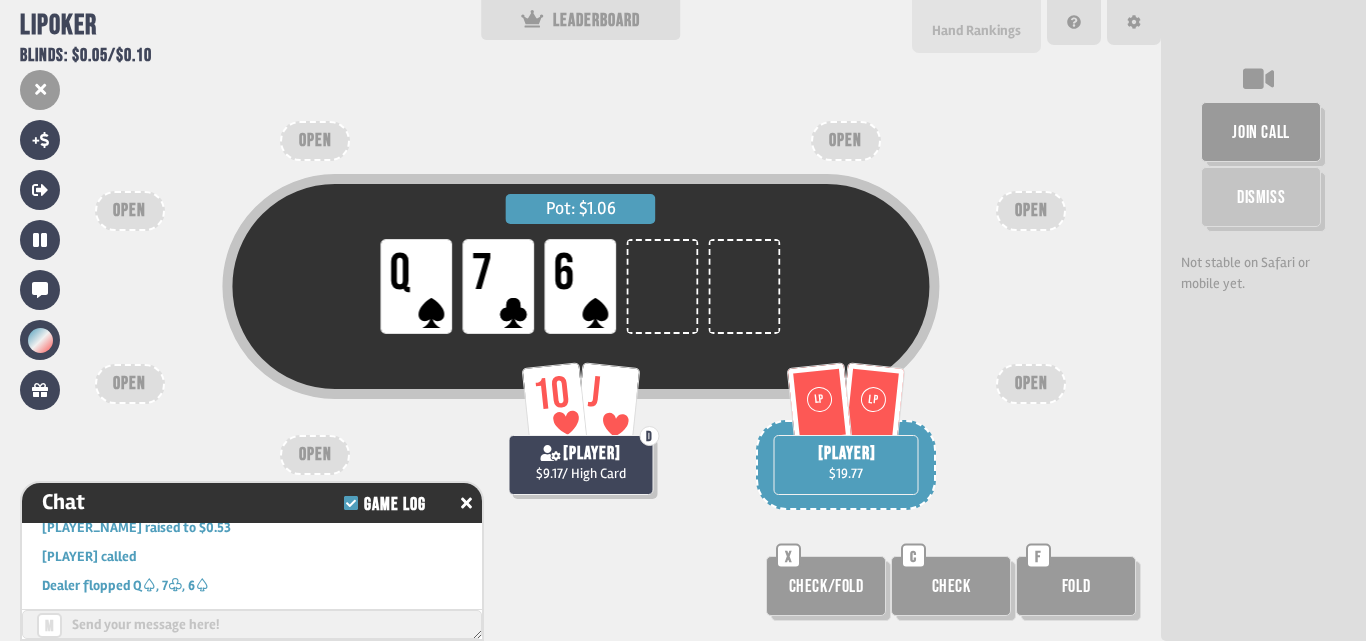 click on "Hand Rankings" at bounding box center [976, 30] 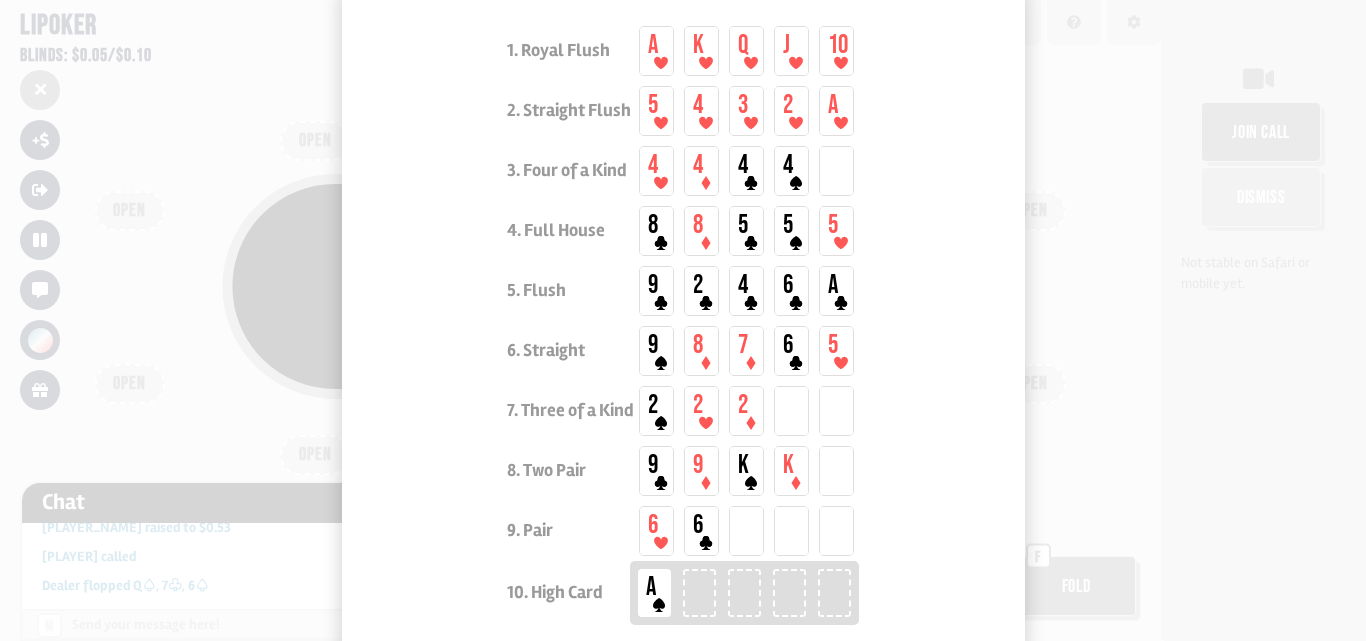click at bounding box center [683, 320] 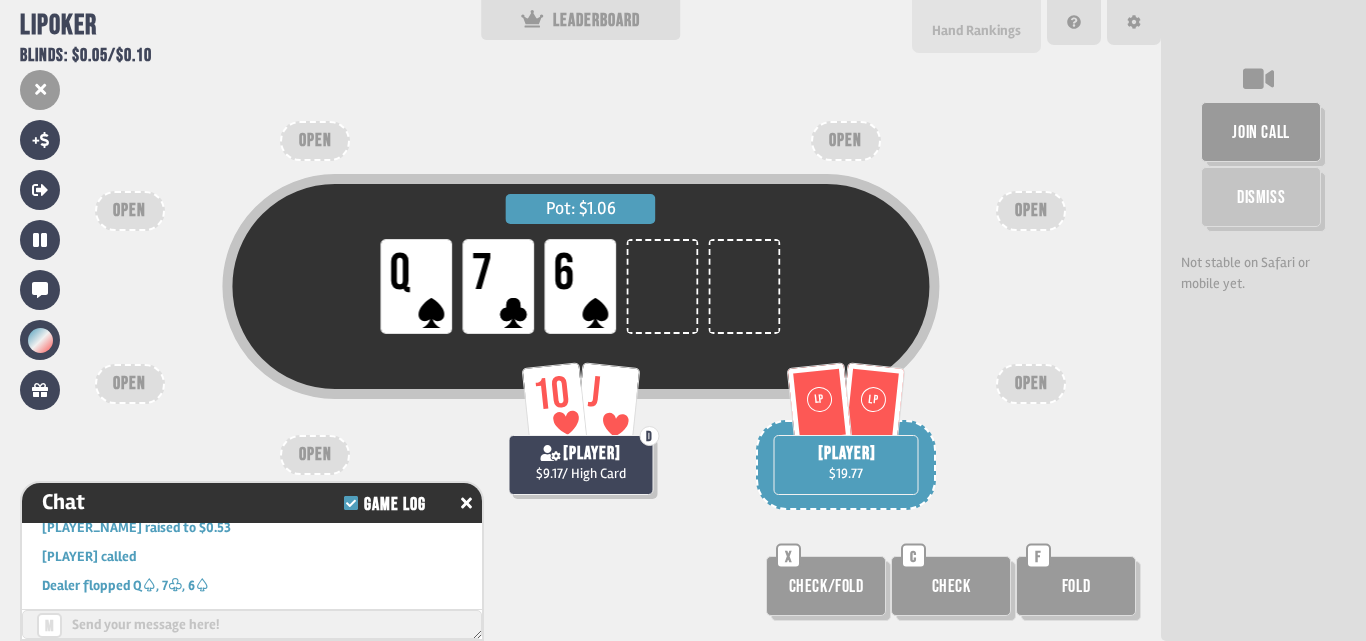 click on "Hand Rankings" at bounding box center [976, 30] 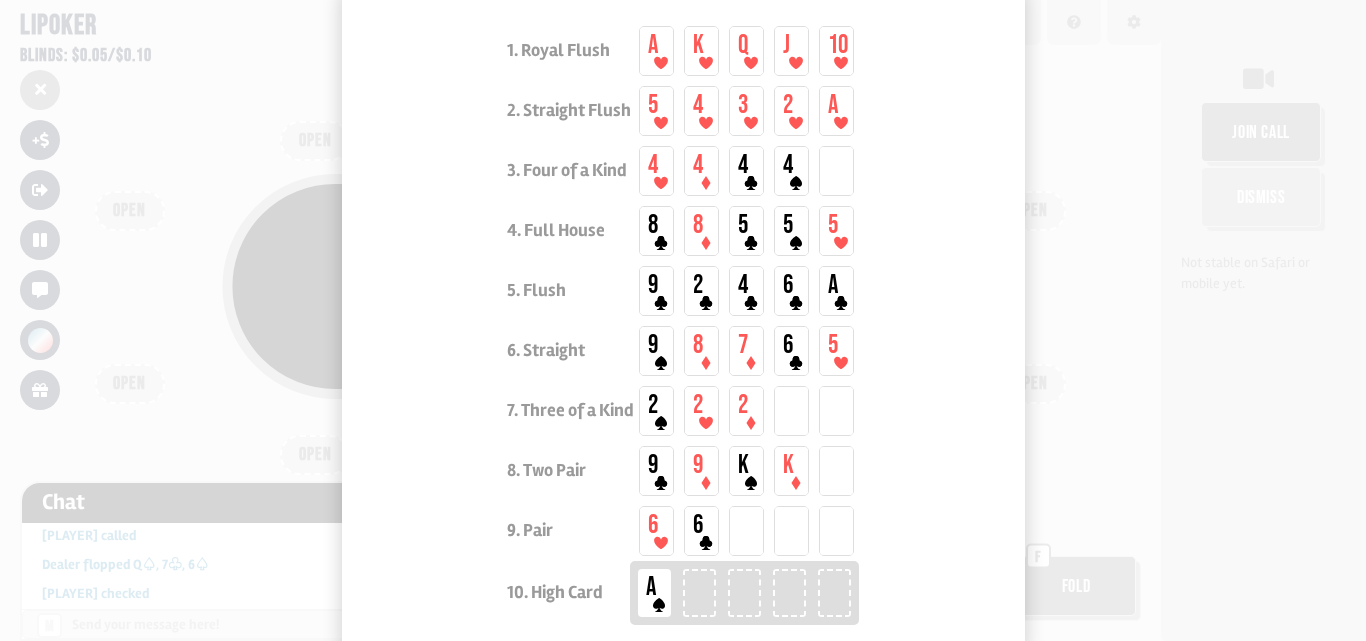 scroll, scrollTop: 1316, scrollLeft: 0, axis: vertical 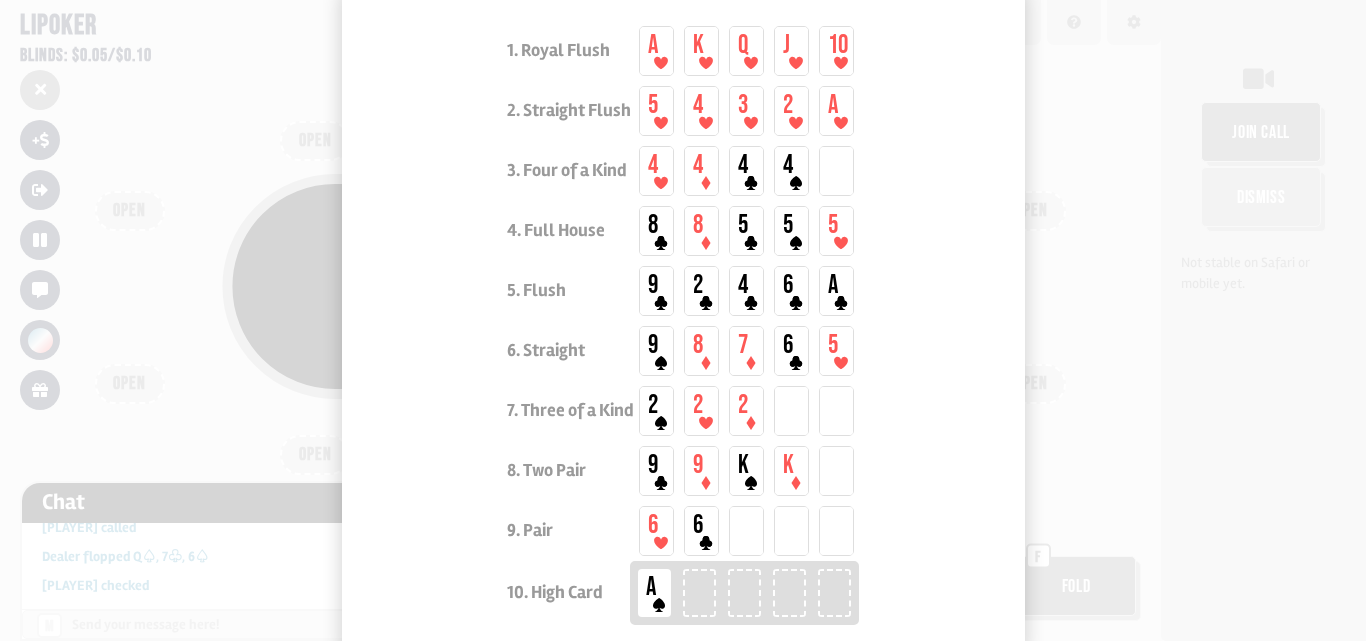 click at bounding box center [683, 320] 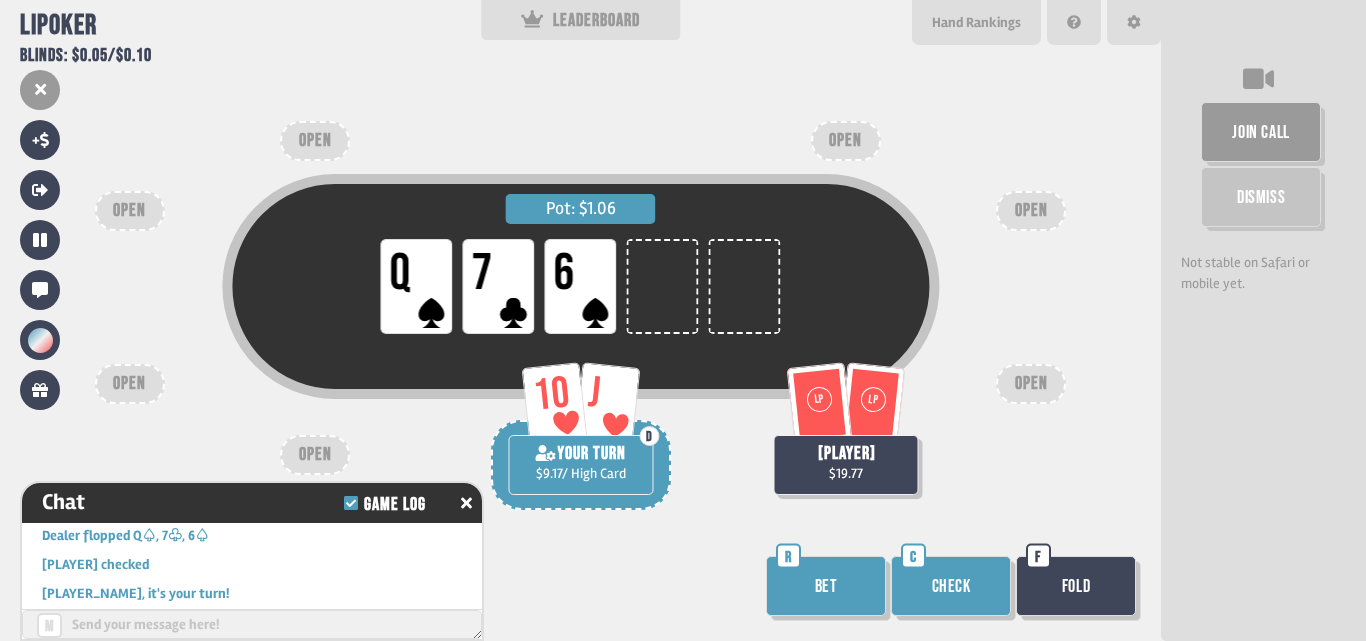 scroll, scrollTop: 1345, scrollLeft: 0, axis: vertical 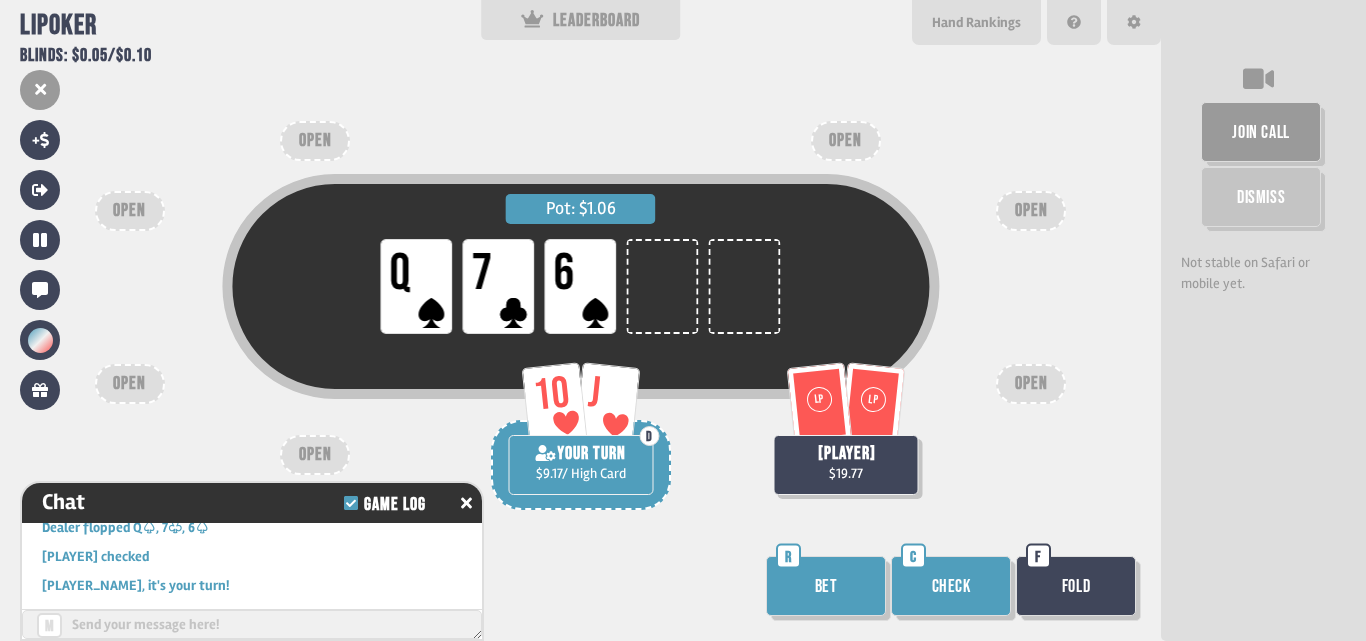 click on "$9.17   / High Card" at bounding box center (581, 473) 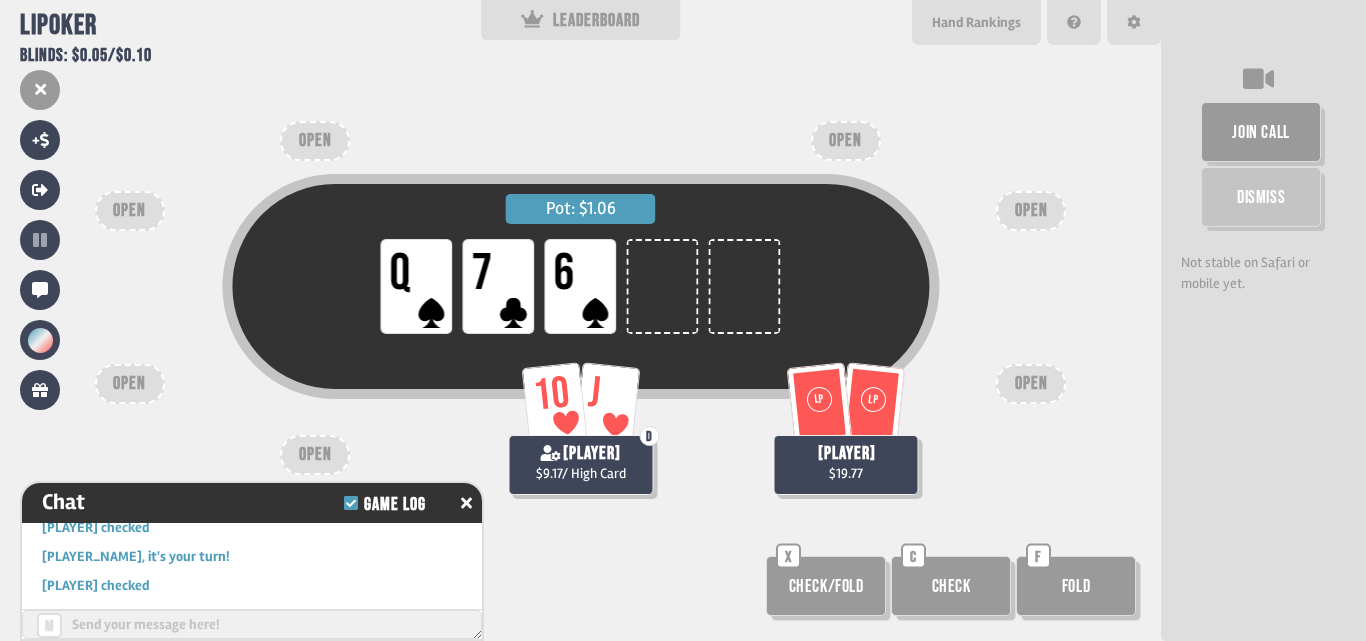 scroll, scrollTop: 1403, scrollLeft: 0, axis: vertical 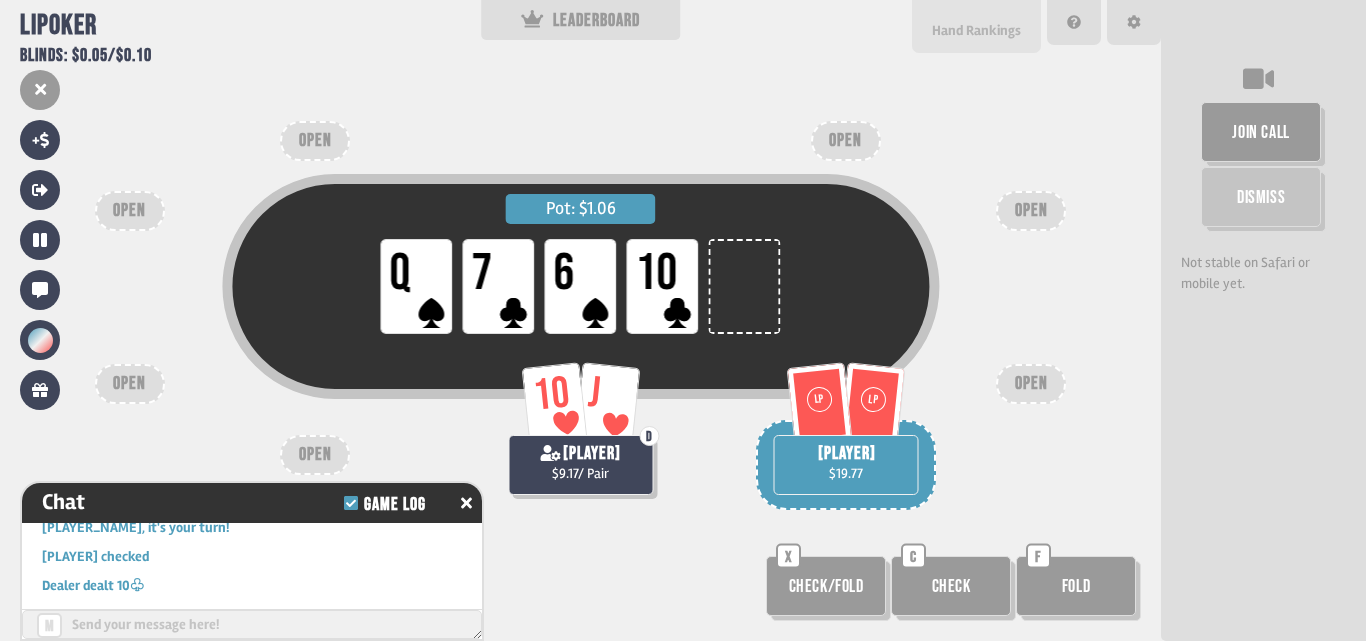 click on "Hand Rankings" at bounding box center (976, 30) 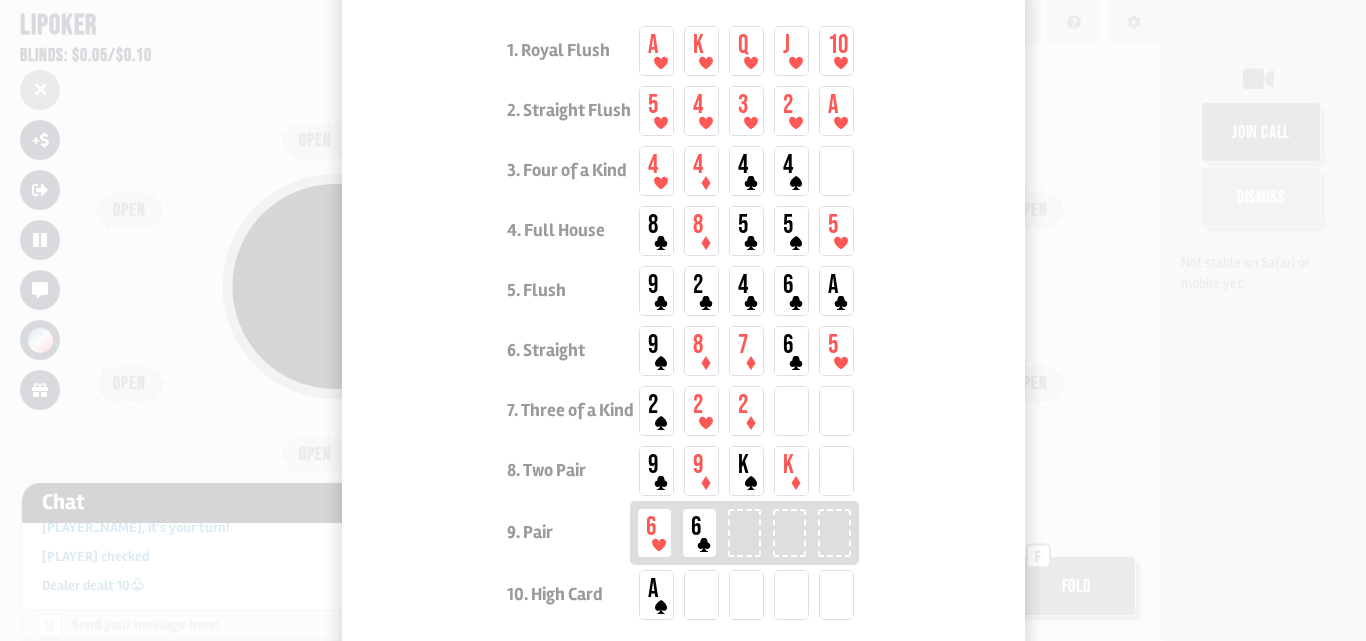 click at bounding box center (683, 320) 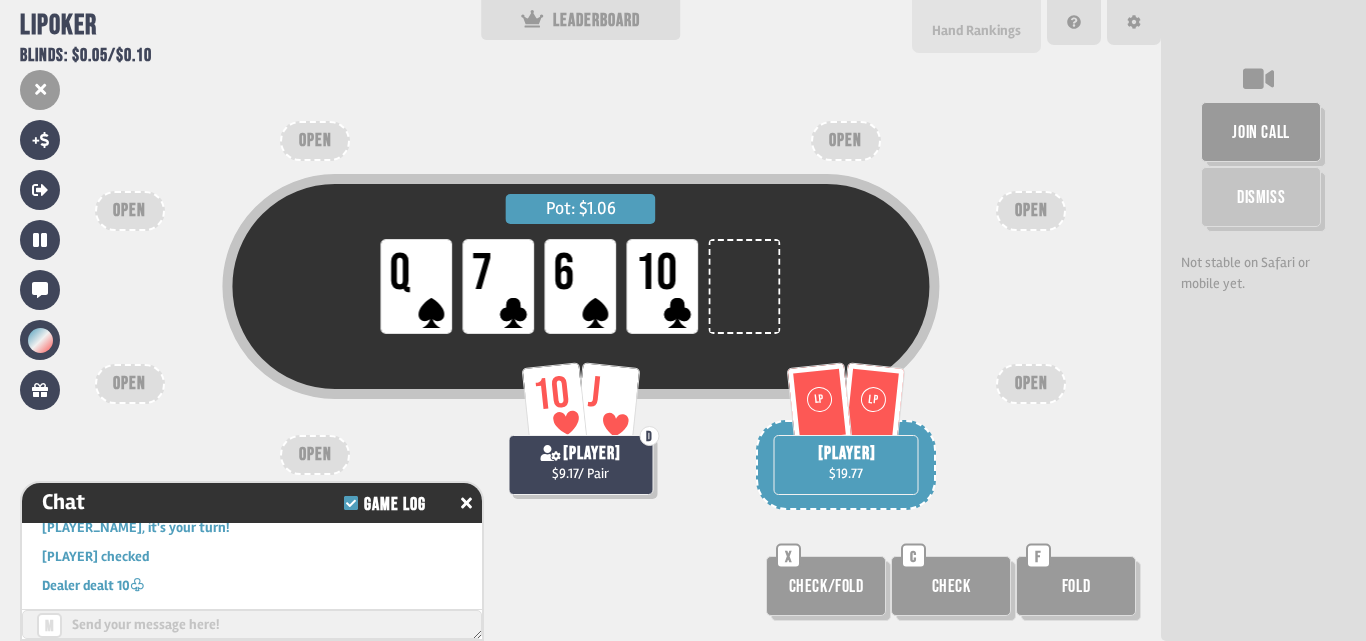 click on "Hand Rankings" at bounding box center (976, 30) 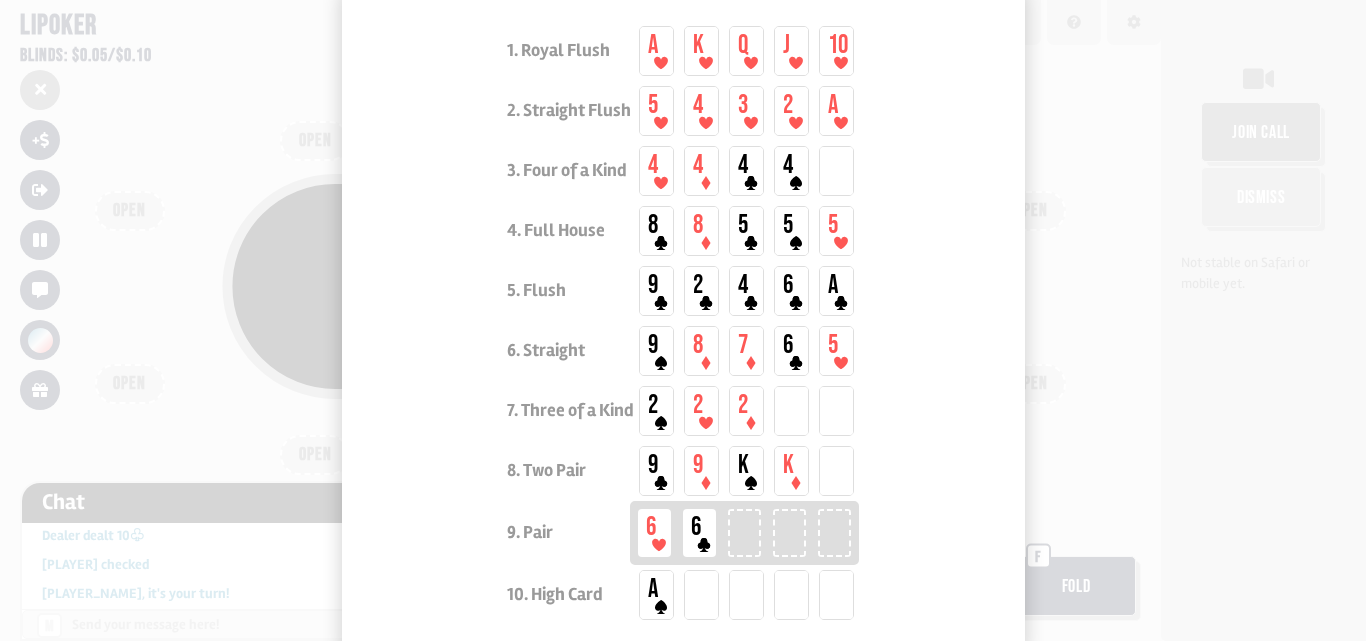 scroll, scrollTop: 1461, scrollLeft: 0, axis: vertical 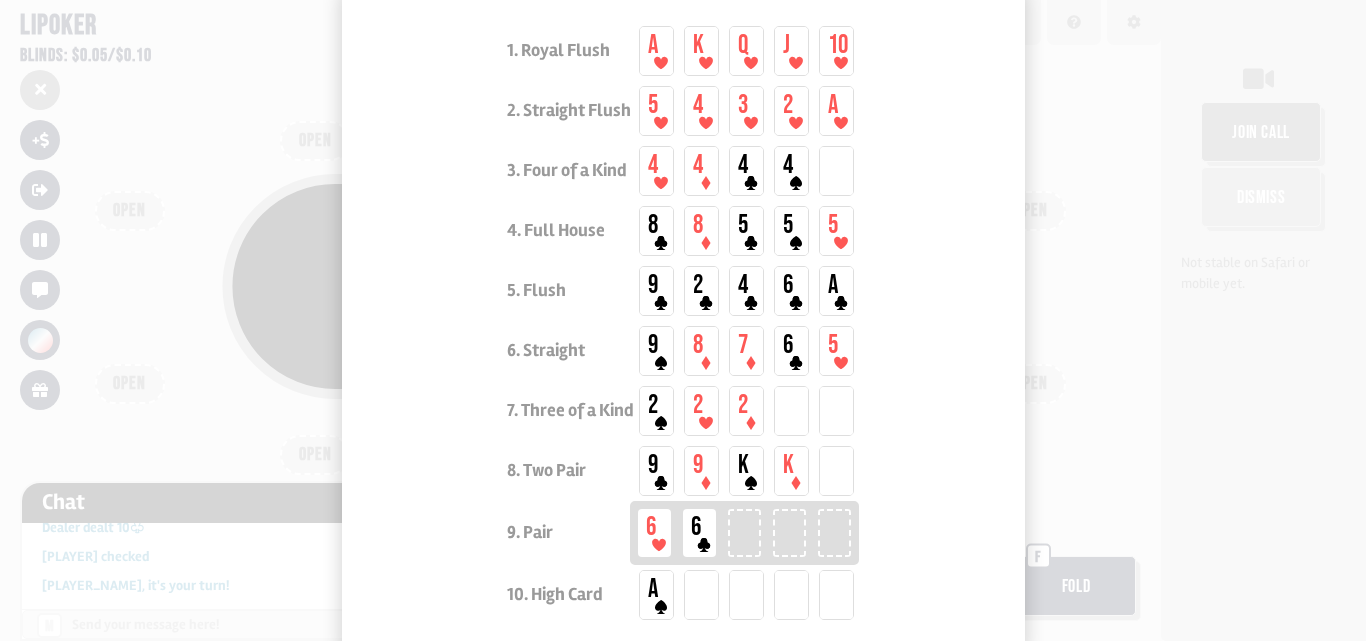 click at bounding box center [683, 320] 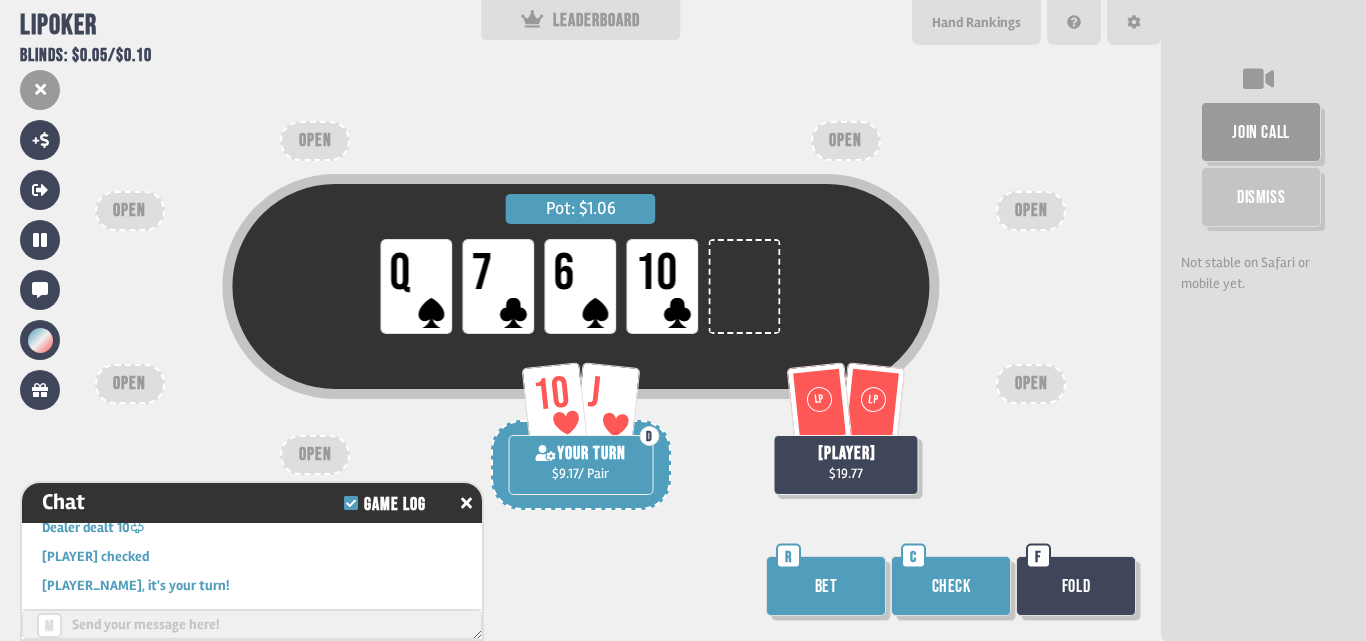 click on "Check" at bounding box center [951, 586] 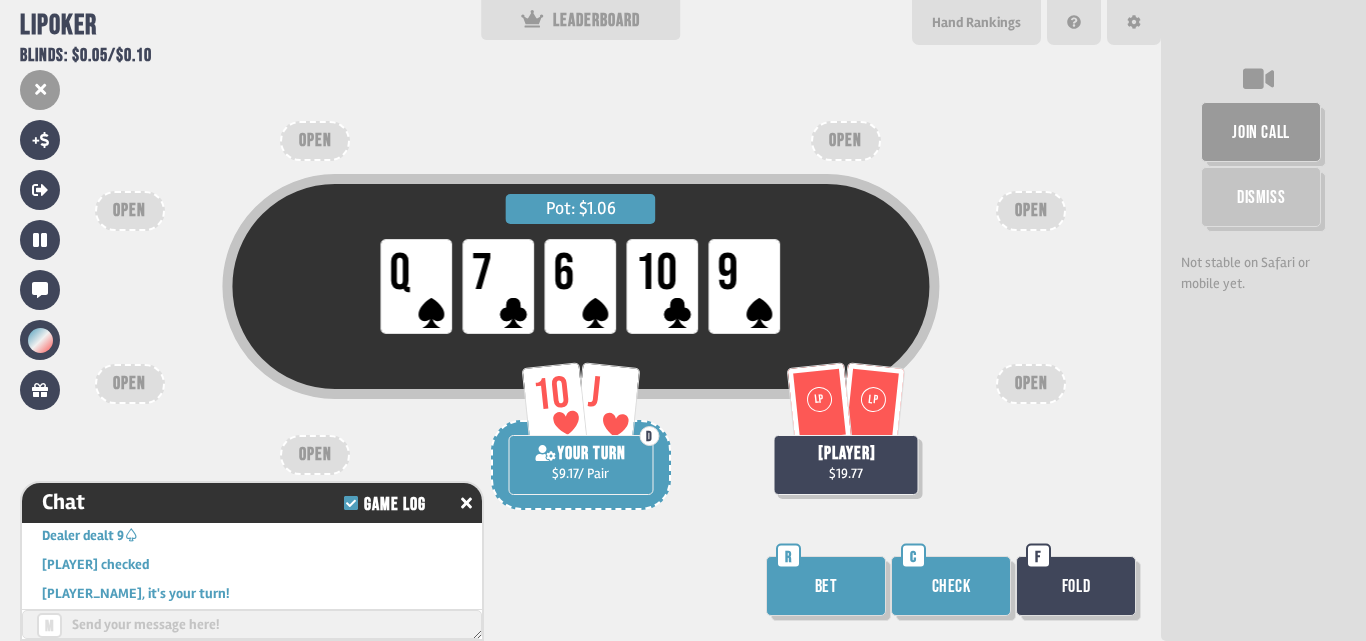 scroll, scrollTop: 1577, scrollLeft: 0, axis: vertical 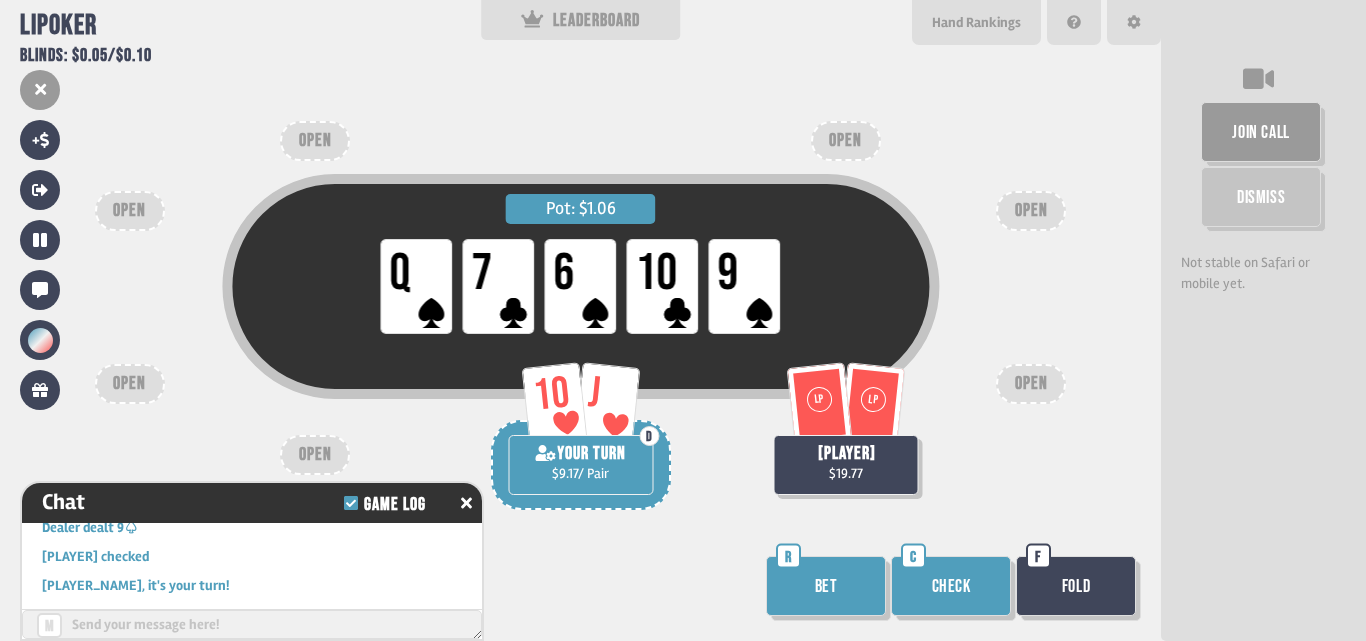 click on "Fold" at bounding box center (1076, 586) 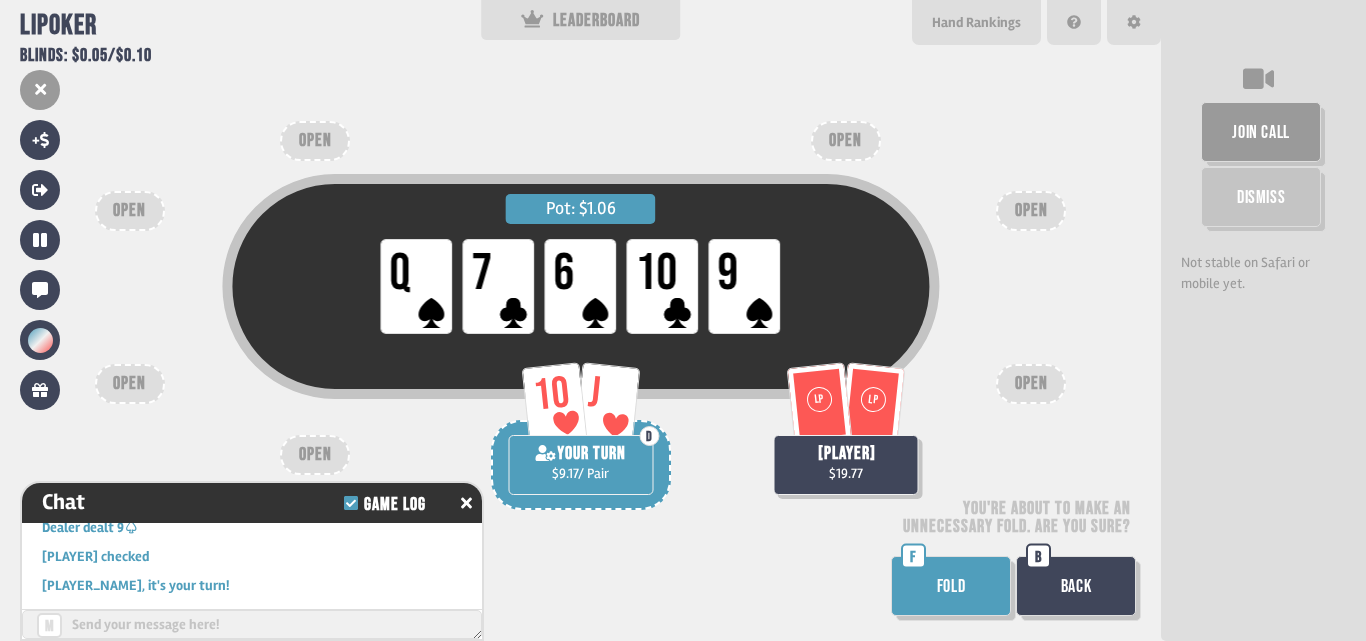 click on "FOLD" at bounding box center (951, 586) 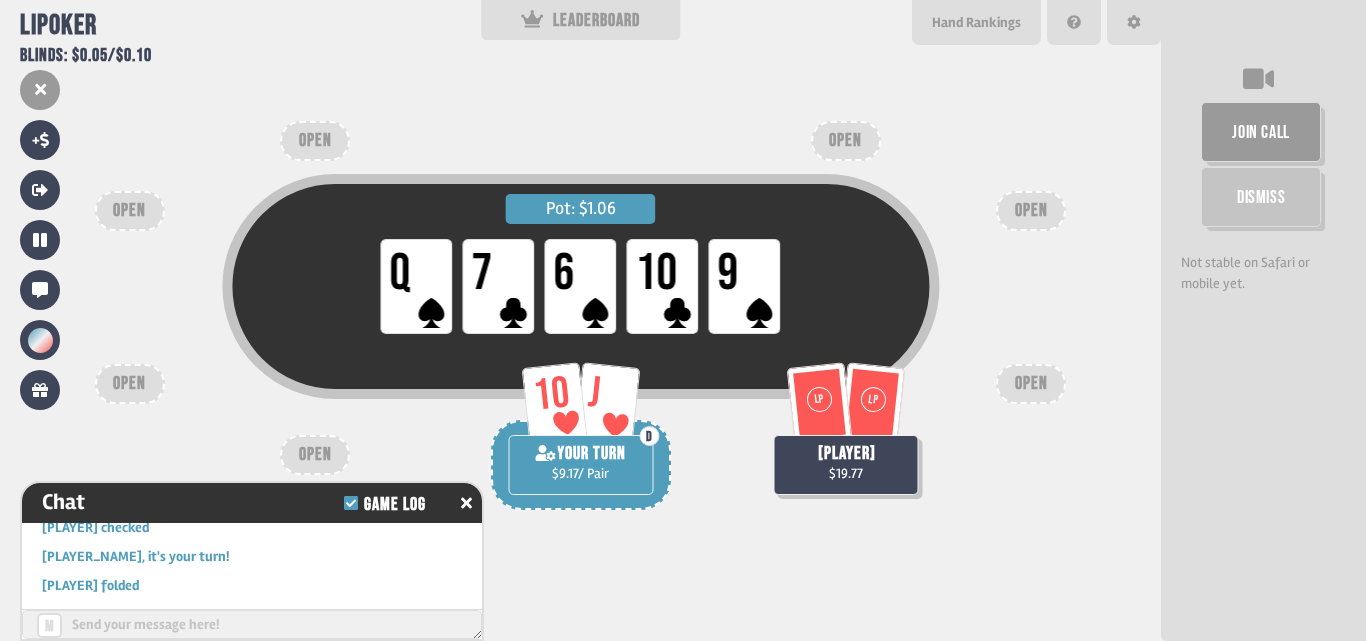 scroll, scrollTop: 1635, scrollLeft: 0, axis: vertical 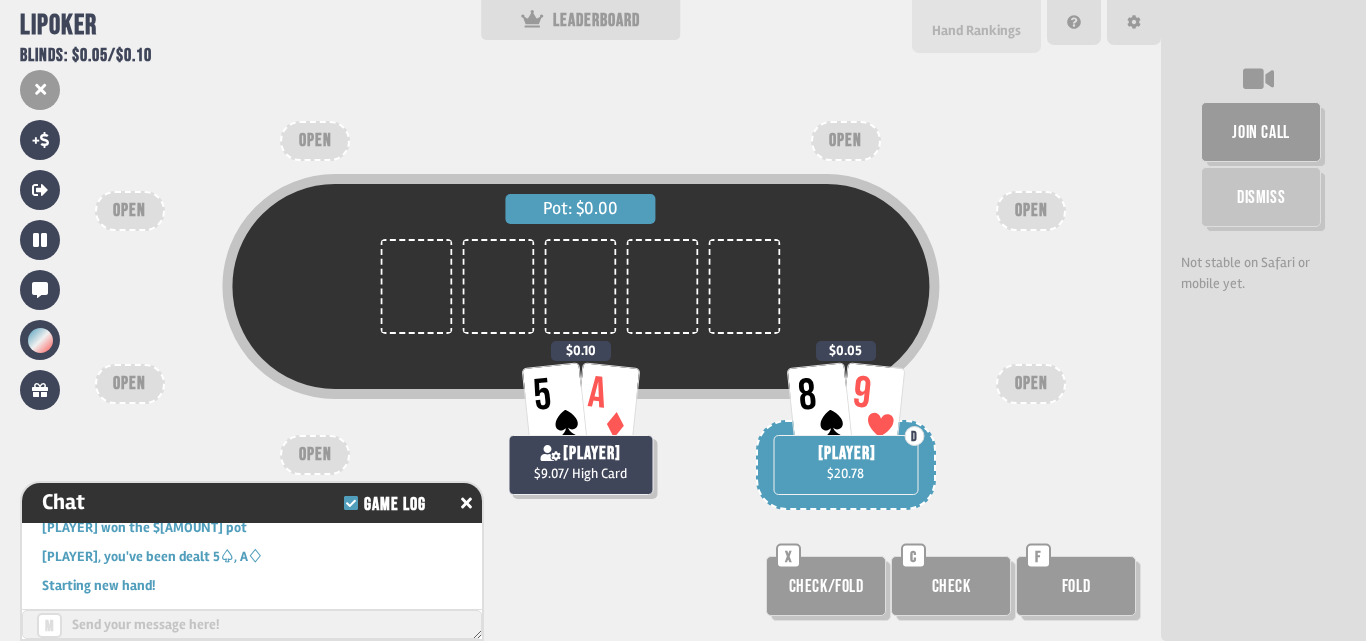 click on "Hand Rankings" at bounding box center (976, 26) 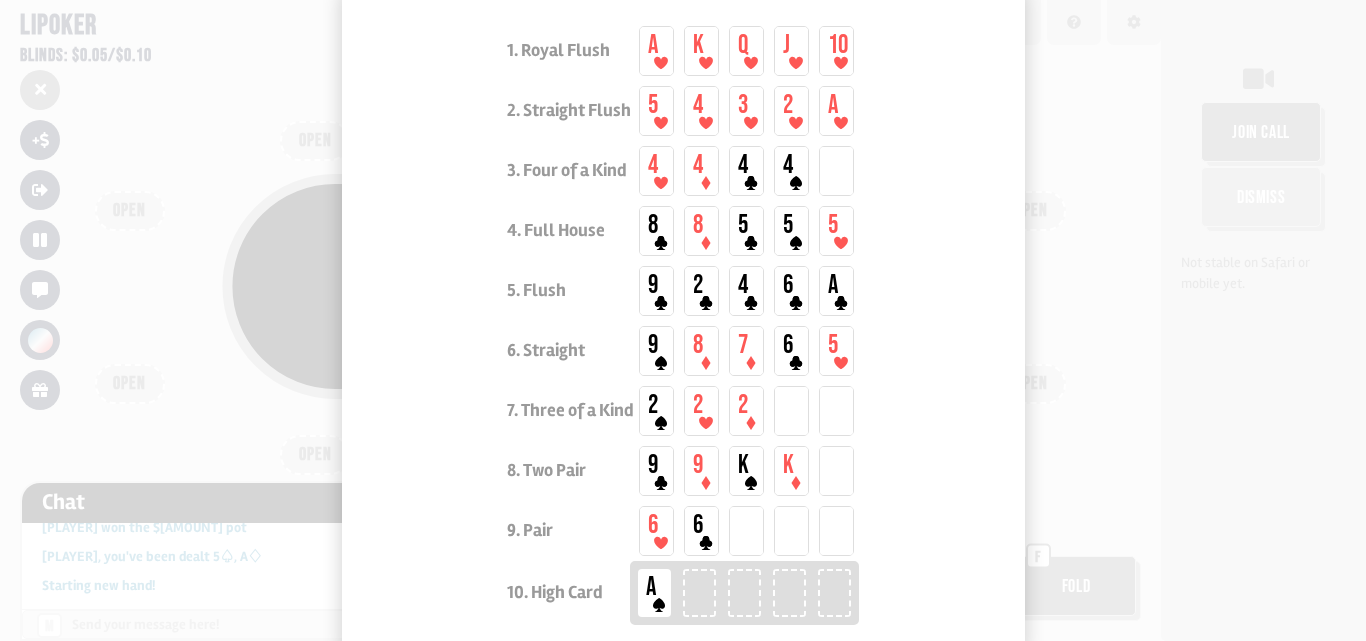 click on "1. Royal Flush A K Q J 10 2. Straight Flush 5 4 3 2 A 3. Four of a Kind 4 4 4 4 4. Full House 8 8 5 5 5 5. Flush 9 2 4 6 A 6. Straight 9 8 7 6 5 7. Three of a Kind 2 2 2 8. Two Pair 9 9 K K 9. Pair 6 6 10. High Card A" at bounding box center (683, 323) 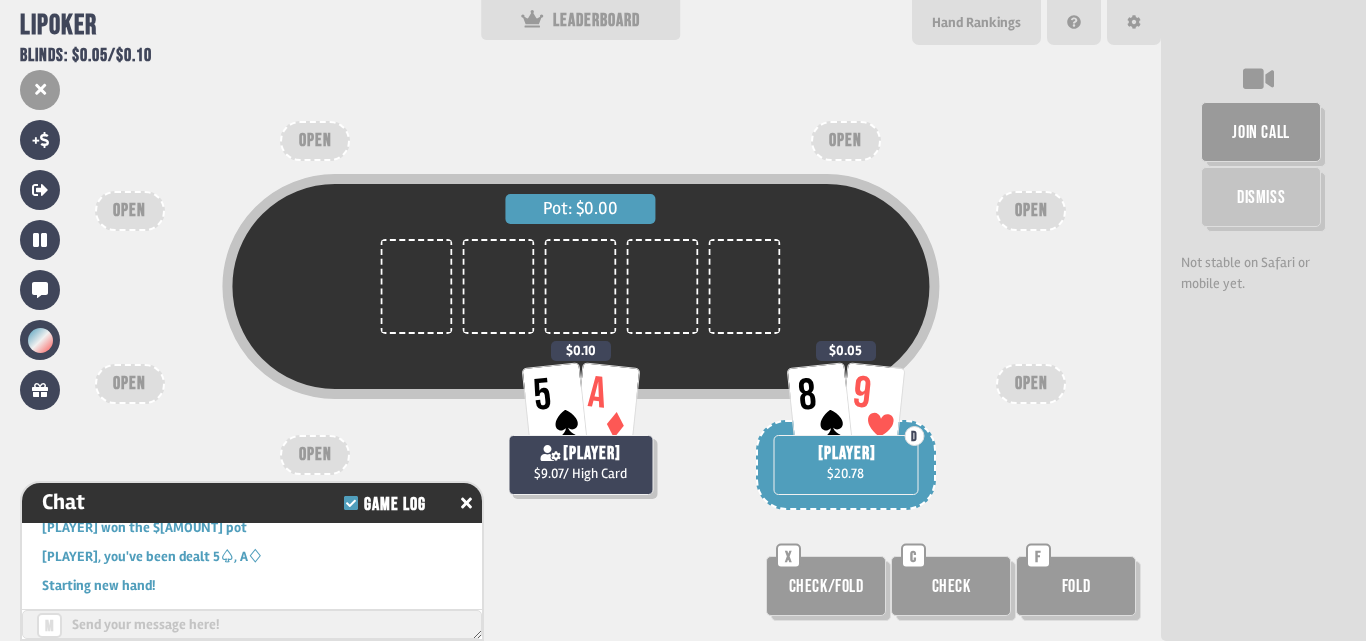 click on "Hand Rankings" at bounding box center (976, 22) 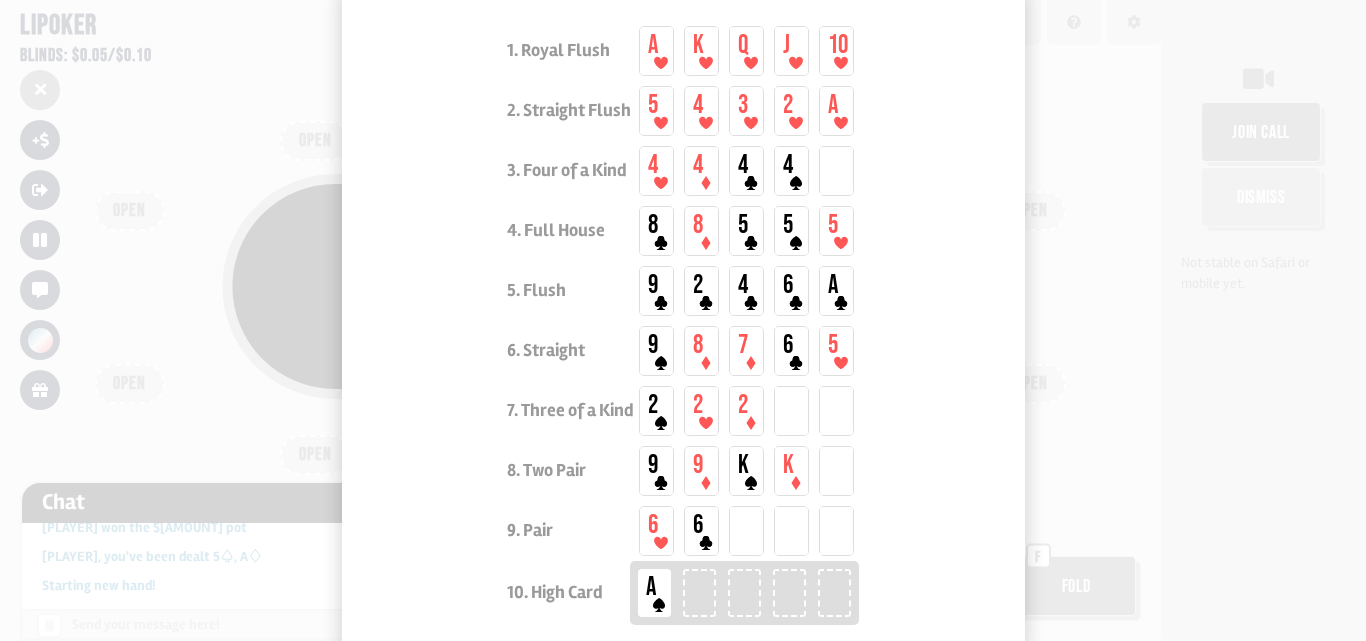 click at bounding box center [683, 320] 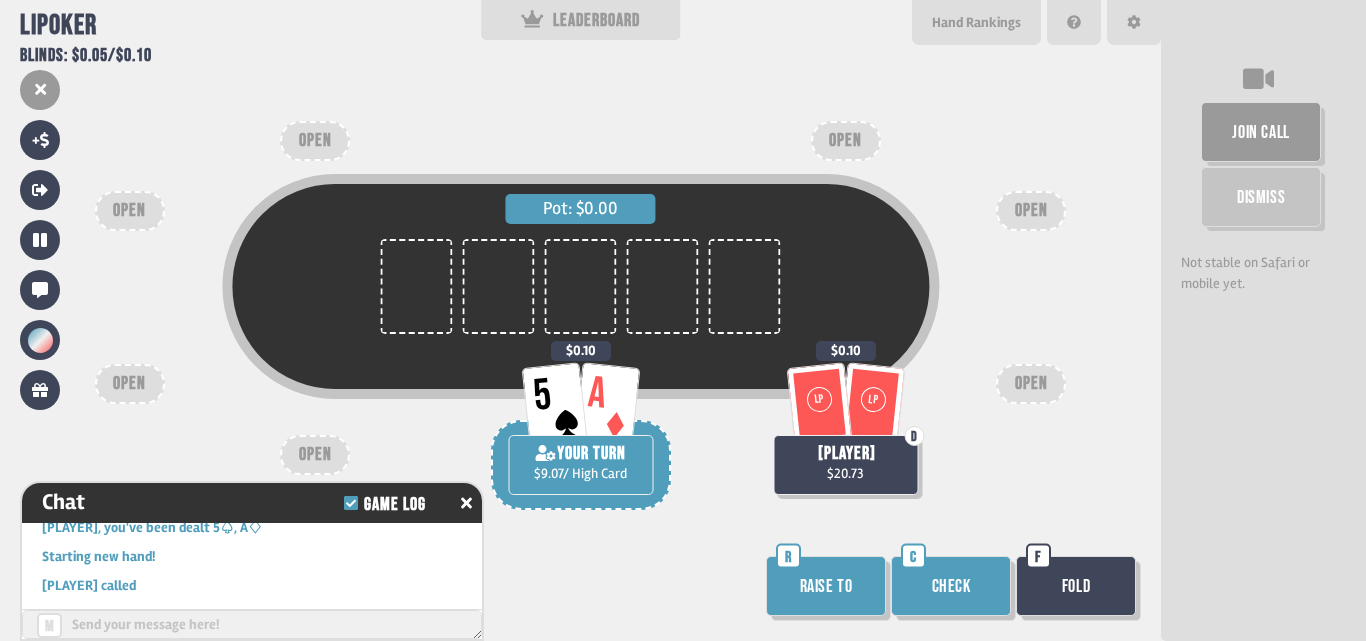 scroll, scrollTop: 1751, scrollLeft: 0, axis: vertical 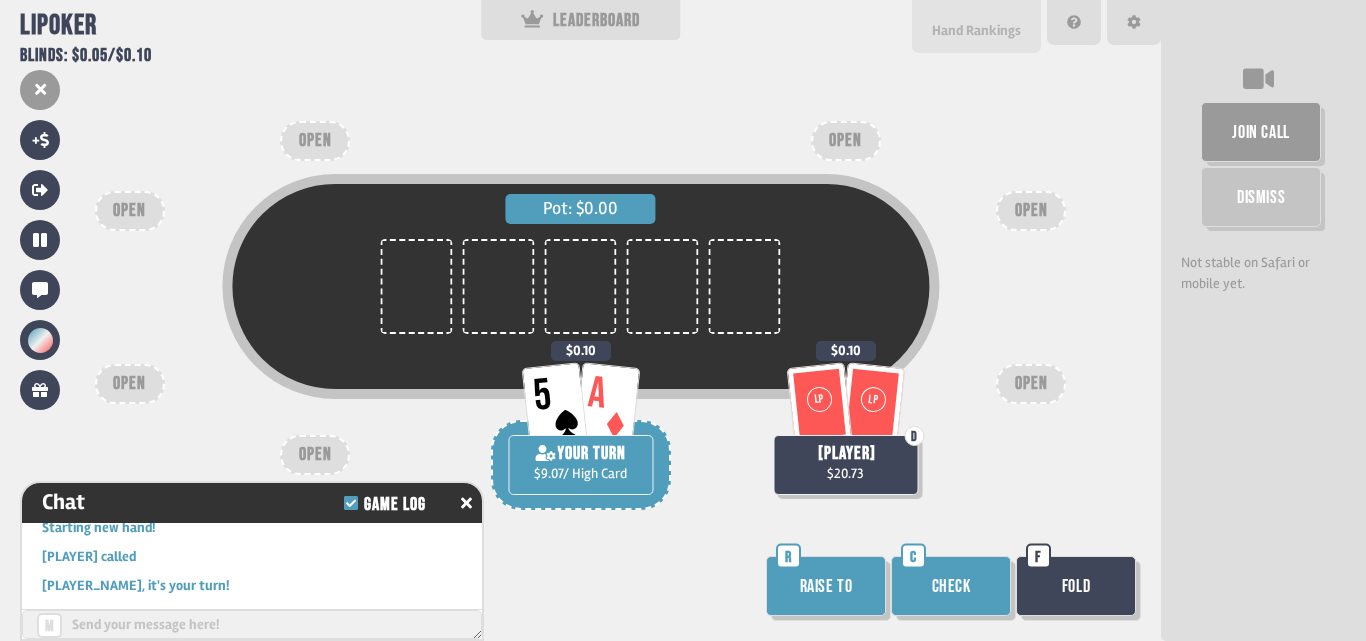 click on "Hand Rankings" at bounding box center [976, 26] 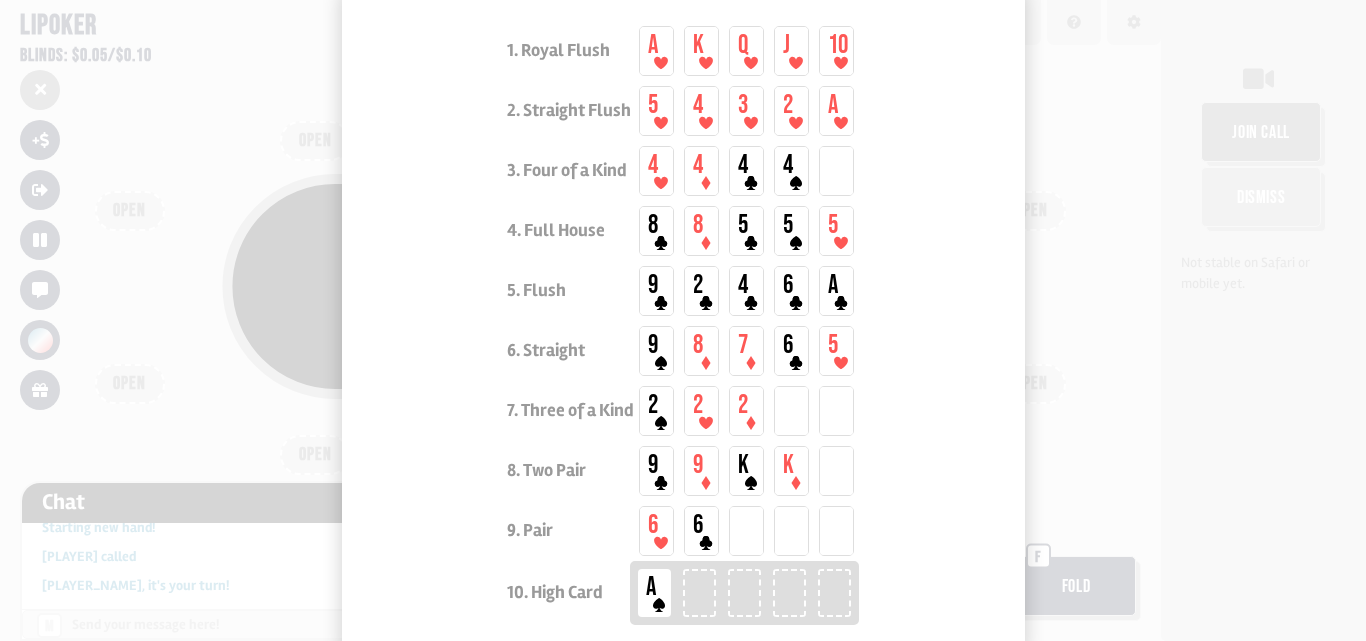 click at bounding box center (683, 320) 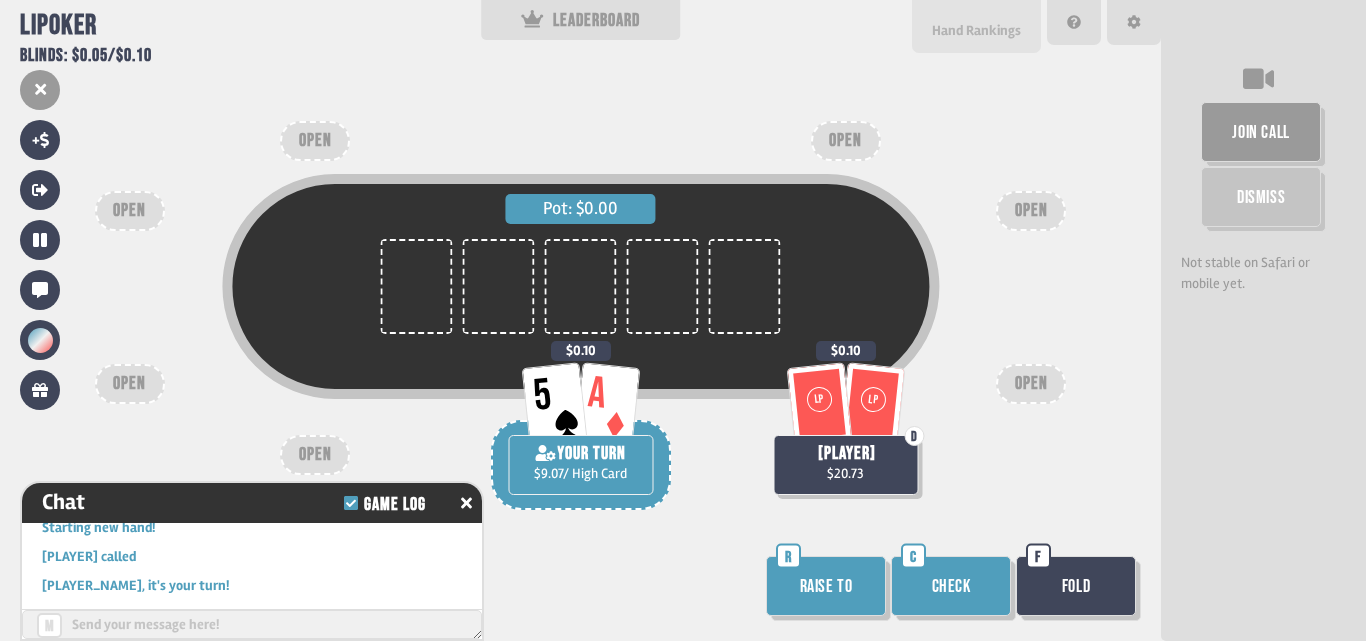 click on "Hand Rankings" at bounding box center [976, 26] 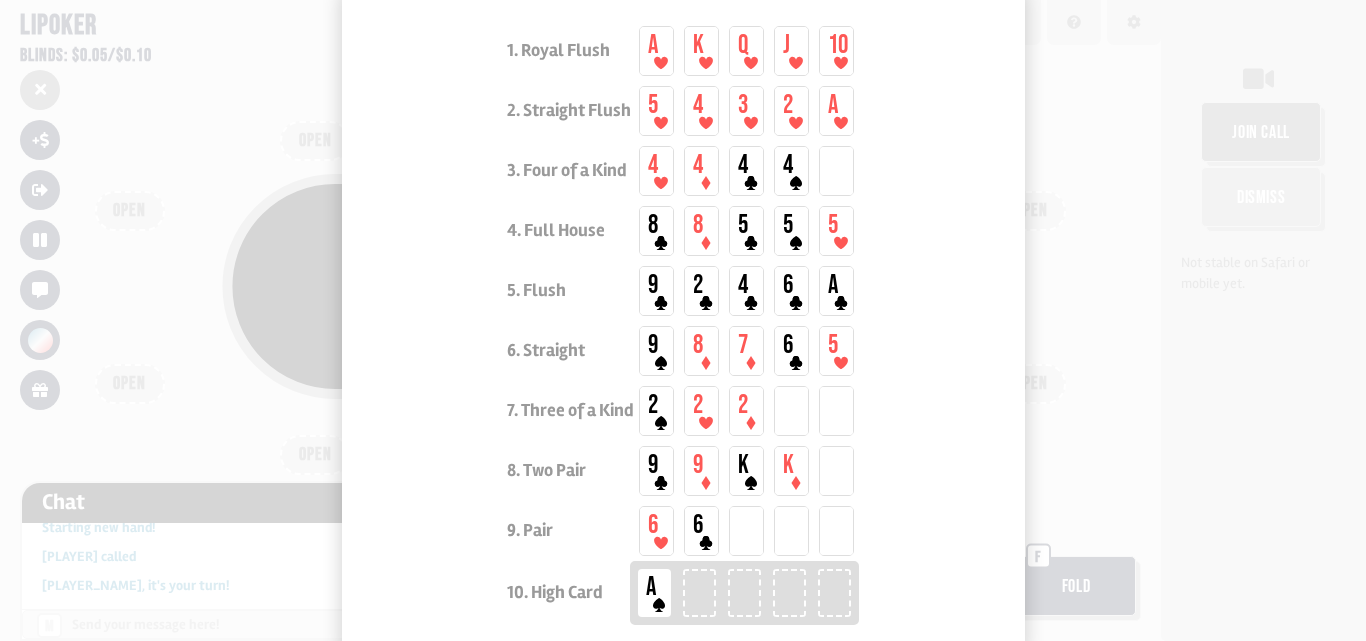 click at bounding box center (683, 320) 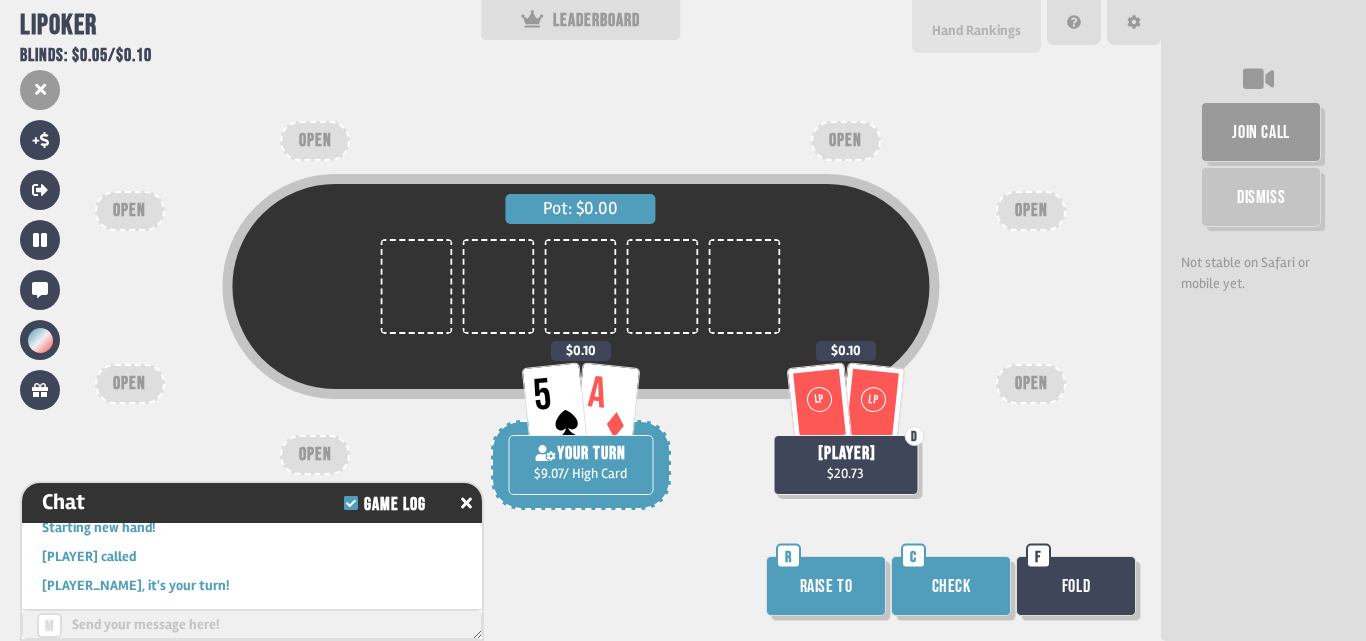 click on "Hand Rankings" at bounding box center [976, 26] 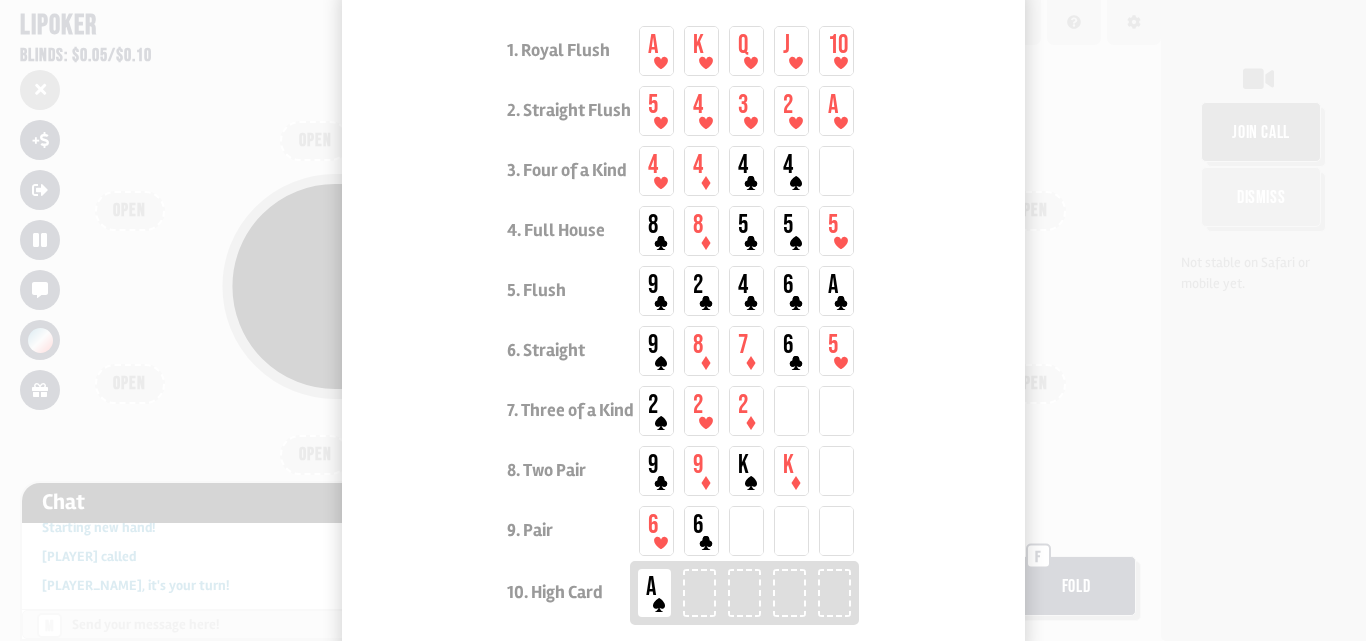 click at bounding box center (683, 320) 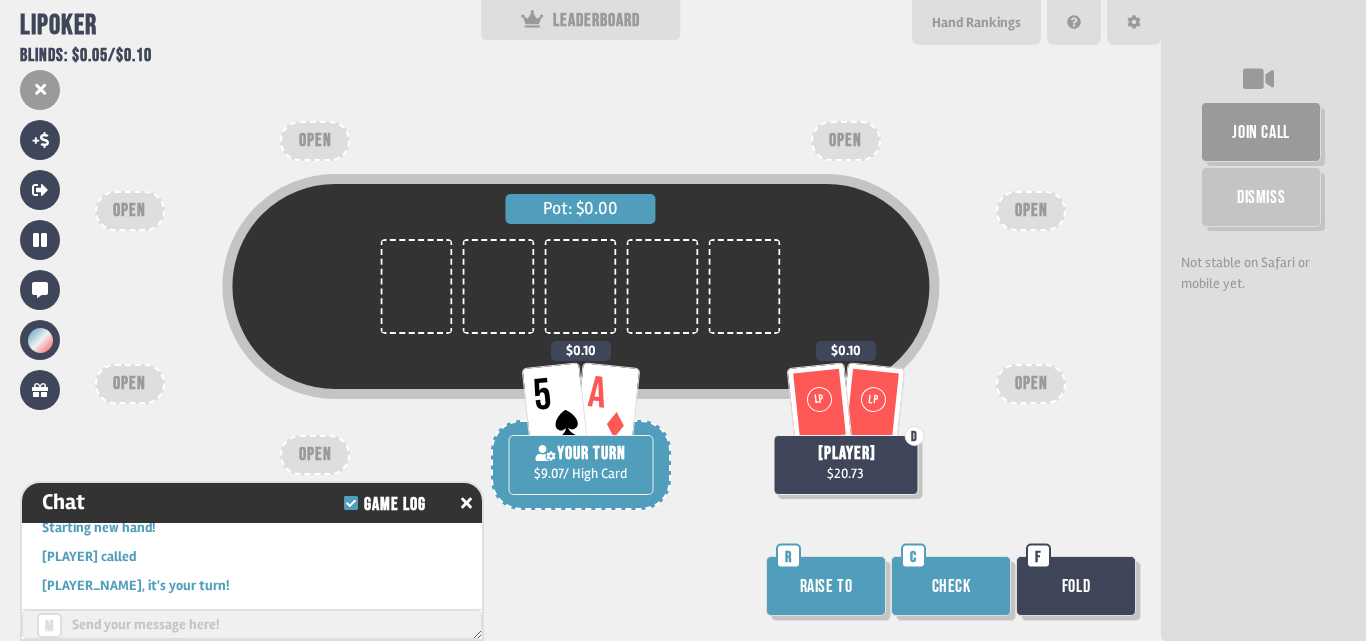 click on "Check" at bounding box center [951, 586] 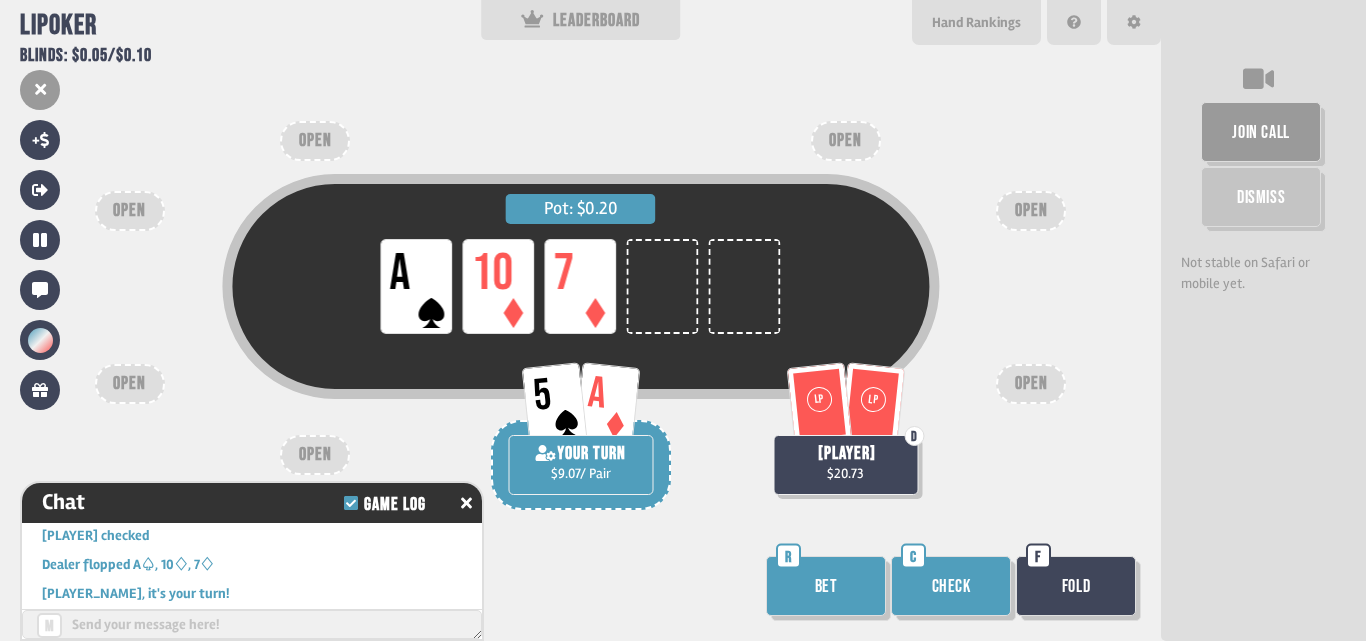 scroll, scrollTop: 1838, scrollLeft: 0, axis: vertical 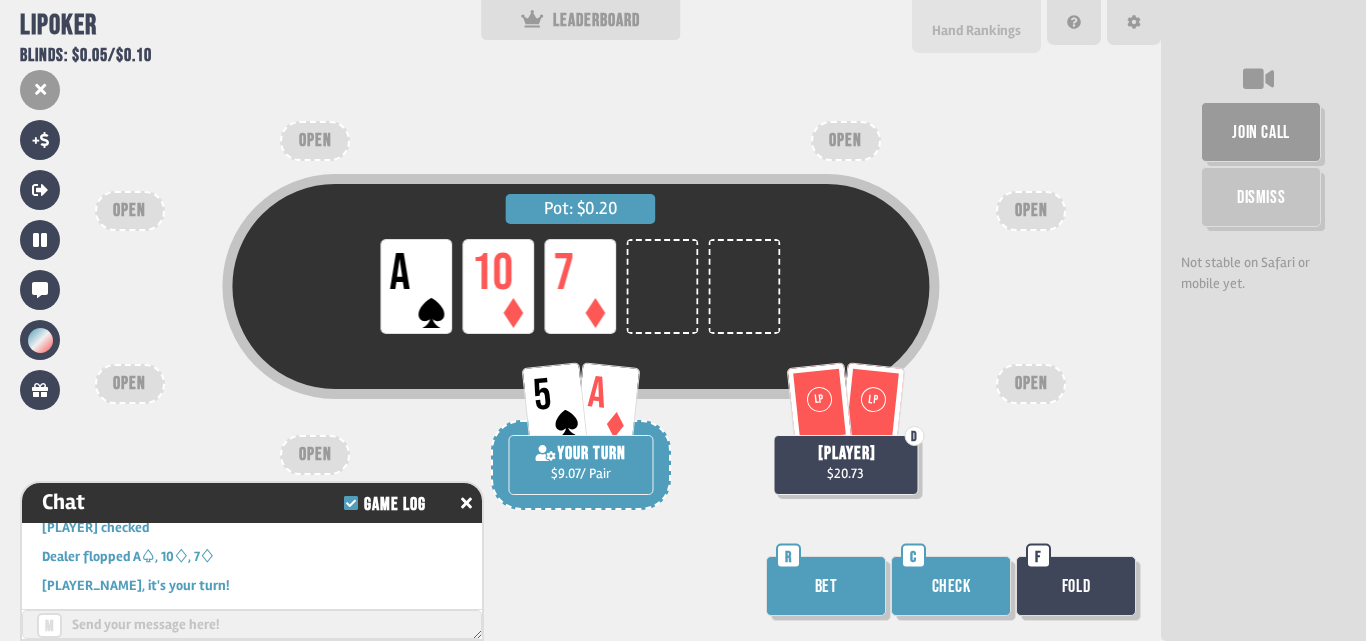 click on "Hand Rankings" at bounding box center (976, 30) 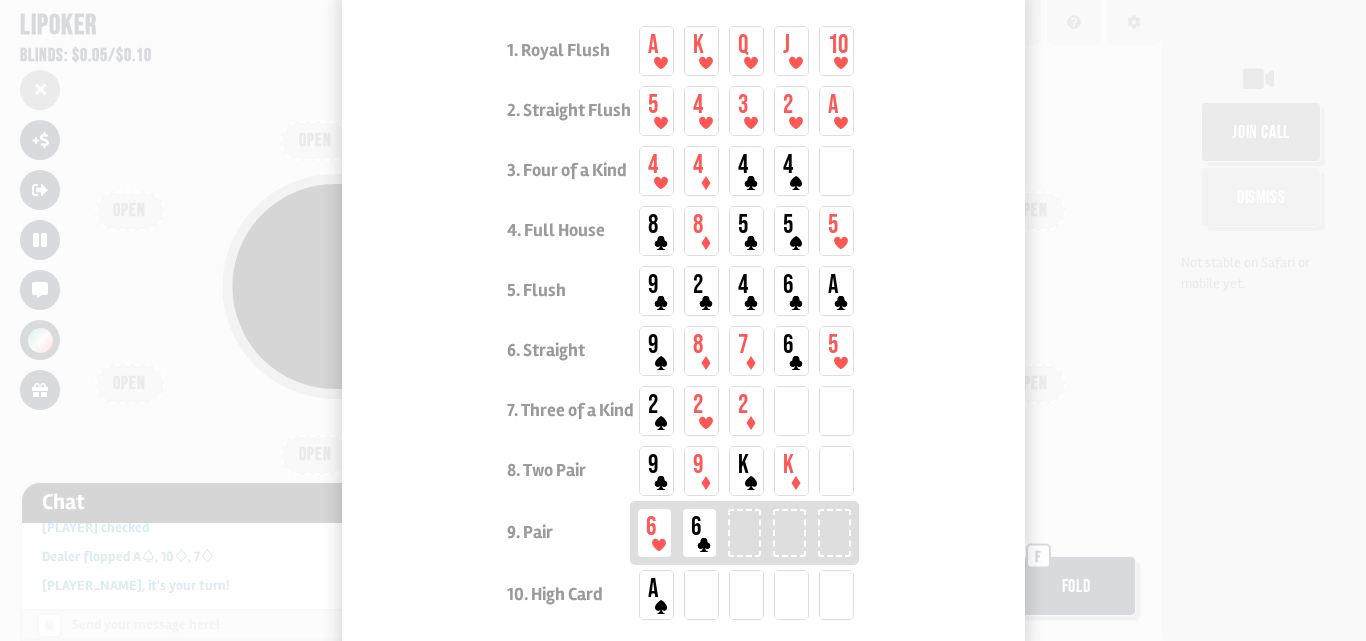 click at bounding box center [683, 320] 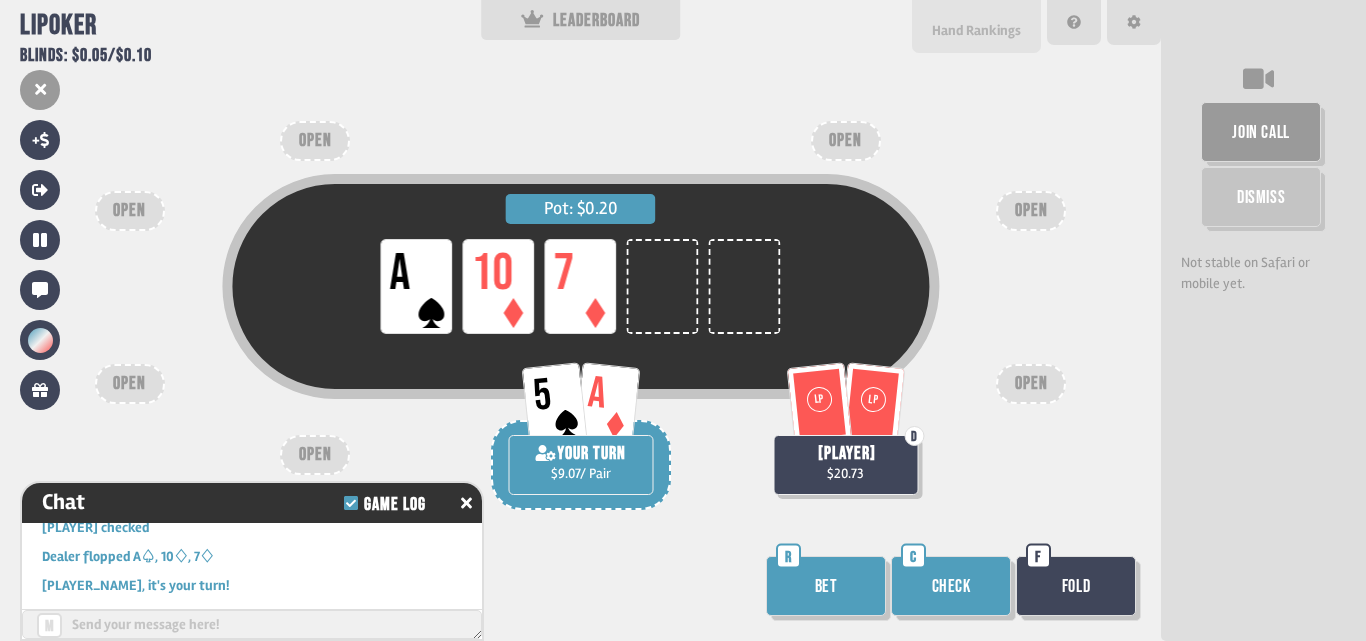 click on "Hand Rankings" at bounding box center [976, 26] 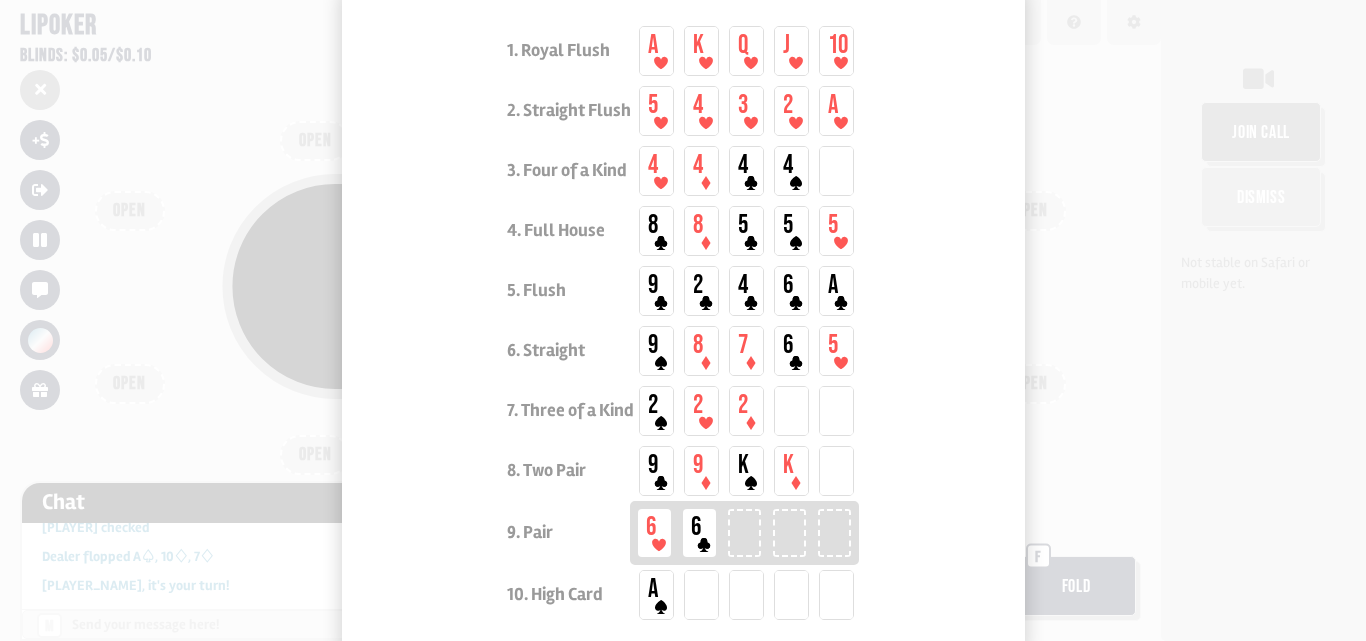 click at bounding box center (683, 320) 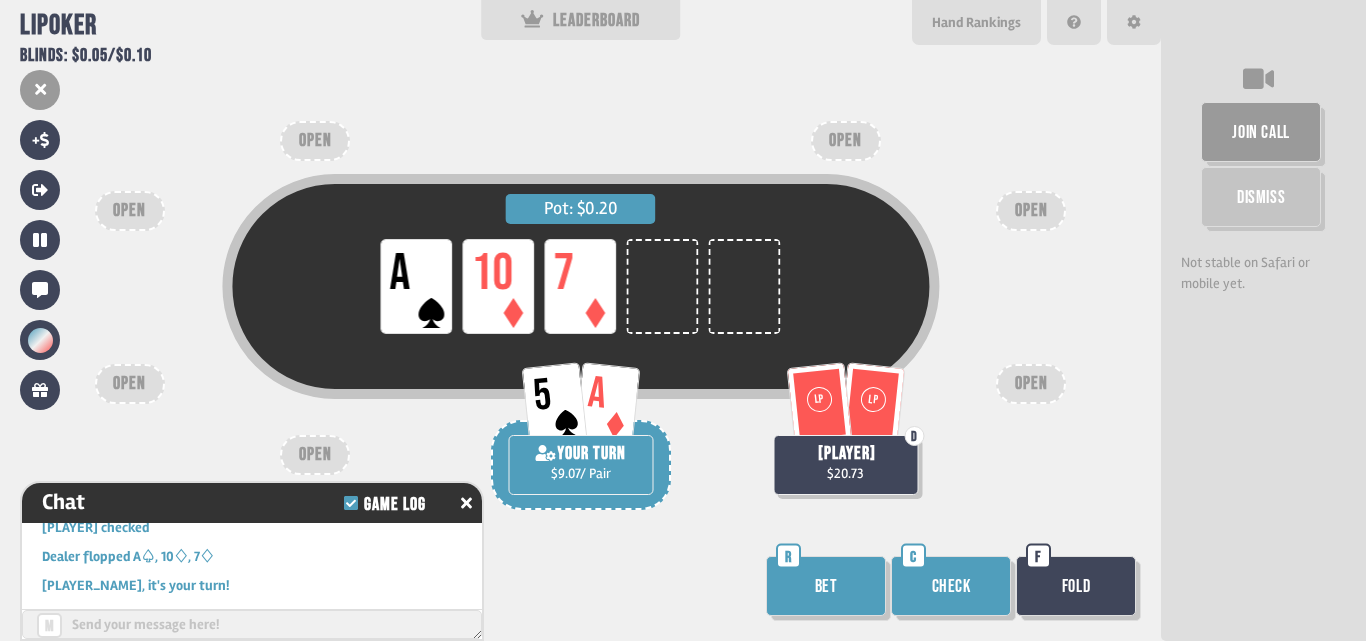 click on "Bet" at bounding box center (826, 586) 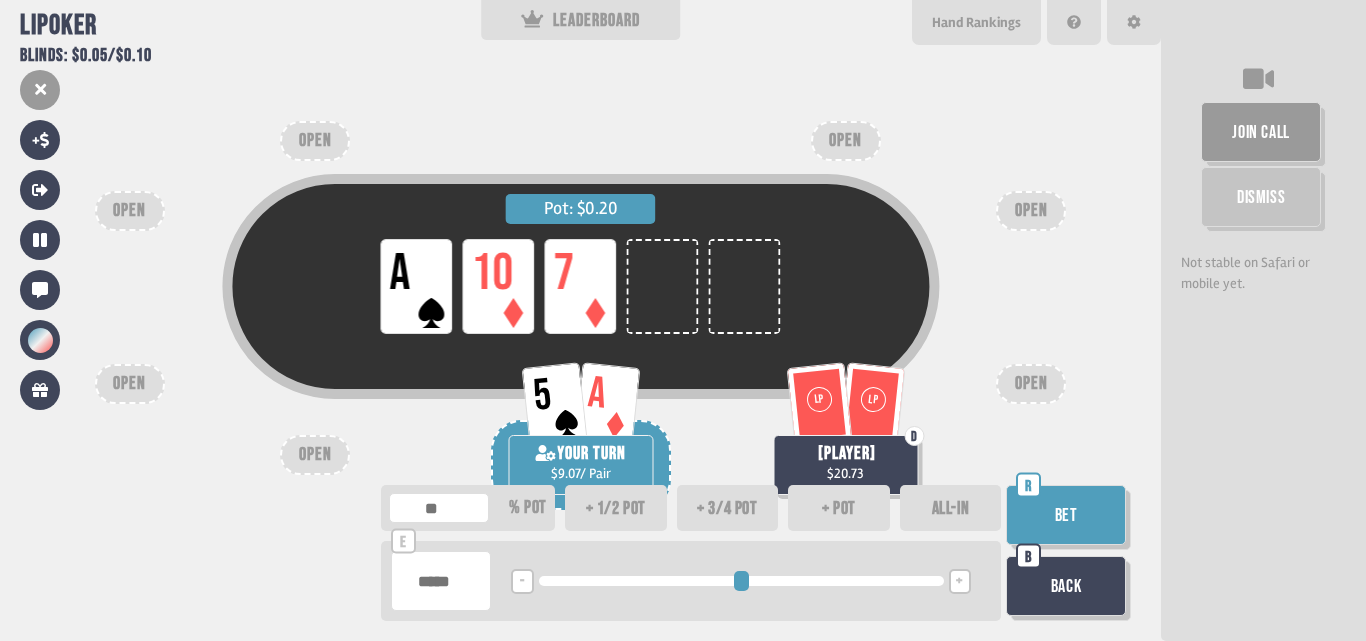 type on "***" 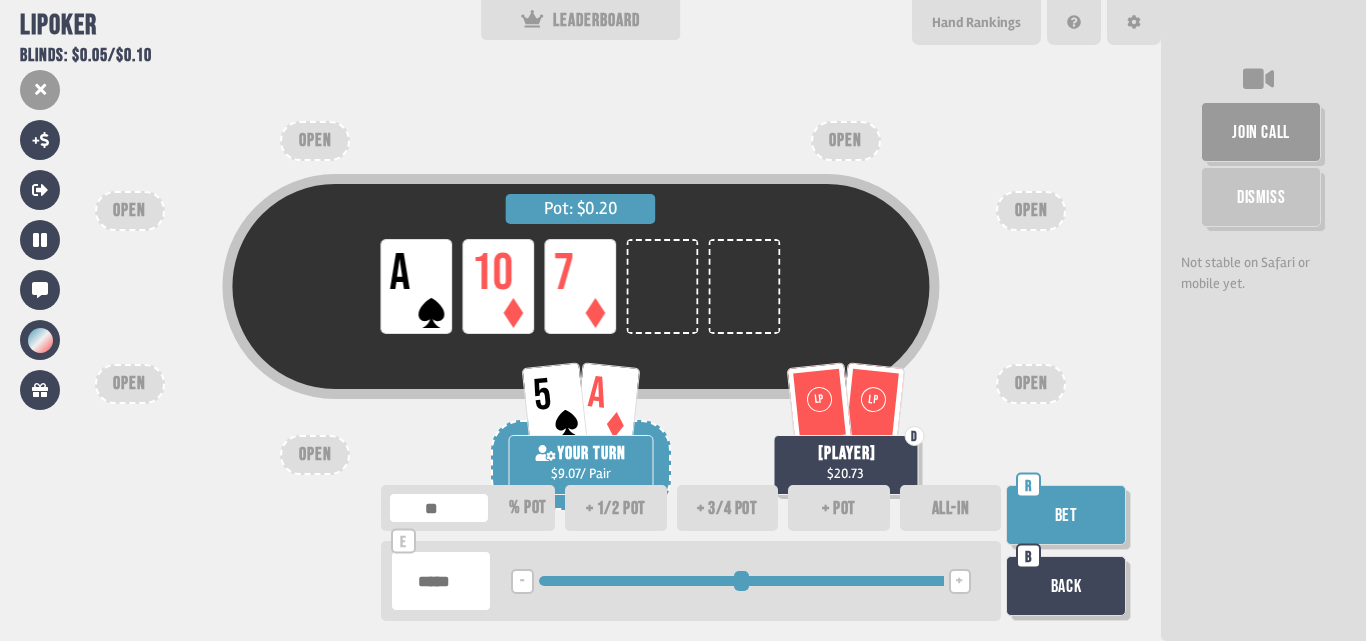 drag, startPoint x: 762, startPoint y: 580, endPoint x: 1316, endPoint y: 578, distance: 554.0036 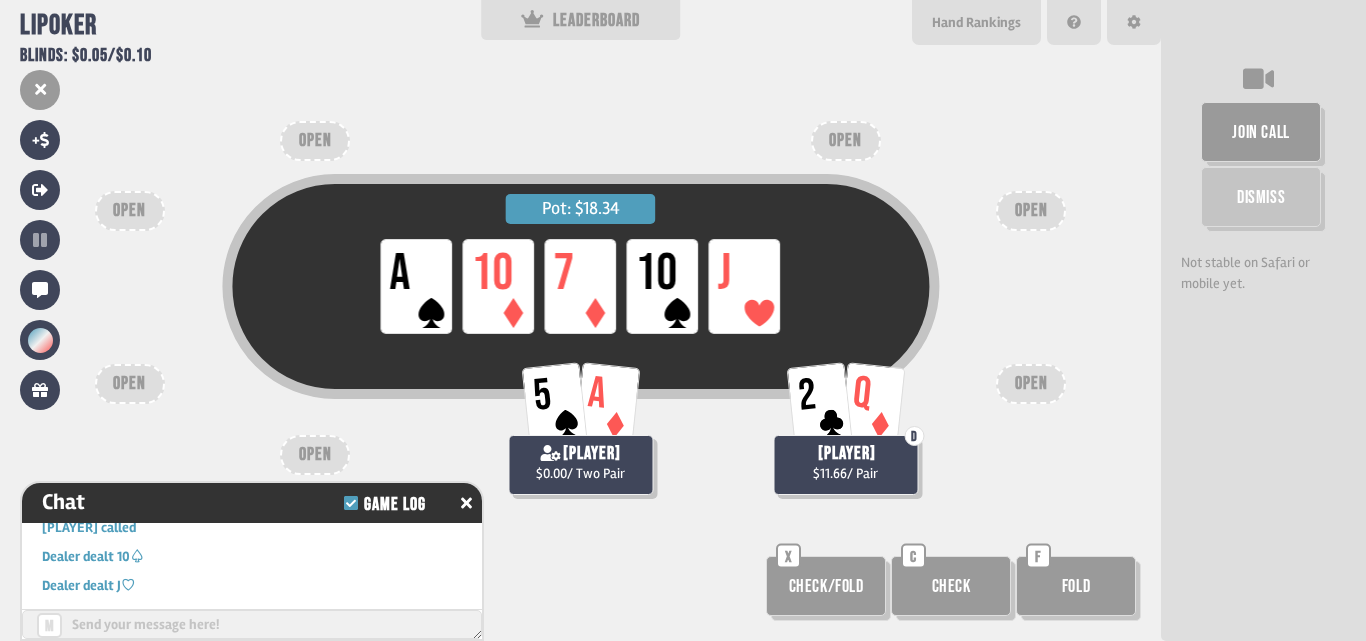 scroll, scrollTop: 1983, scrollLeft: 0, axis: vertical 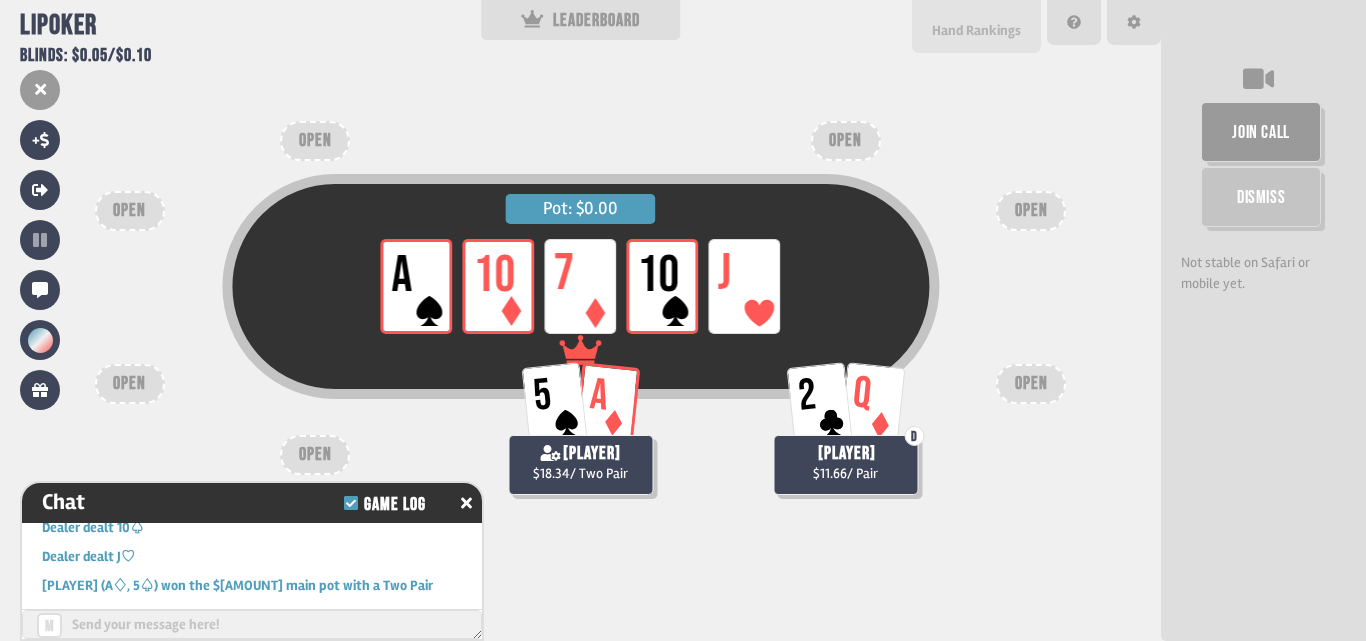click on "Hand Rankings" at bounding box center [976, 30] 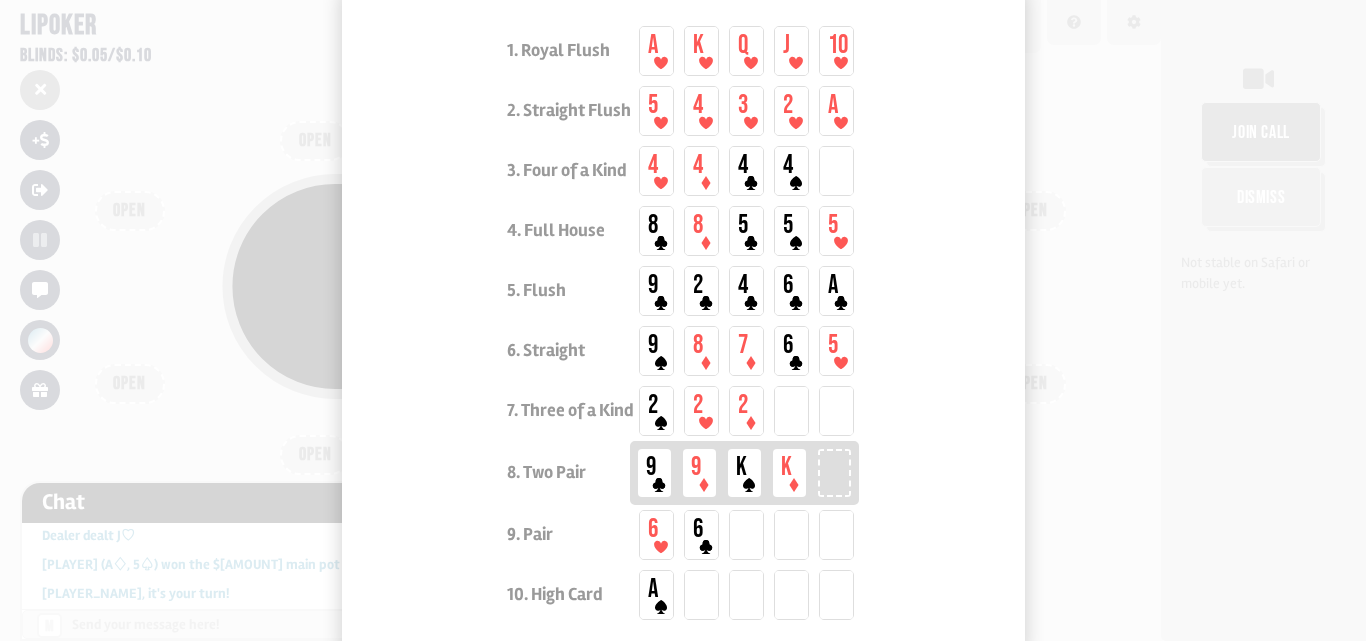scroll, scrollTop: 2070, scrollLeft: 0, axis: vertical 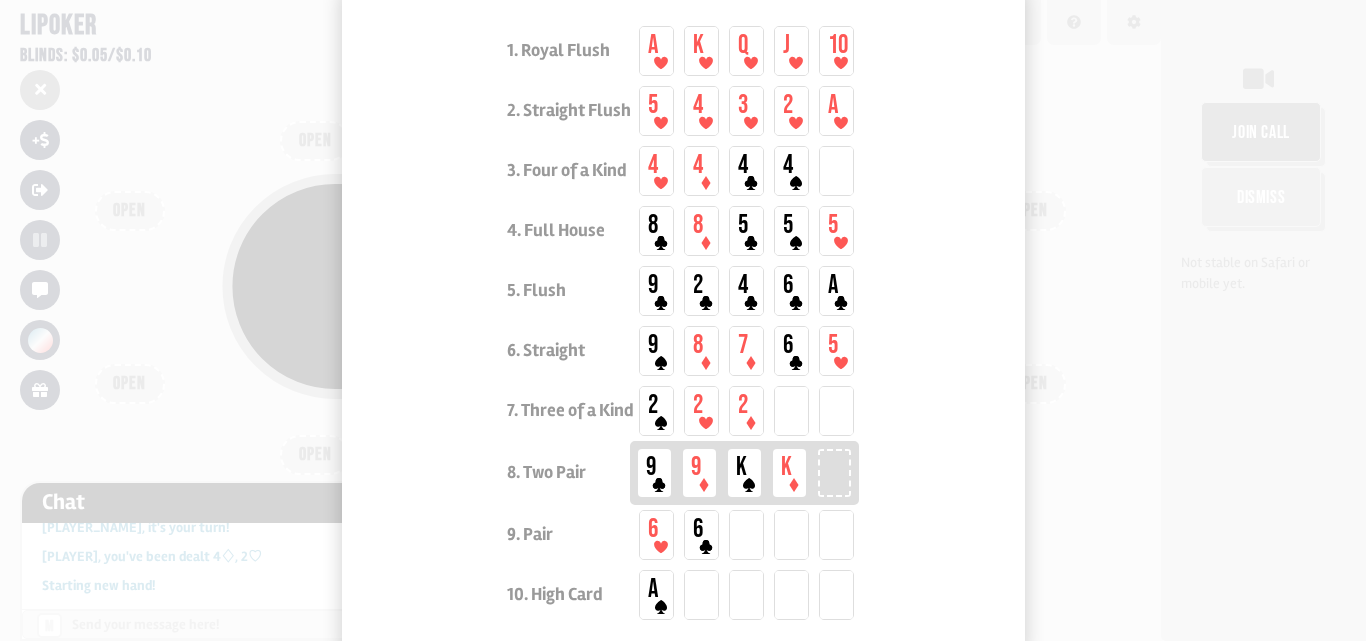 click at bounding box center (683, 320) 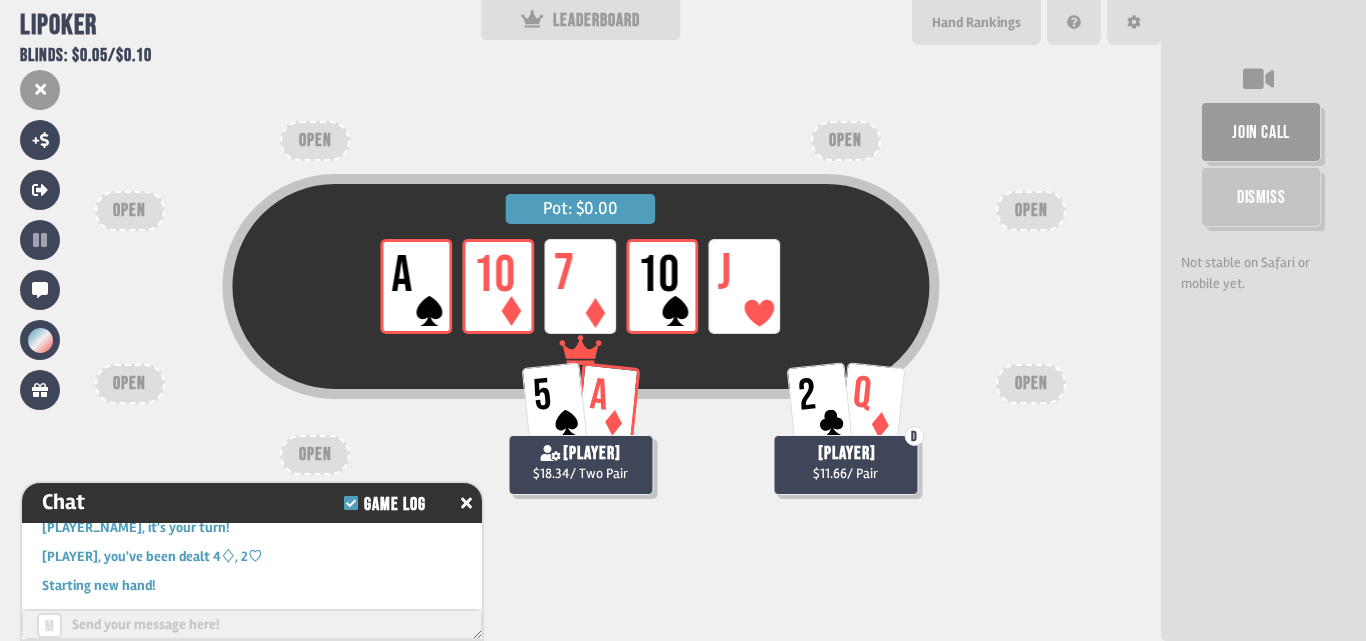 click on "Pot: $0.00   LP A LP 10 LP 7 LP 10 LP J 2 Q D lluda $11.66   / Pair 5 A kazancak $18.34   / Two Pair OPEN OPEN OPEN OPEN OPEN OPEN OPEN" at bounding box center (580, 320) 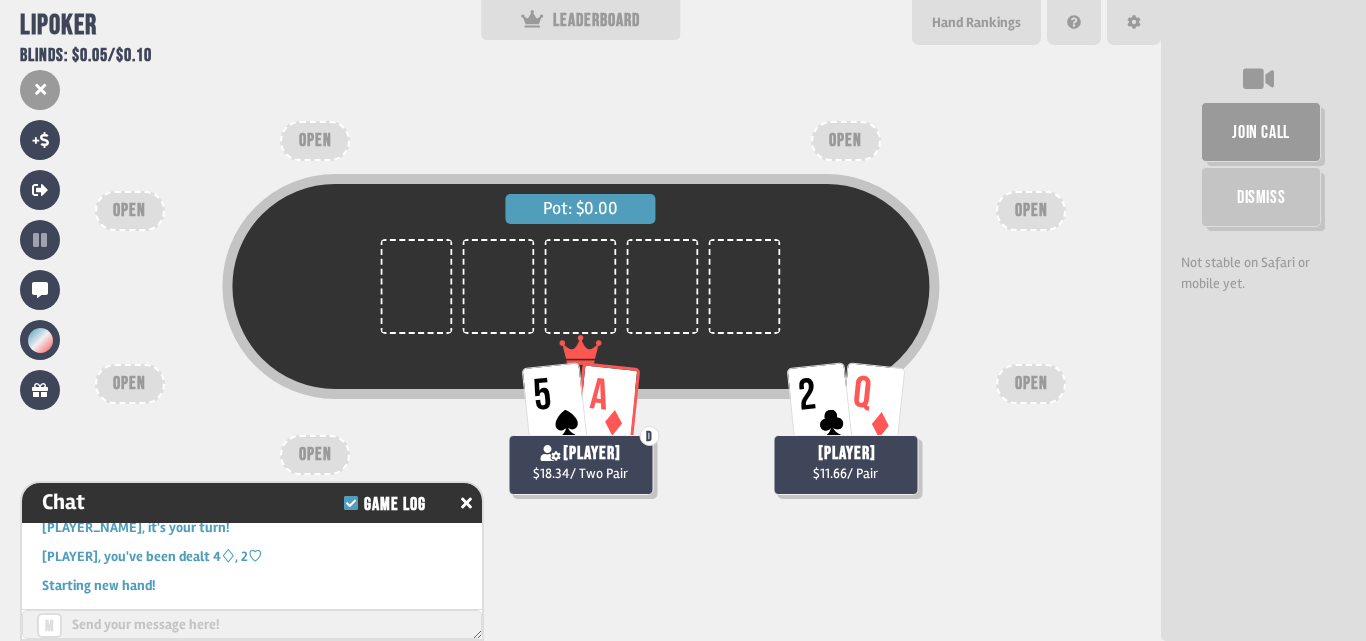 click on "Pot: $0.00   2 Q lluda $11.66   / Pair 5 A D kazancak $18.34   / Two Pair OPEN OPEN OPEN OPEN OPEN OPEN OPEN" at bounding box center (580, 320) 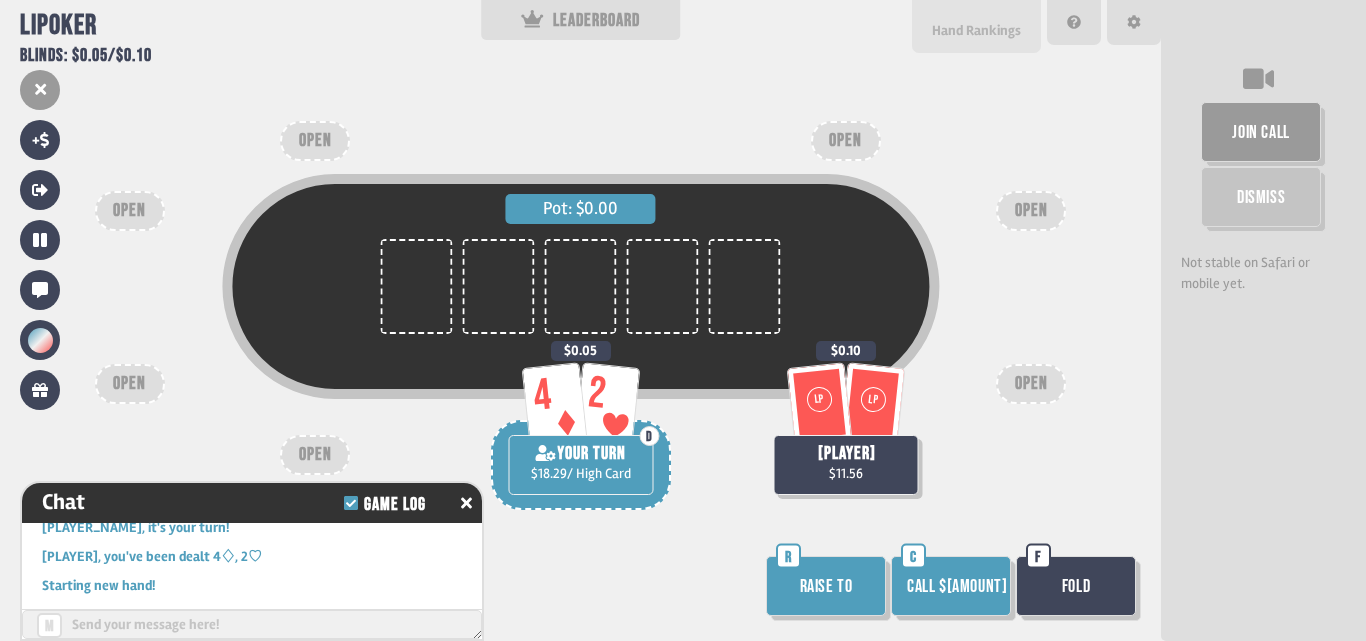 click on "Hand Rankings" at bounding box center [976, 30] 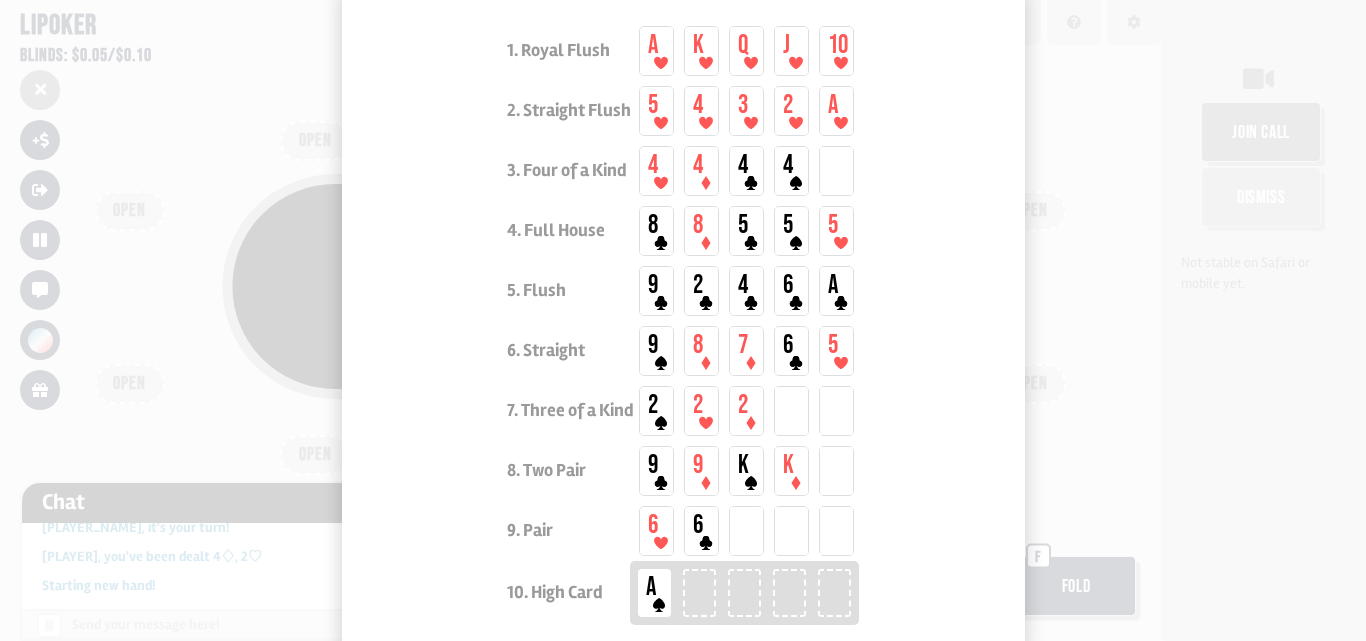 click at bounding box center [683, 320] 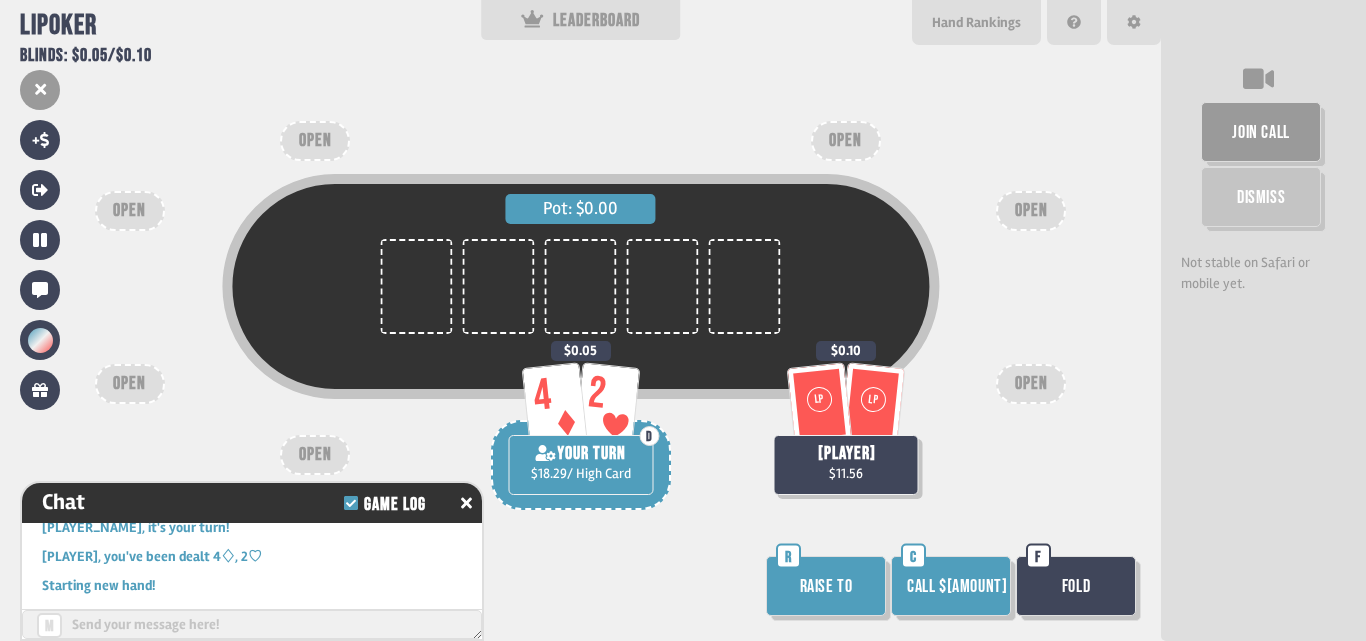 click on "Call $0.05" at bounding box center (951, 586) 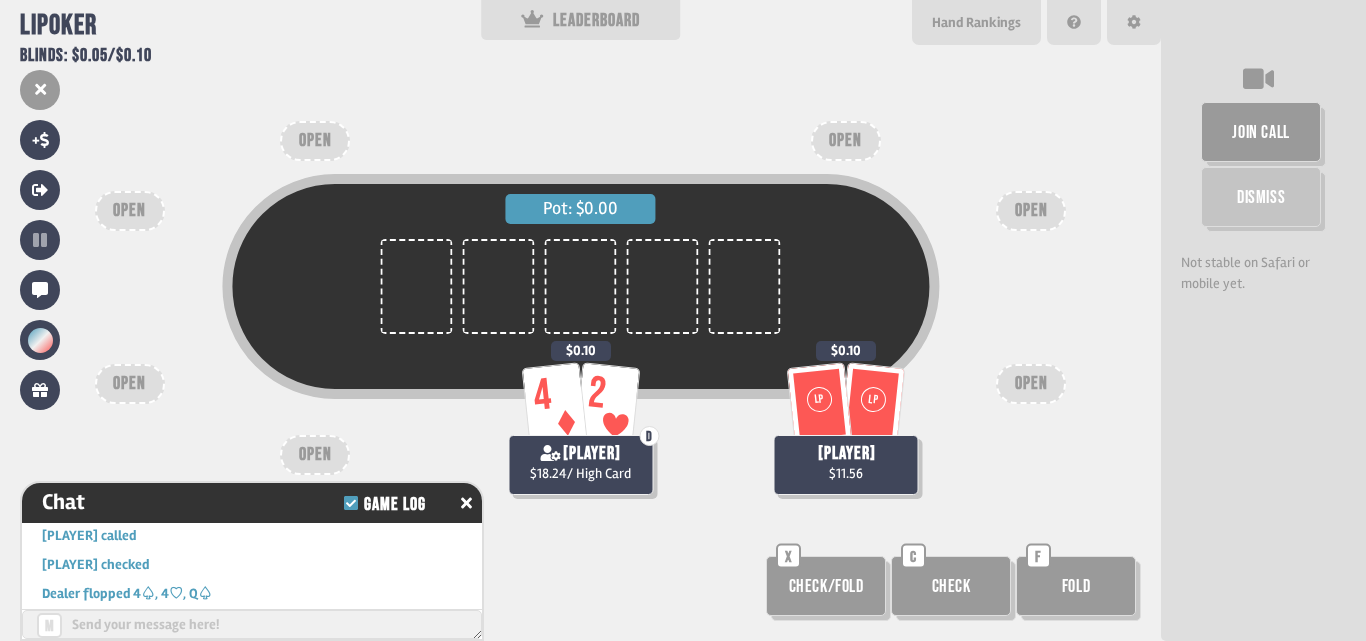 scroll, scrollTop: 2157, scrollLeft: 0, axis: vertical 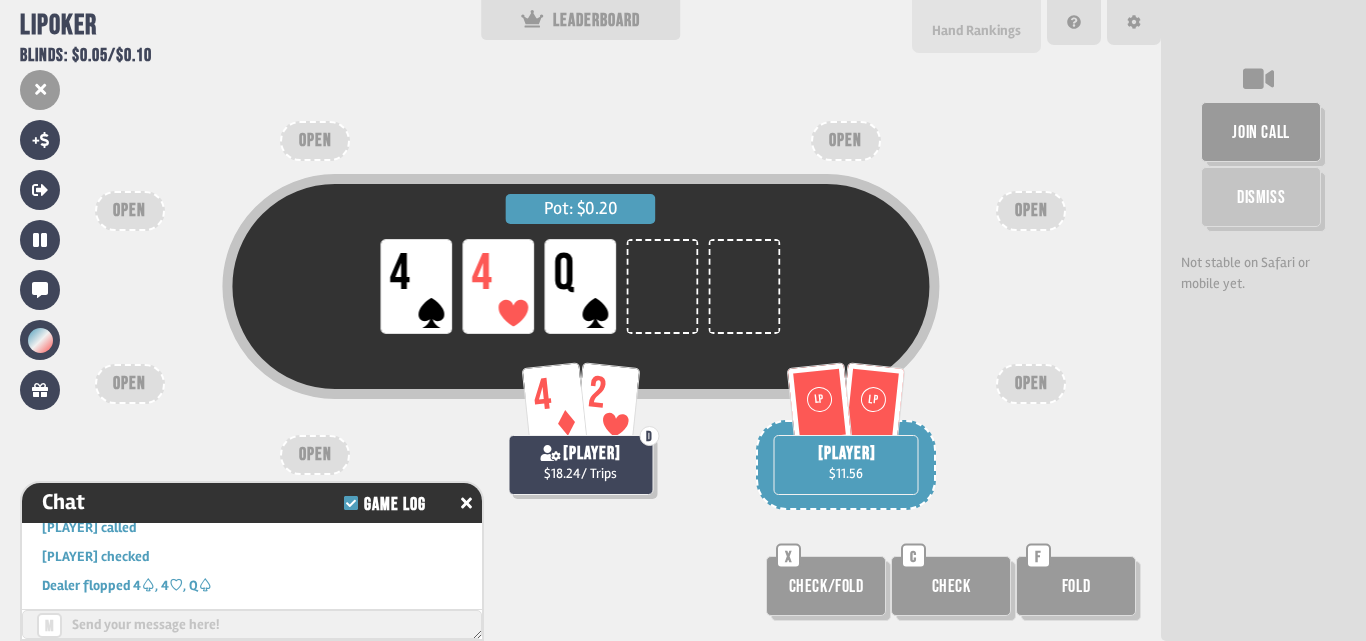 click on "Hand Rankings" at bounding box center [976, 26] 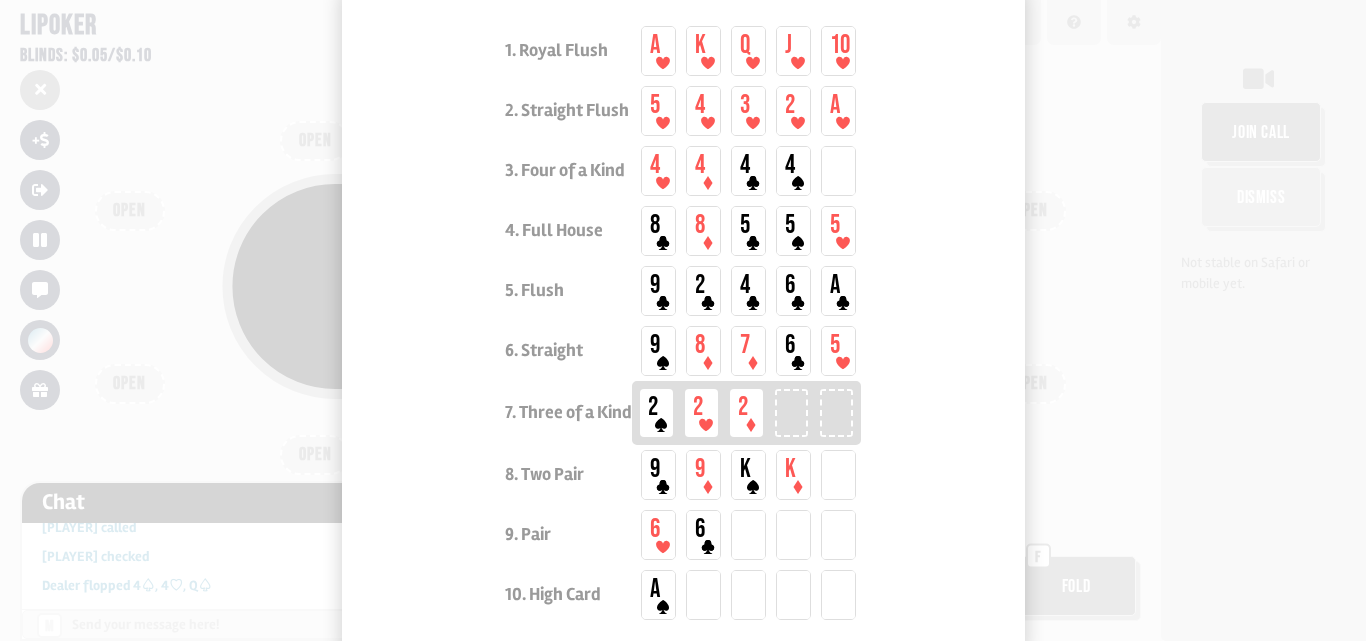click on "1. Royal Flush A K Q J 10 2. Straight Flush 5 4 3 2 A 3. Four of a Kind 4 4 4 4 4. Full House 8 8 5 5 5 5. Flush 9 2 4 6 A 6. Straight 9 8 7 6 5 7. Three of a Kind 2 2 2 8. Two Pair 9 9 K K 9. Pair 6 6 10. High Card A" at bounding box center [683, 323] 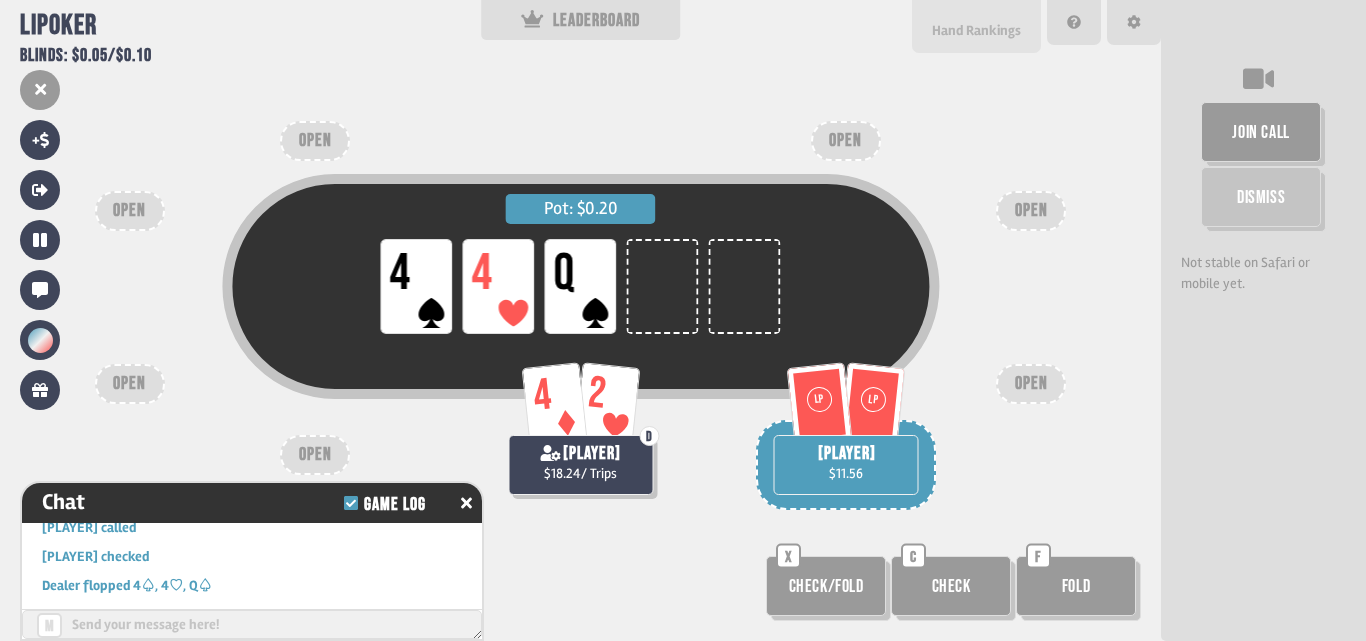 click on "Hand Rankings" at bounding box center [976, 30] 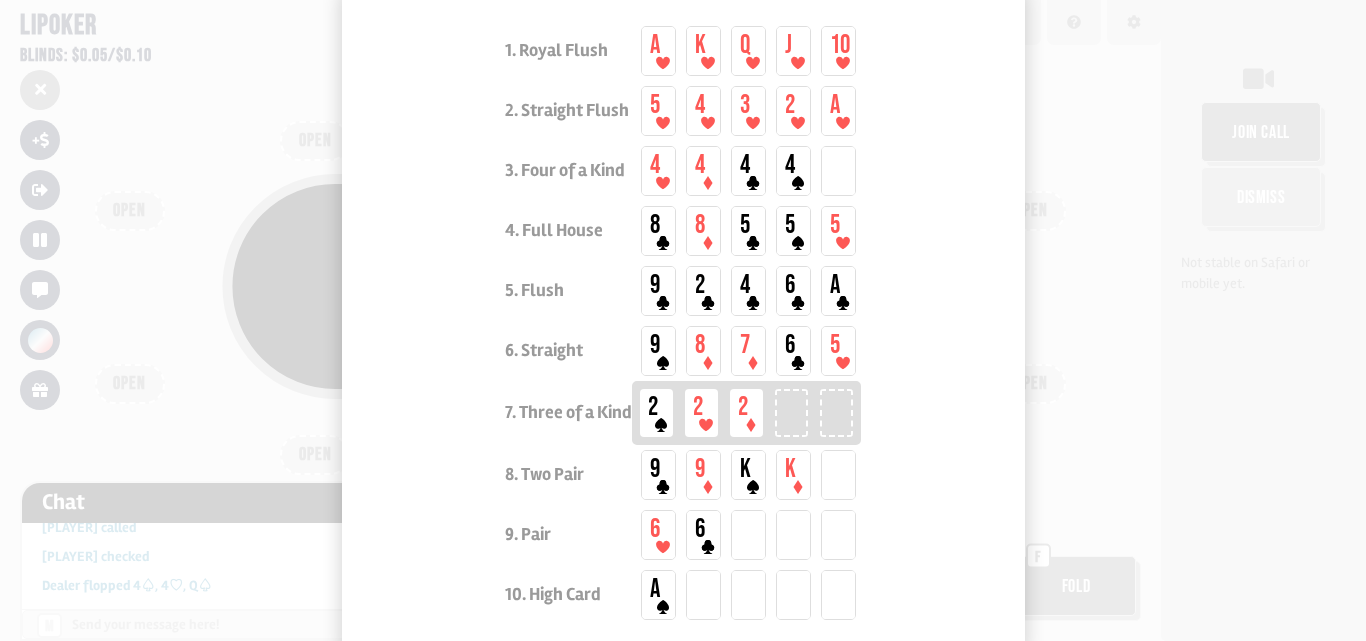click at bounding box center [683, 320] 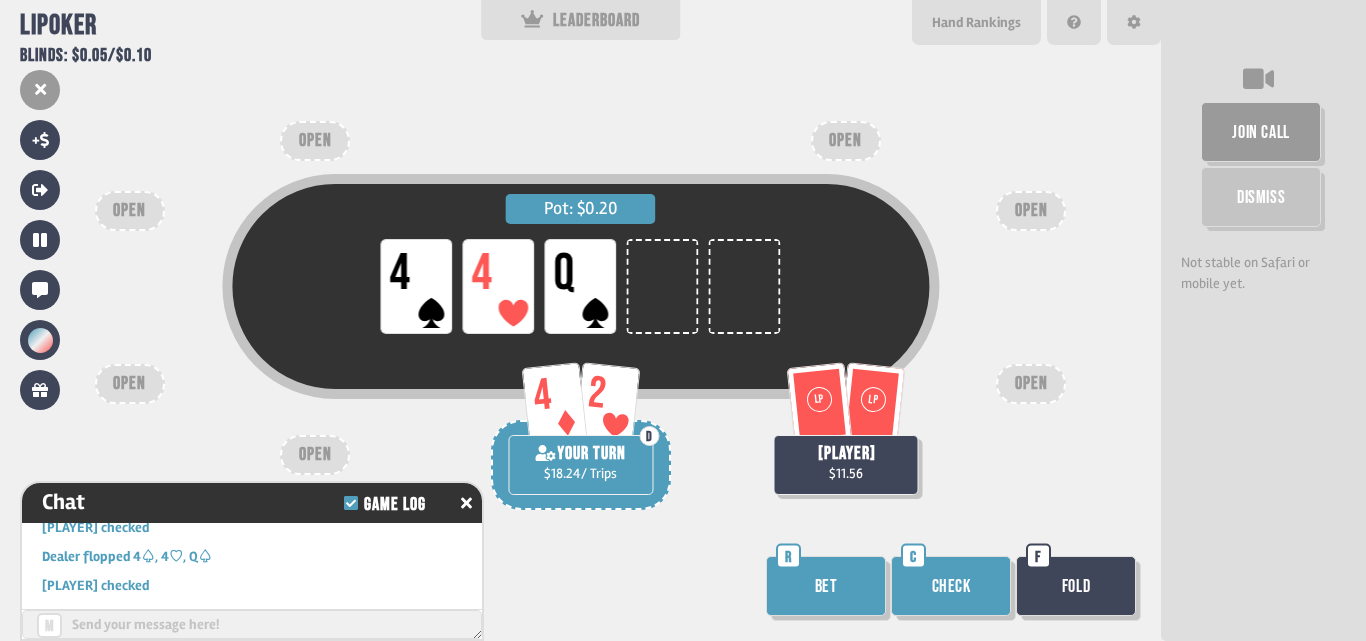 scroll, scrollTop: 2215, scrollLeft: 0, axis: vertical 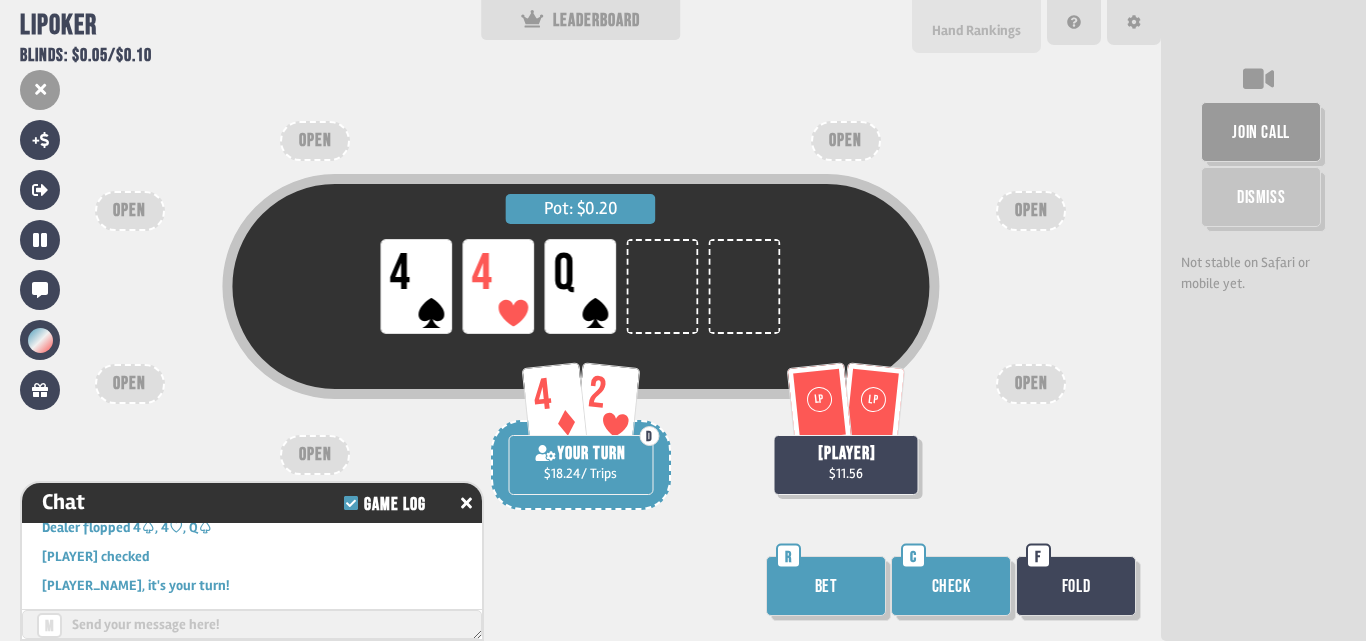 click on "Hand Rankings" at bounding box center (976, 30) 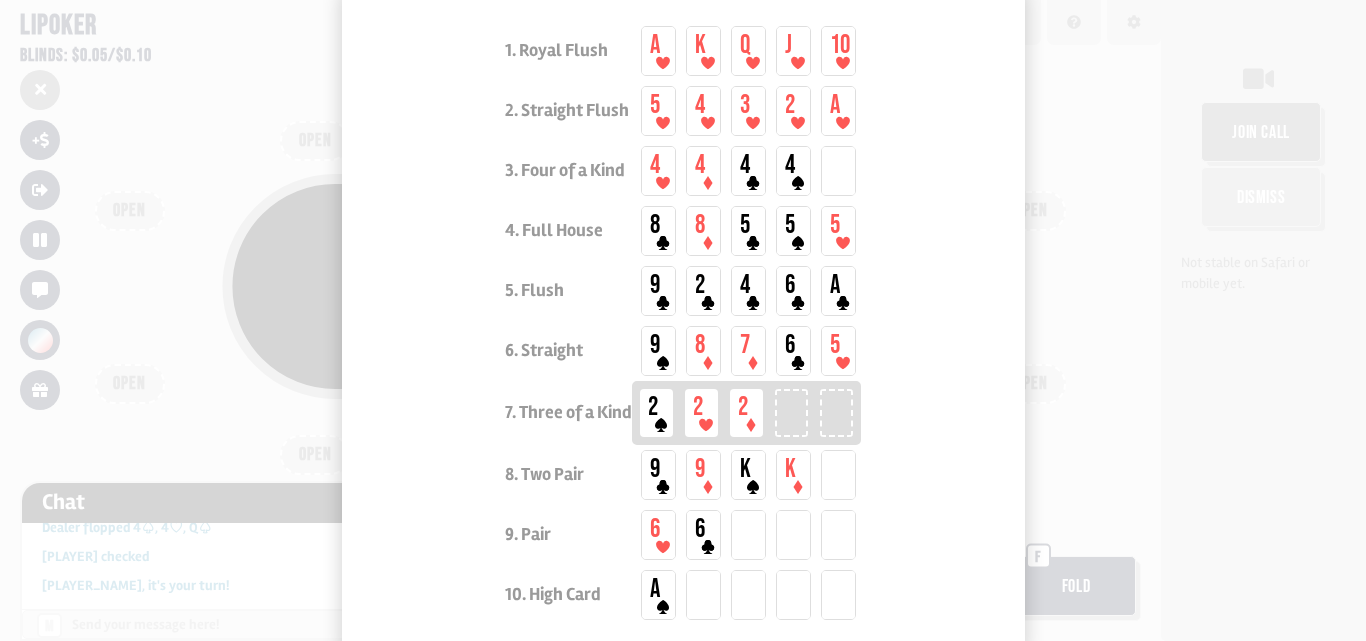click at bounding box center (683, 320) 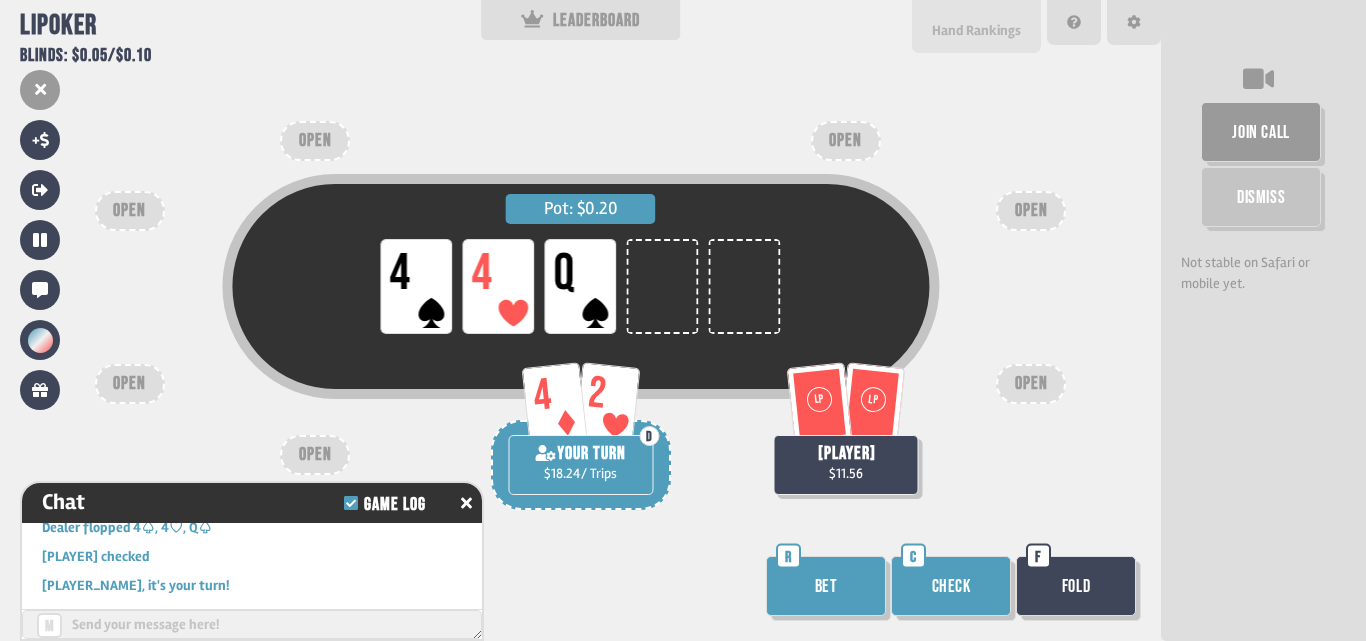 click on "Hand Rankings" at bounding box center [976, 30] 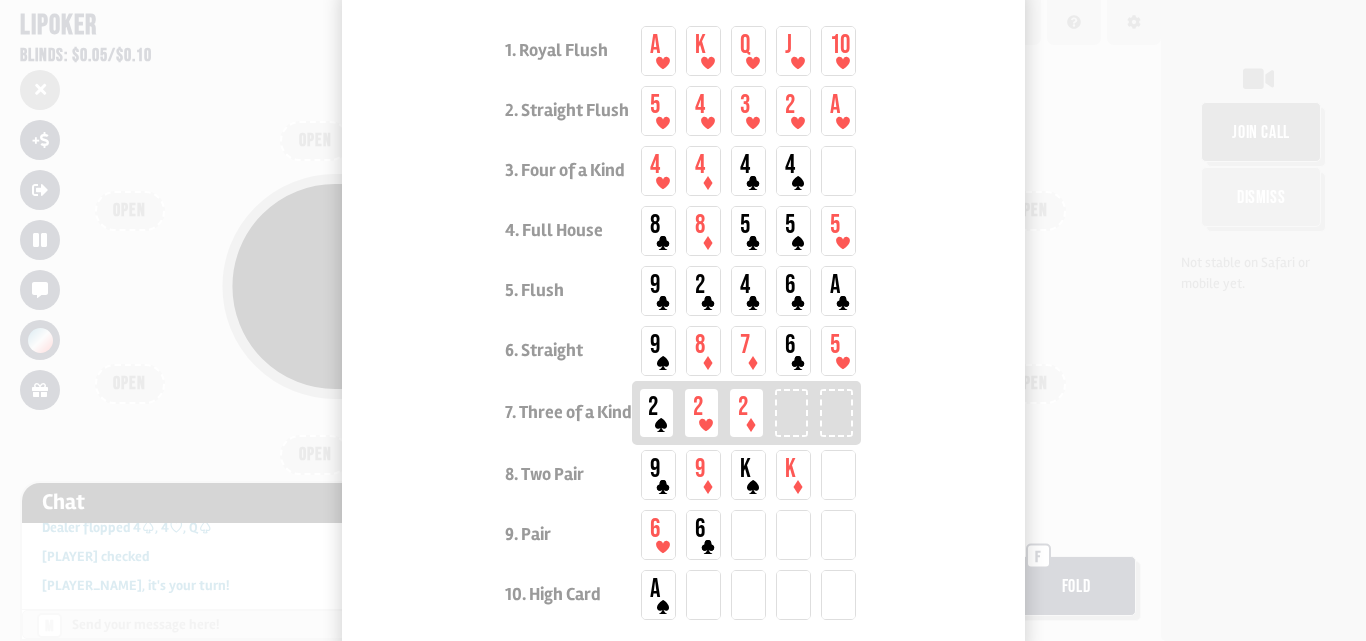 click at bounding box center [683, 320] 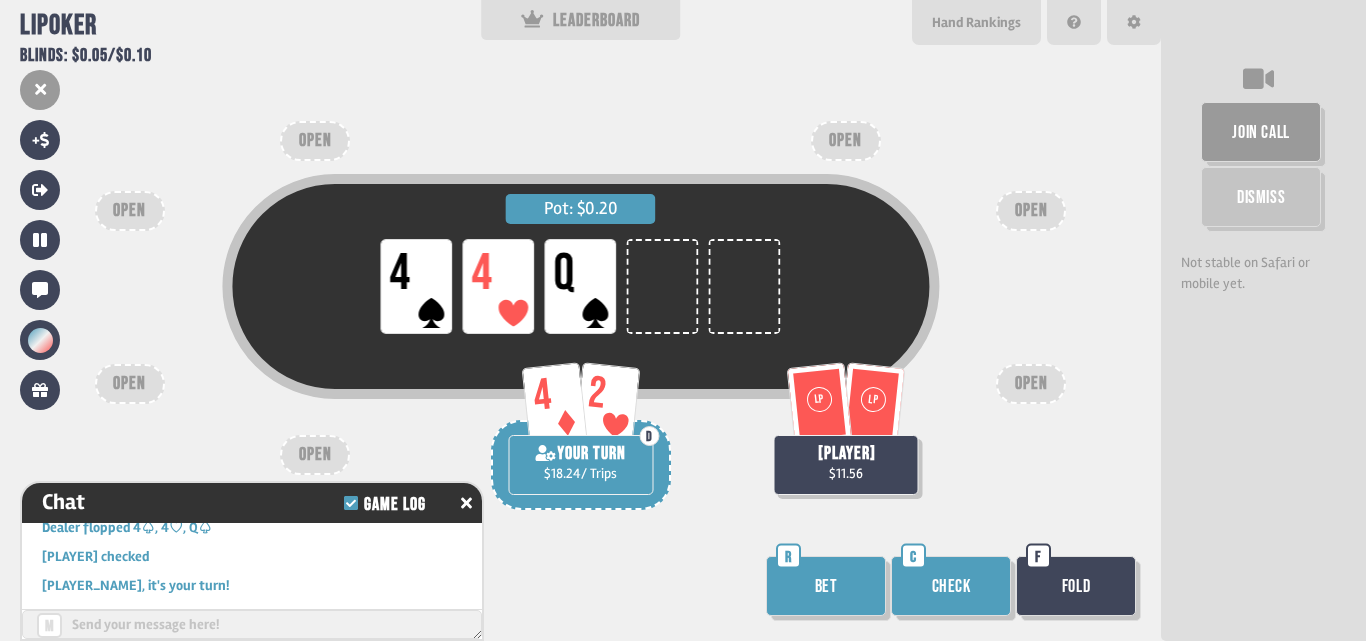 click on "Pot: $0.20   LP 4 LP 4 LP Q LP LP lluda $11.56  4 2 D YOUR TURN $18.24   / Trips OPEN OPEN OPEN OPEN OPEN OPEN OPEN Bet R Check C Fold F" at bounding box center (580, 320) 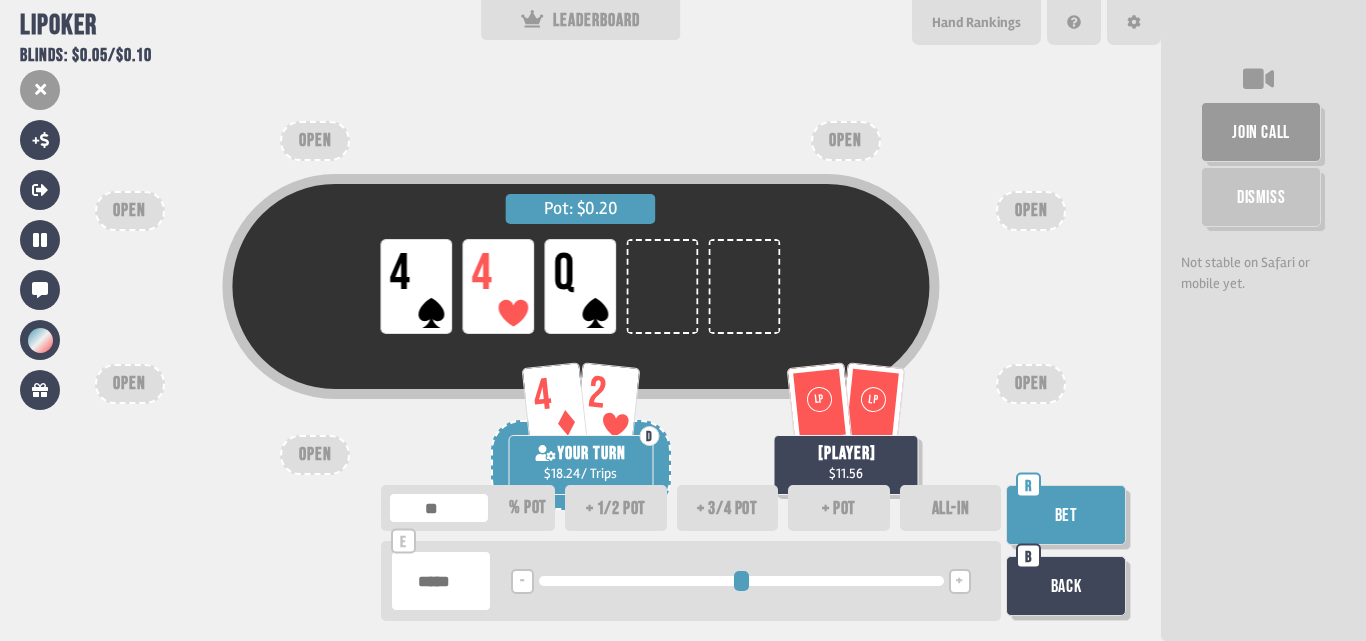 type on "***" 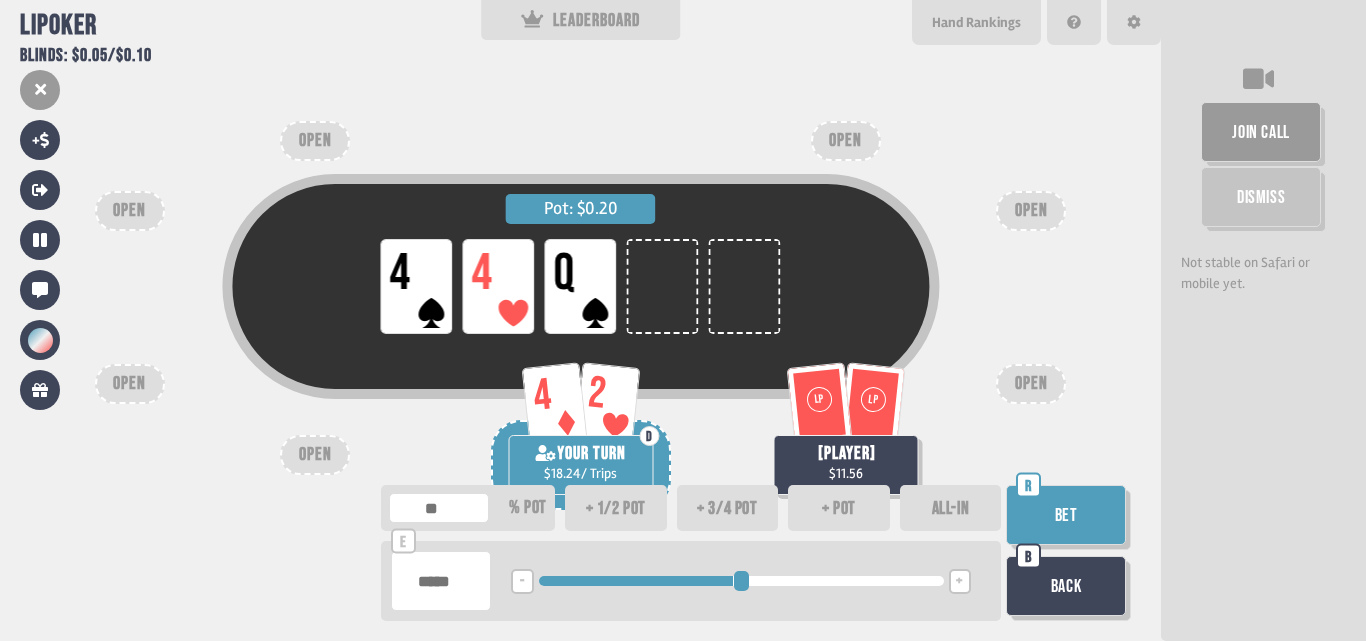 drag, startPoint x: 564, startPoint y: 585, endPoint x: 735, endPoint y: 595, distance: 171.29214 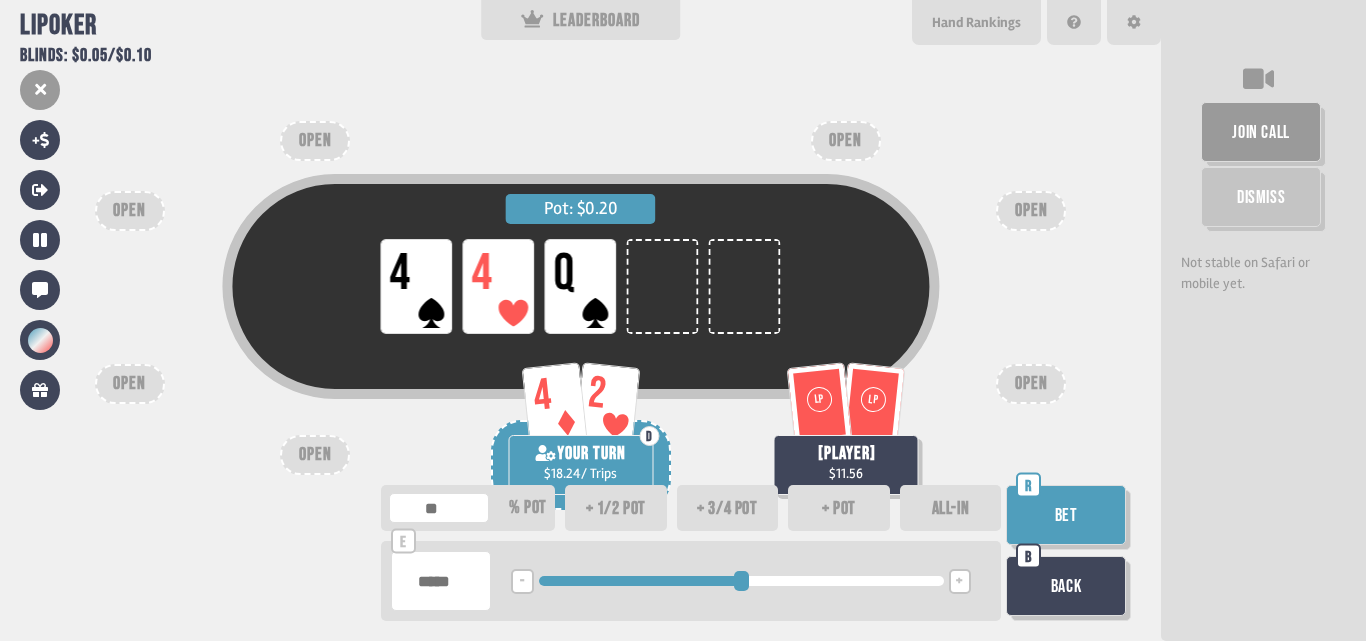click on "Bet" at bounding box center (1066, 515) 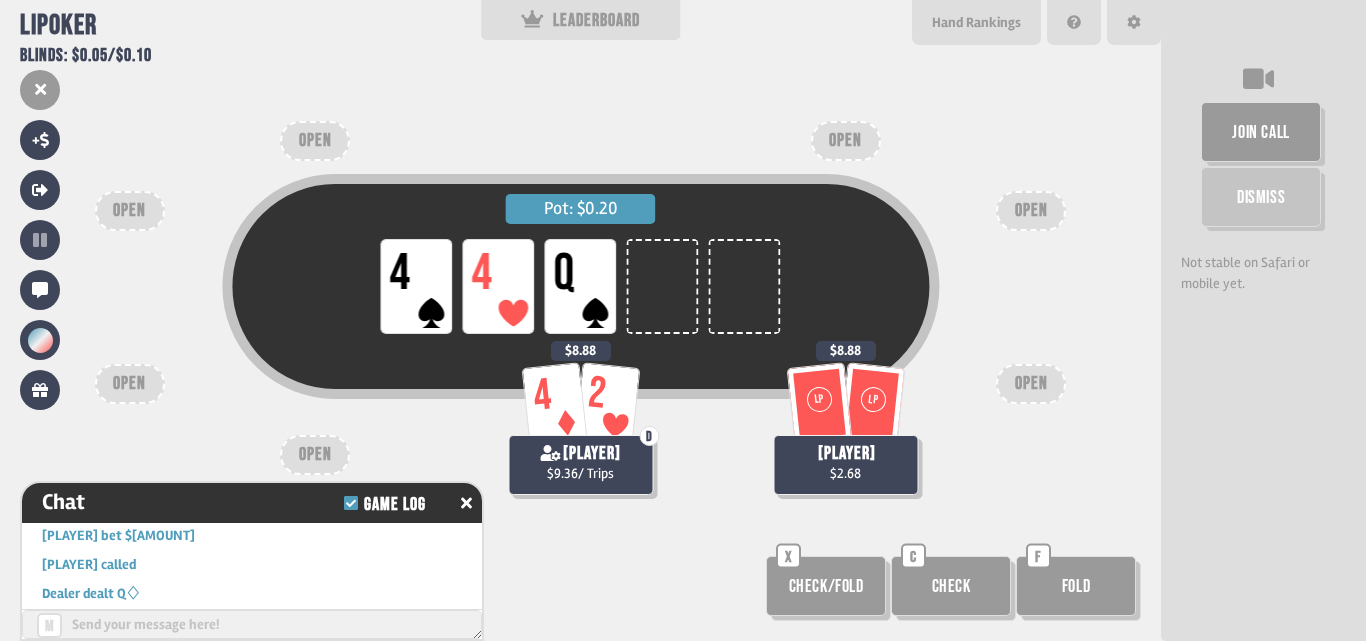 scroll, scrollTop: 2302, scrollLeft: 0, axis: vertical 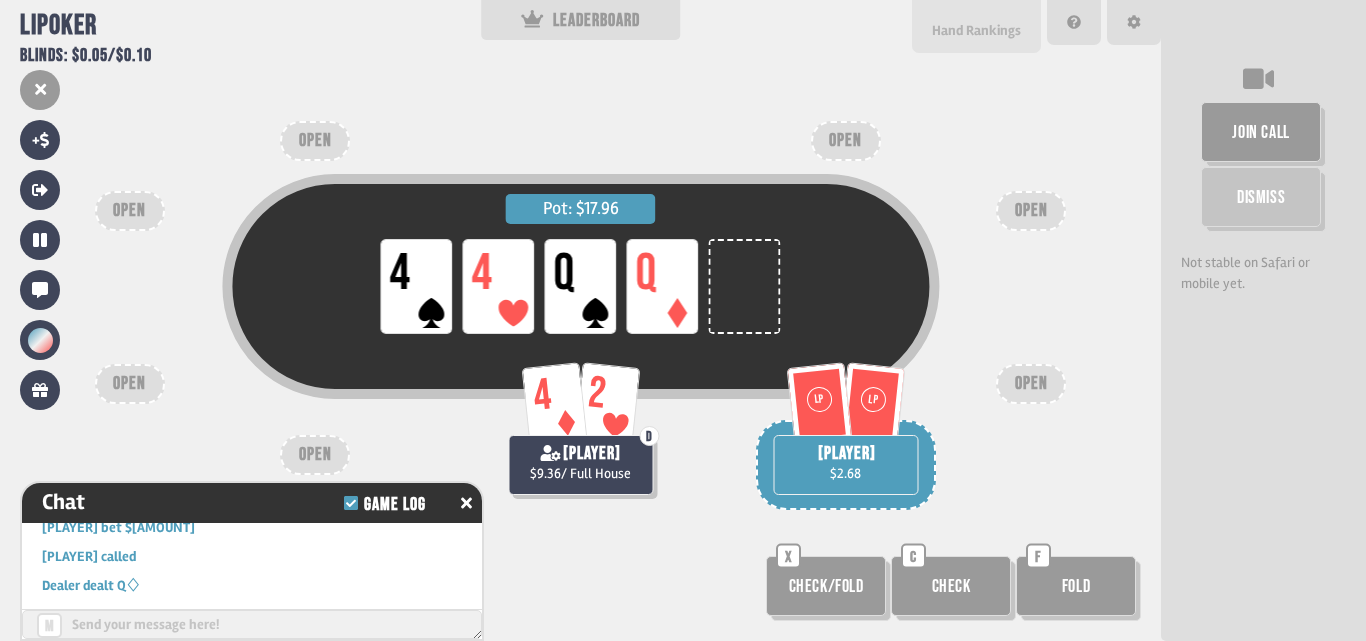 click on "Hand Rankings" at bounding box center (976, 30) 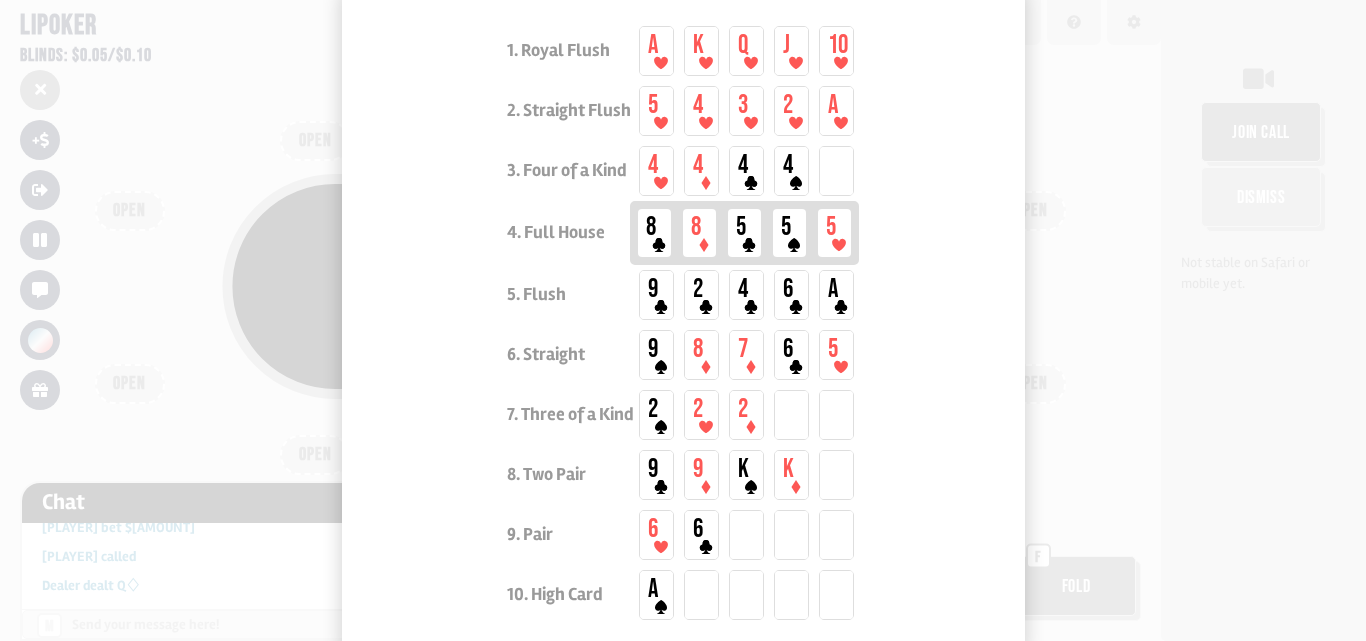 click at bounding box center (683, 320) 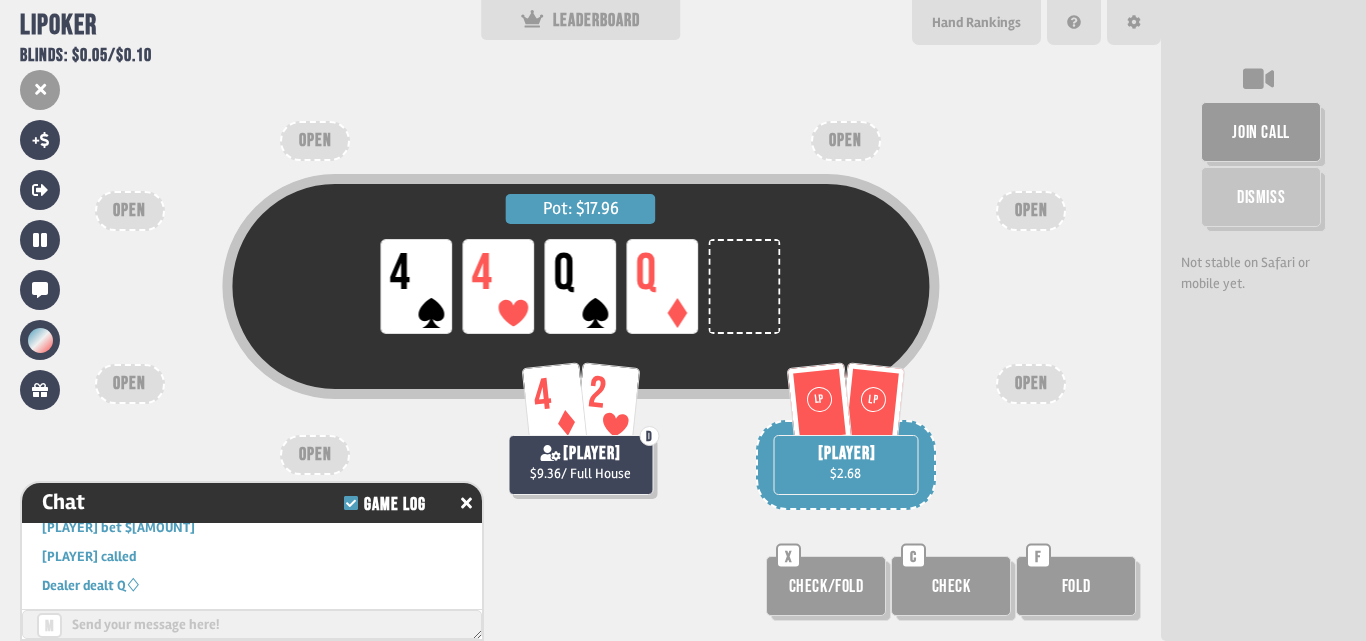 click on "Hand Rankings" at bounding box center (976, 22) 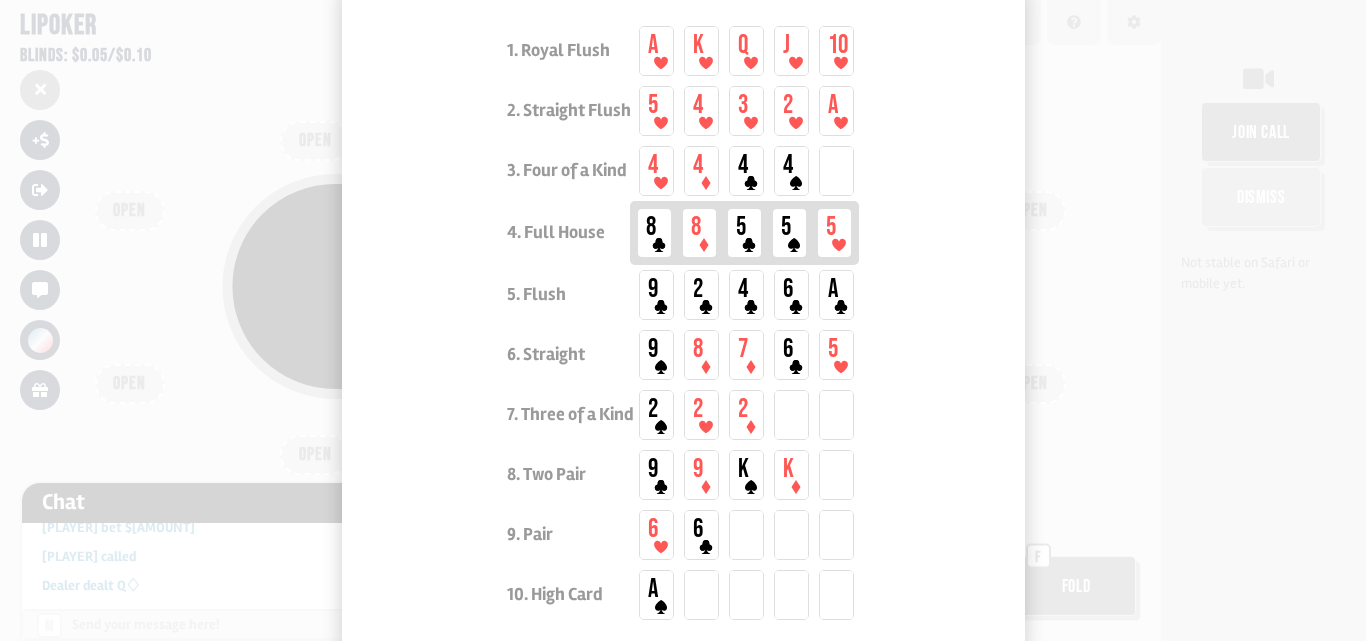 click on "1. Royal Flush A K Q J 10 2. Straight Flush 5 4 3 2 A 3. Four of a Kind 4 4 4 4 4. Full House 8 8 5 5 5 5. Flush 9 2 4 6 A 6. Straight 9 8 7 6 5 7. Three of a Kind 2 2 2 8. Two Pair 9 9 K K 9. Pair 6 6 10. High Card A" at bounding box center [683, 323] 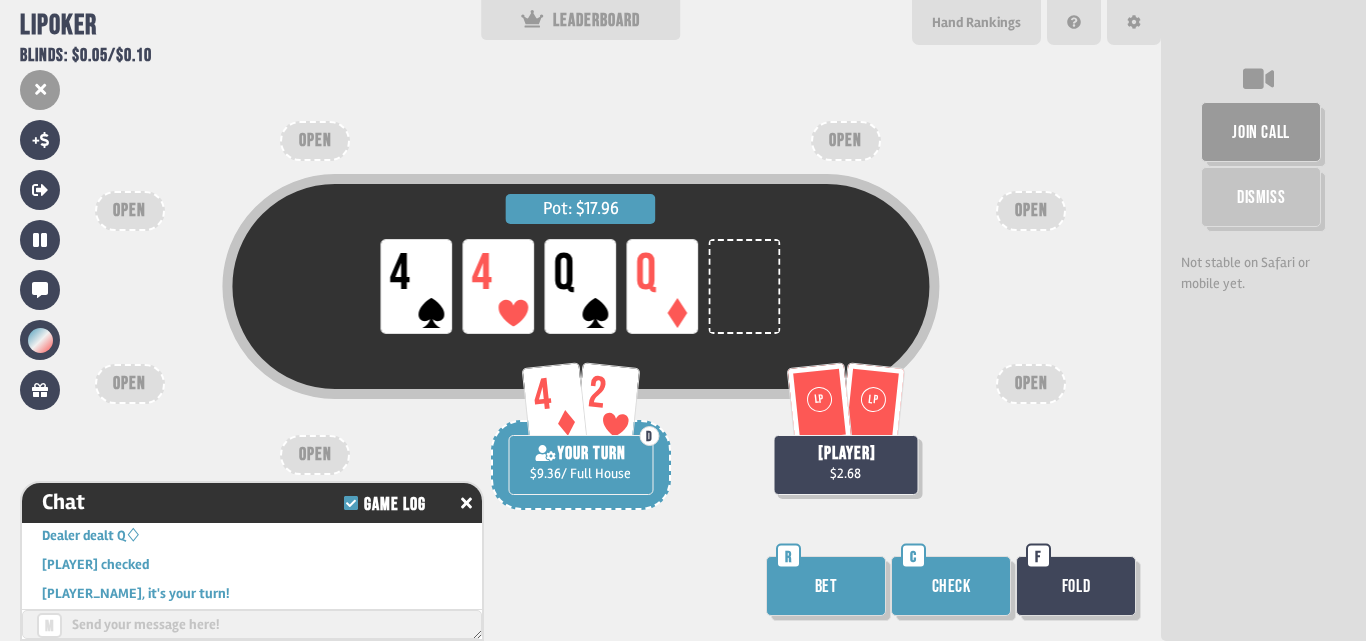 scroll, scrollTop: 2360, scrollLeft: 0, axis: vertical 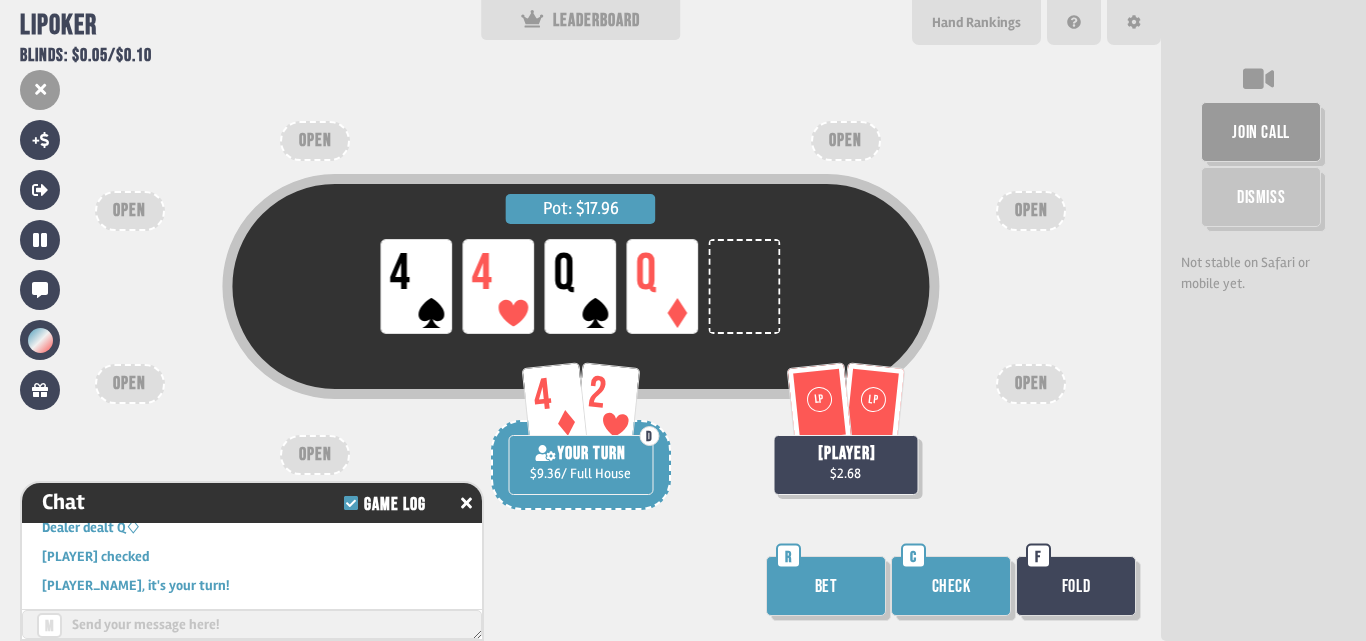 click on "Bet" at bounding box center [826, 586] 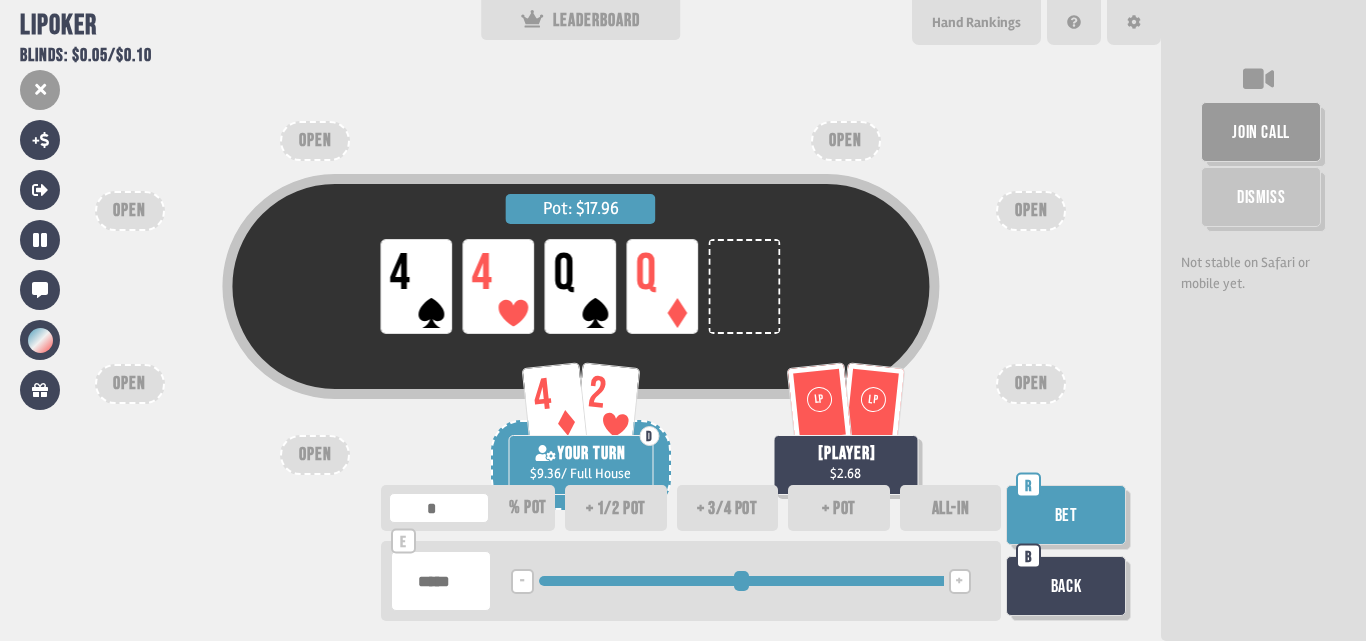 drag, startPoint x: 549, startPoint y: 576, endPoint x: 1318, endPoint y: 647, distance: 772.2707 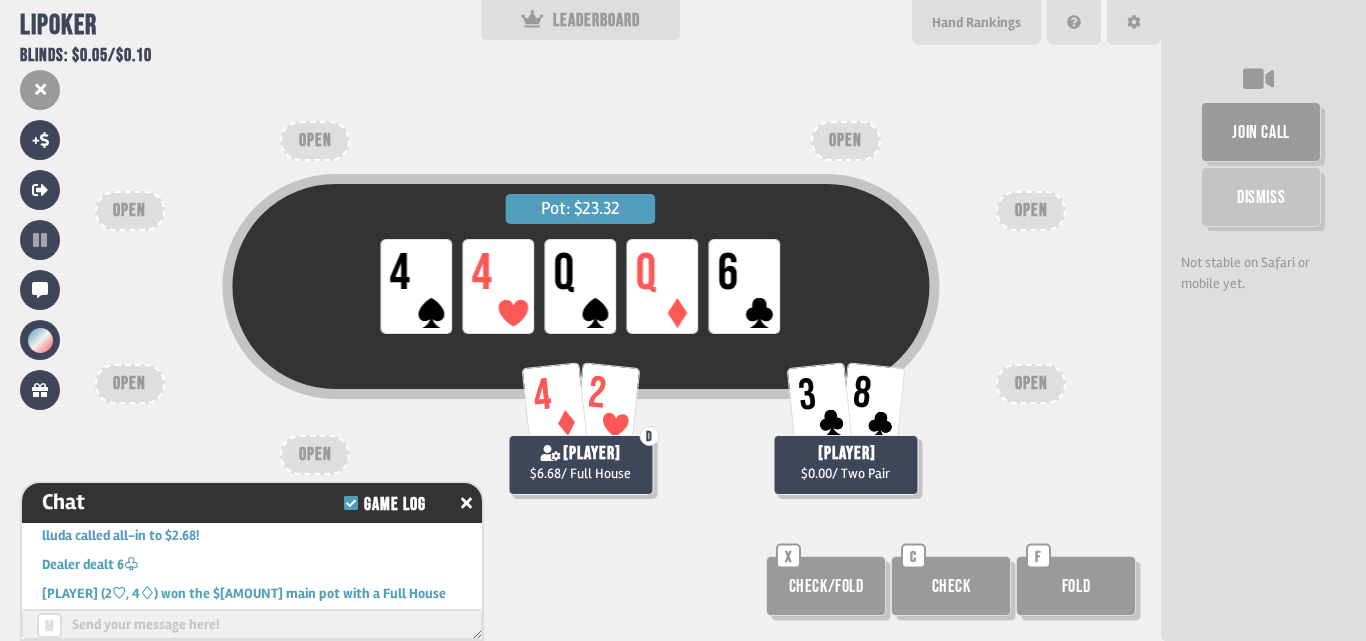 scroll, scrollTop: 2476, scrollLeft: 0, axis: vertical 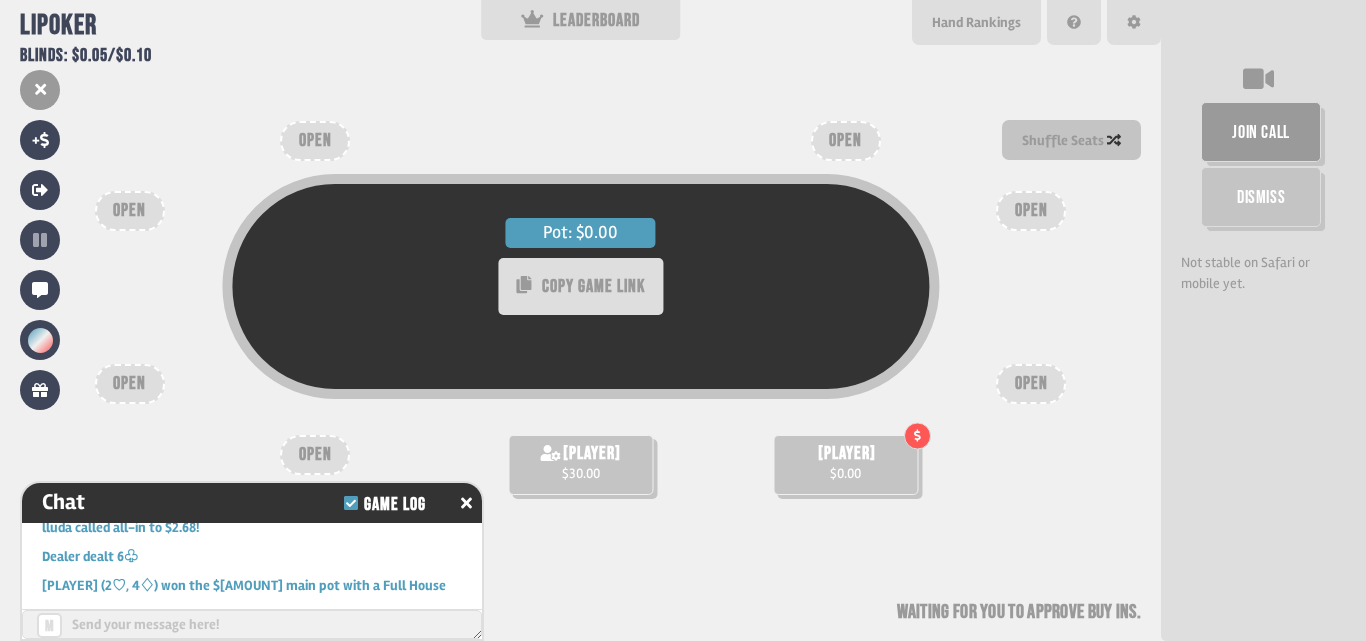 click on "lluda" at bounding box center (847, 454) 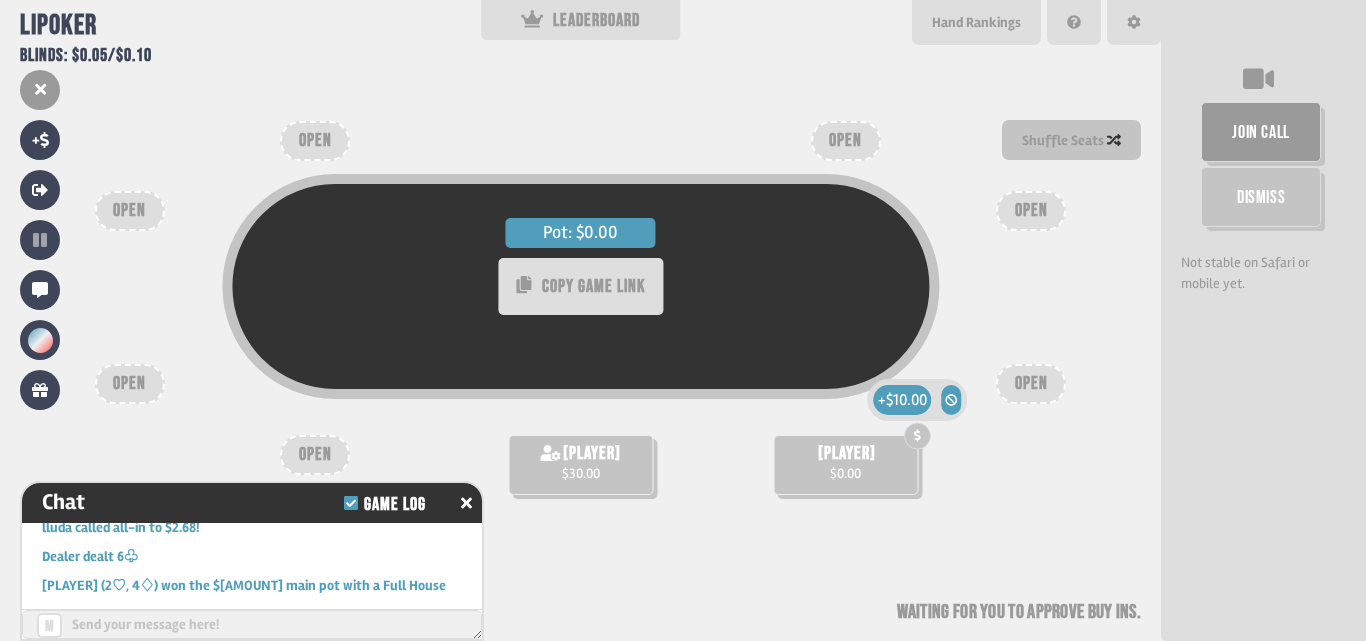 click 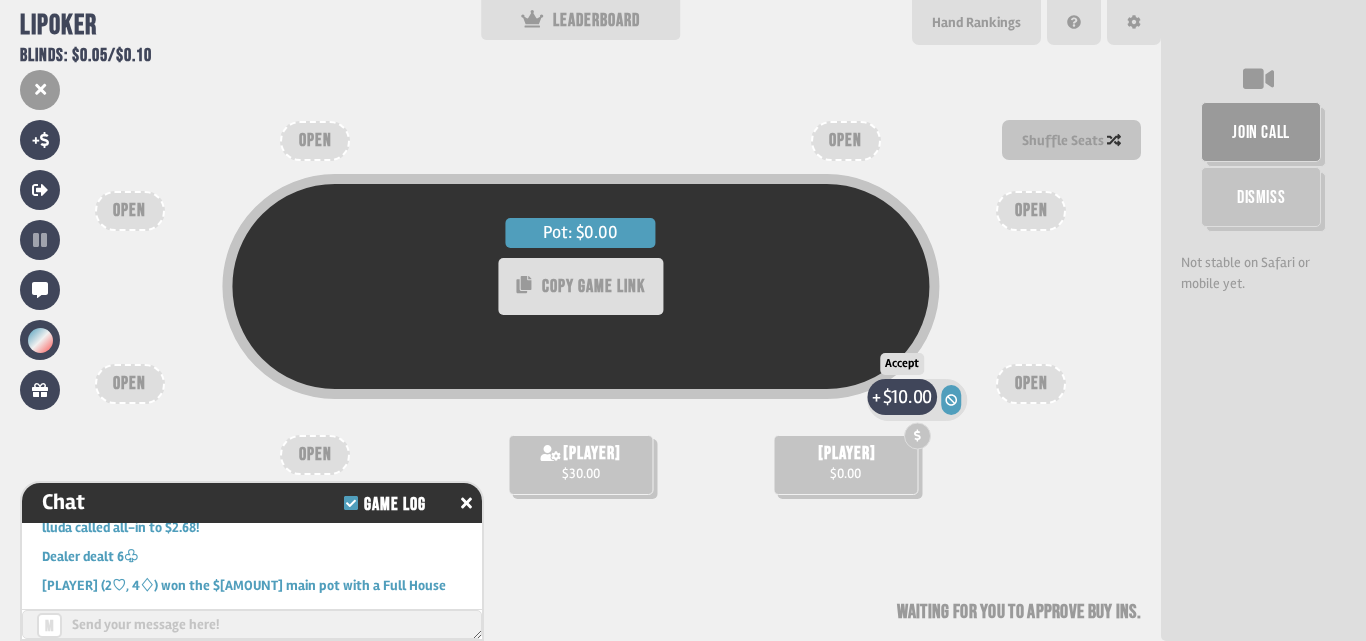 click on "$10.00" at bounding box center (907, 396) 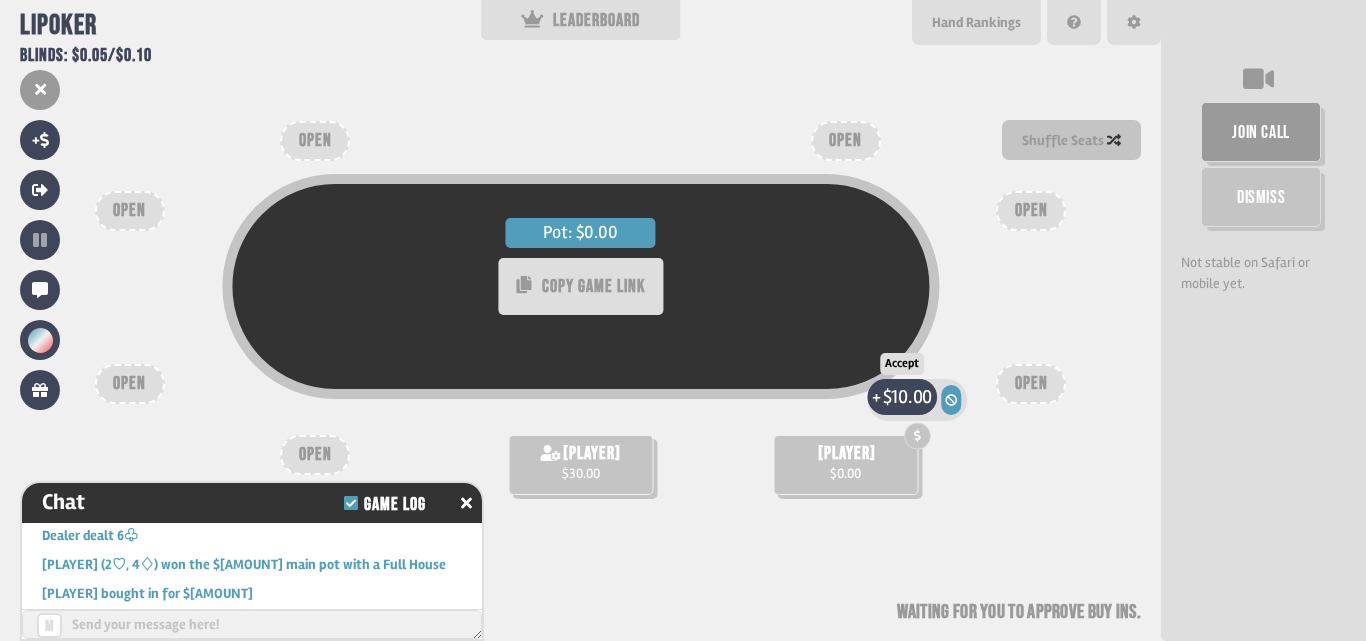 scroll, scrollTop: 2505, scrollLeft: 0, axis: vertical 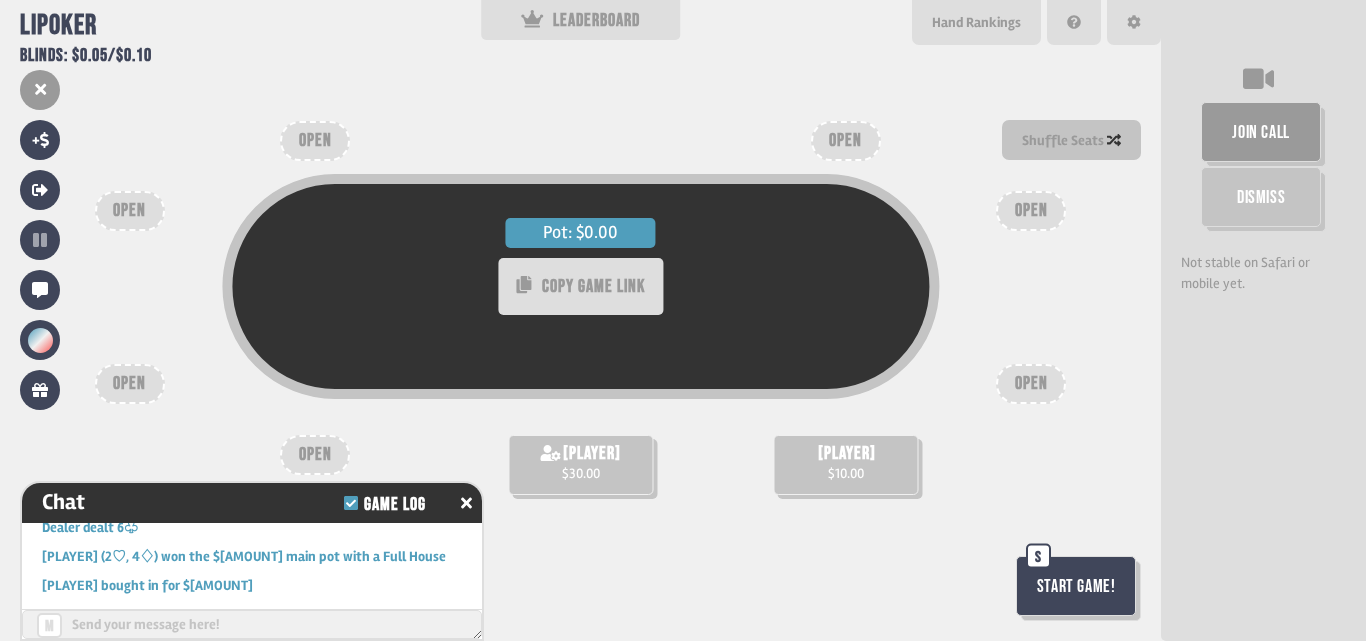 click on "Start Game!" at bounding box center (1076, 586) 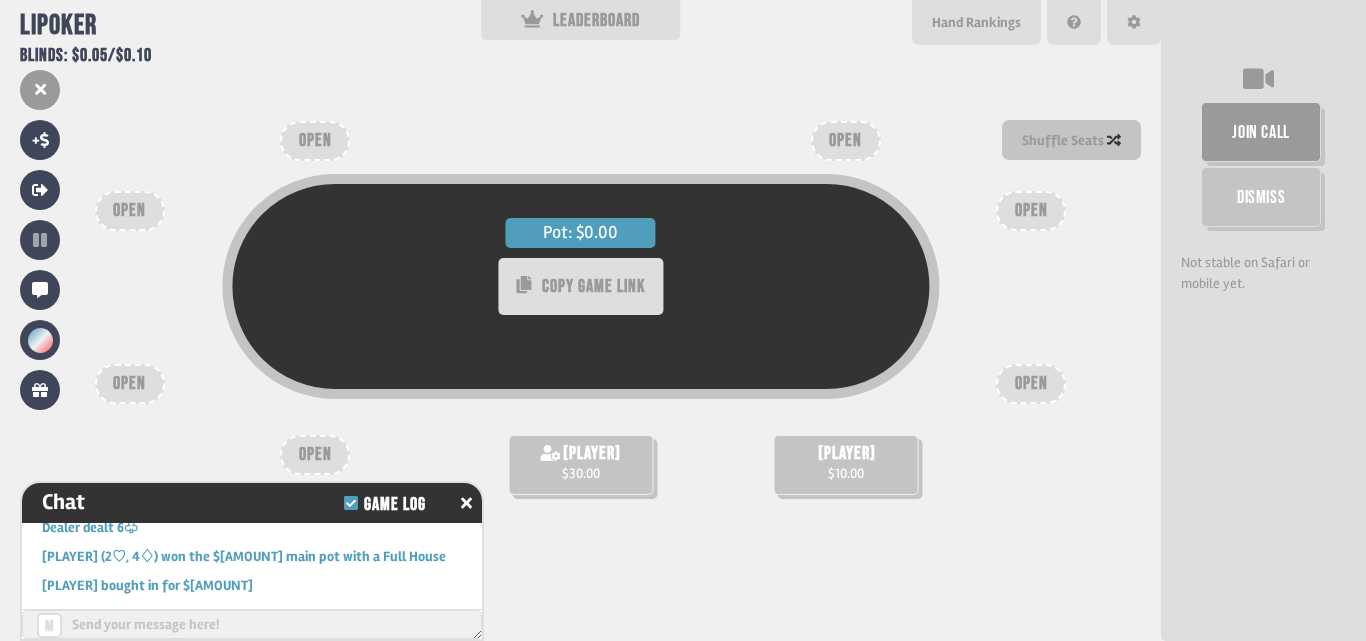 scroll, scrollTop: 2563, scrollLeft: 0, axis: vertical 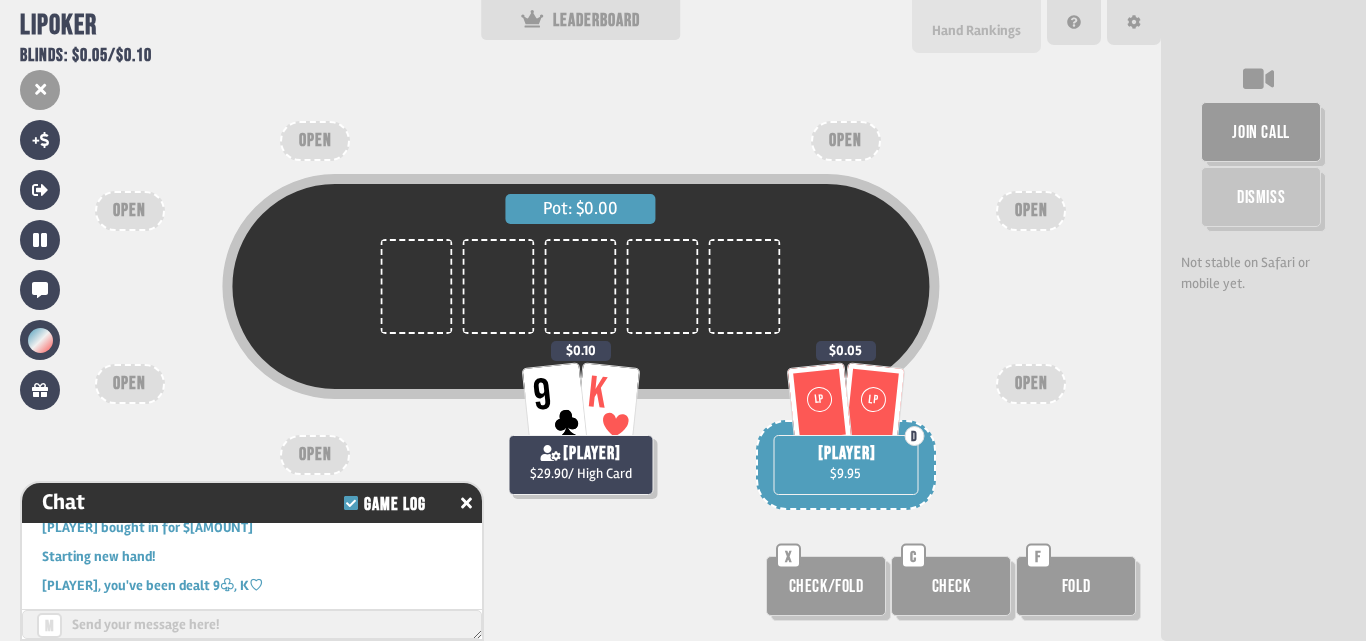 click on "Hand Rankings" at bounding box center (976, 26) 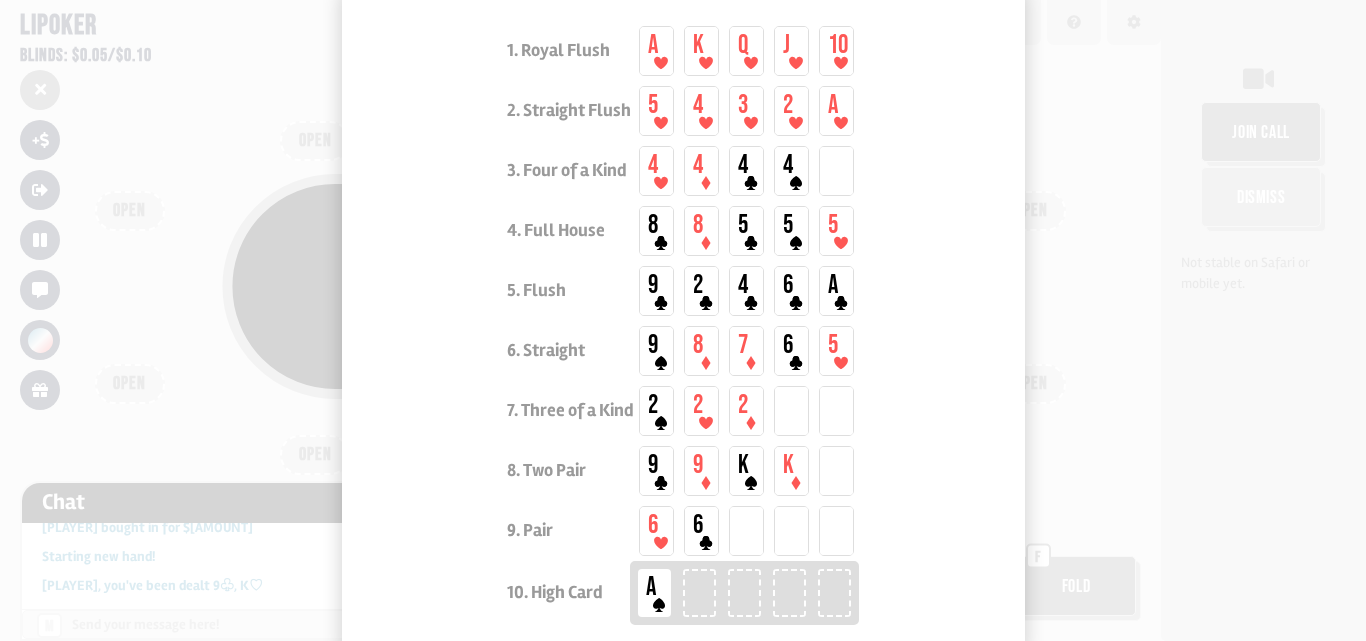 click at bounding box center (683, 320) 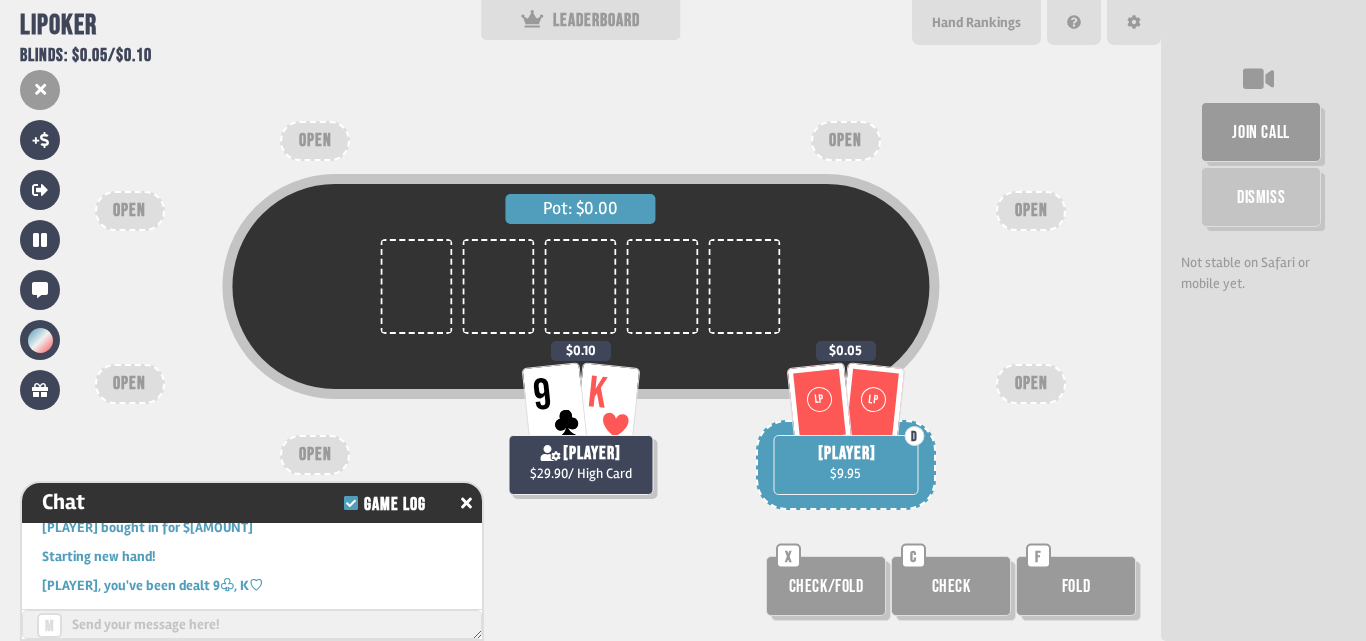 click on "Pot: $0.00" at bounding box center (580, 318) 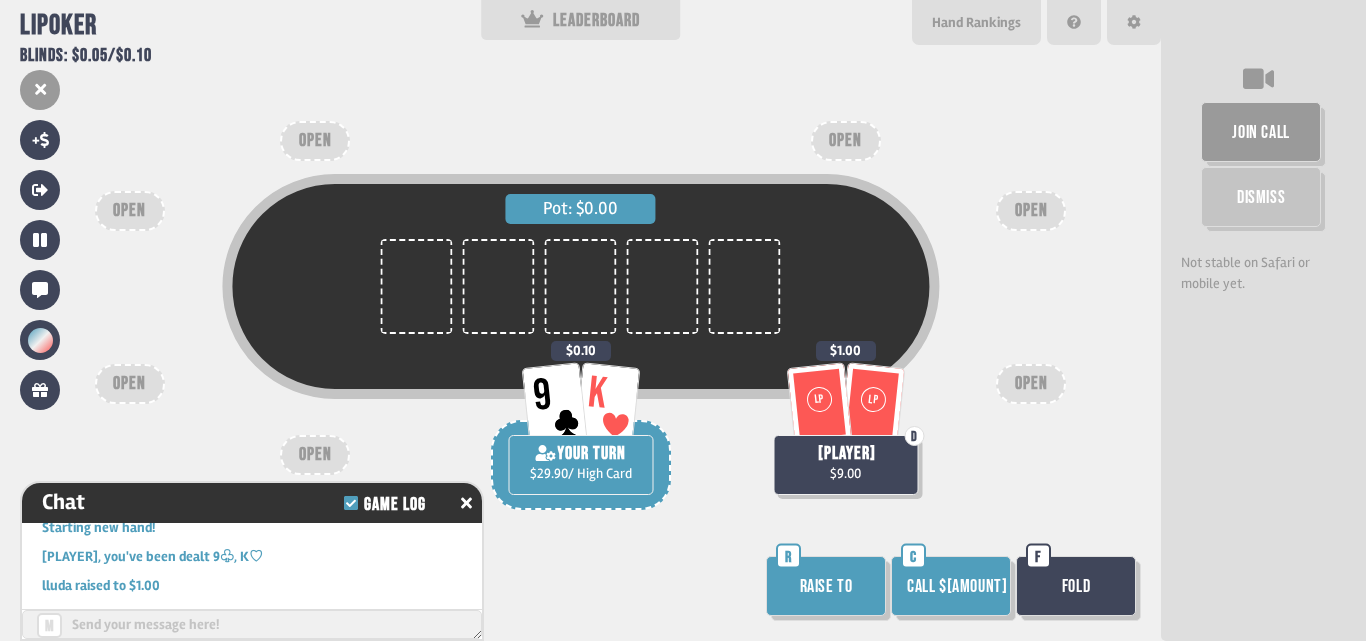 scroll, scrollTop: 2621, scrollLeft: 0, axis: vertical 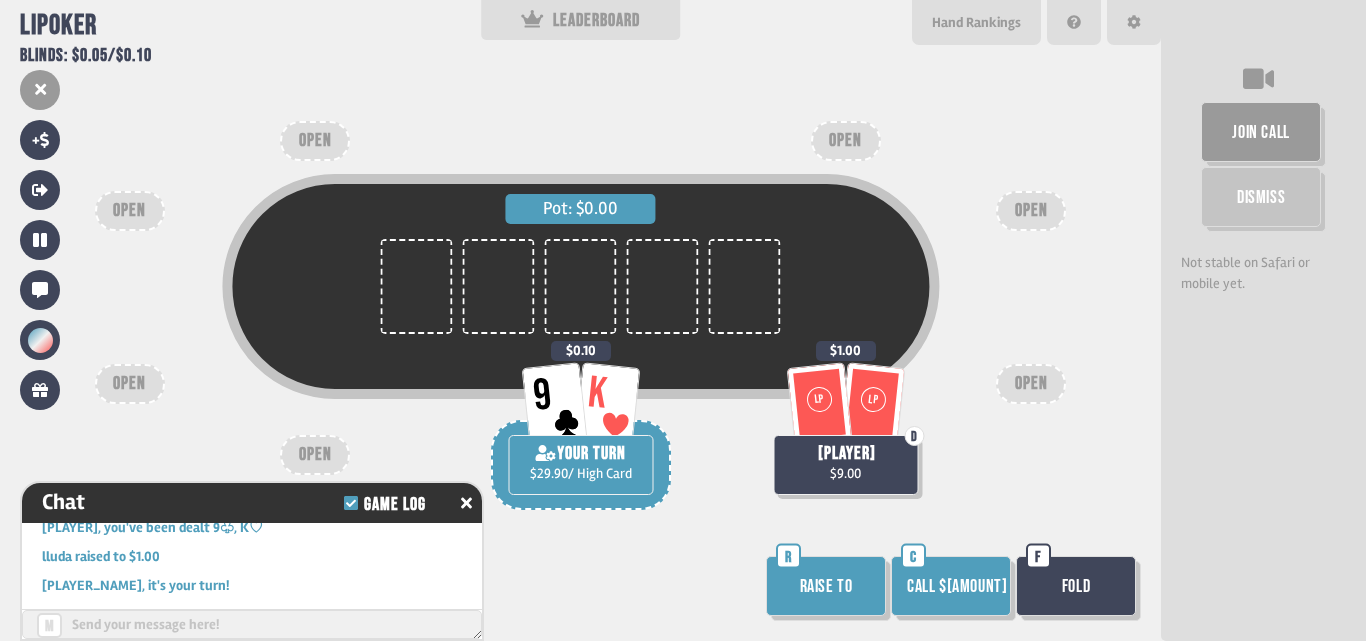 click on "Call $0.90" at bounding box center [951, 586] 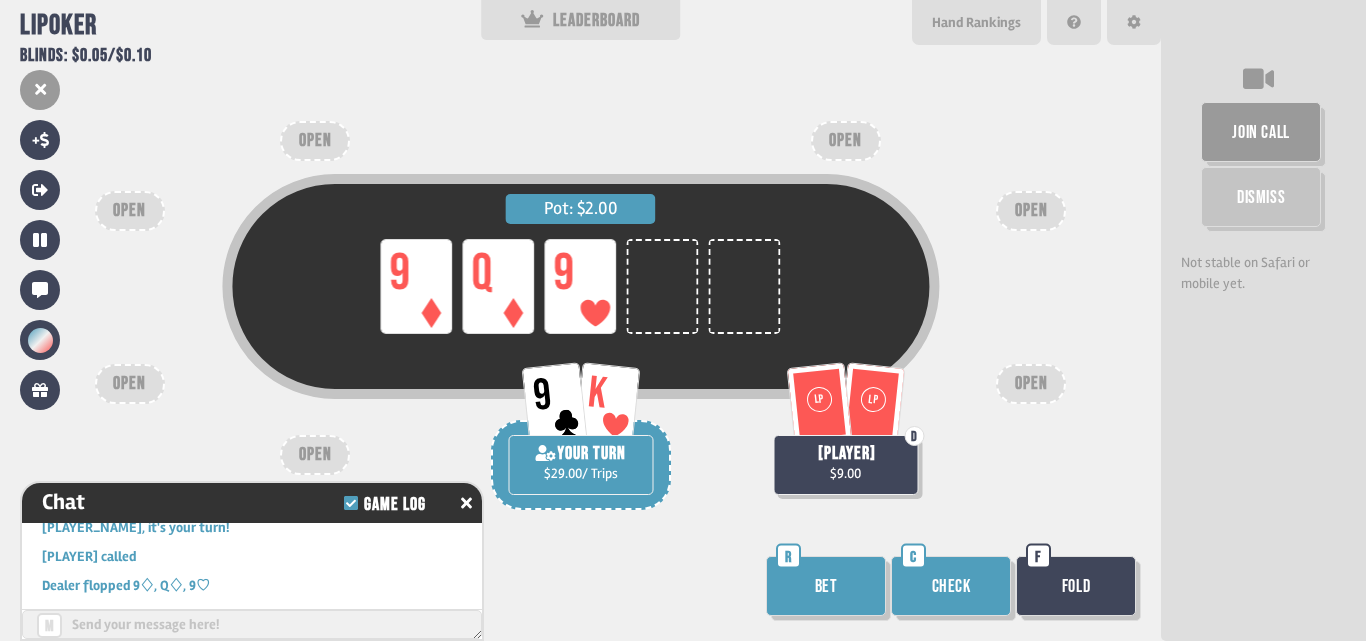 scroll, scrollTop: 2708, scrollLeft: 0, axis: vertical 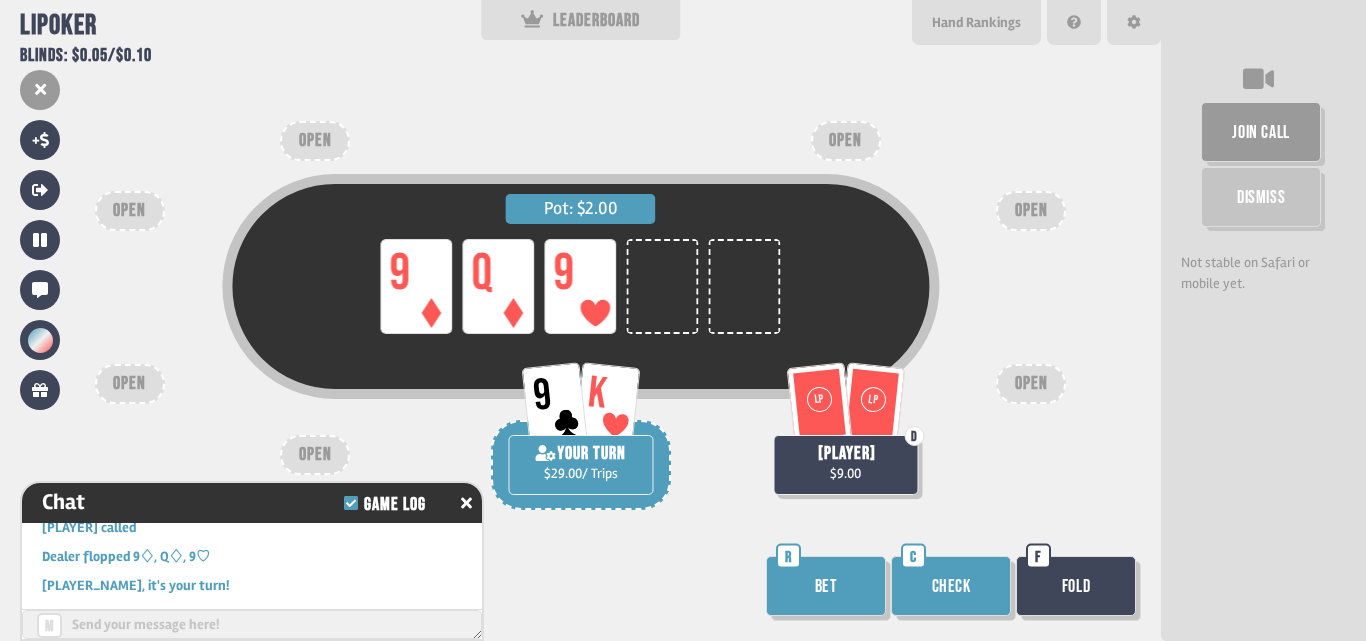 click on "Bet" at bounding box center [826, 586] 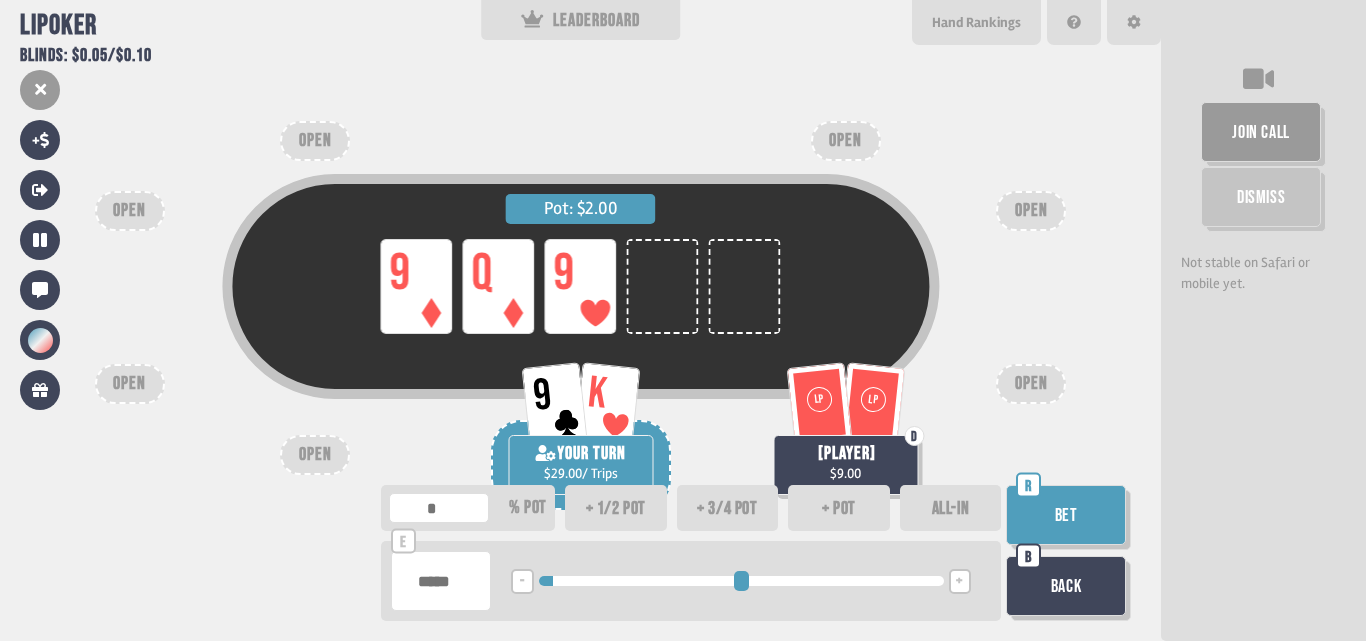 click at bounding box center (741, 581) 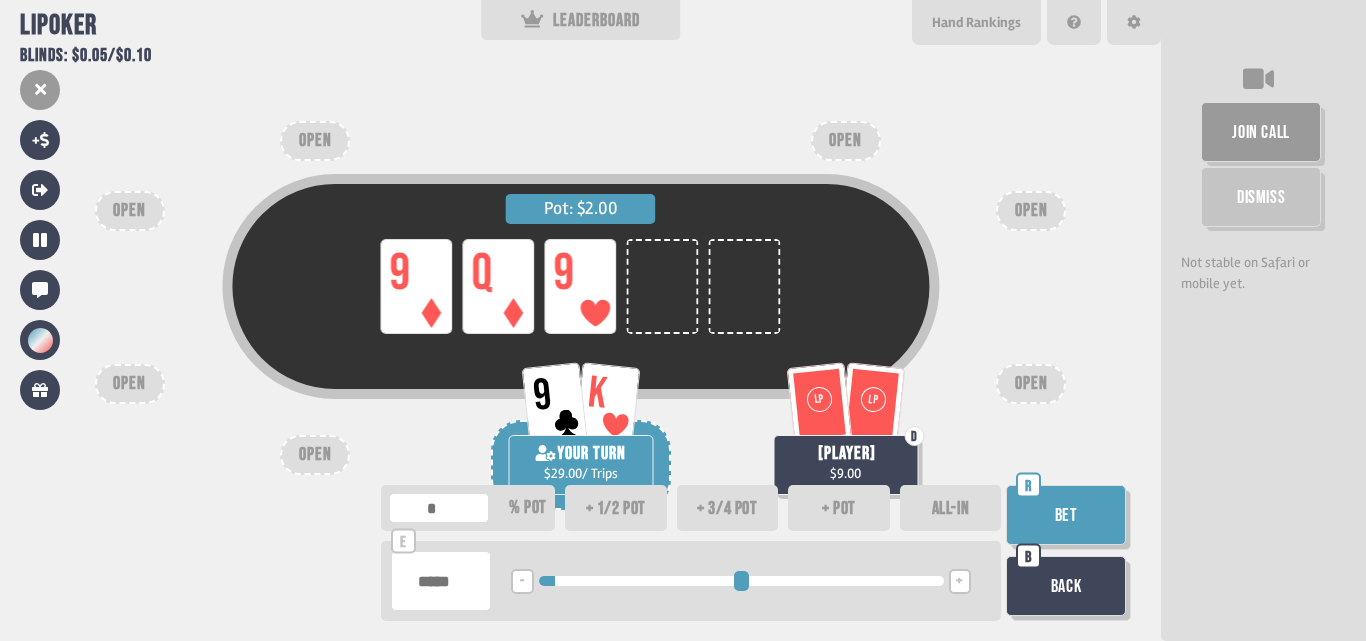 click on "+ 1/2 pot" at bounding box center [616, 508] 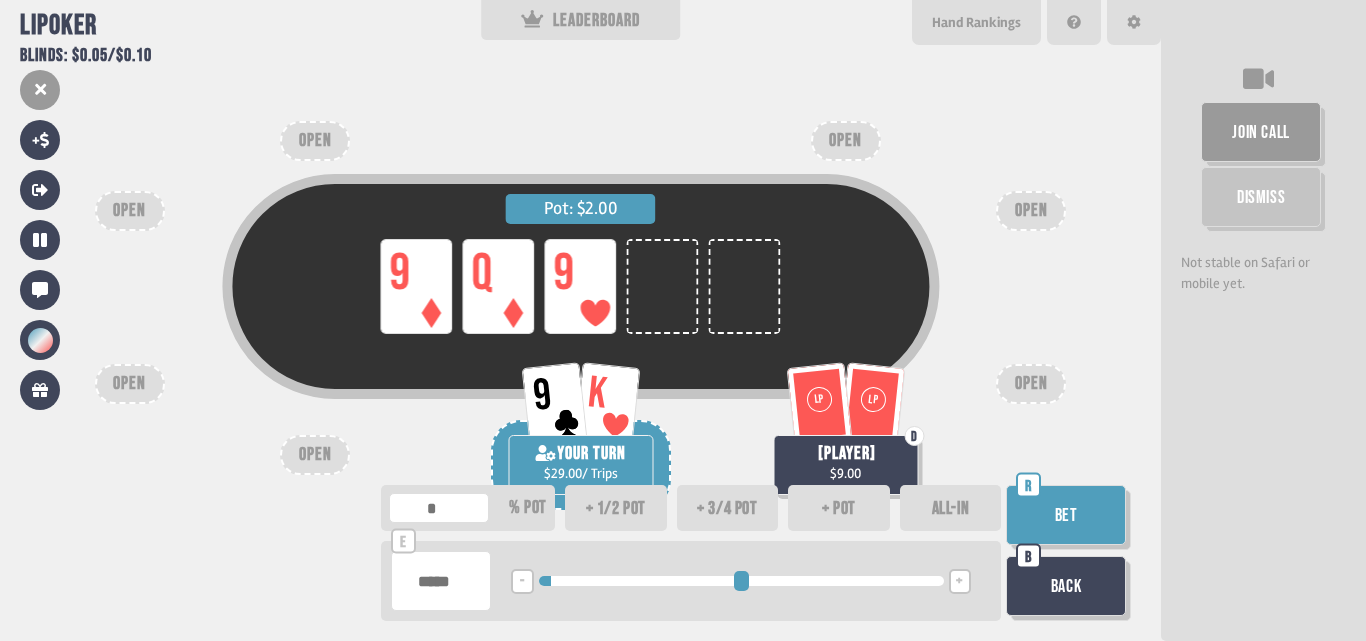 click on "+ 3/4 pot" at bounding box center [728, 508] 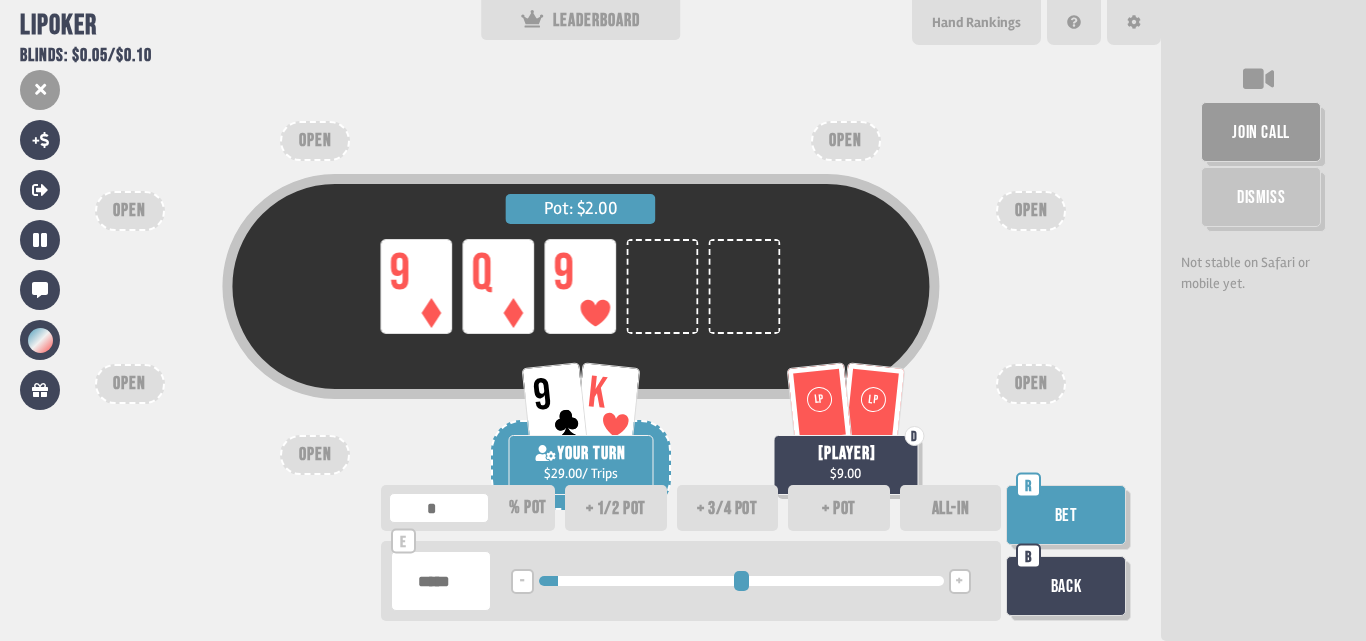 click on "+ pot" at bounding box center (839, 508) 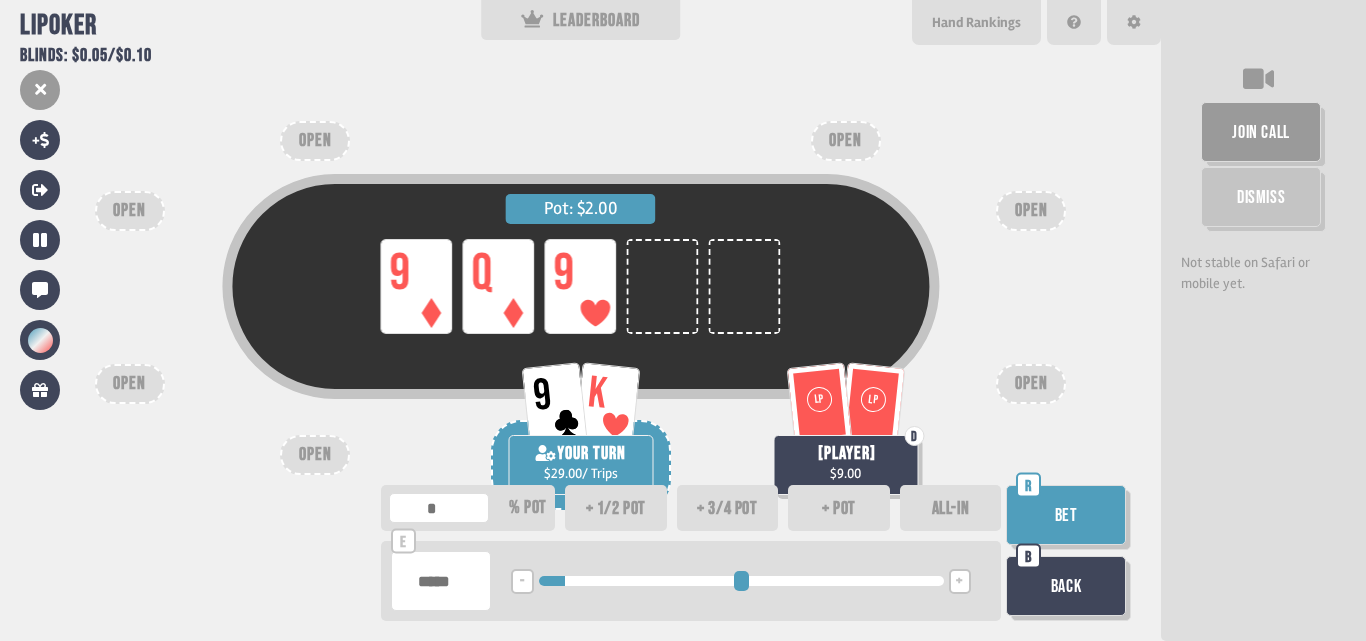 click on "ALL-IN" at bounding box center (951, 508) 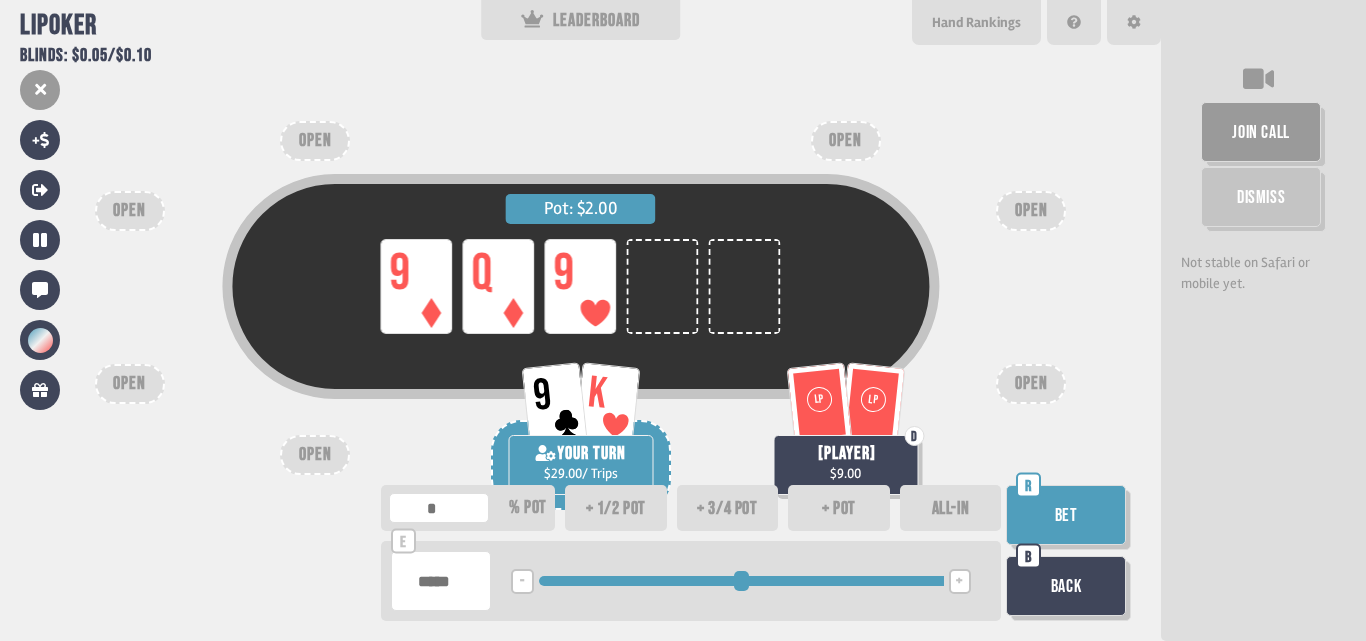 click on "+ pot" at bounding box center [839, 508] 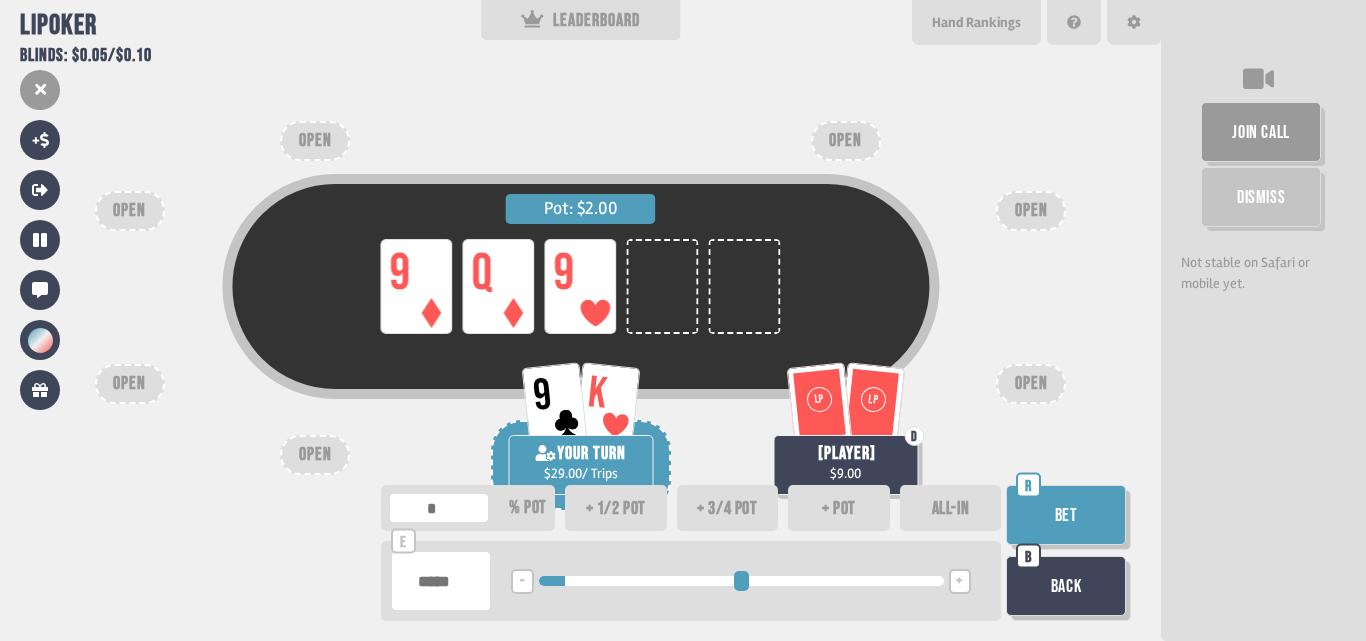 click on "Bet" at bounding box center (1066, 515) 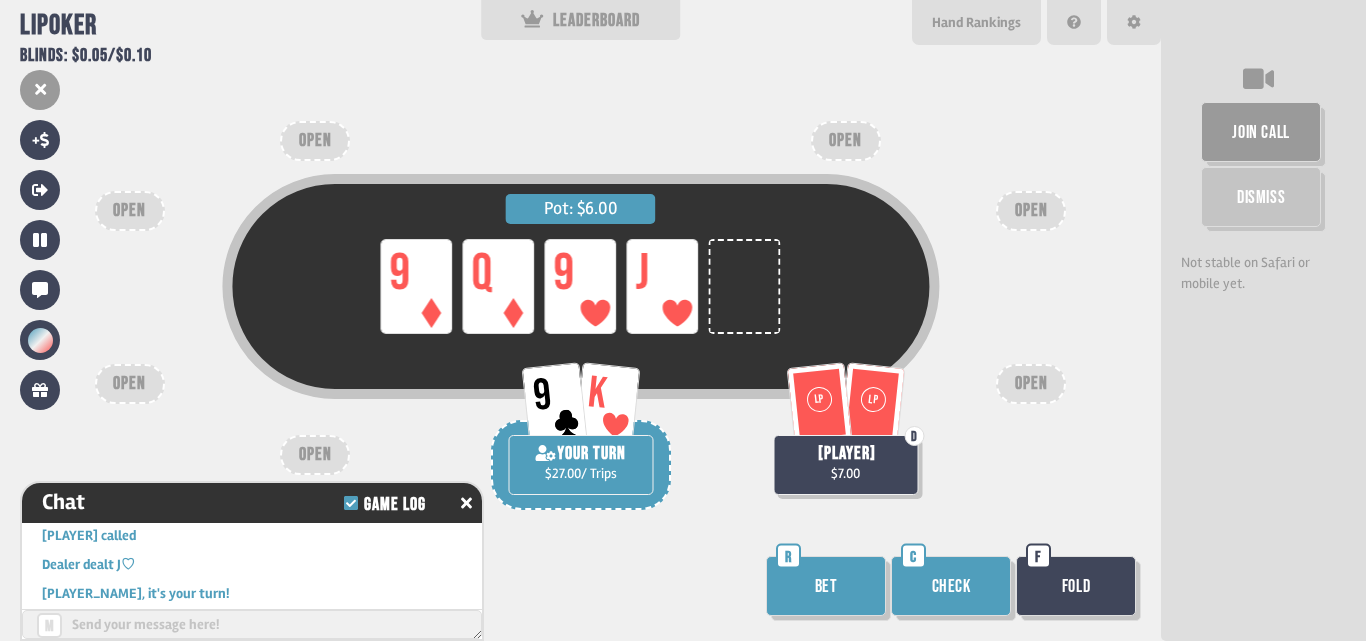 scroll, scrollTop: 2824, scrollLeft: 0, axis: vertical 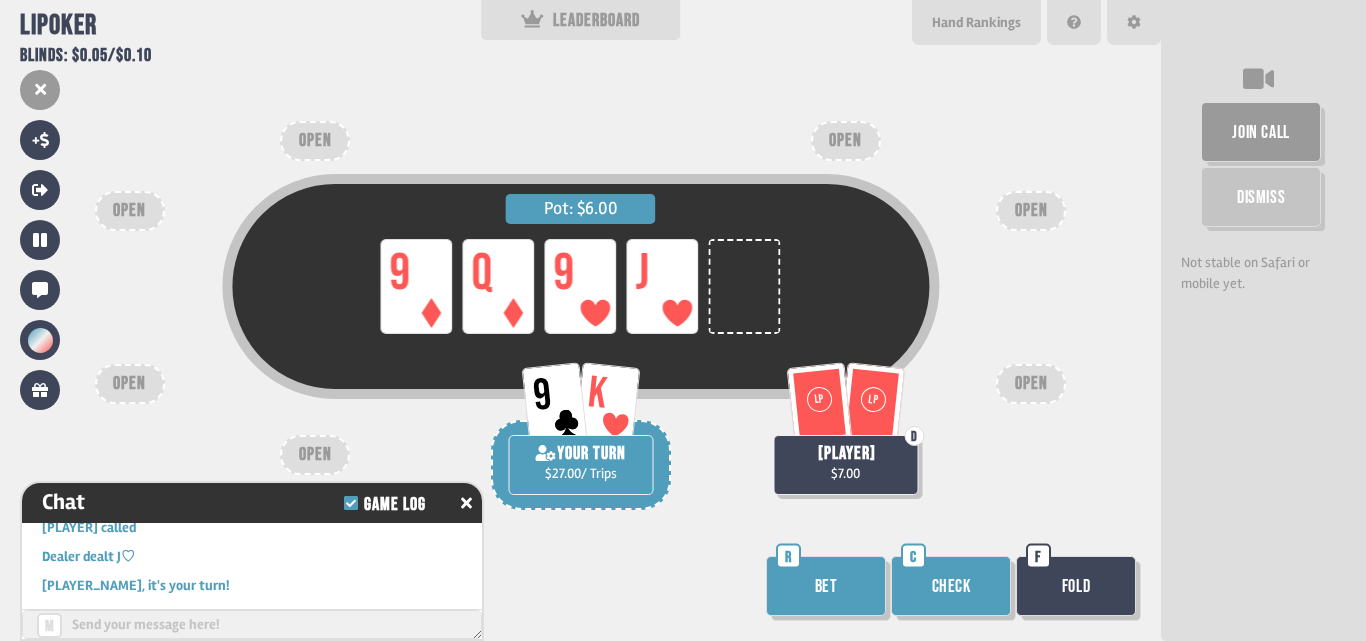 click on "Bet" at bounding box center [826, 586] 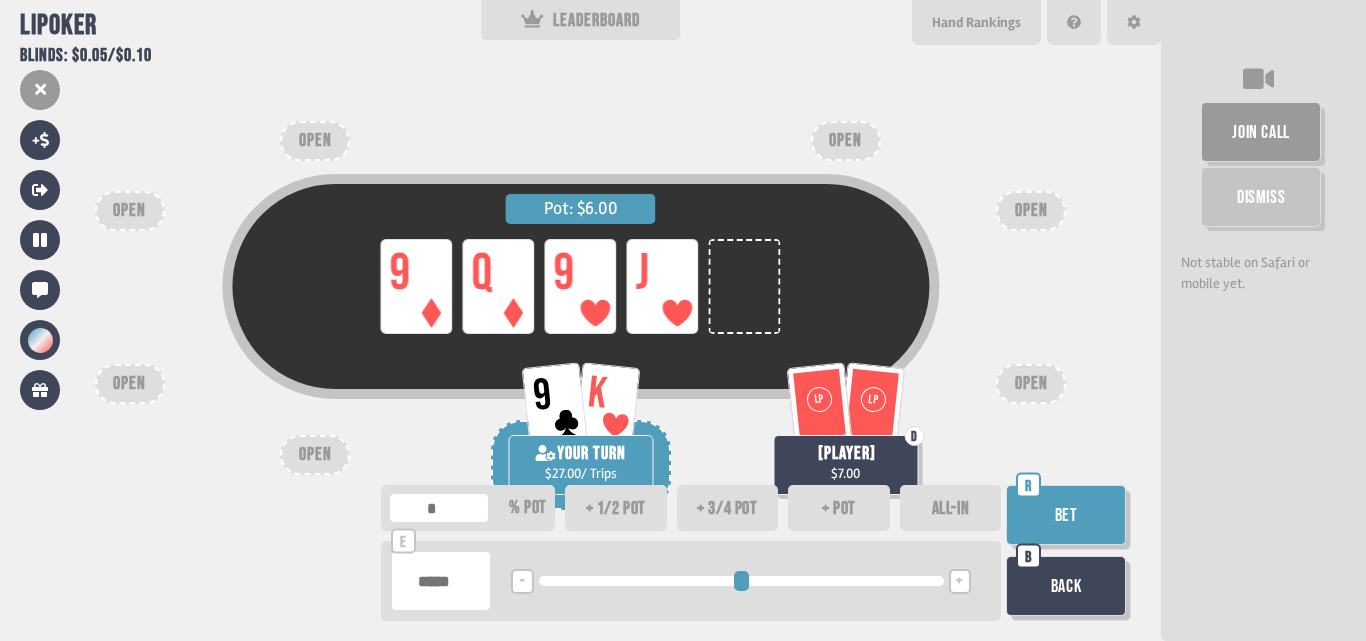 click on "ALL-IN" at bounding box center [951, 508] 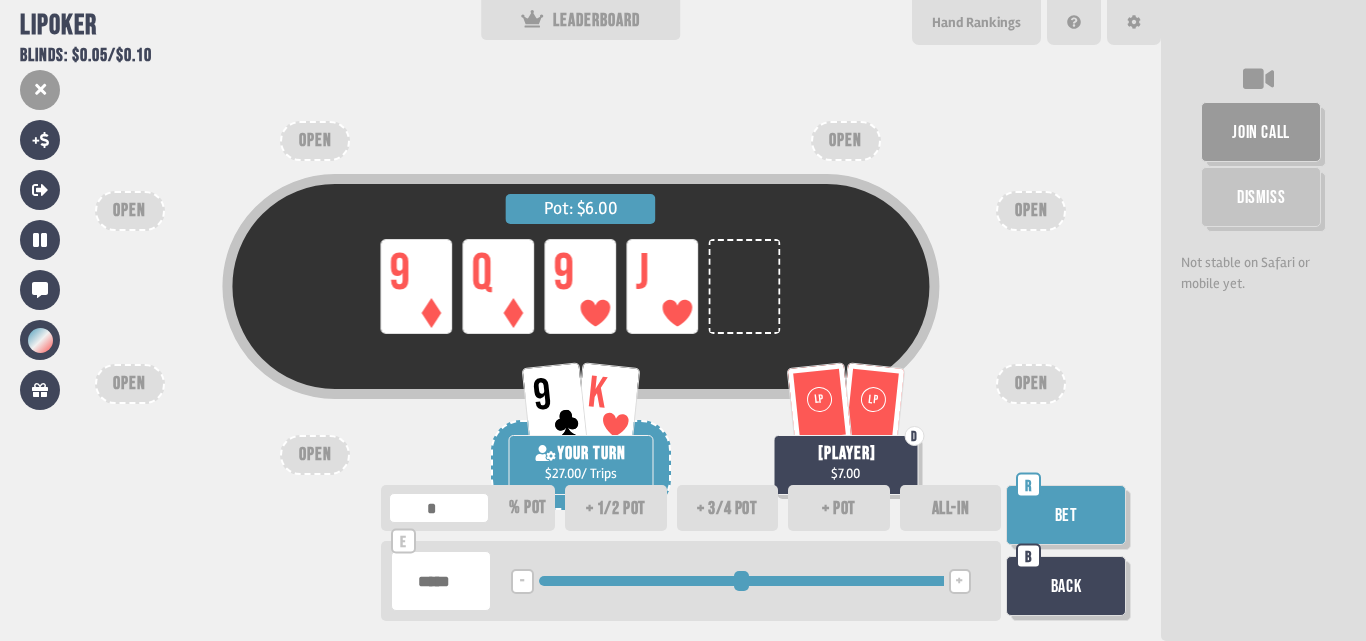 click on "Bet" at bounding box center (1066, 515) 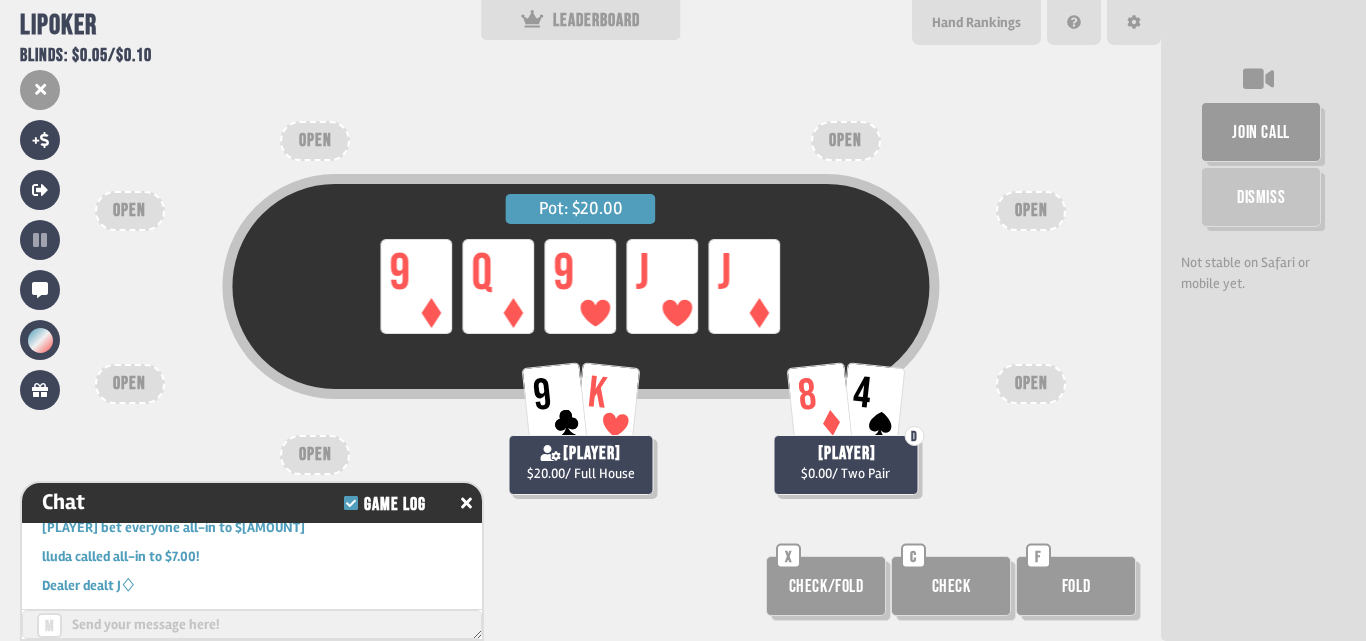 scroll, scrollTop: 2940, scrollLeft: 0, axis: vertical 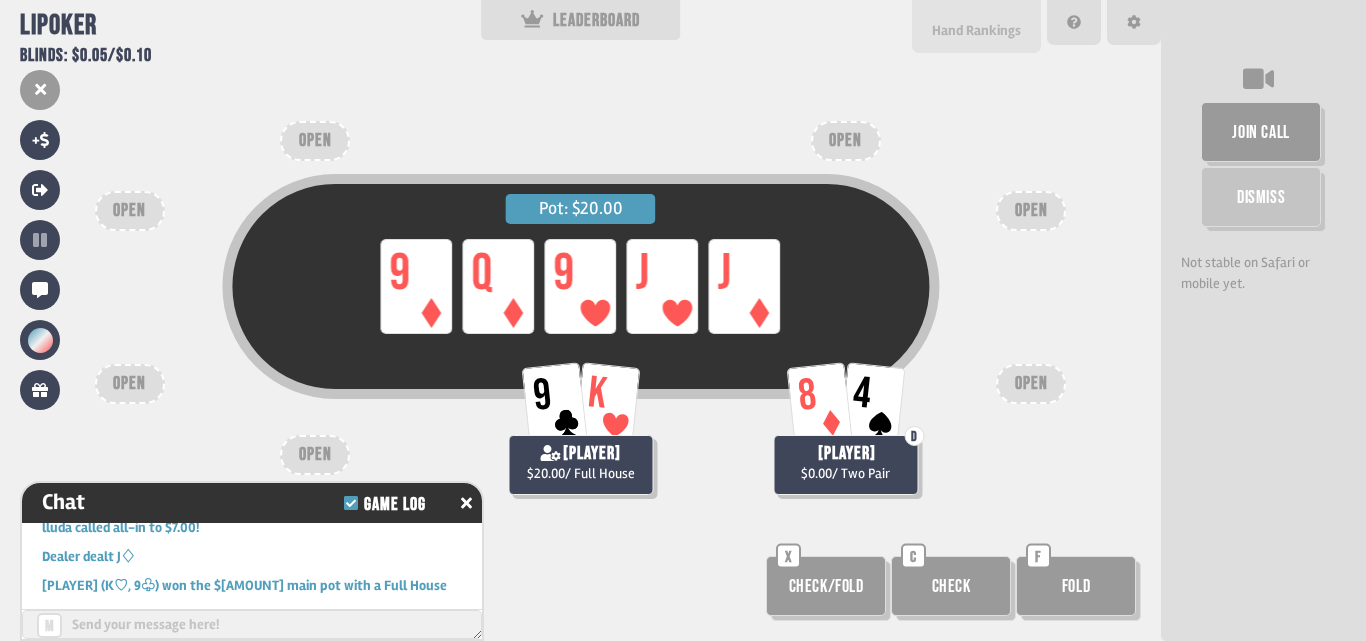 click on "Hand Rankings" at bounding box center (976, 30) 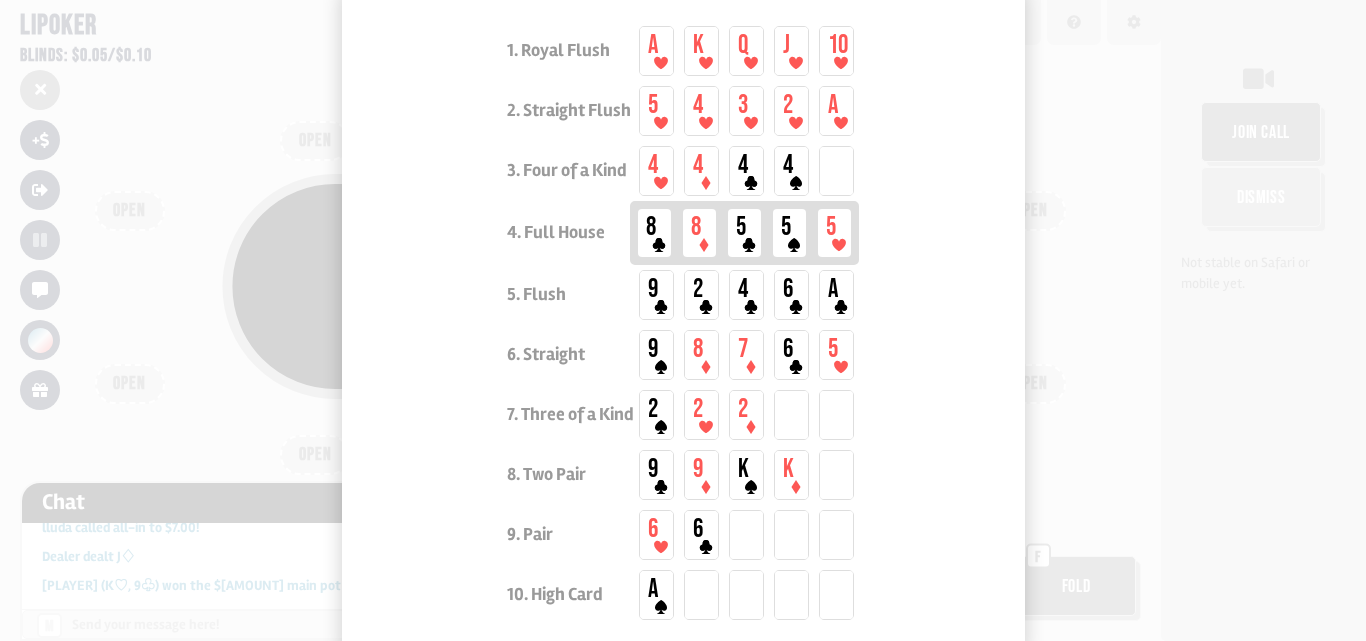 click at bounding box center [683, 320] 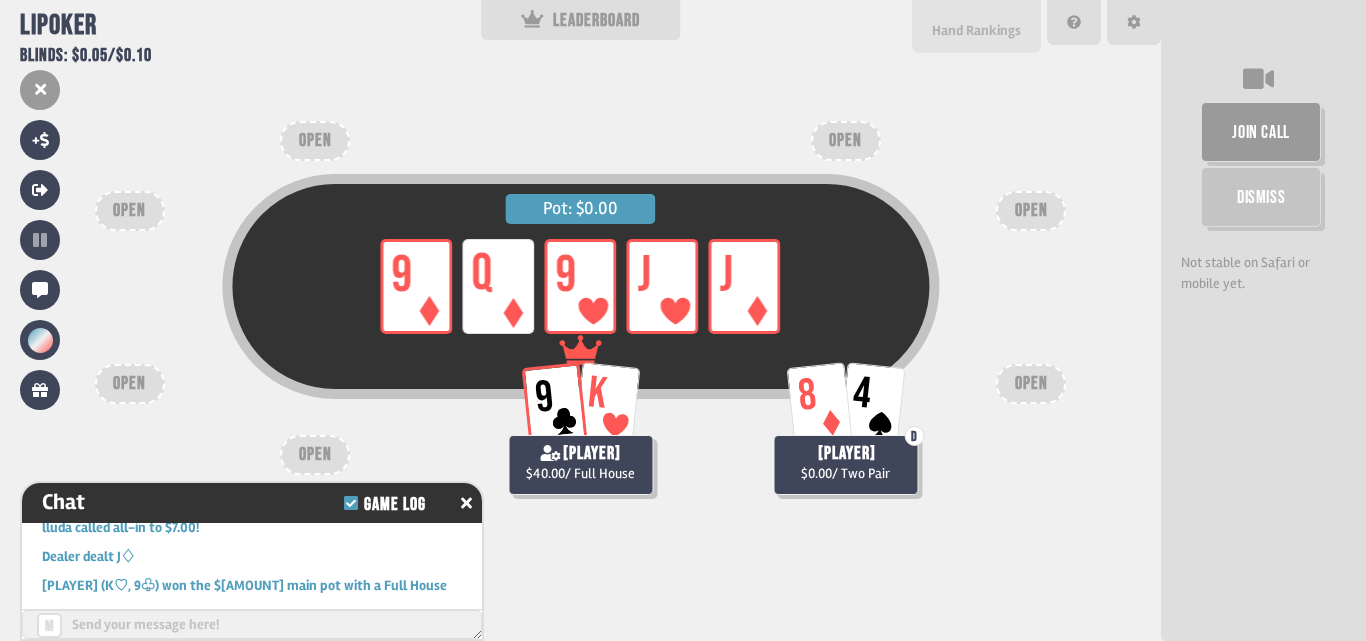 click on "Hand Rankings" at bounding box center (976, 30) 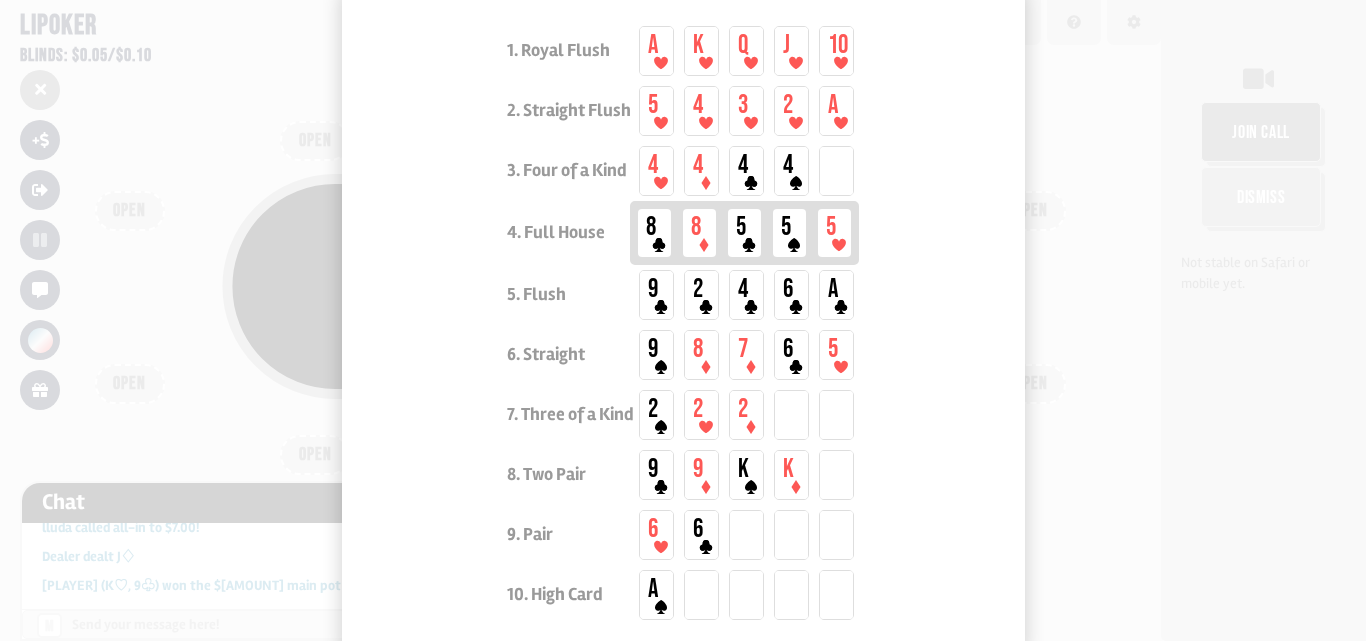 click at bounding box center [683, 320] 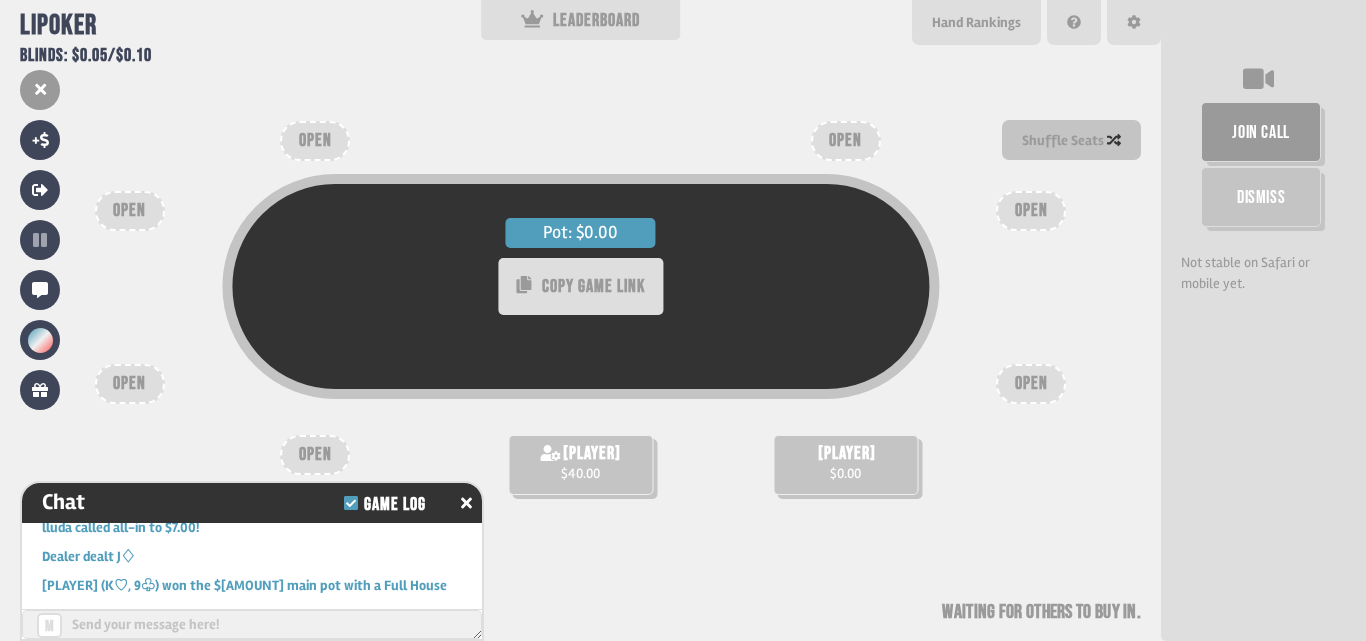 scroll, scrollTop: 100, scrollLeft: 0, axis: vertical 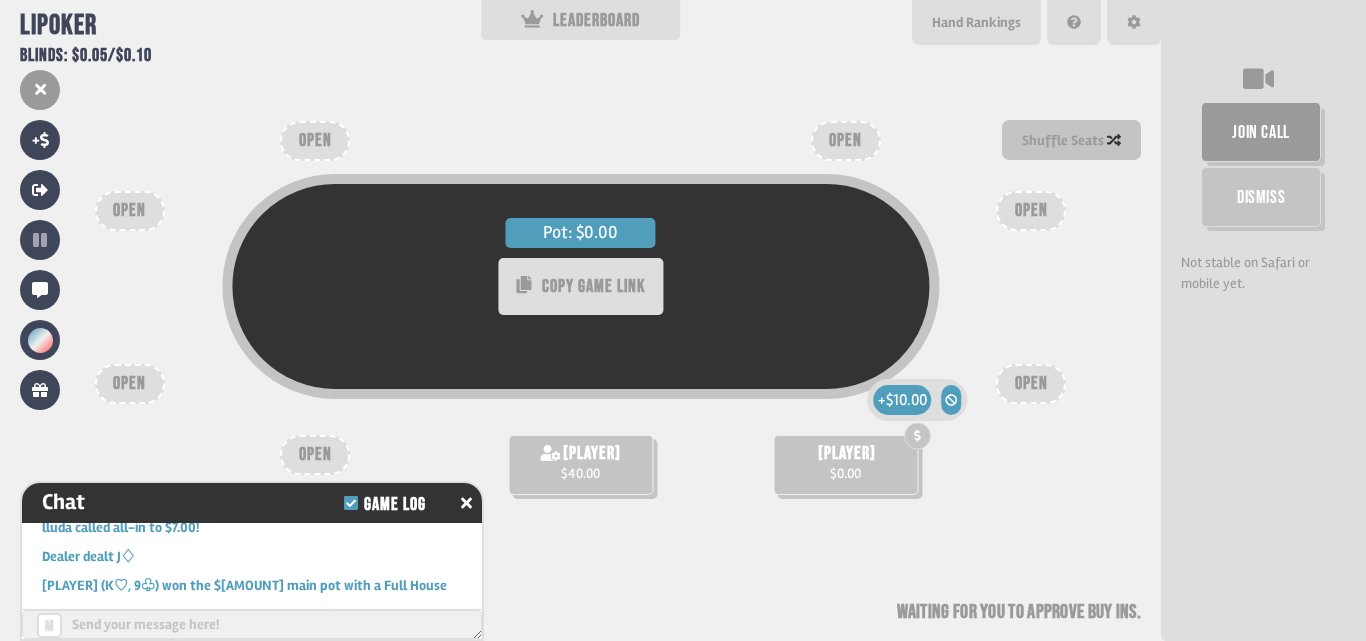 click at bounding box center [917, 435] 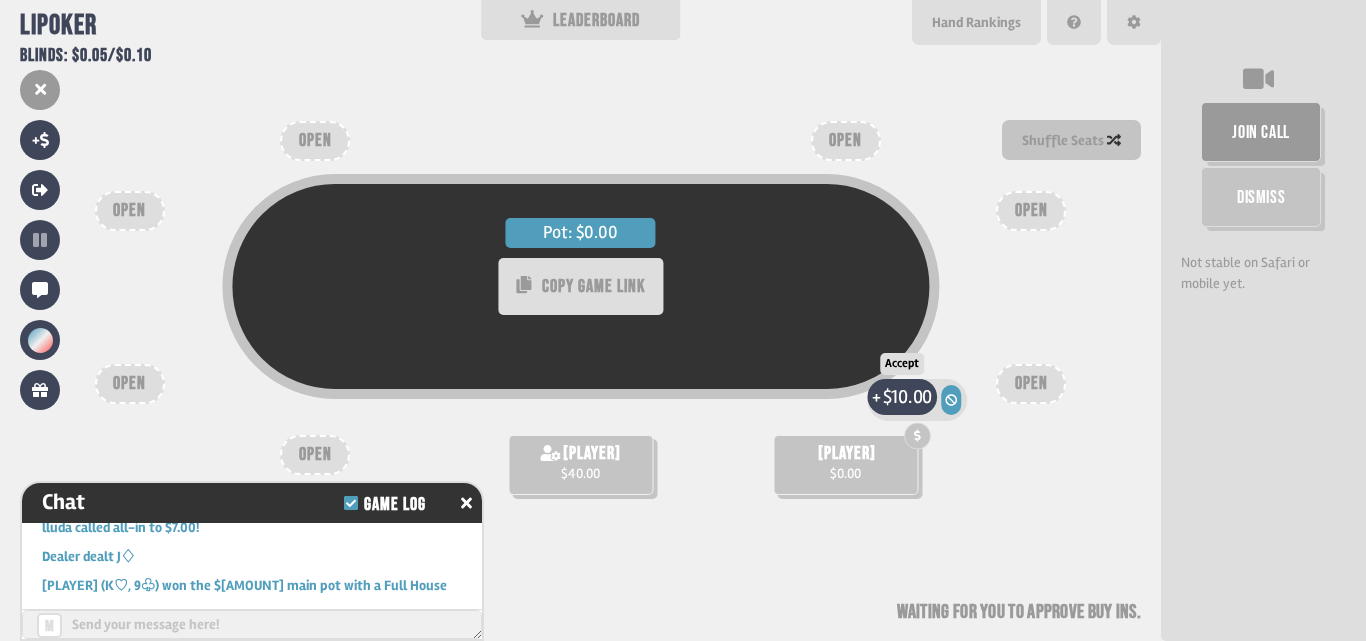 click on "$10.00" at bounding box center [907, 396] 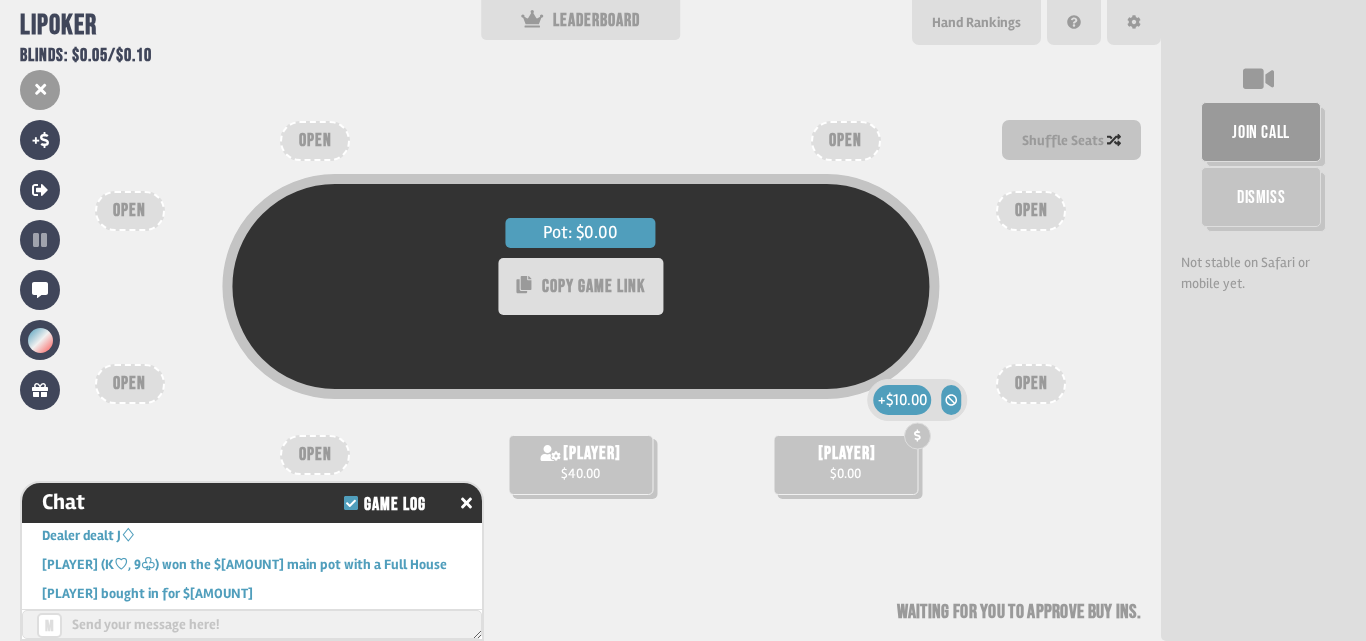 scroll, scrollTop: 2969, scrollLeft: 0, axis: vertical 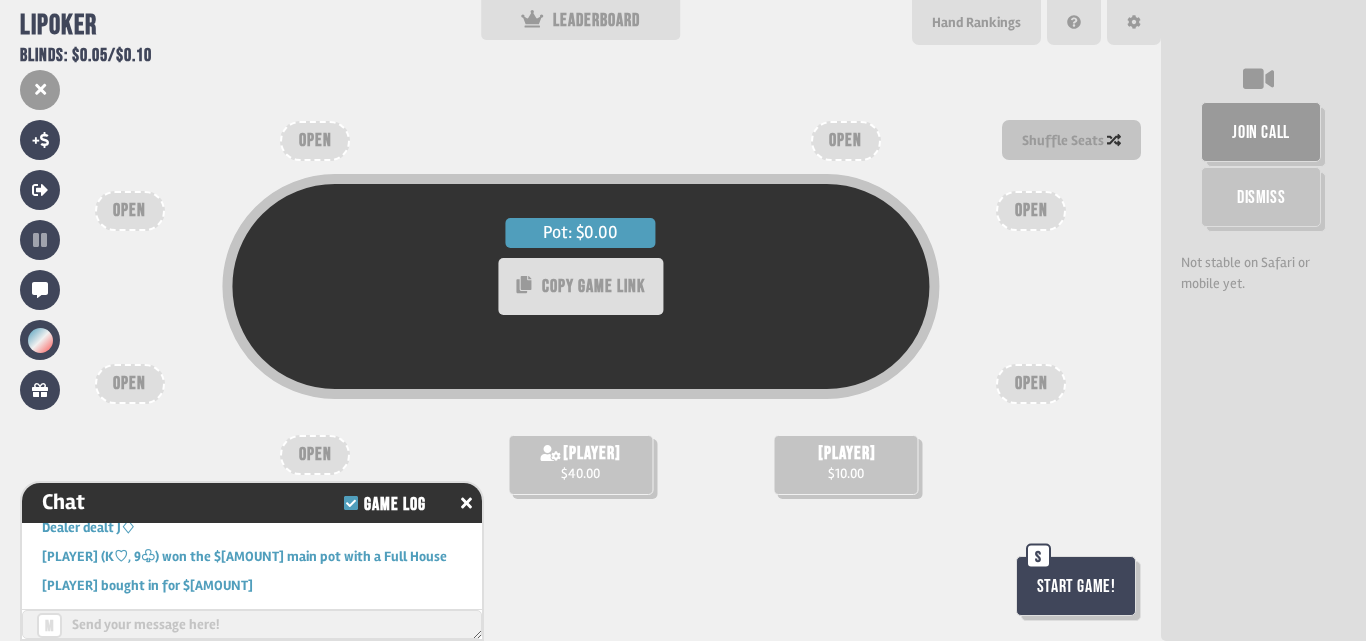 click on "Start Game!" at bounding box center (1076, 586) 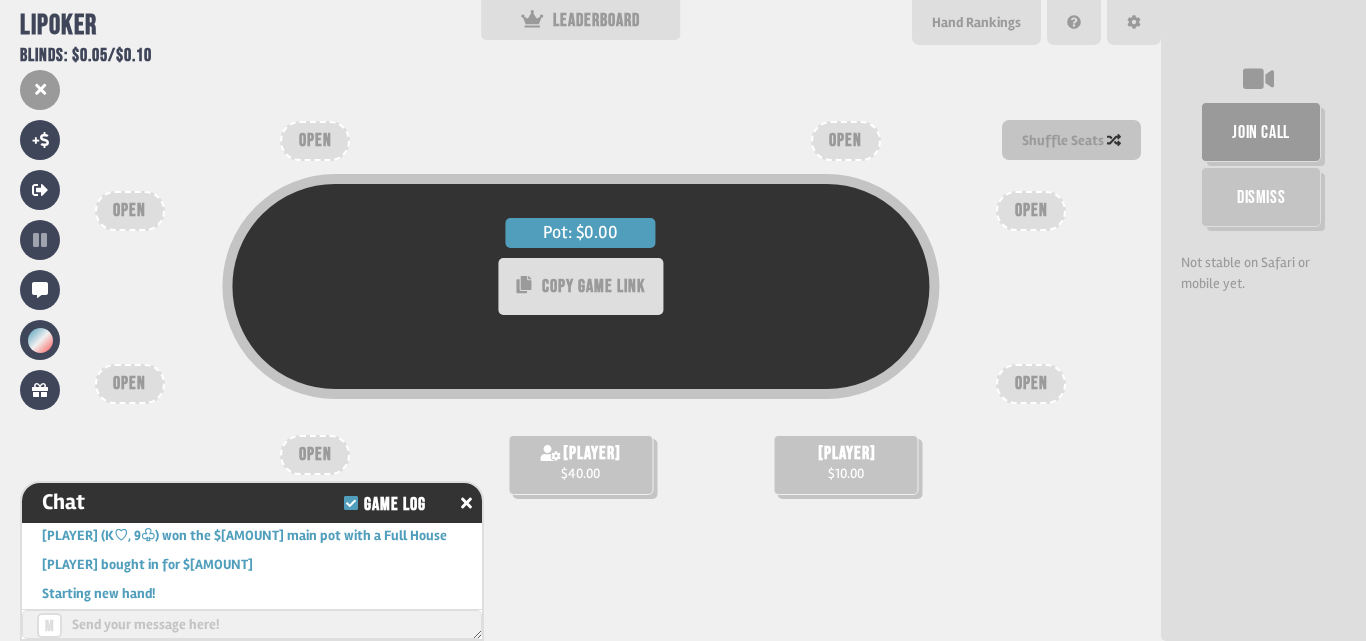 scroll, scrollTop: 3056, scrollLeft: 0, axis: vertical 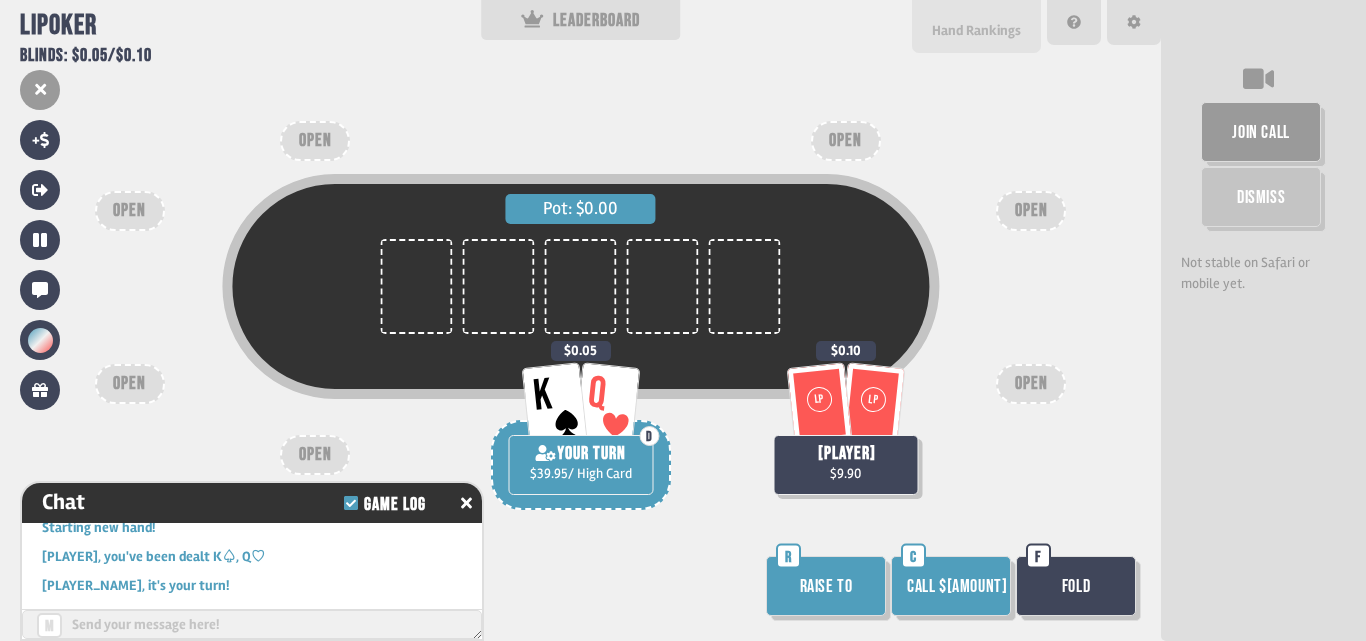click on "Hand Rankings" at bounding box center (976, 30) 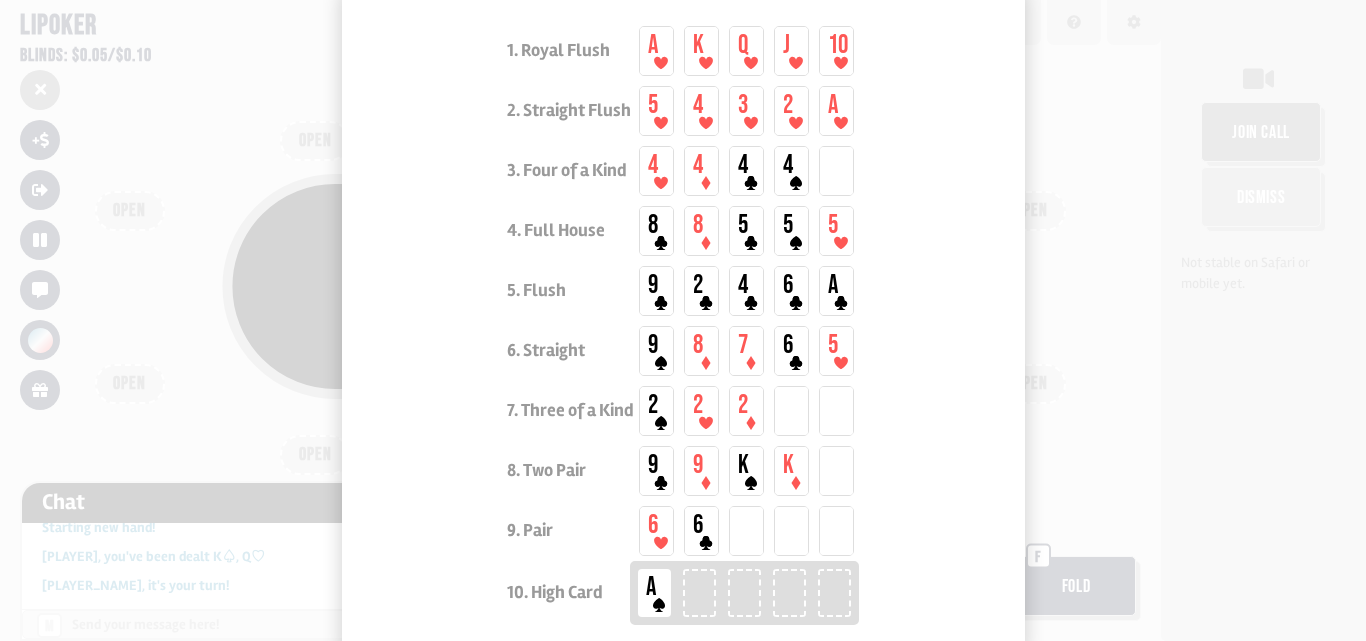 click at bounding box center (683, 320) 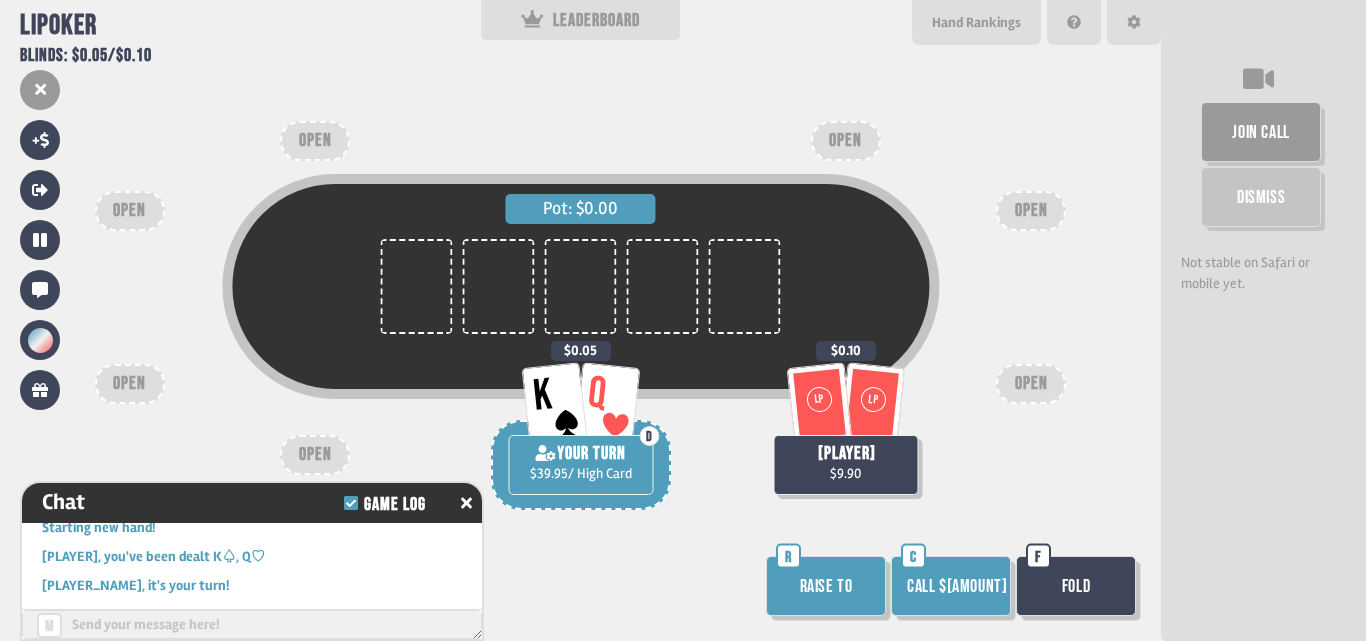 click on "Call $0.05" at bounding box center (951, 586) 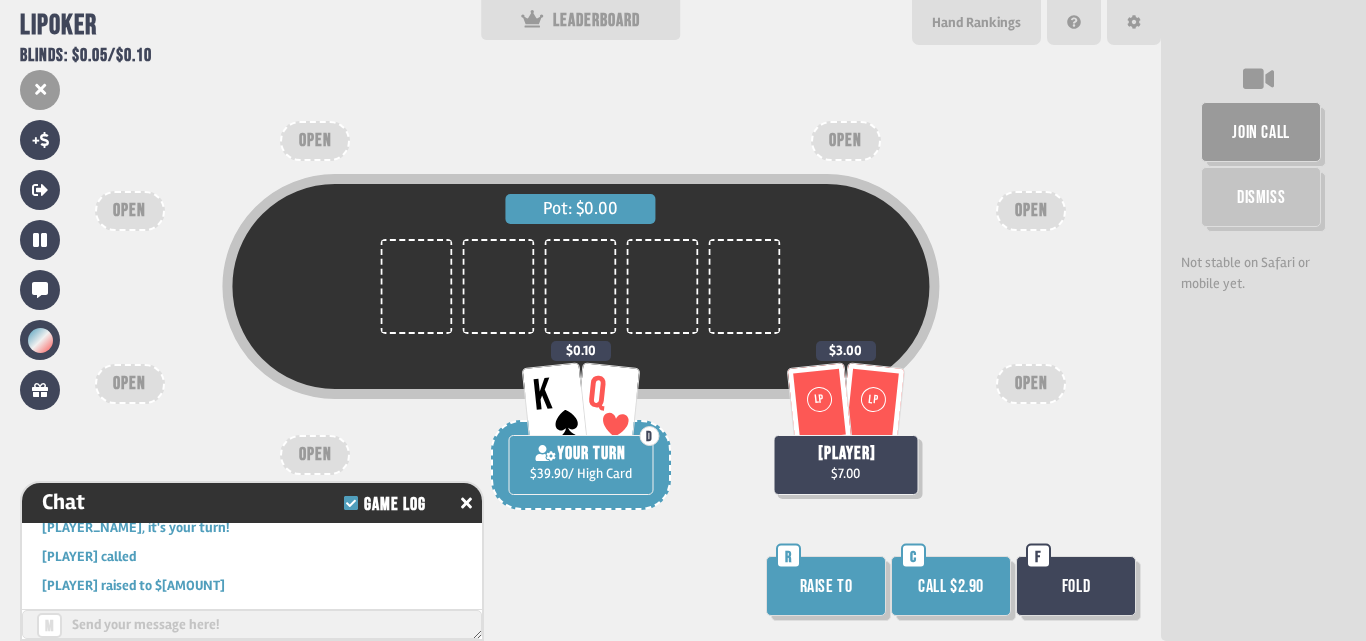 scroll, scrollTop: 3143, scrollLeft: 0, axis: vertical 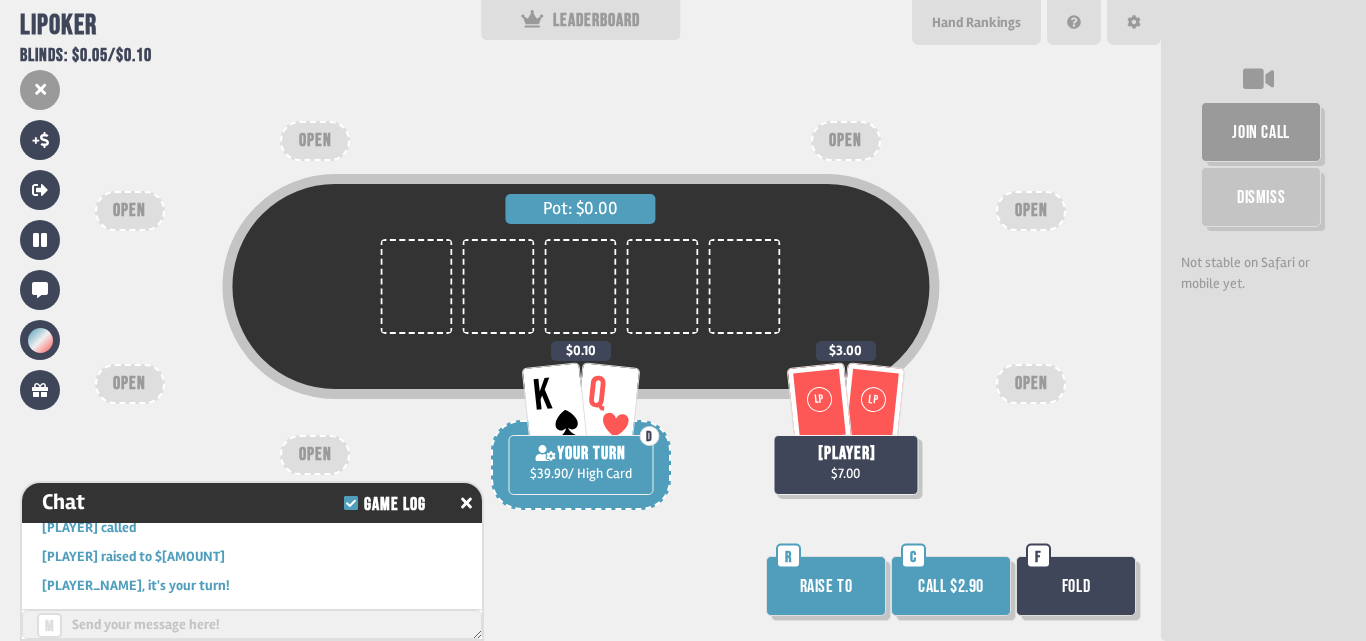 click on "Call $2.90" at bounding box center (951, 586) 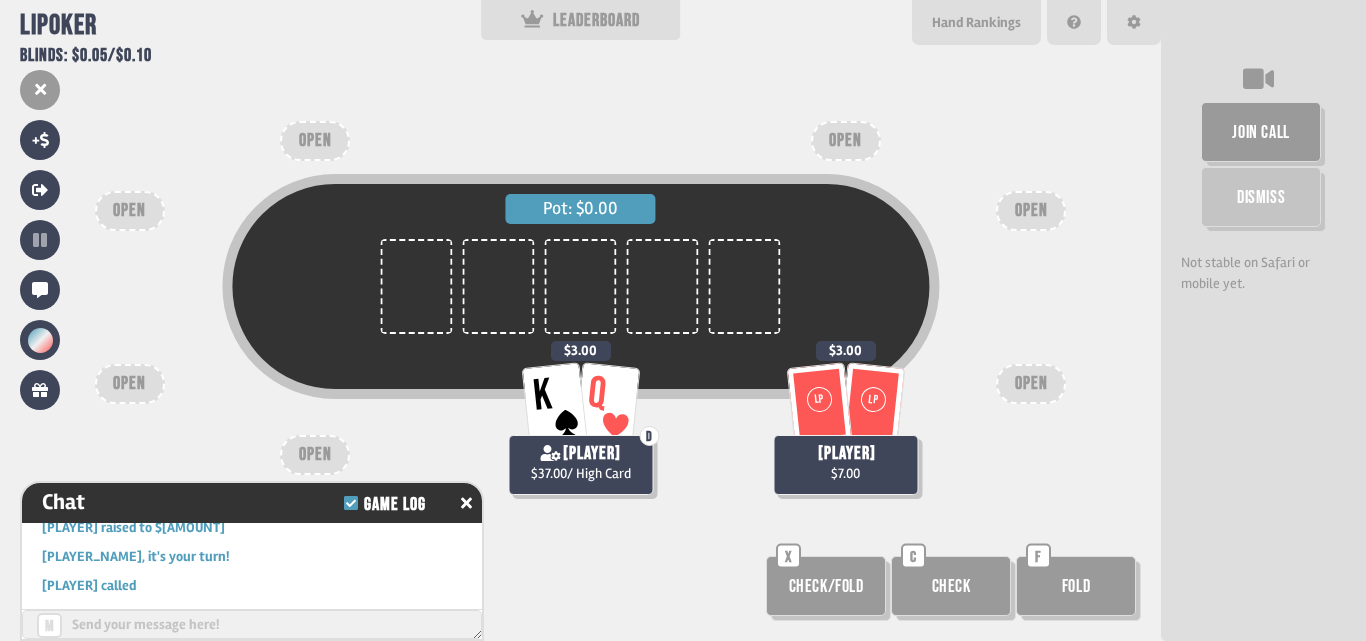 scroll, scrollTop: 3201, scrollLeft: 0, axis: vertical 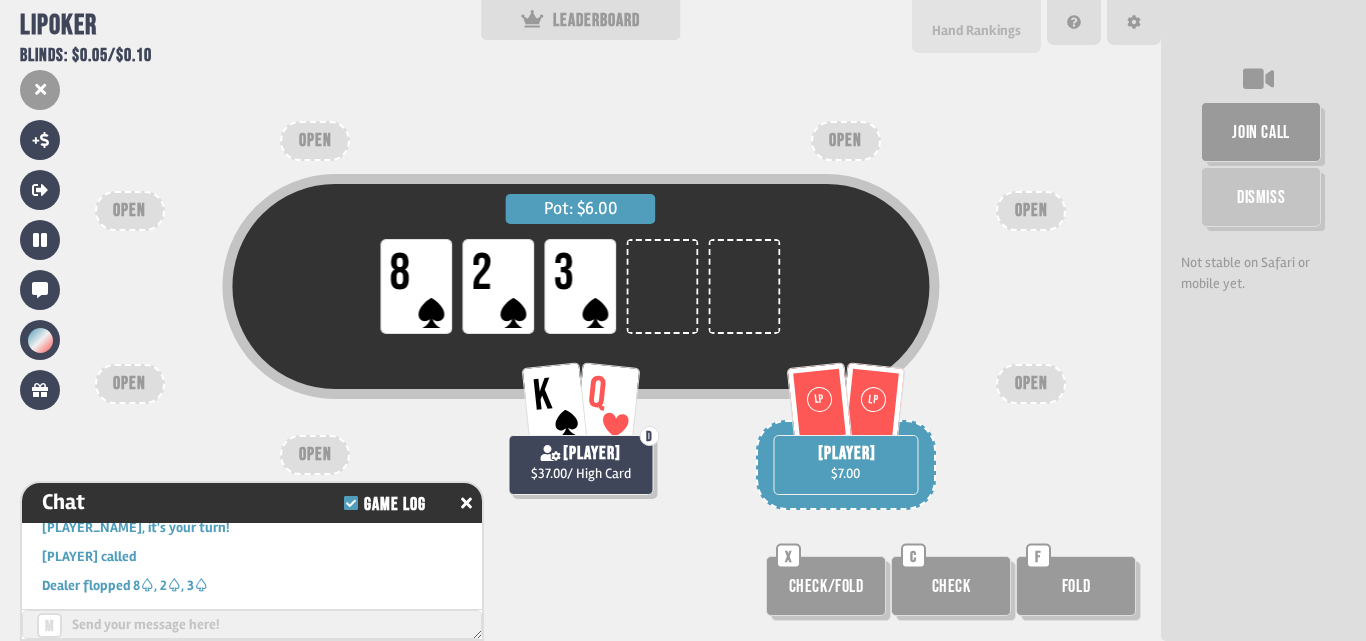 click on "Hand Rankings" at bounding box center [976, 30] 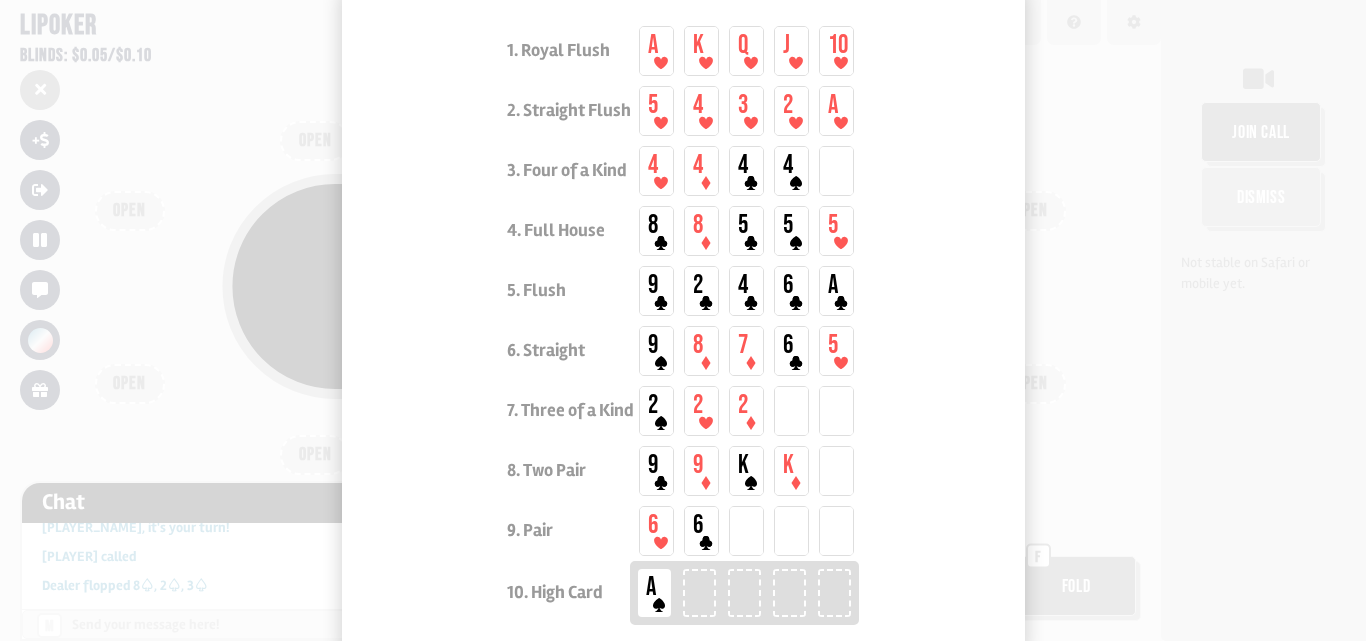 click at bounding box center (683, 320) 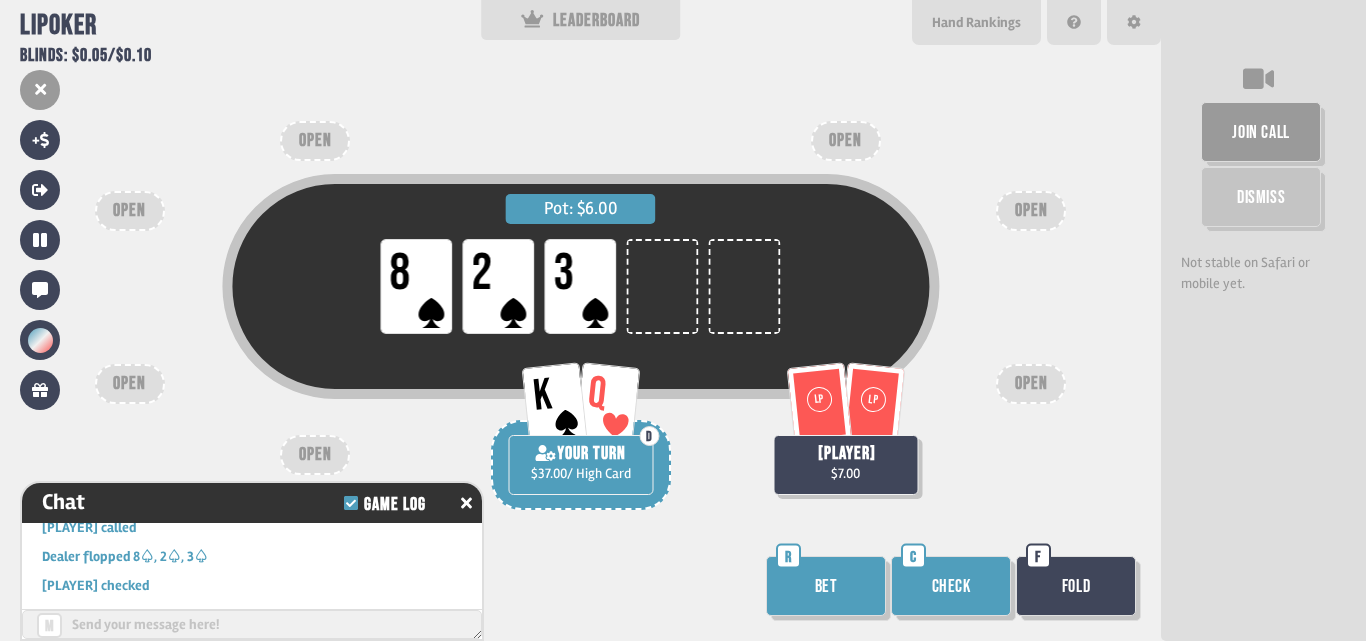 scroll, scrollTop: 3259, scrollLeft: 0, axis: vertical 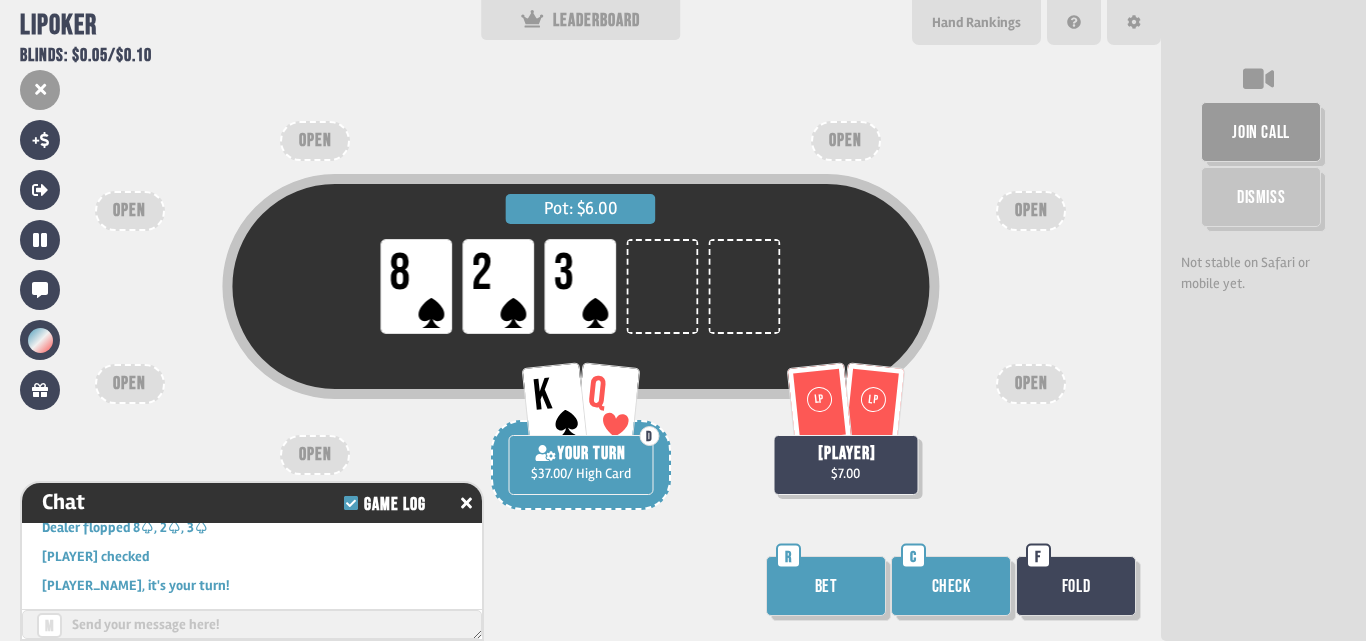 click on "Check" at bounding box center [951, 586] 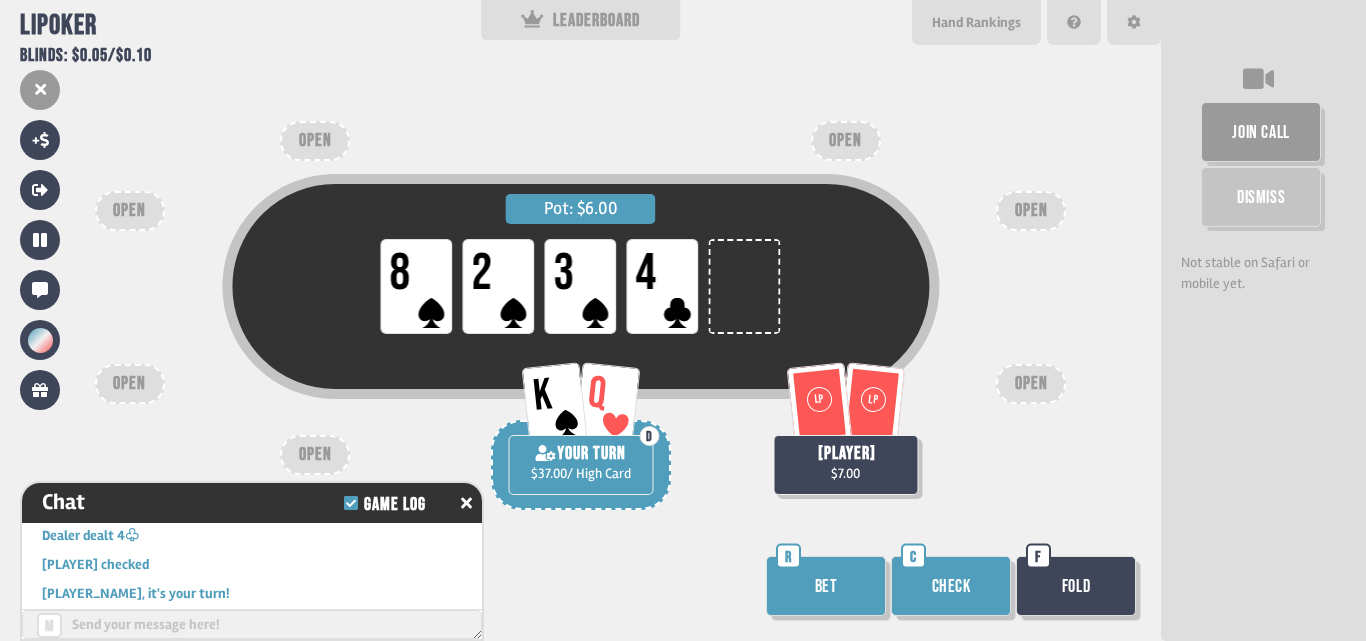scroll, scrollTop: 3375, scrollLeft: 0, axis: vertical 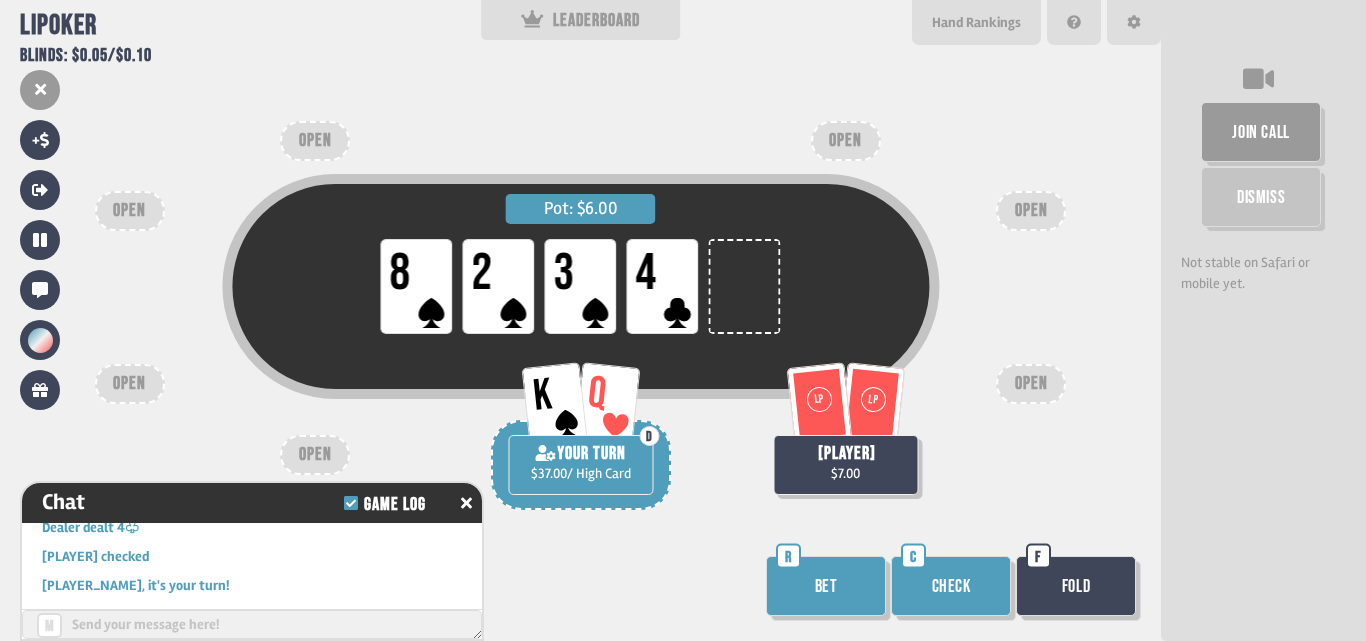 click on "Check" at bounding box center (951, 586) 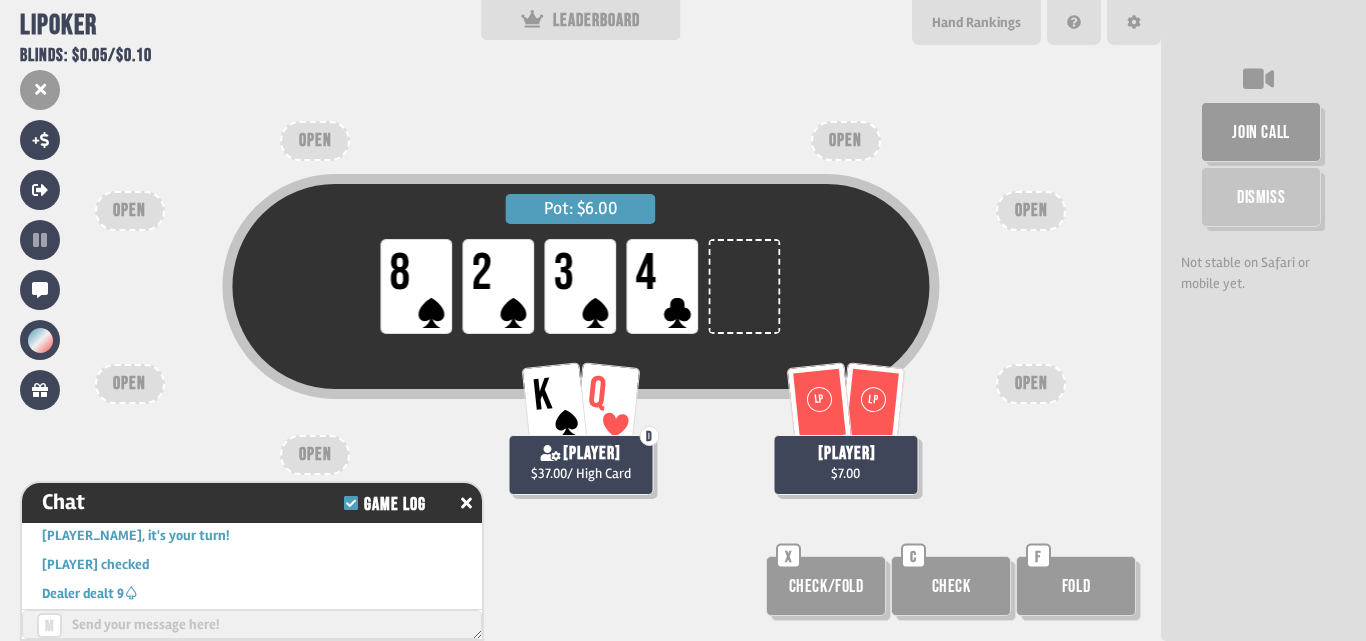 scroll, scrollTop: 3433, scrollLeft: 0, axis: vertical 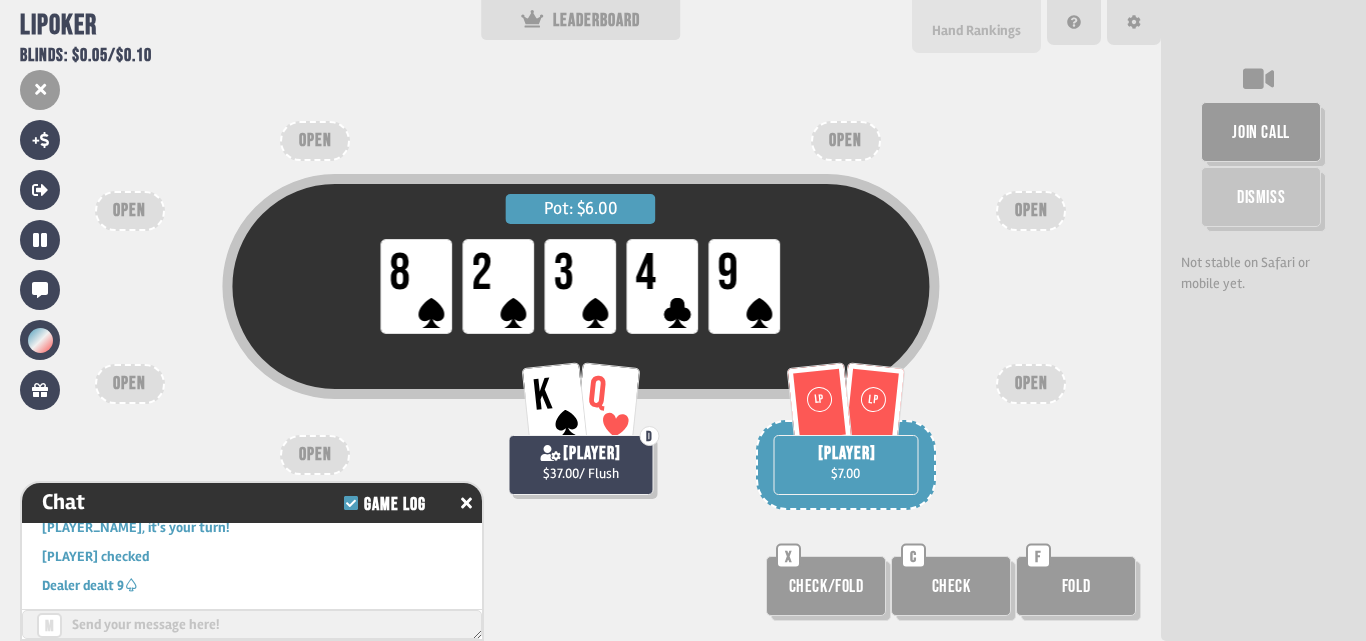 click on "Hand Rankings" at bounding box center (976, 26) 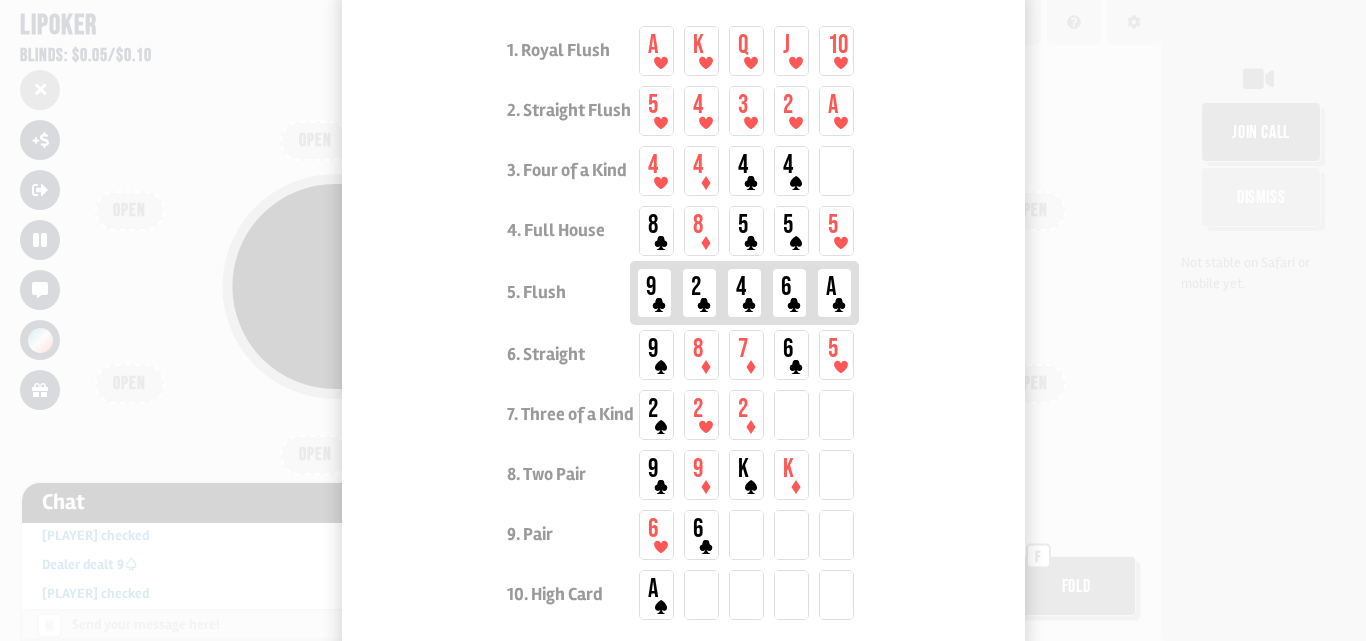 scroll, scrollTop: 3462, scrollLeft: 0, axis: vertical 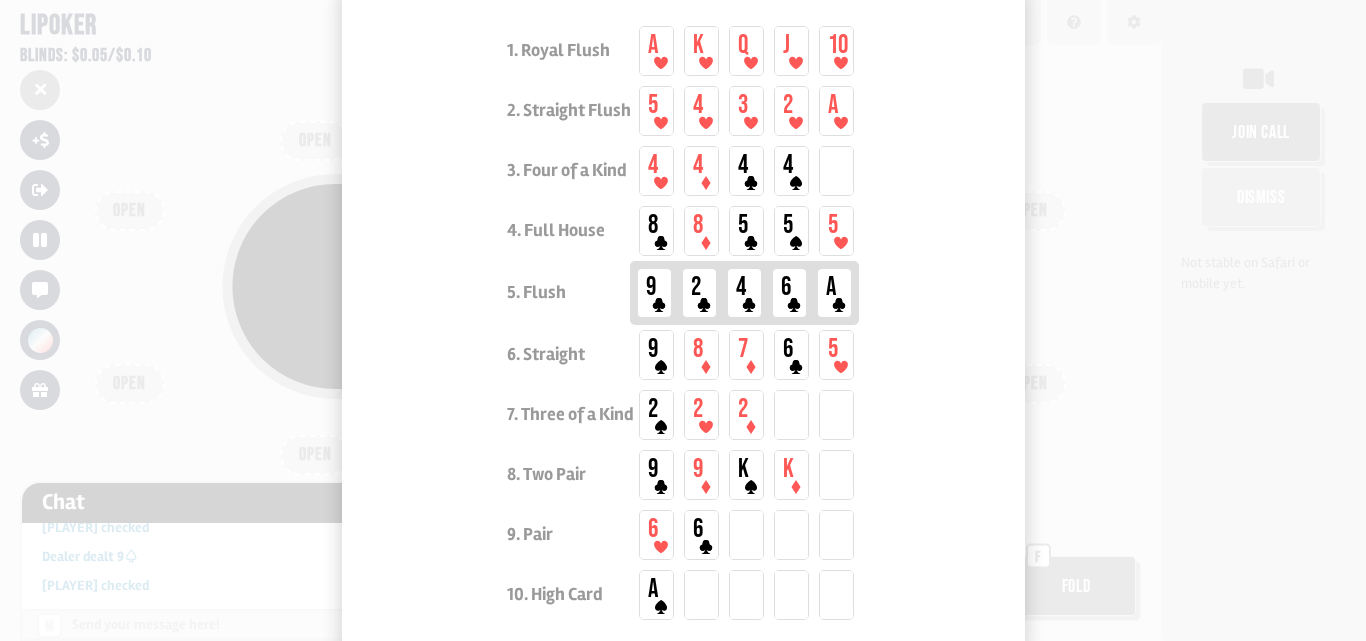 click at bounding box center (683, 320) 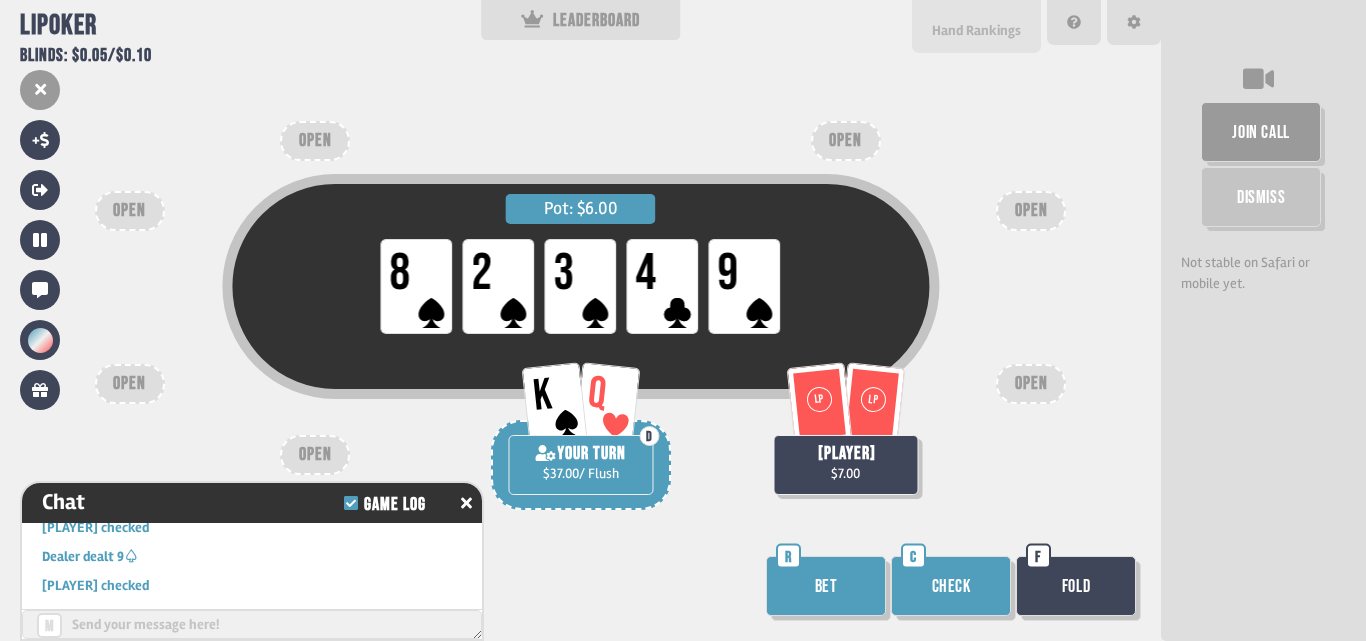 click on "Hand Rankings" at bounding box center (976, 30) 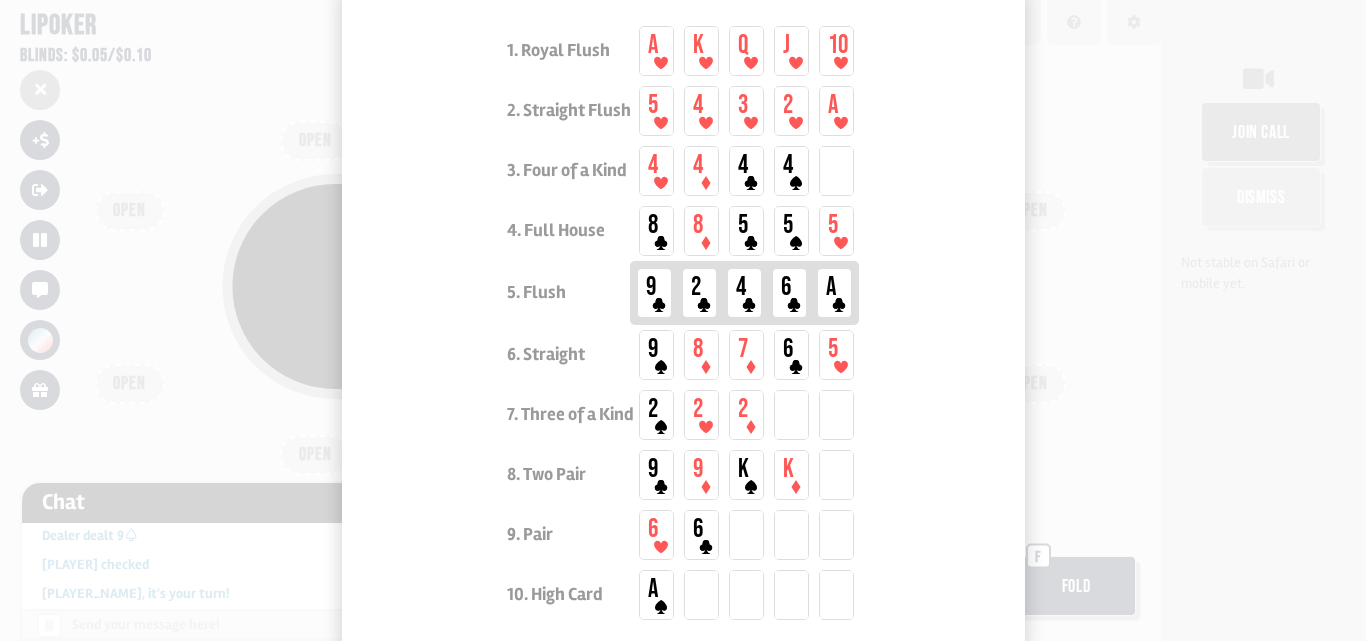 scroll, scrollTop: 3491, scrollLeft: 0, axis: vertical 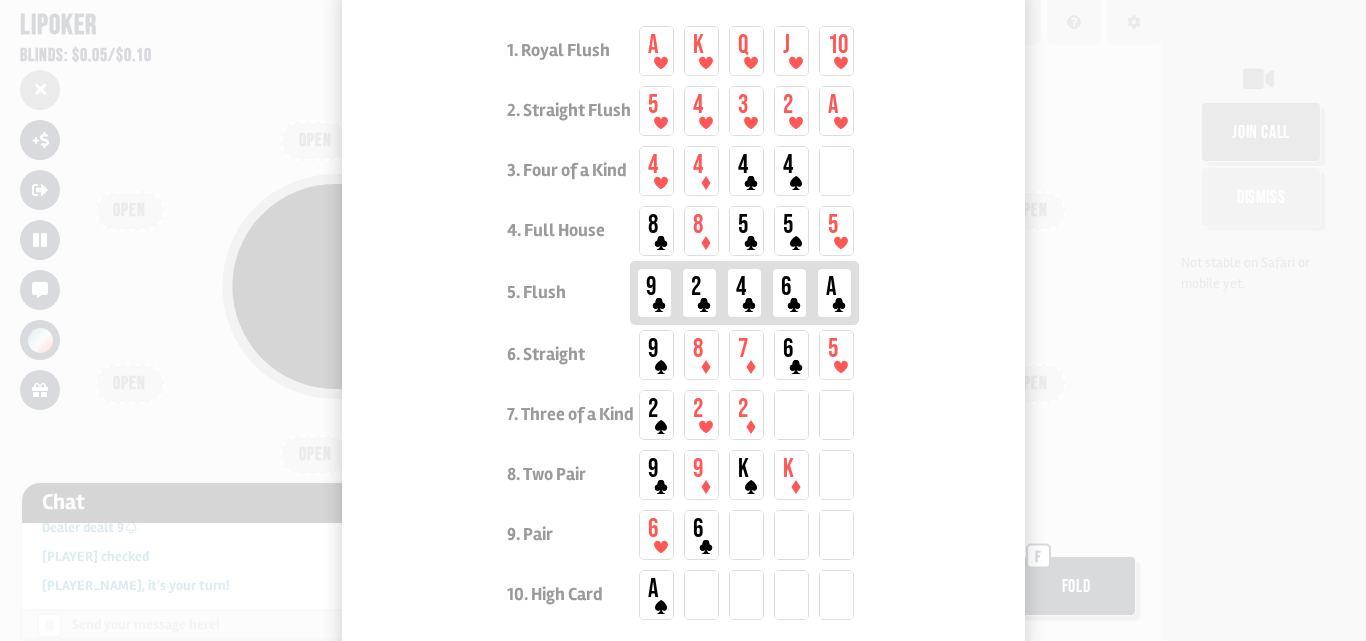 click at bounding box center (683, 320) 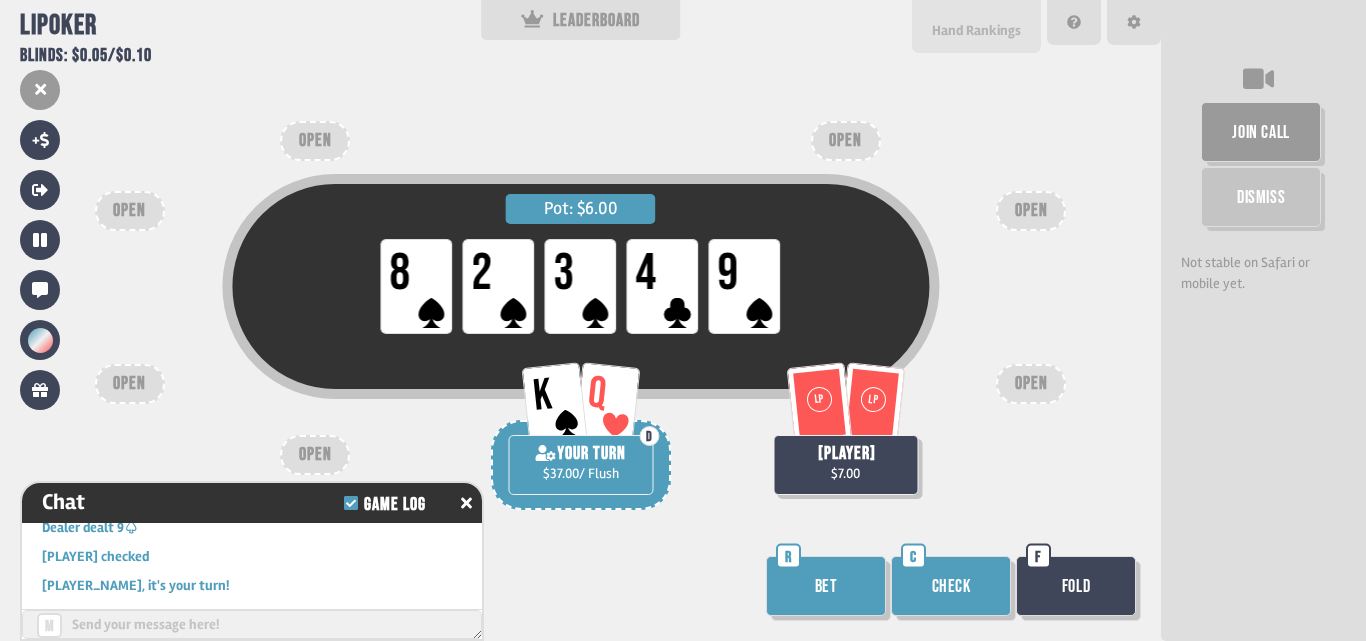 click on "Hand Rankings" at bounding box center [976, 30] 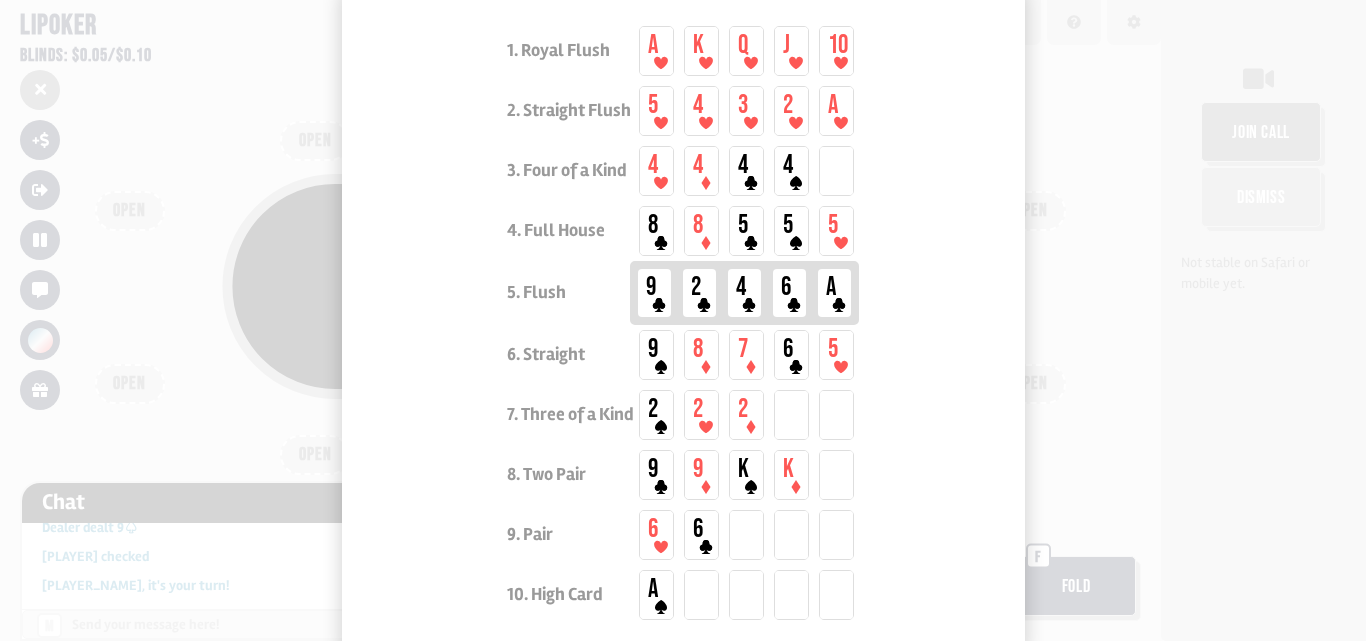 click at bounding box center [683, 320] 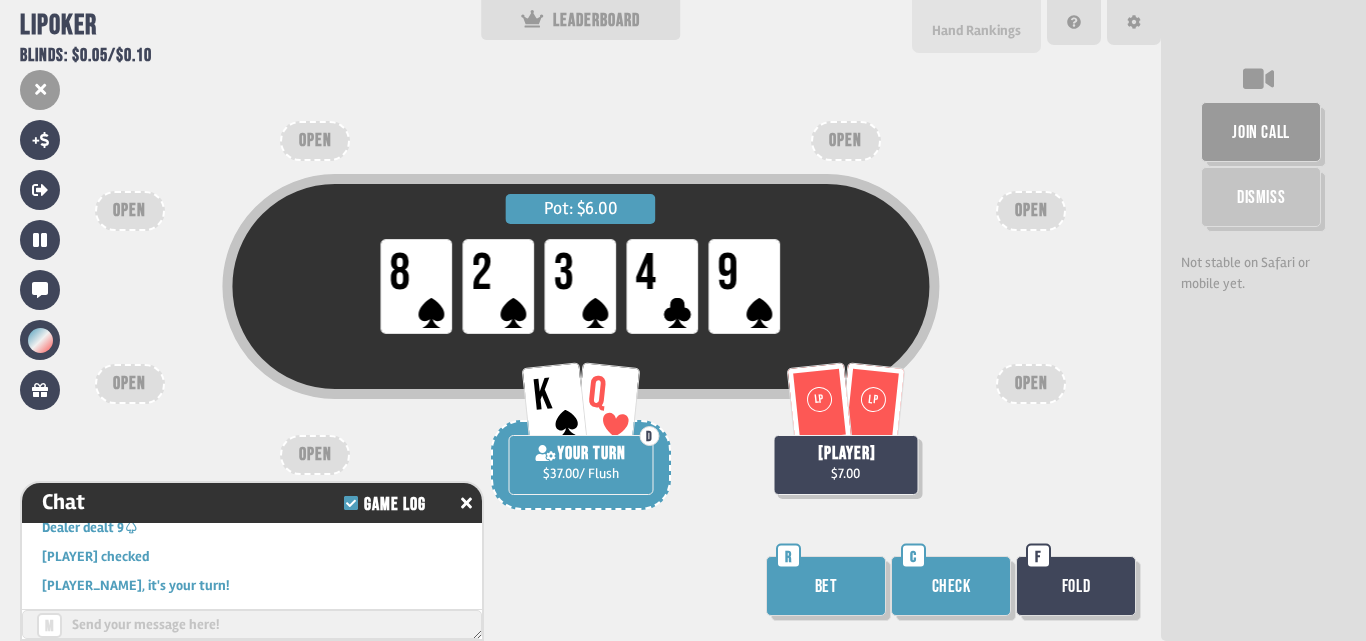 click on "Hand Rankings" at bounding box center [976, 26] 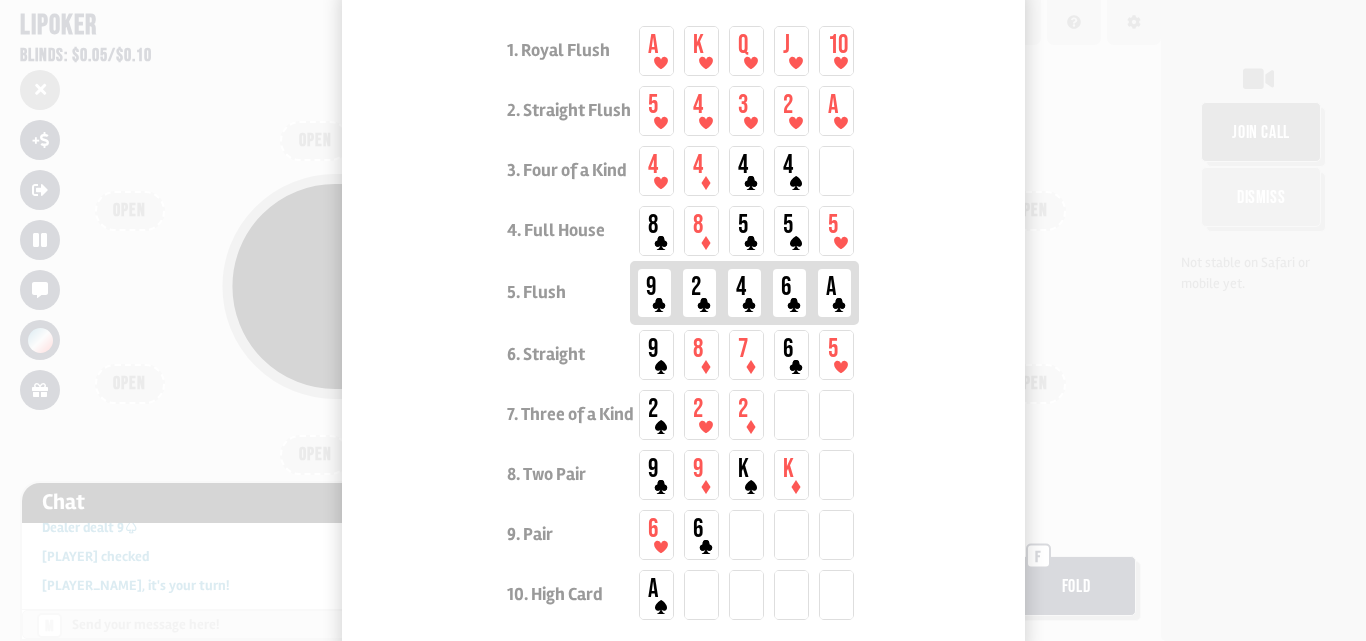 click at bounding box center [683, 320] 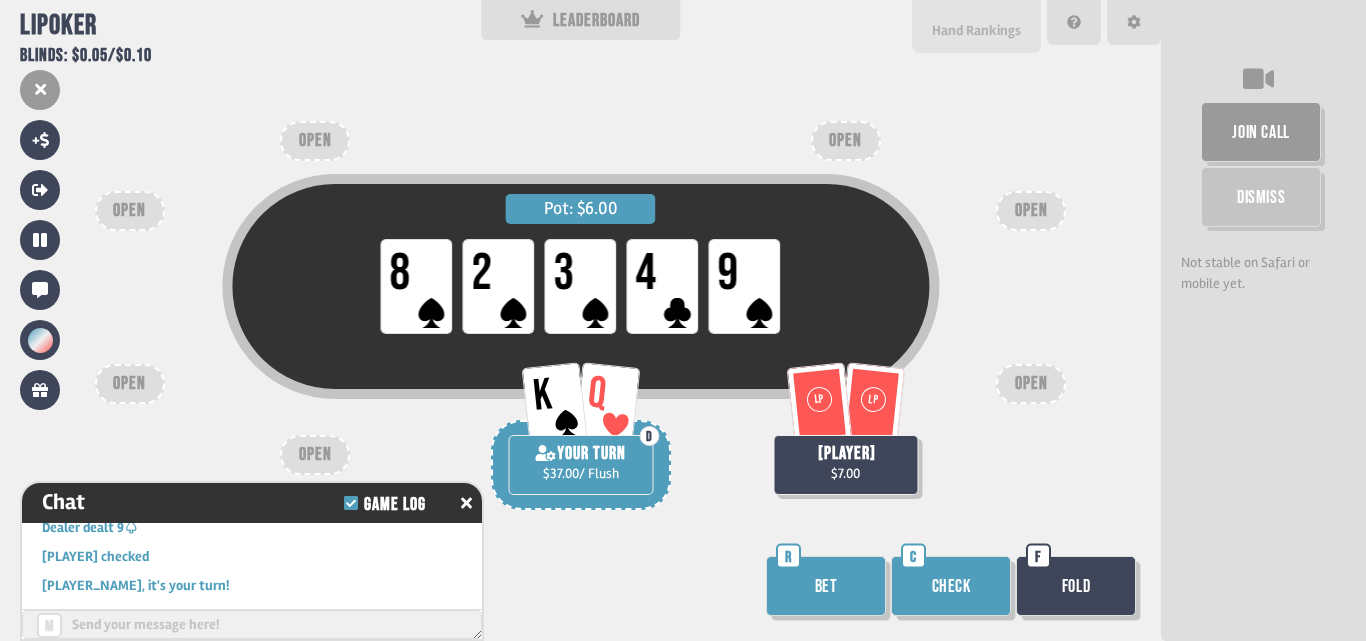 click on "Hand Rankings" at bounding box center (976, 30) 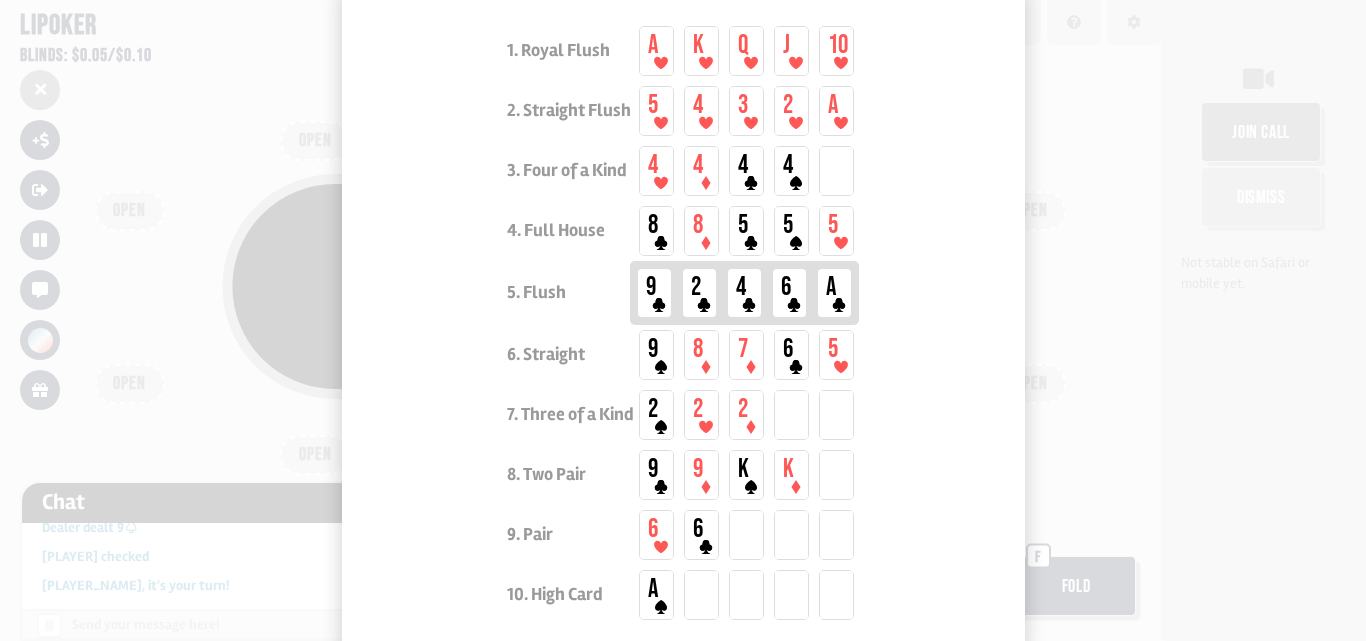 click at bounding box center (683, 320) 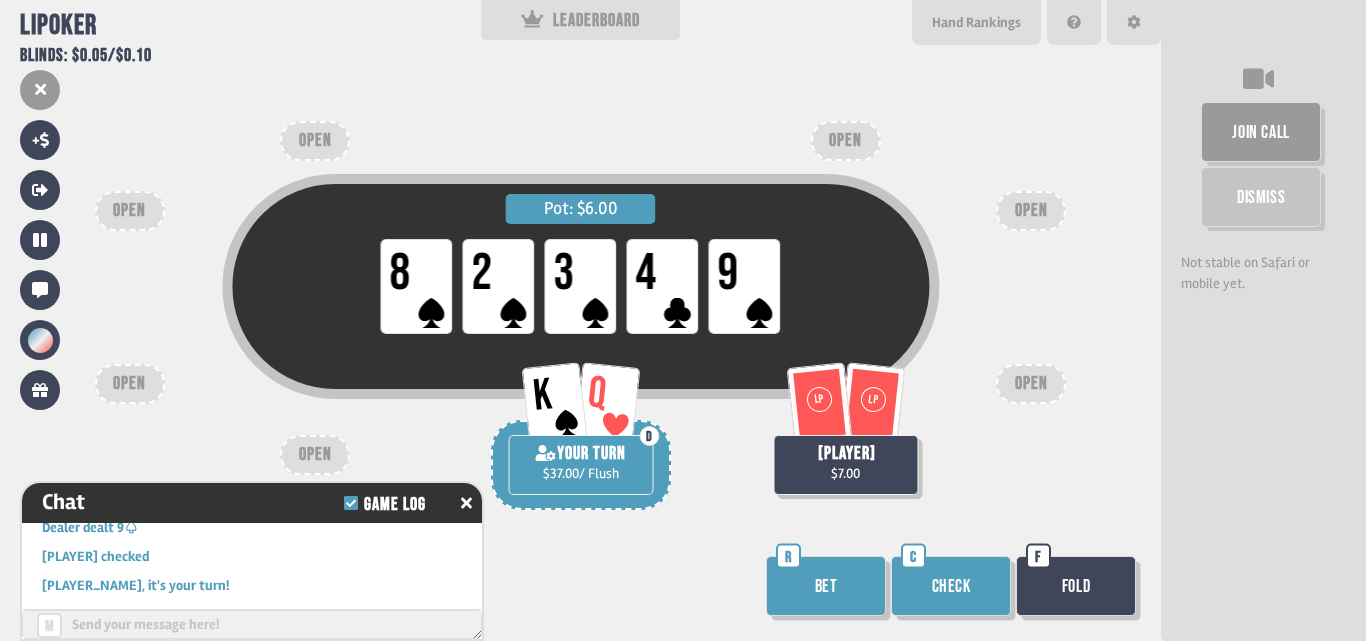 click on "Bet" at bounding box center [826, 586] 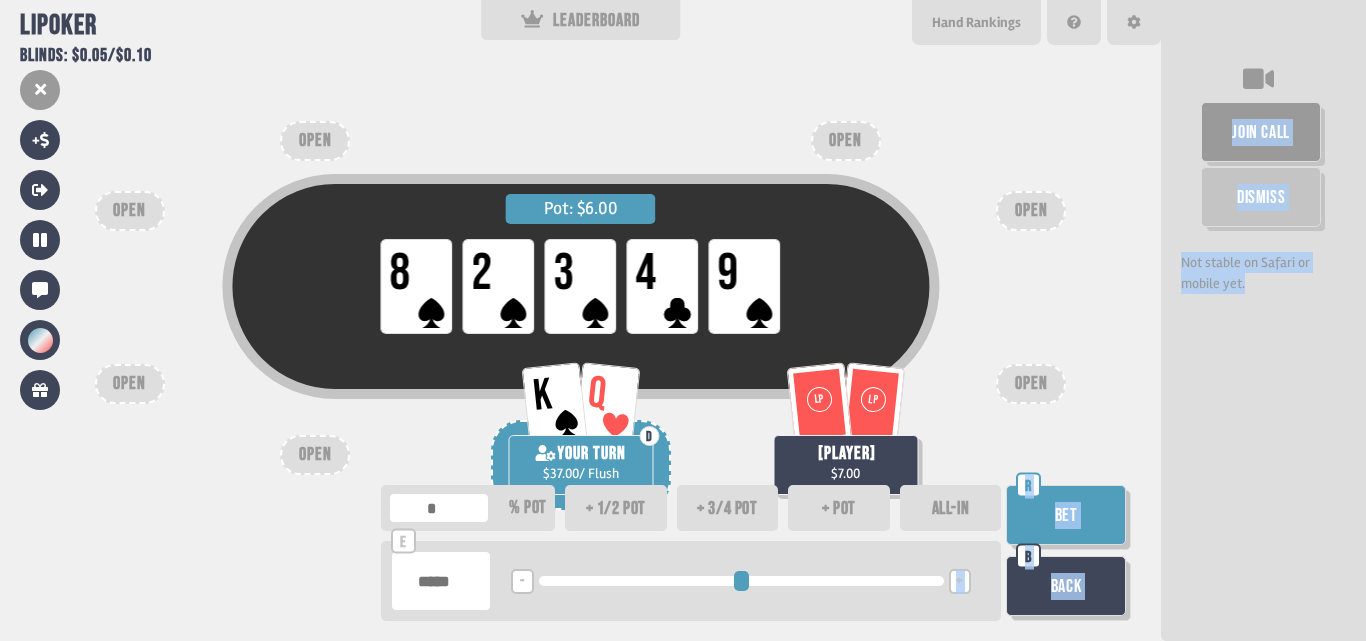 drag, startPoint x: 807, startPoint y: 562, endPoint x: 1325, endPoint y: 640, distance: 523.83966 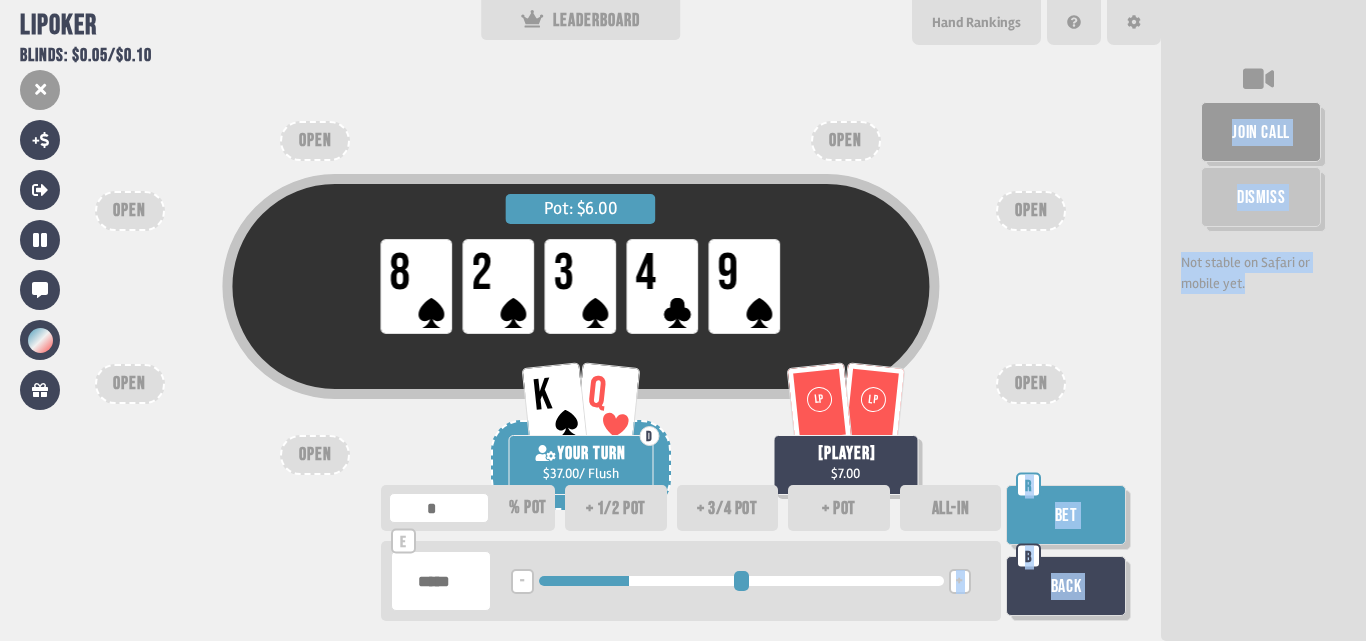 click on "ALL-IN" at bounding box center [951, 508] 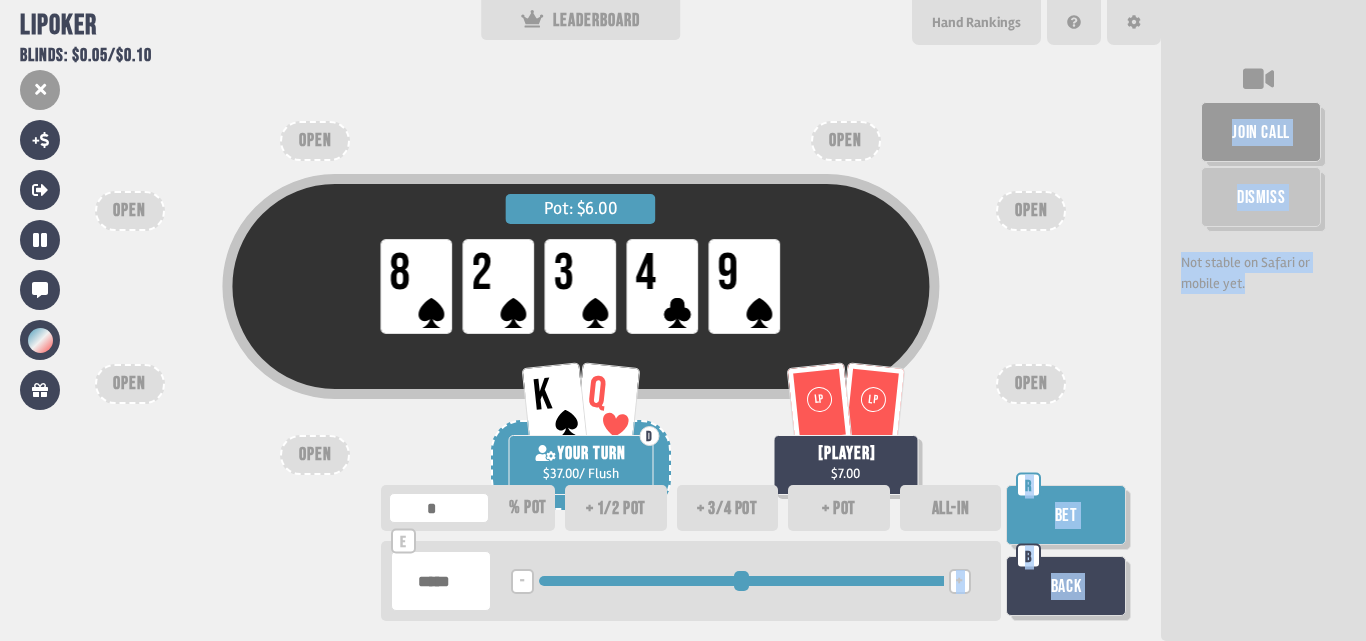 click on "ALL-IN" at bounding box center [951, 508] 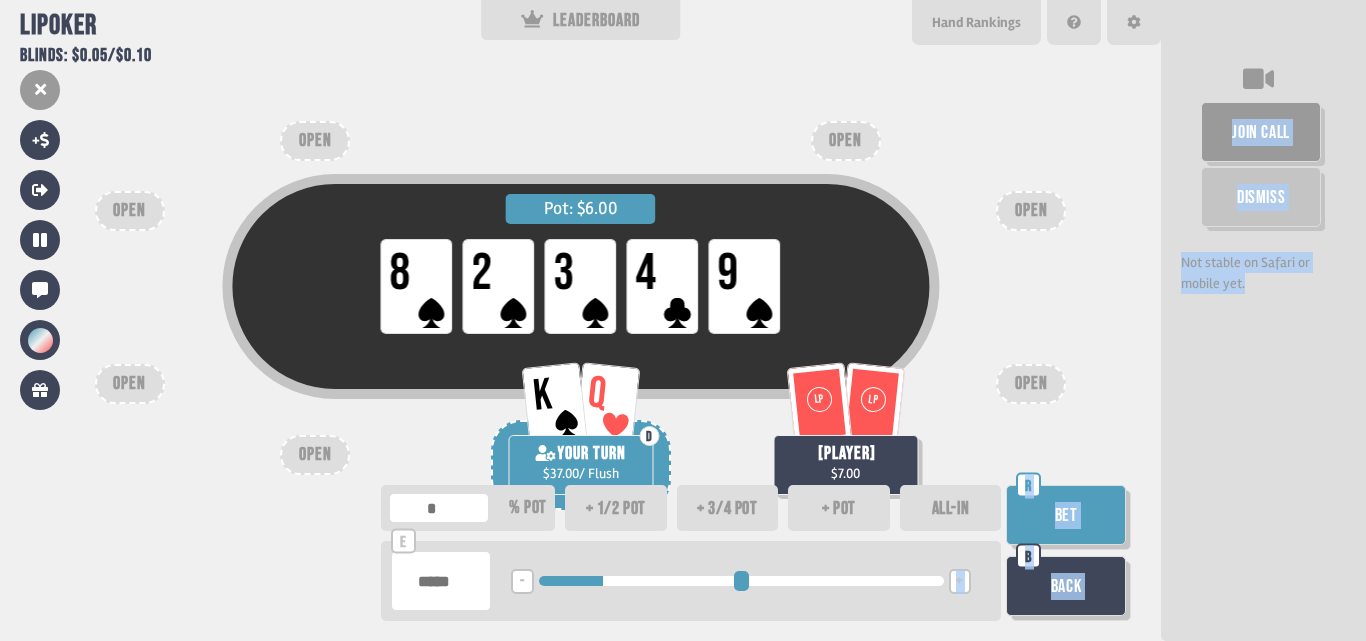click on "+ 3/4 pot" at bounding box center (728, 508) 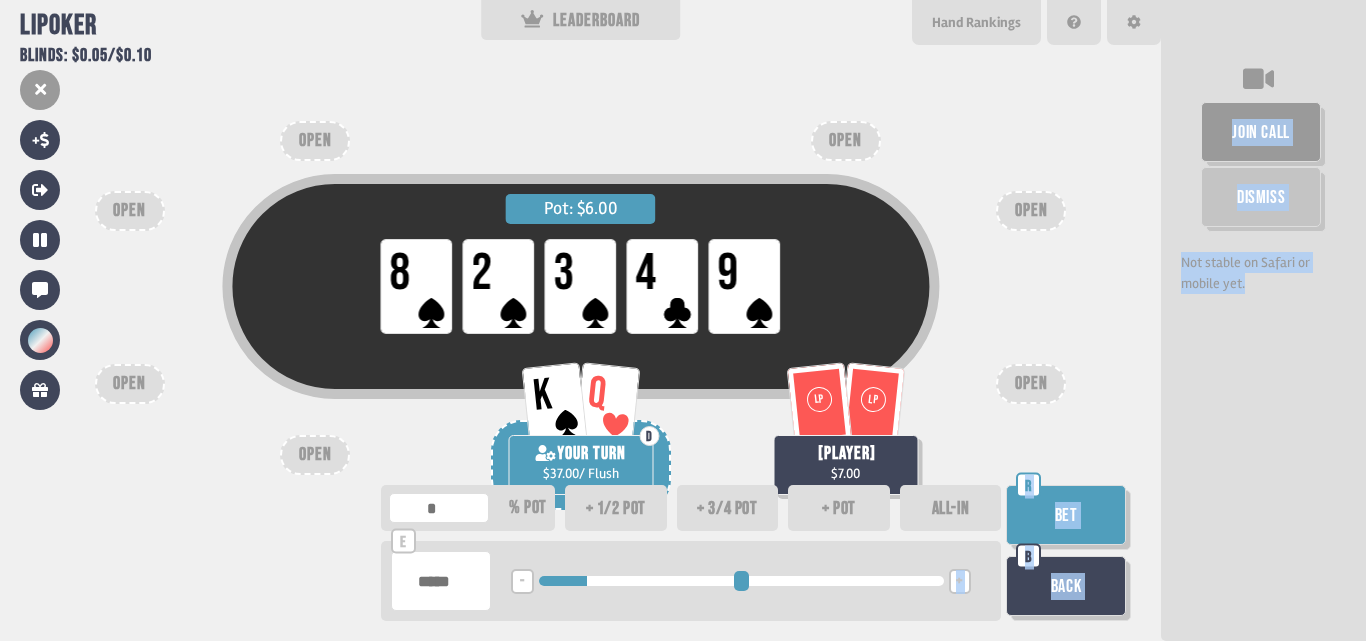 click on "+ pot" at bounding box center (839, 508) 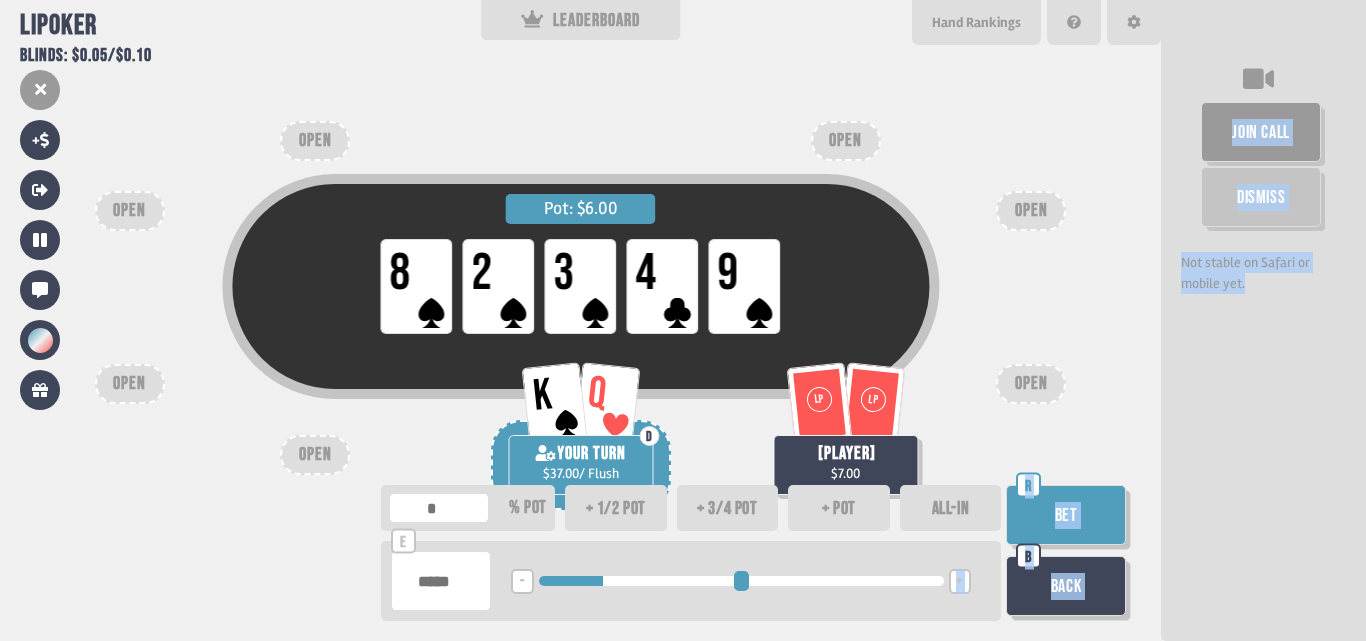 click on "Bet" at bounding box center [1066, 515] 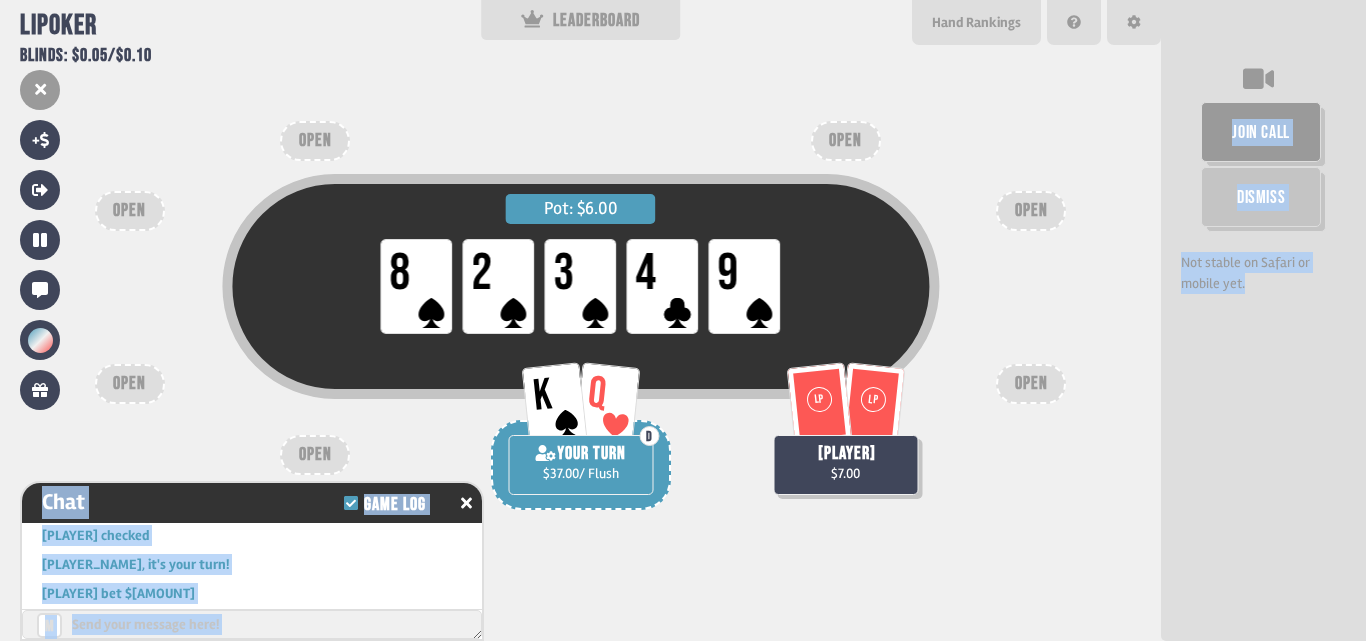scroll, scrollTop: 3520, scrollLeft: 0, axis: vertical 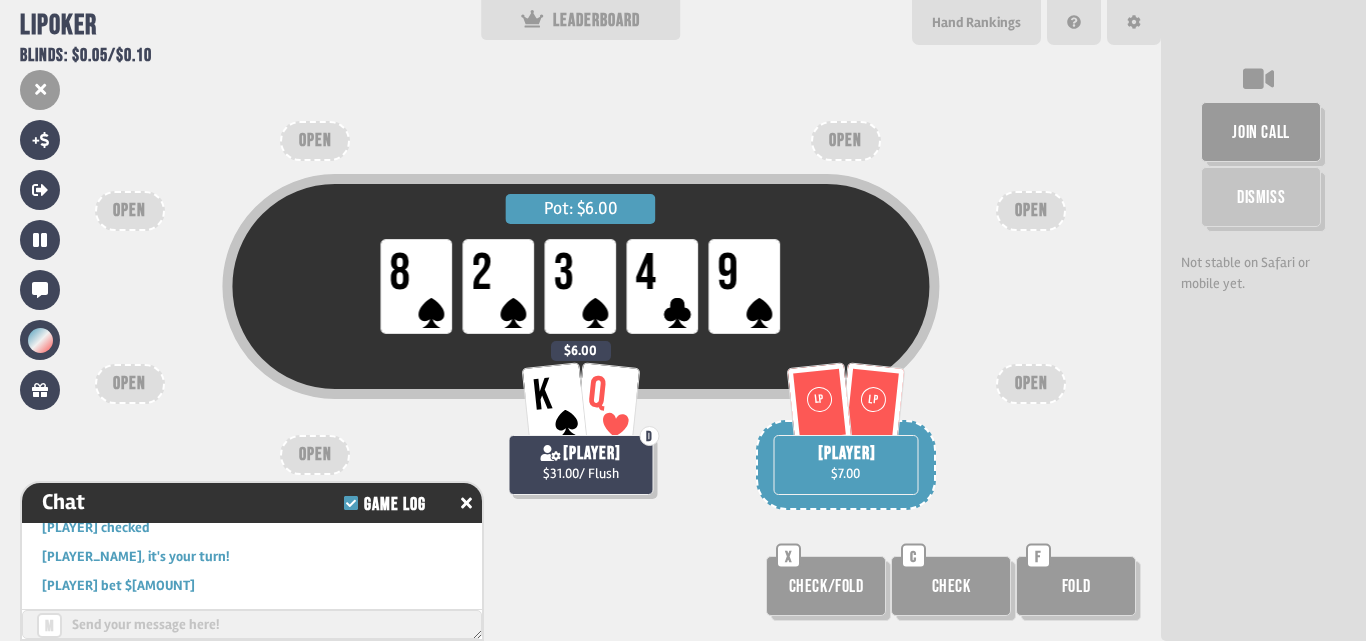 click on "Pot: $6.00   LP 8 LP 2 LP 3 LP 4 LP 9" at bounding box center (580, 318) 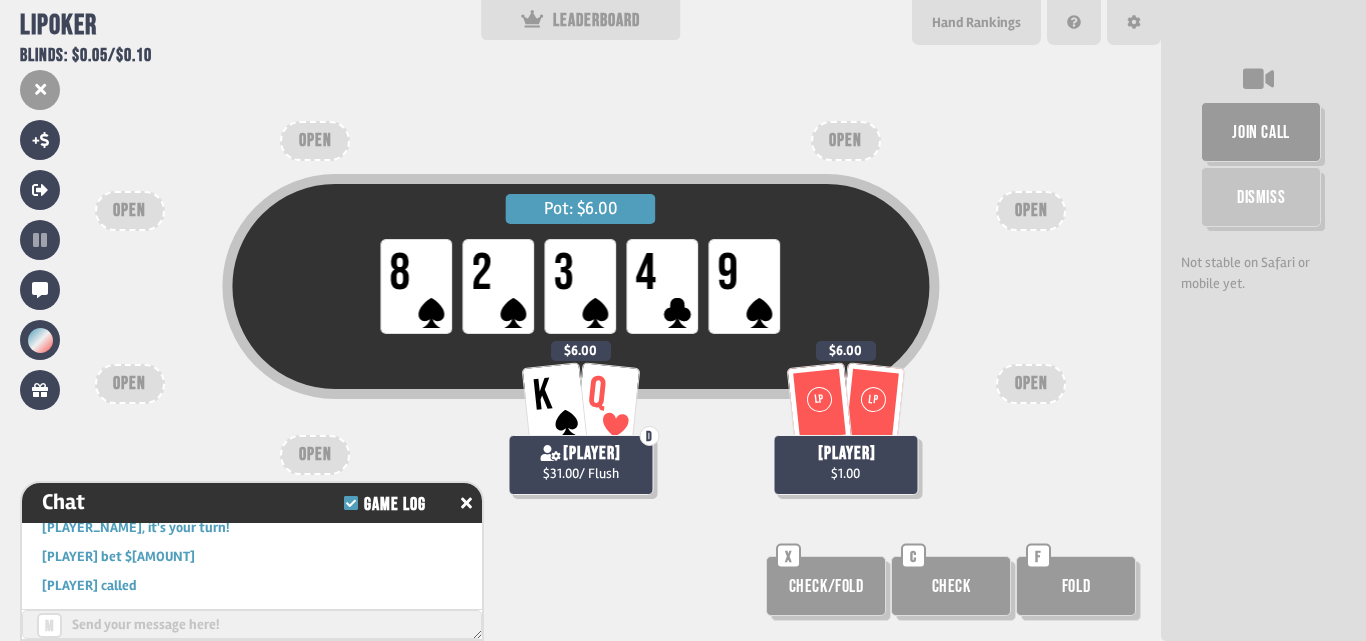 scroll, scrollTop: 3578, scrollLeft: 0, axis: vertical 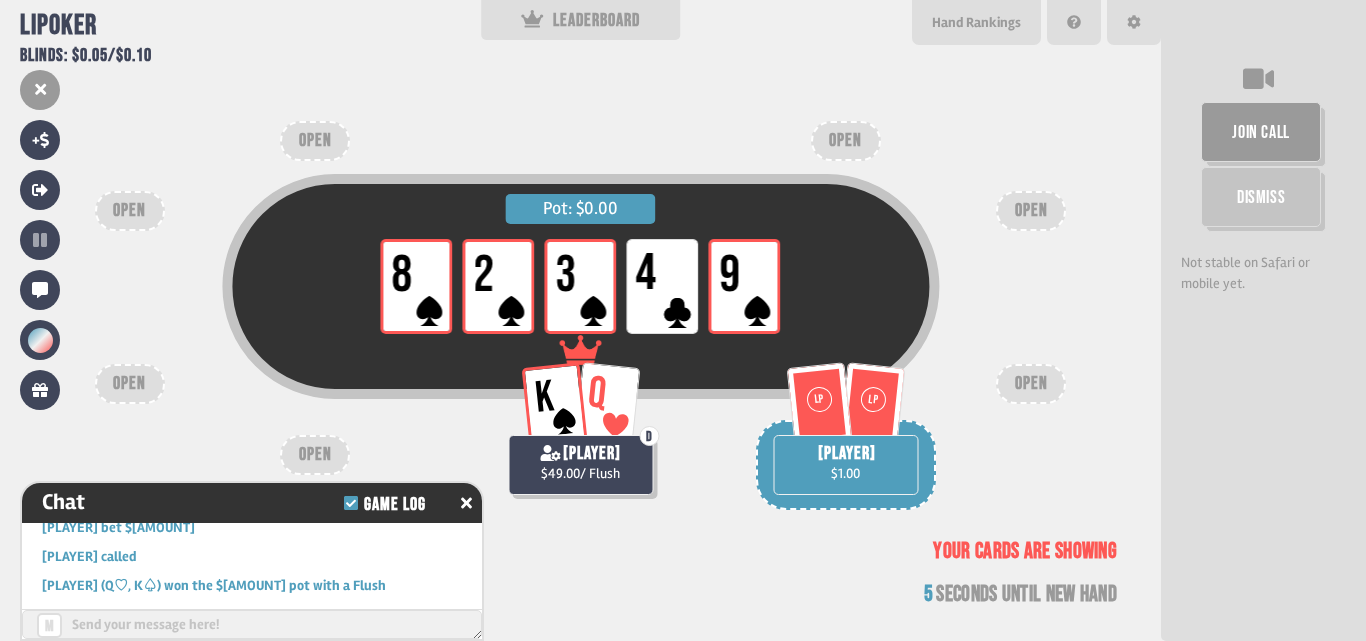 click on "$1.00" at bounding box center (845, 473) 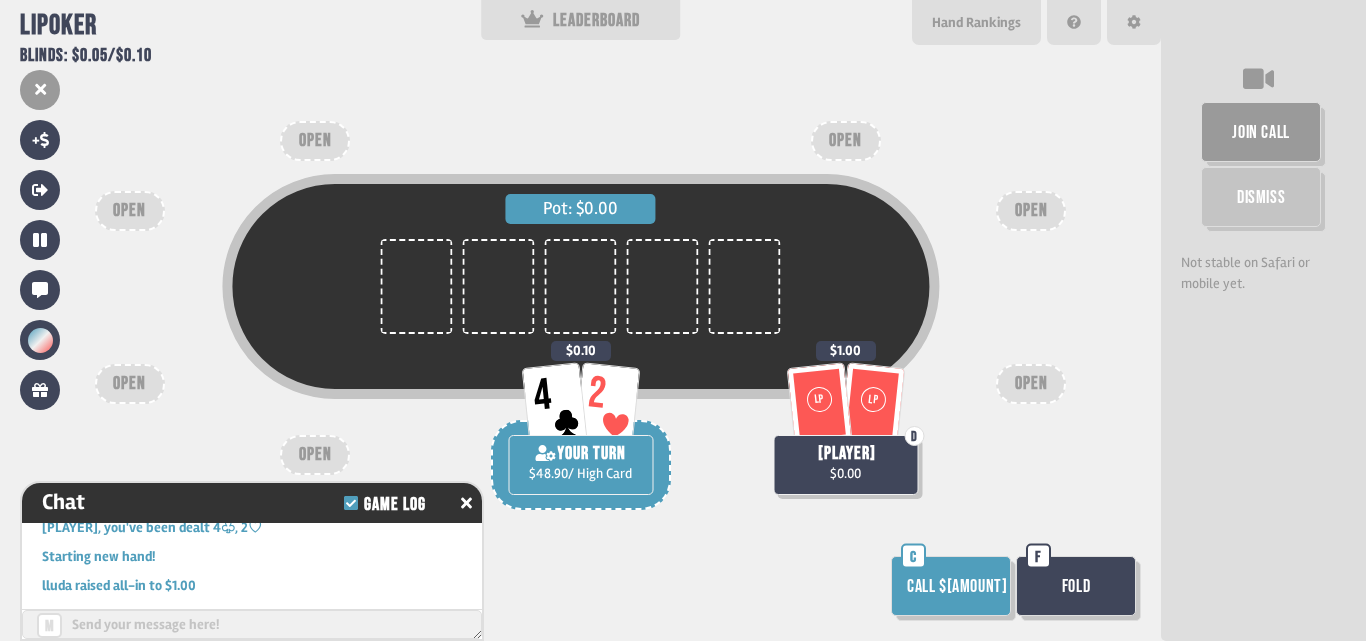 scroll, scrollTop: 3694, scrollLeft: 0, axis: vertical 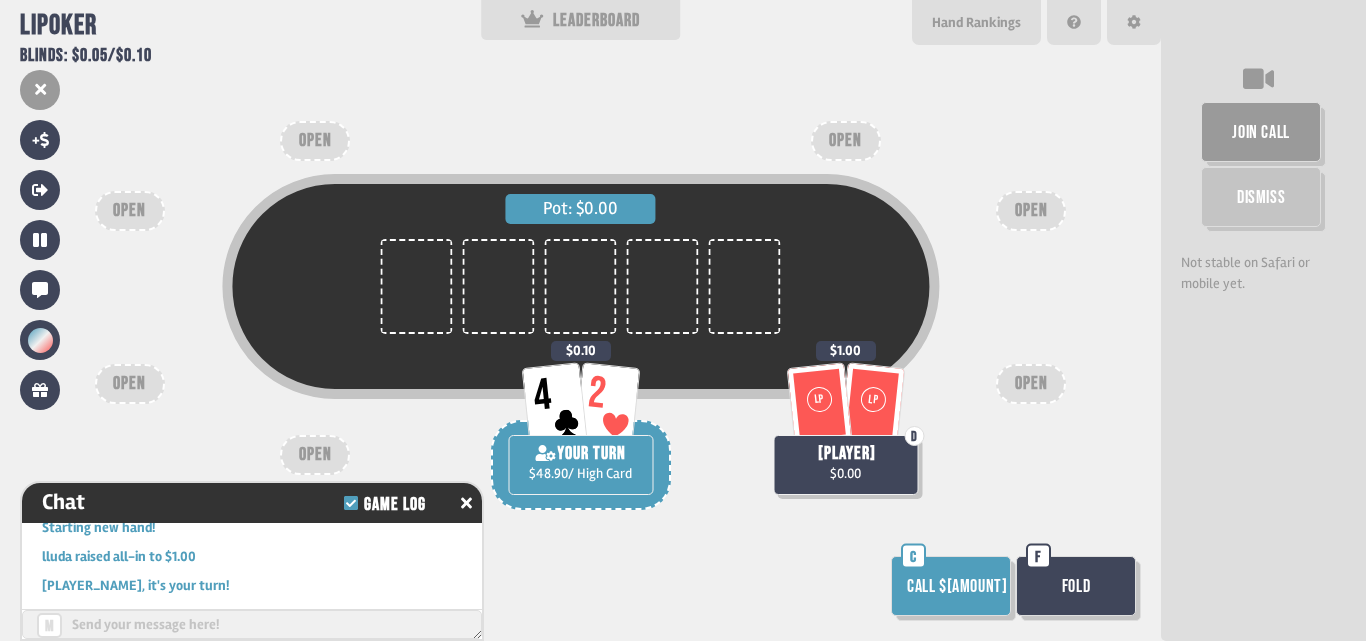 click on "Call $0.90" at bounding box center (951, 586) 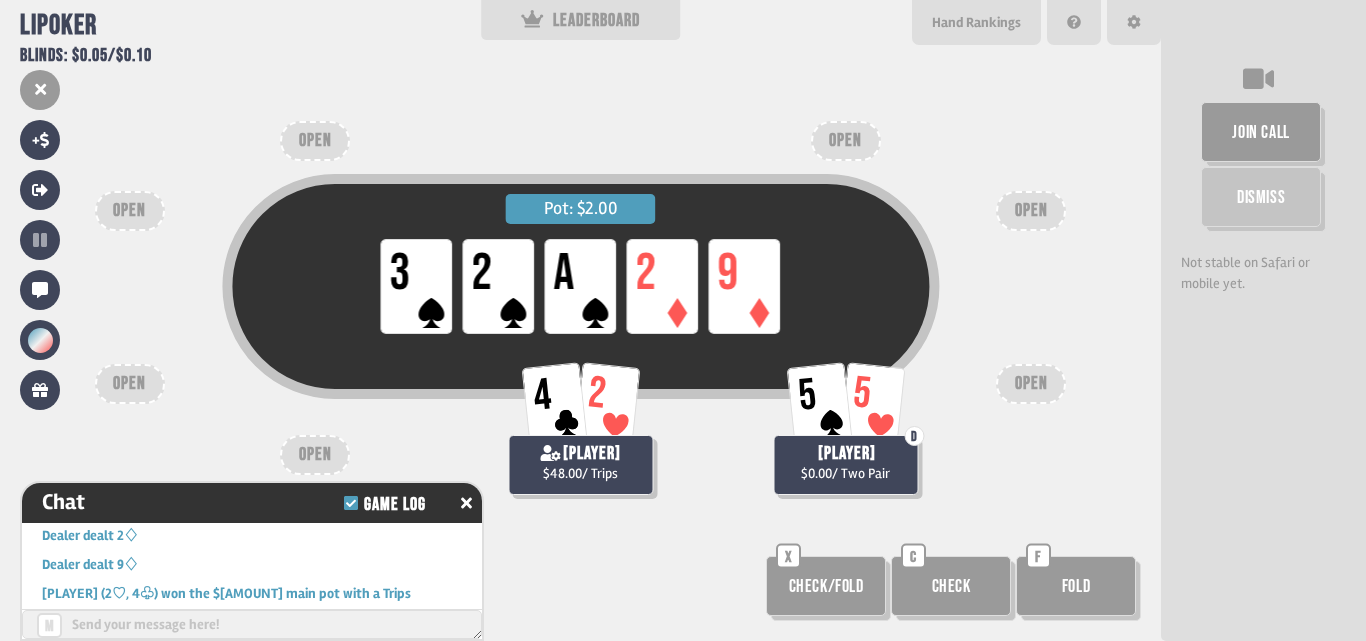 scroll, scrollTop: 3839, scrollLeft: 0, axis: vertical 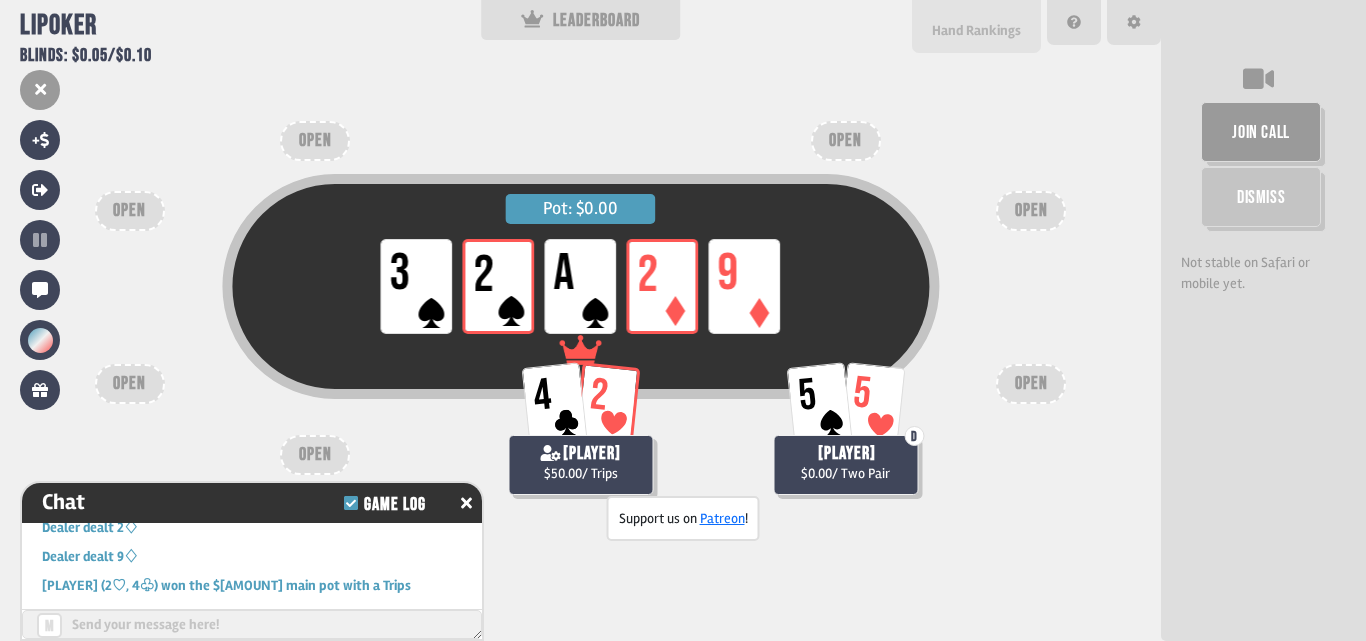 click on "Hand Rankings" at bounding box center (976, 30) 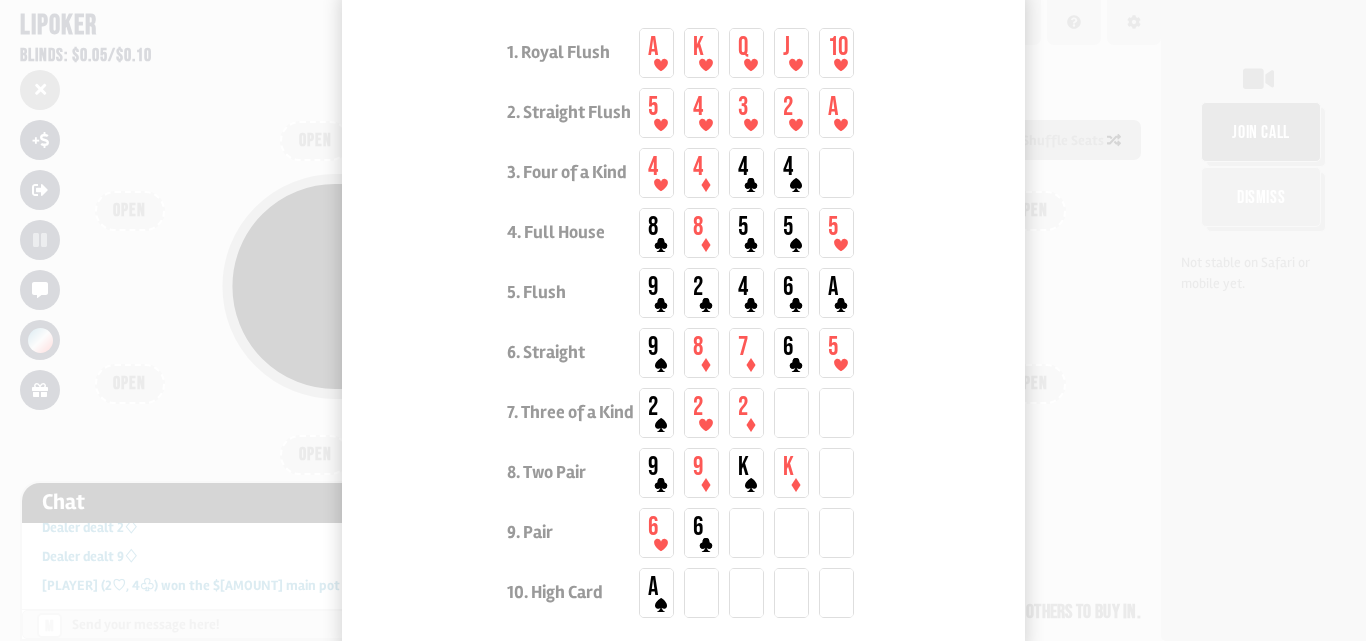 scroll, scrollTop: 100, scrollLeft: 0, axis: vertical 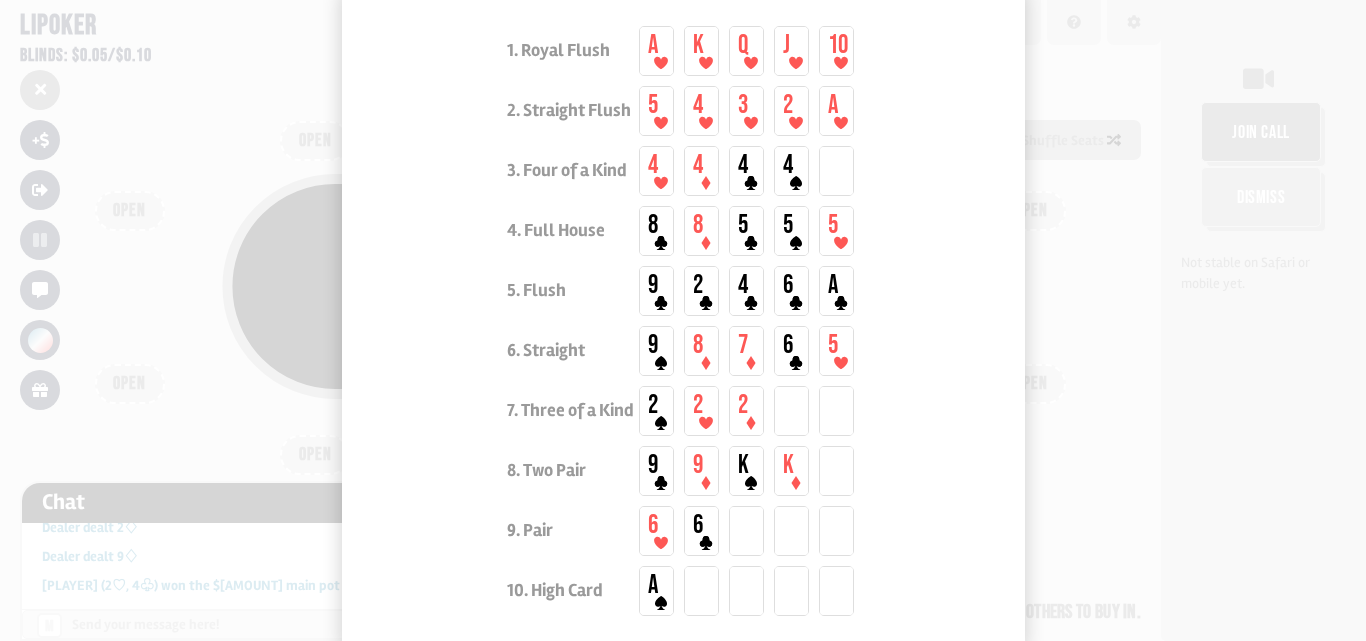 click at bounding box center [683, 320] 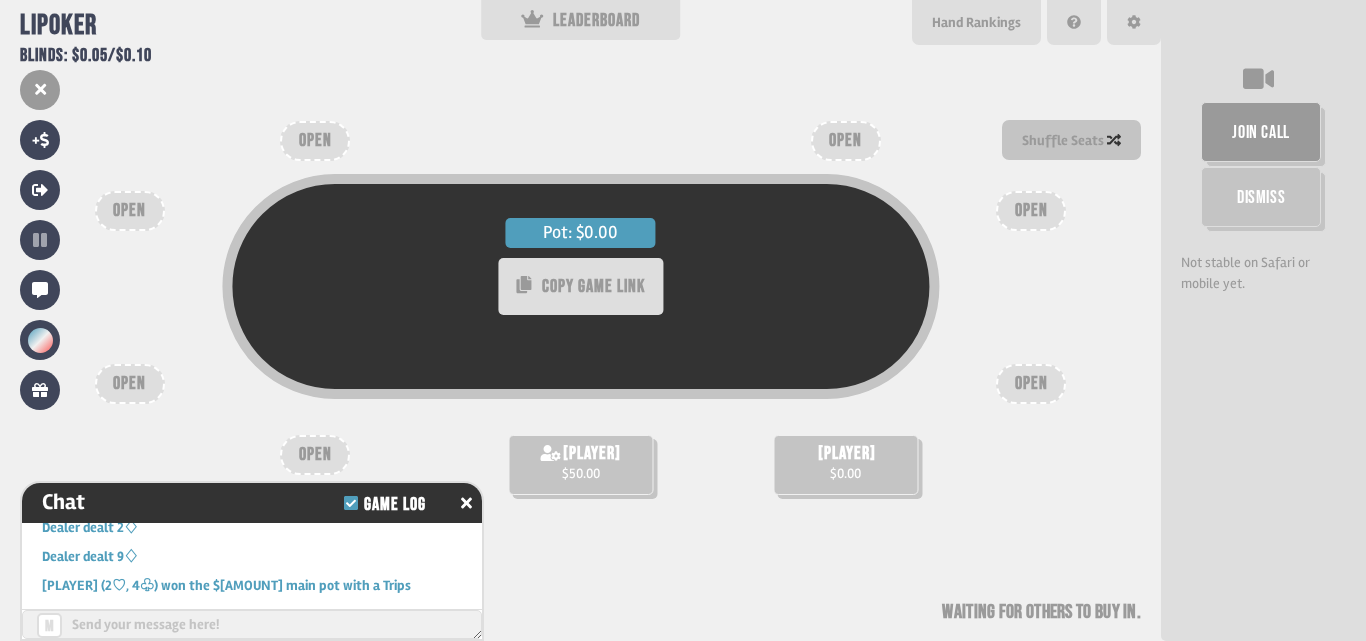 click on "lluda" at bounding box center [847, 454] 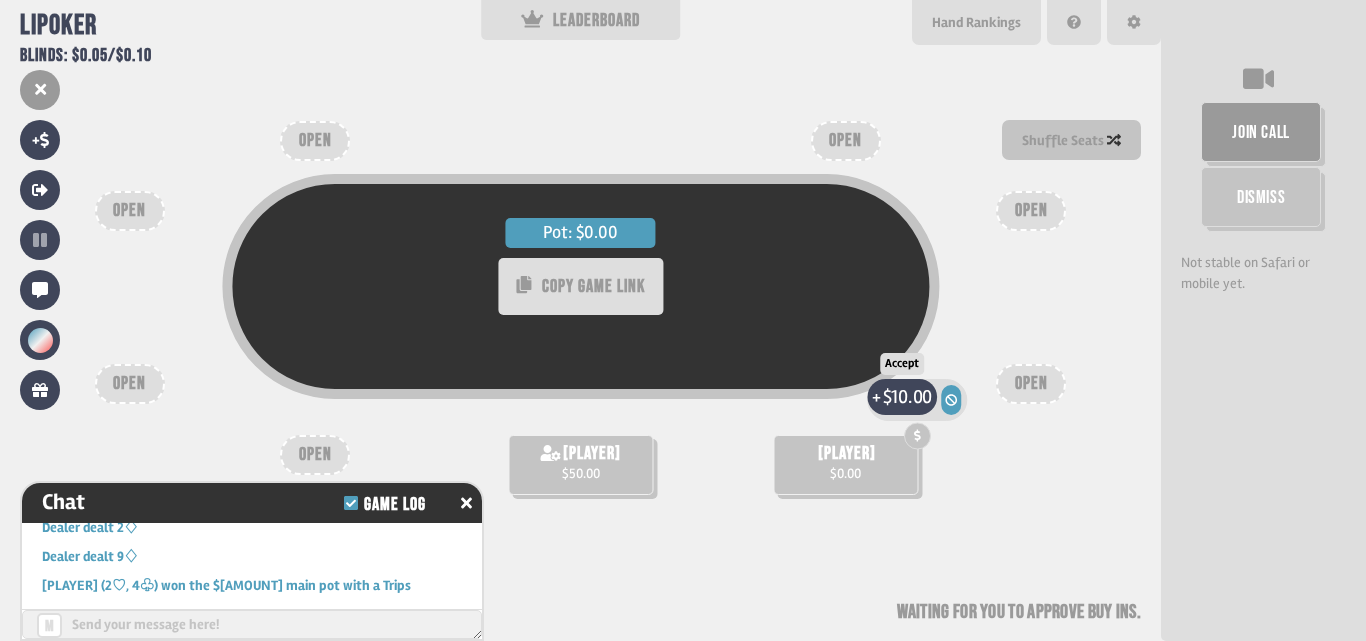 click on "$10.00" at bounding box center [907, 396] 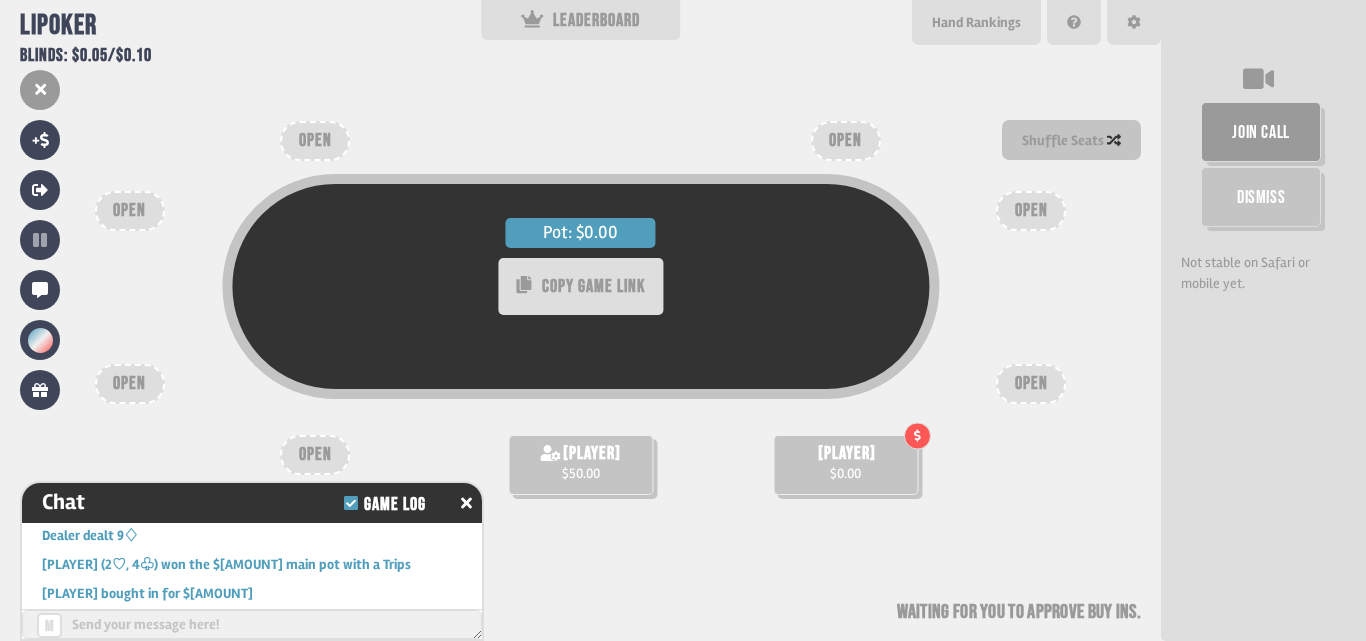 scroll, scrollTop: 3868, scrollLeft: 0, axis: vertical 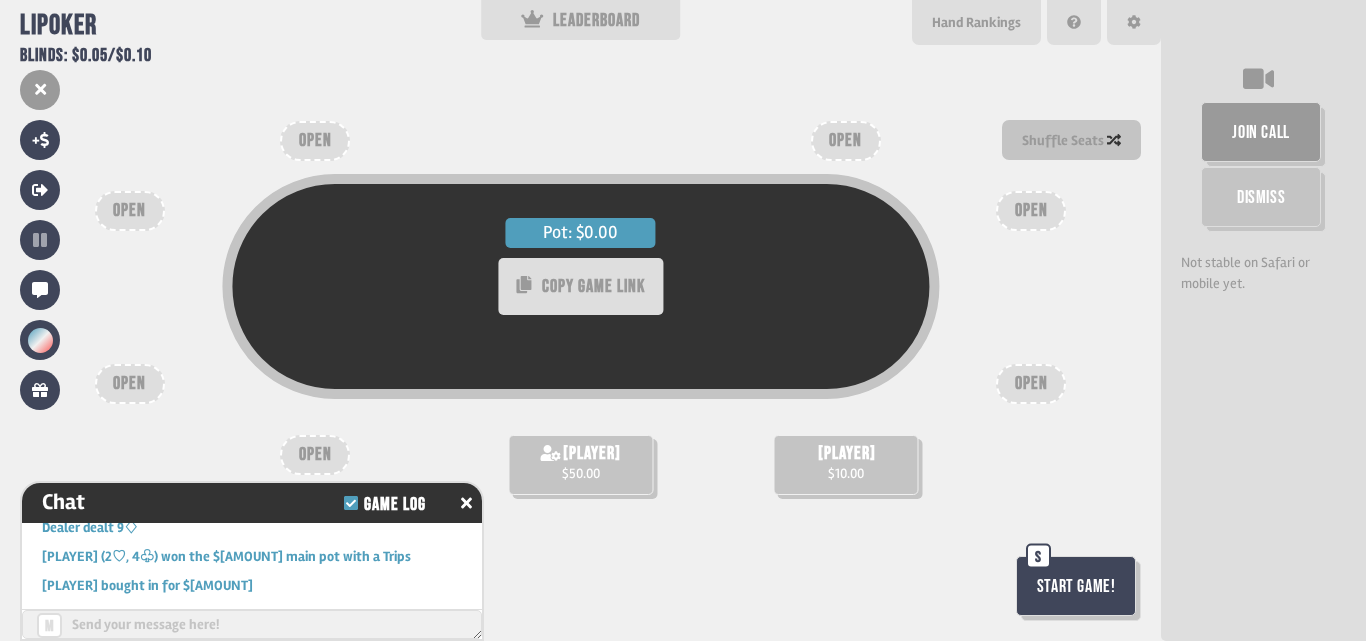 click on "Start Game!" at bounding box center [1076, 586] 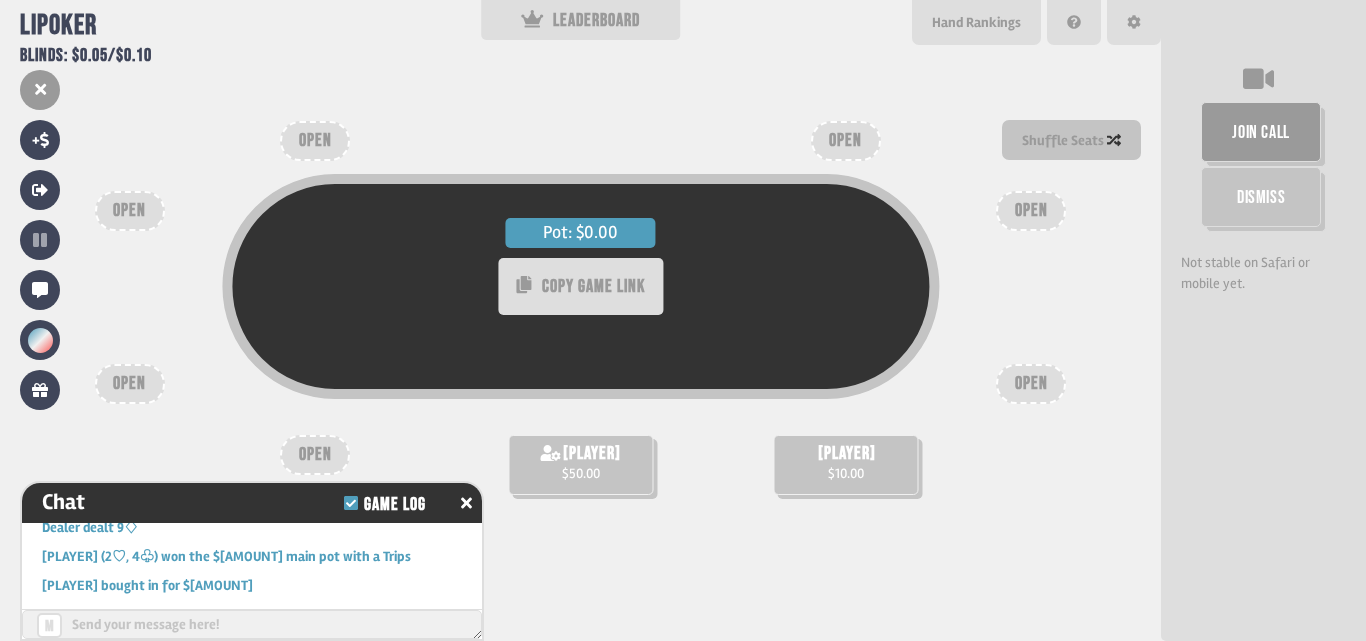 scroll, scrollTop: 3955, scrollLeft: 0, axis: vertical 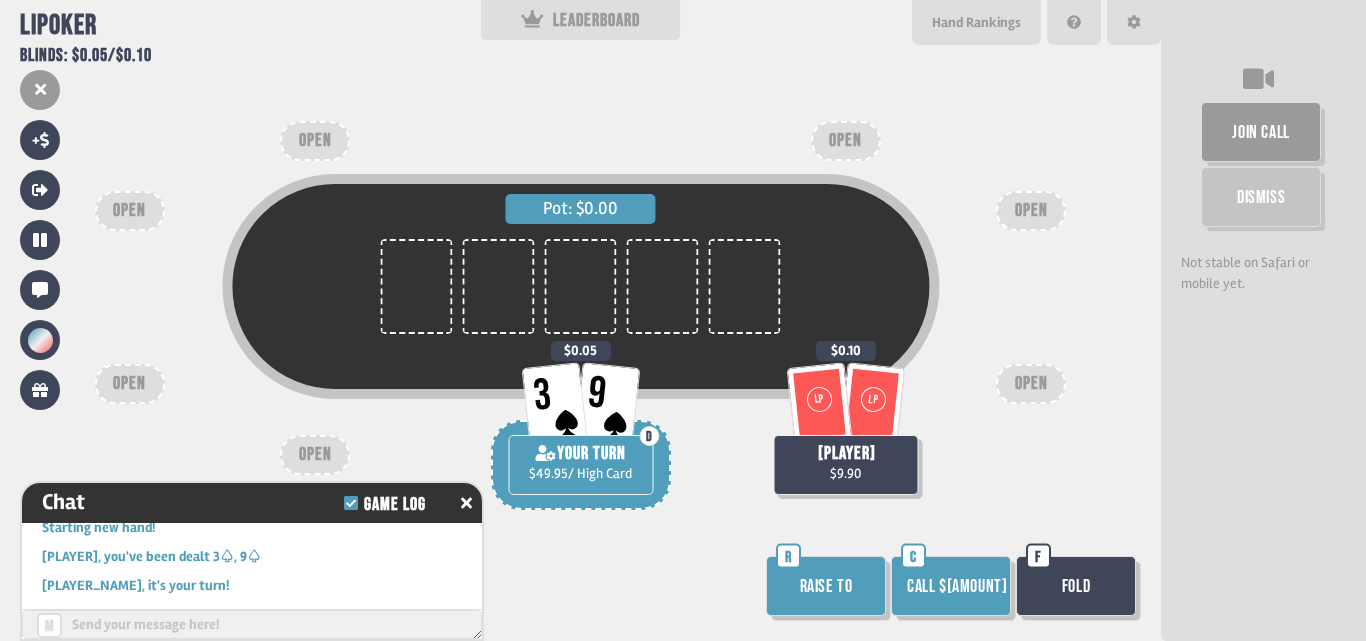 click on "Call $0.05" at bounding box center [951, 586] 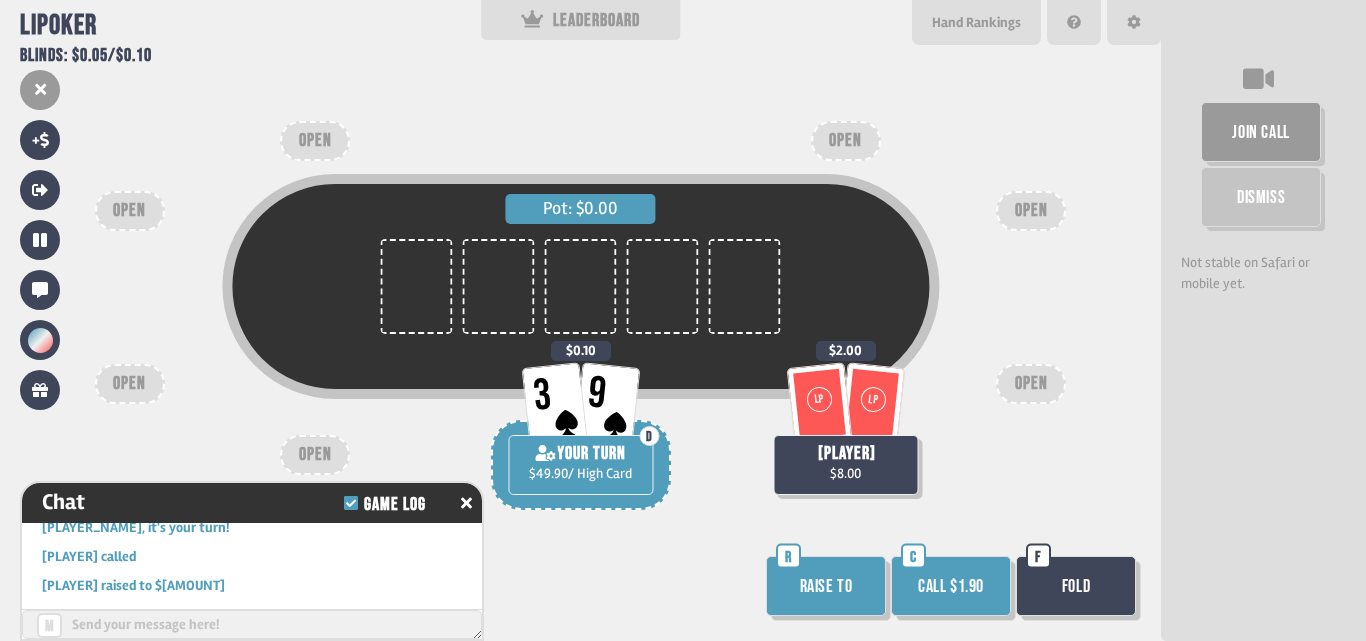scroll, scrollTop: 4042, scrollLeft: 0, axis: vertical 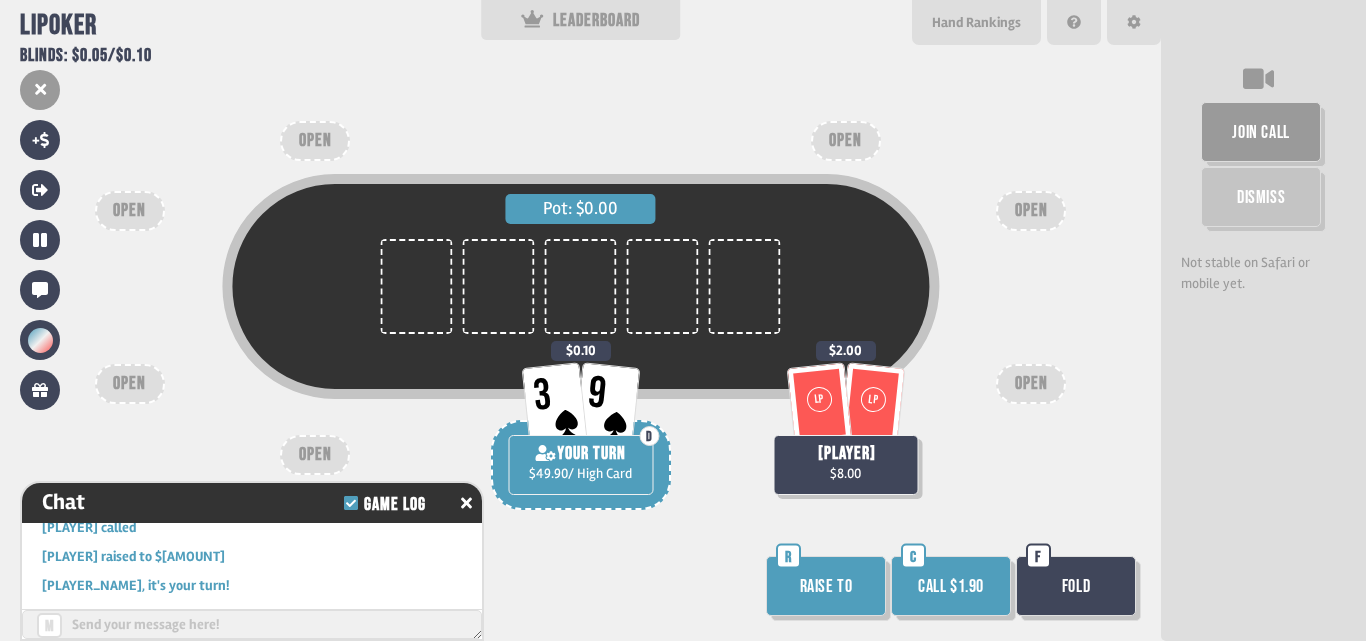 click on "Raise to" at bounding box center (826, 586) 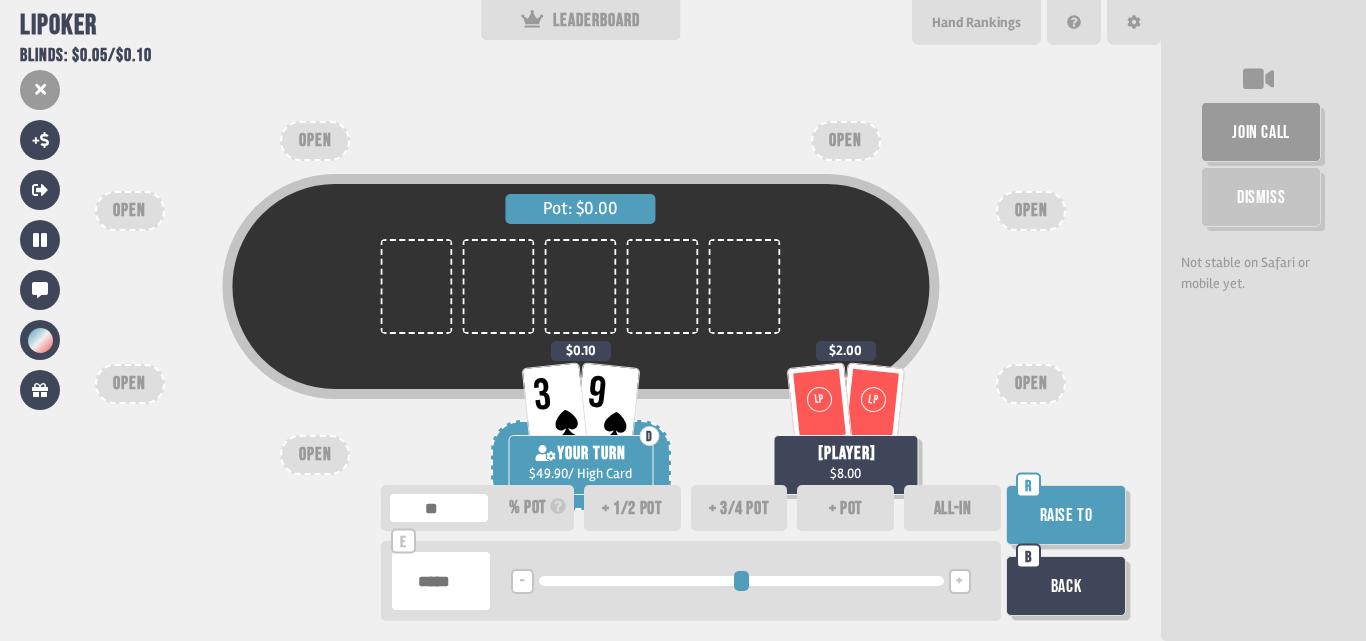 click on "Pot: $0.00" at bounding box center (580, 318) 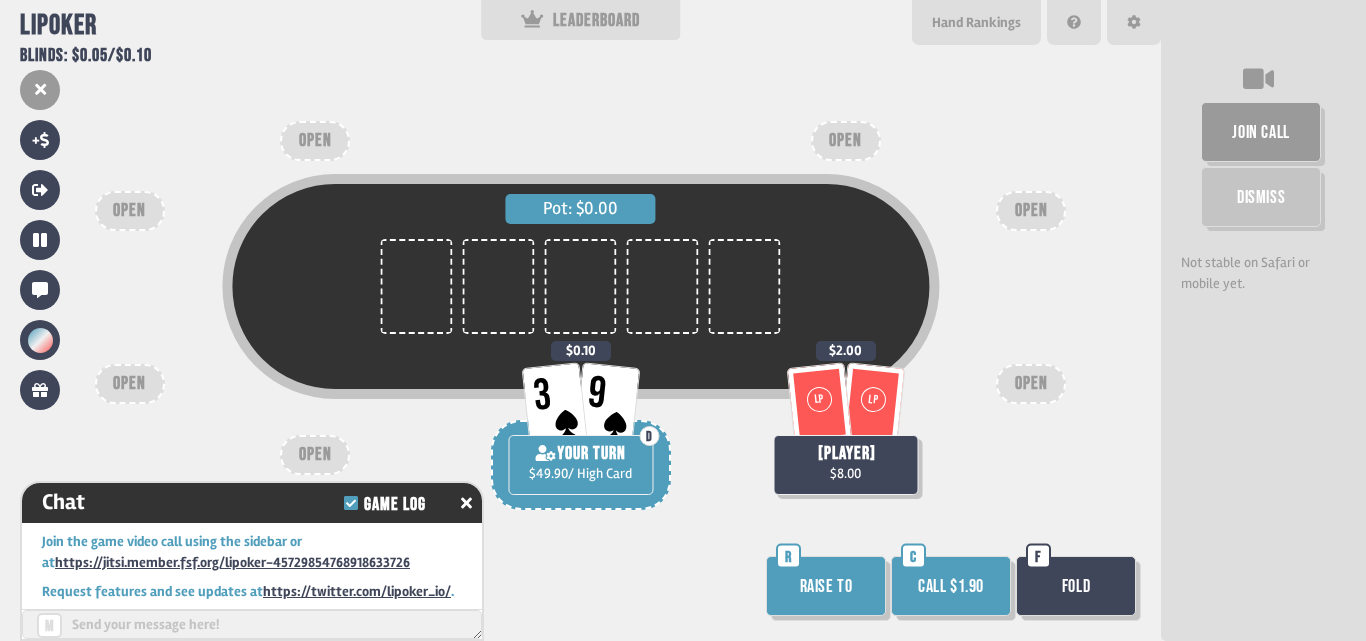 scroll, scrollTop: 4042, scrollLeft: 0, axis: vertical 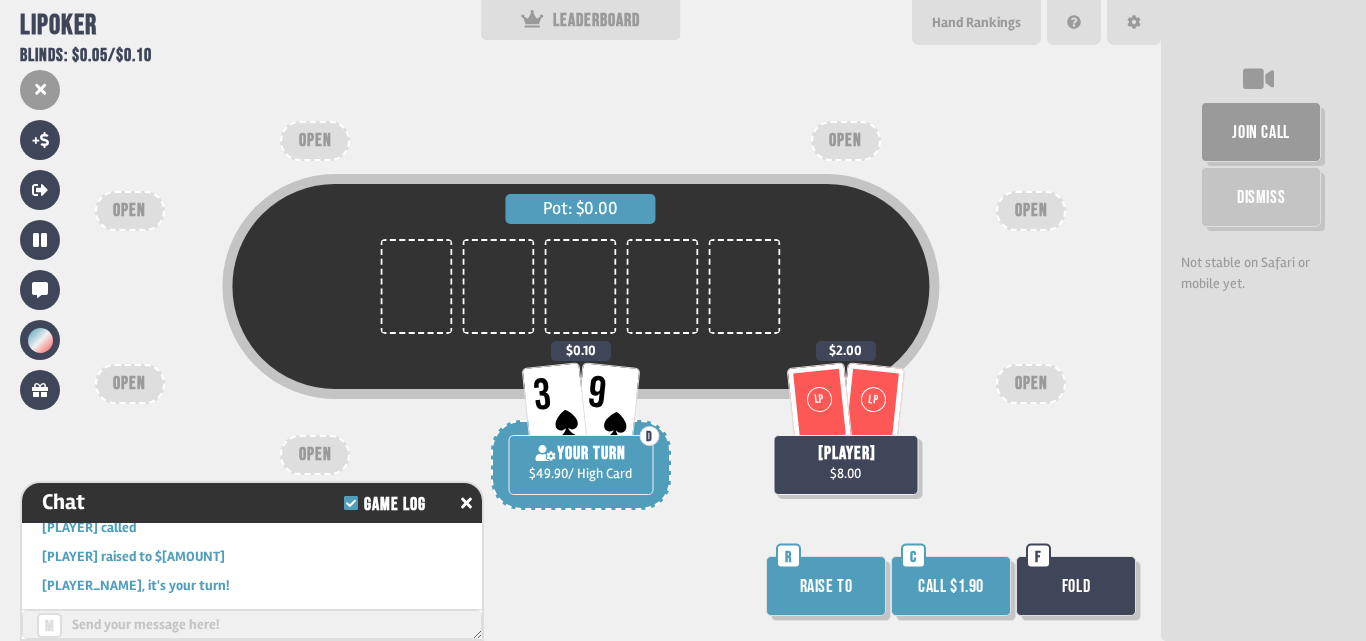 click on "Call $1.90" at bounding box center [951, 586] 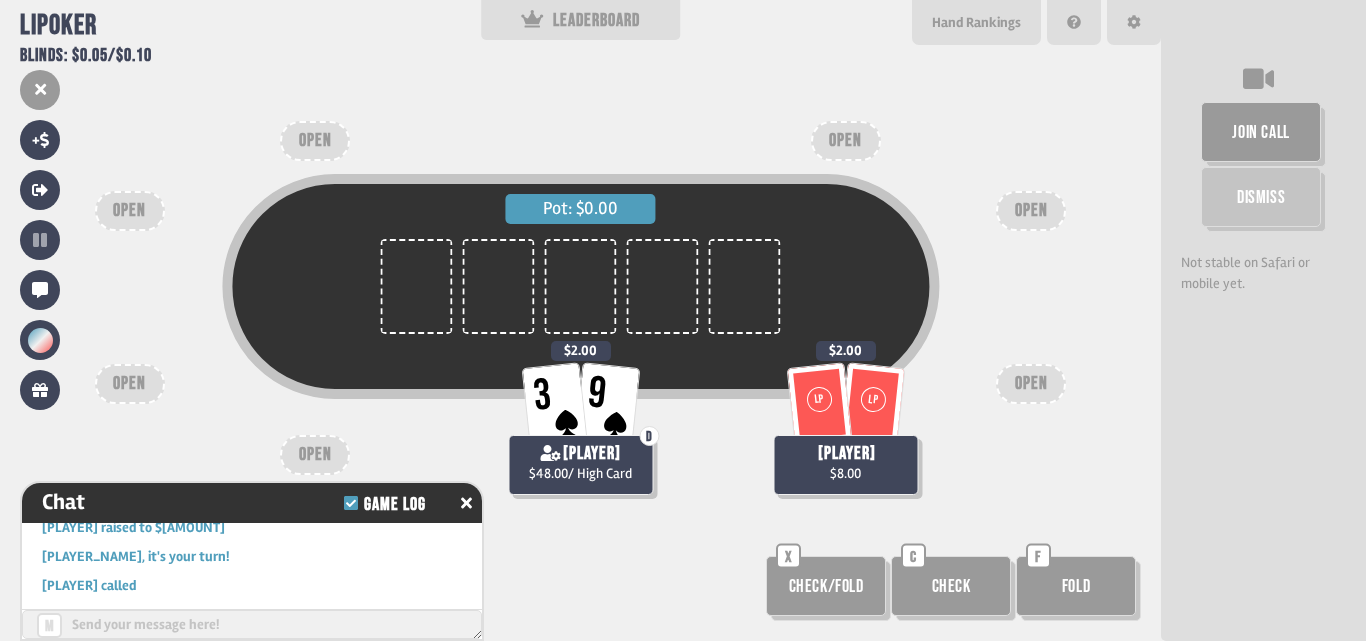scroll, scrollTop: 4100, scrollLeft: 0, axis: vertical 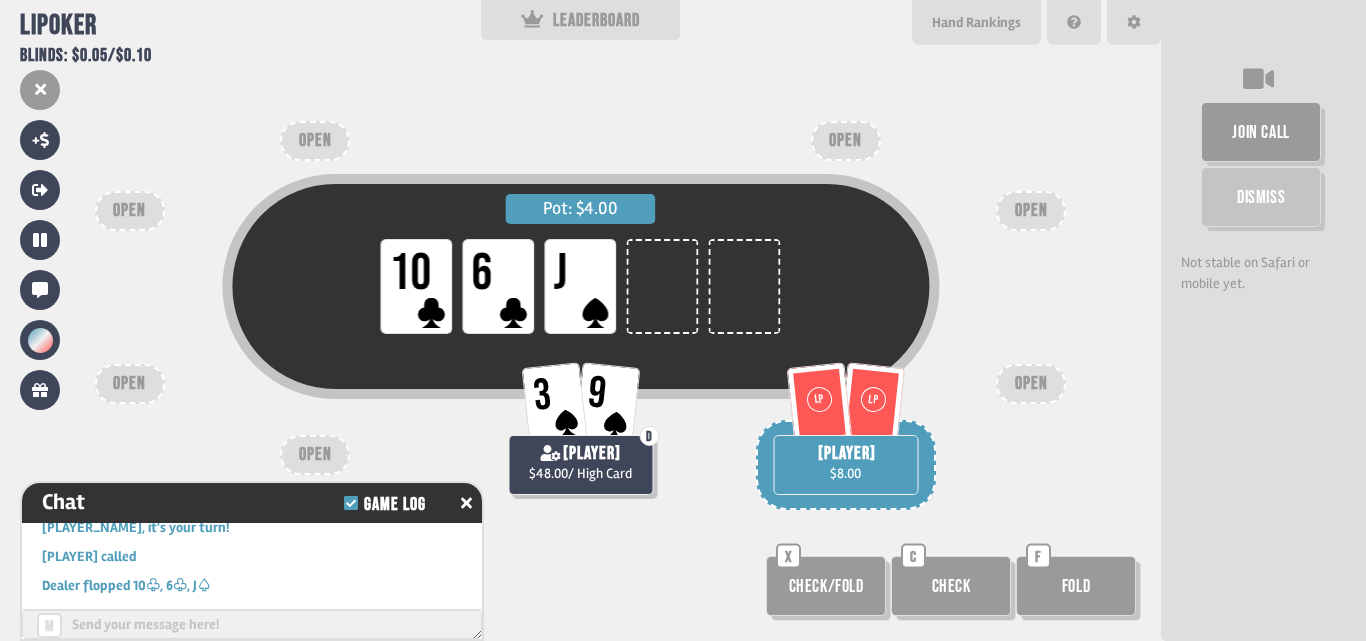 click on "Hand Rankings" at bounding box center (976, 22) 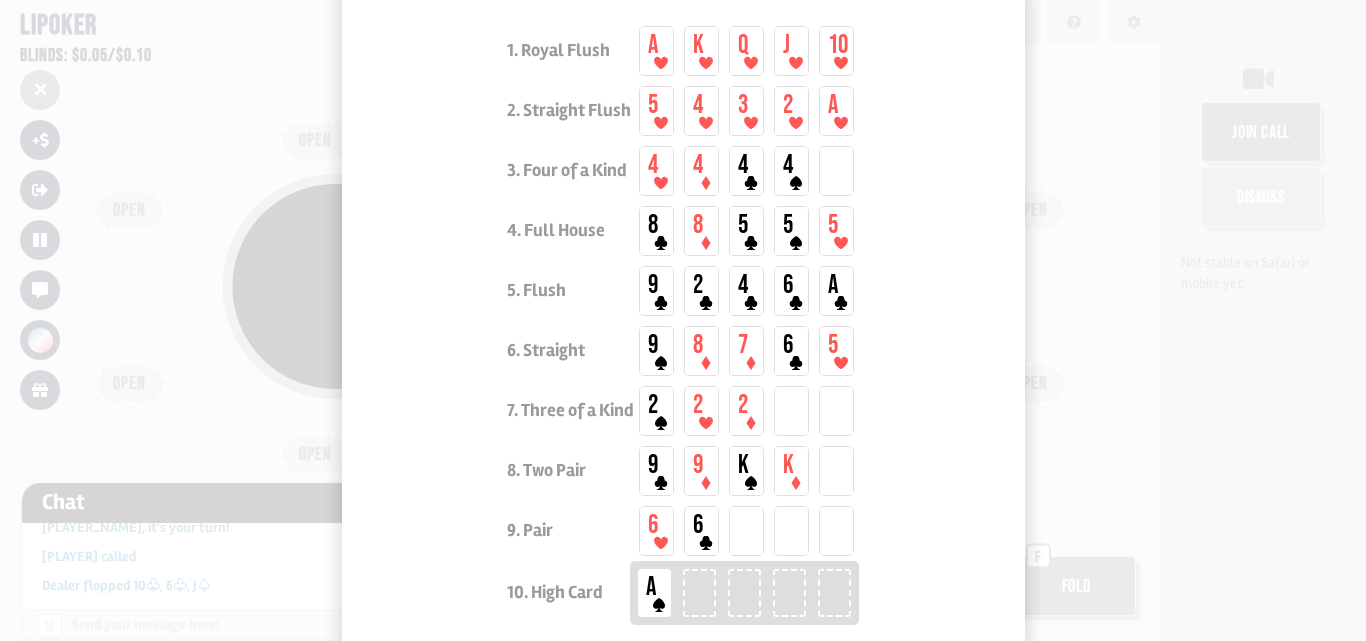 click at bounding box center [683, 320] 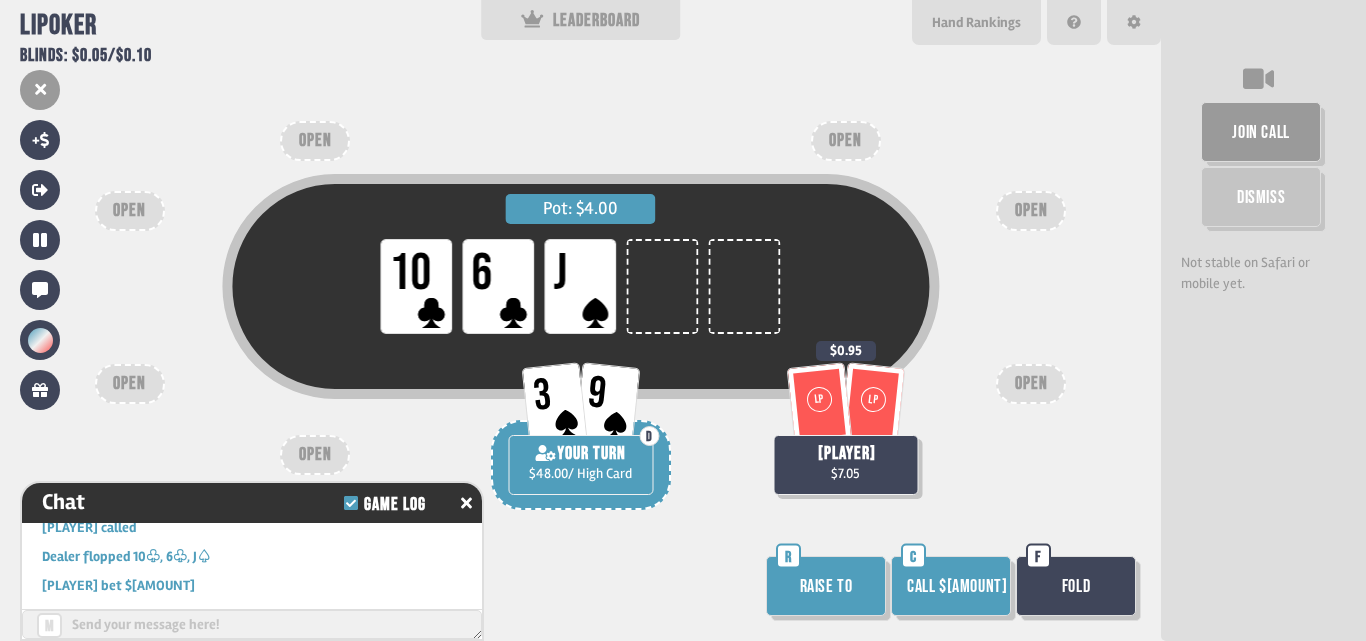 scroll, scrollTop: 4158, scrollLeft: 0, axis: vertical 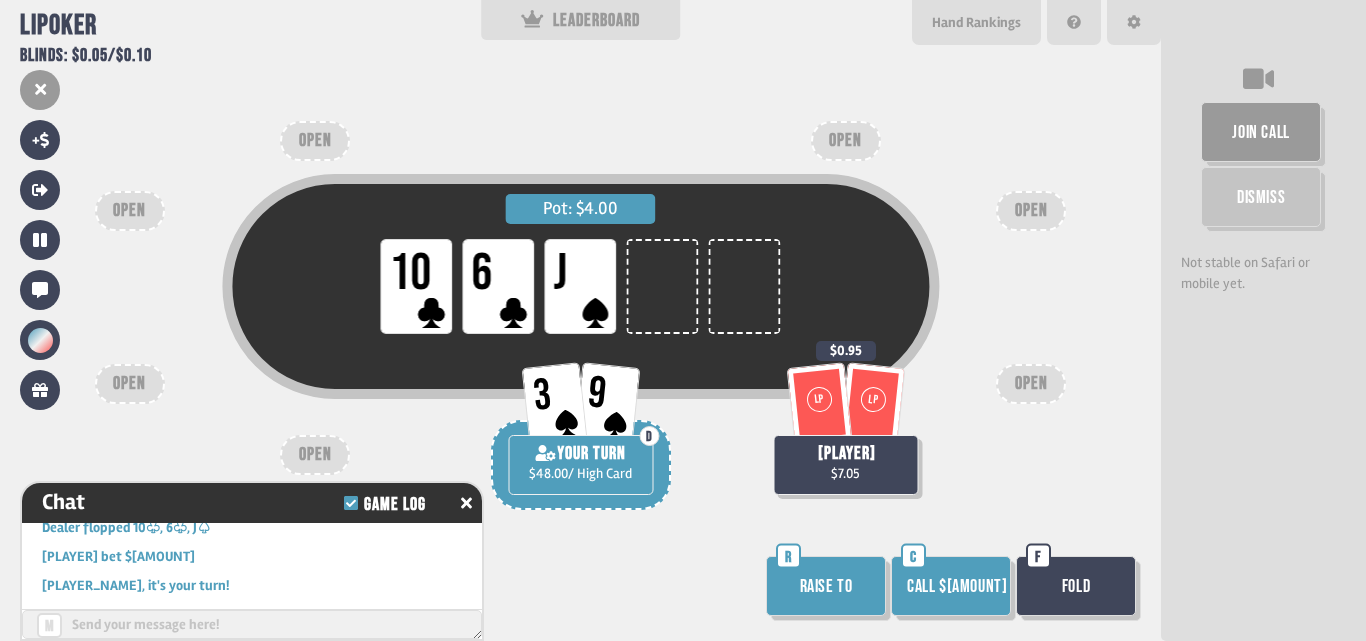 click on "Call $0.95" at bounding box center (951, 586) 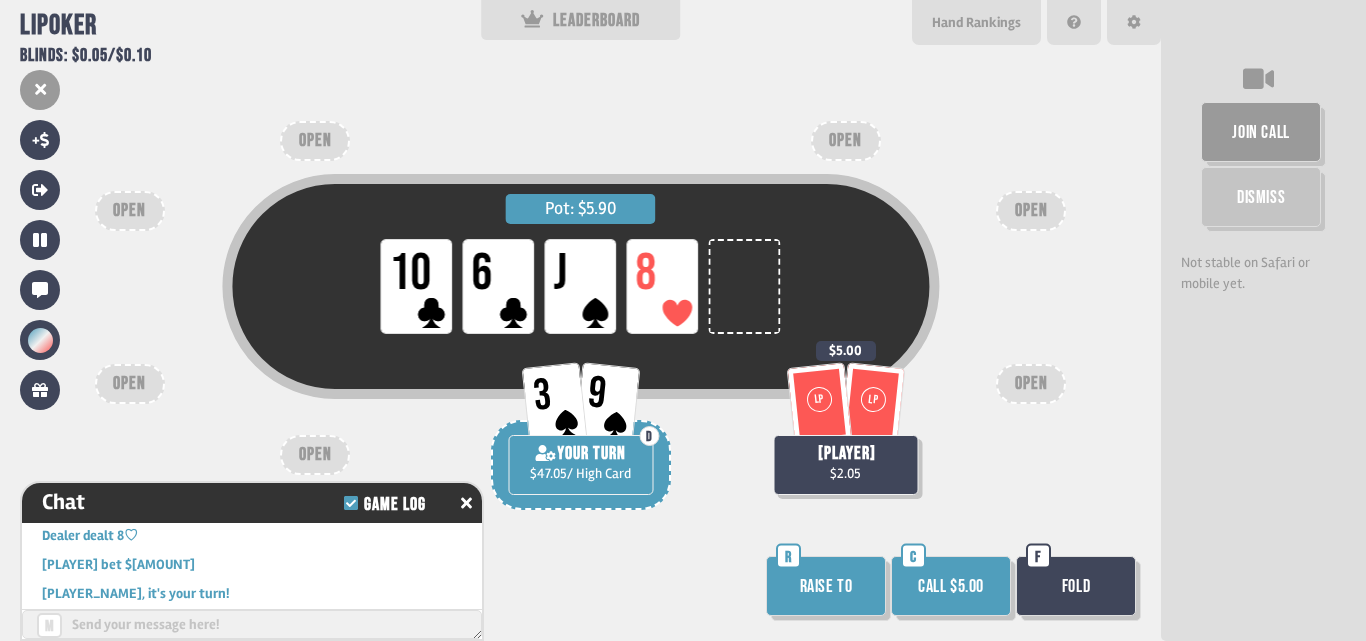 scroll, scrollTop: 4274, scrollLeft: 0, axis: vertical 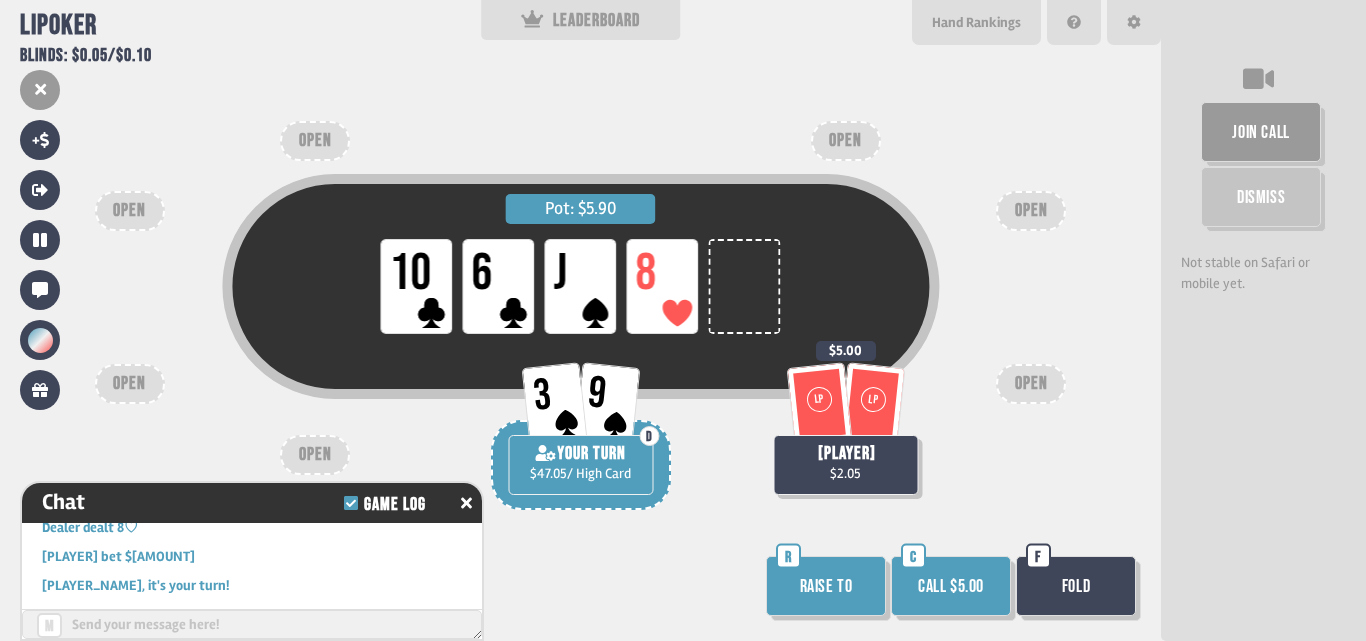 click on "Call $5.00" at bounding box center (951, 586) 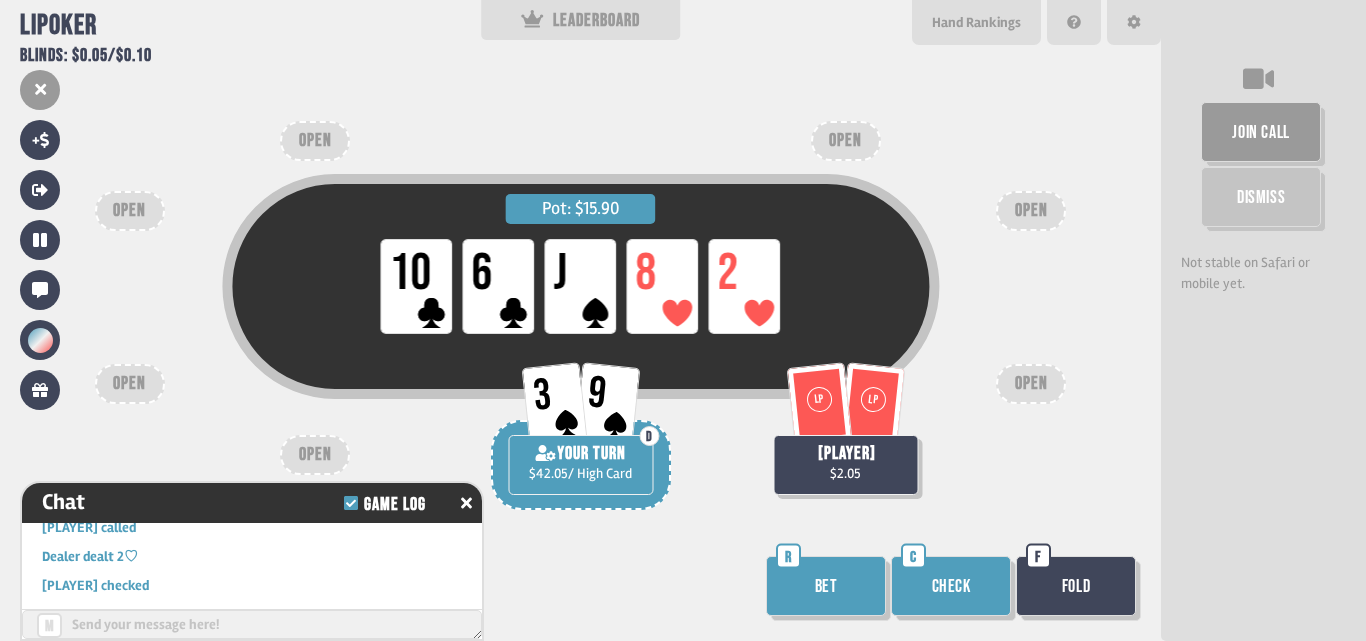 scroll, scrollTop: 4390, scrollLeft: 0, axis: vertical 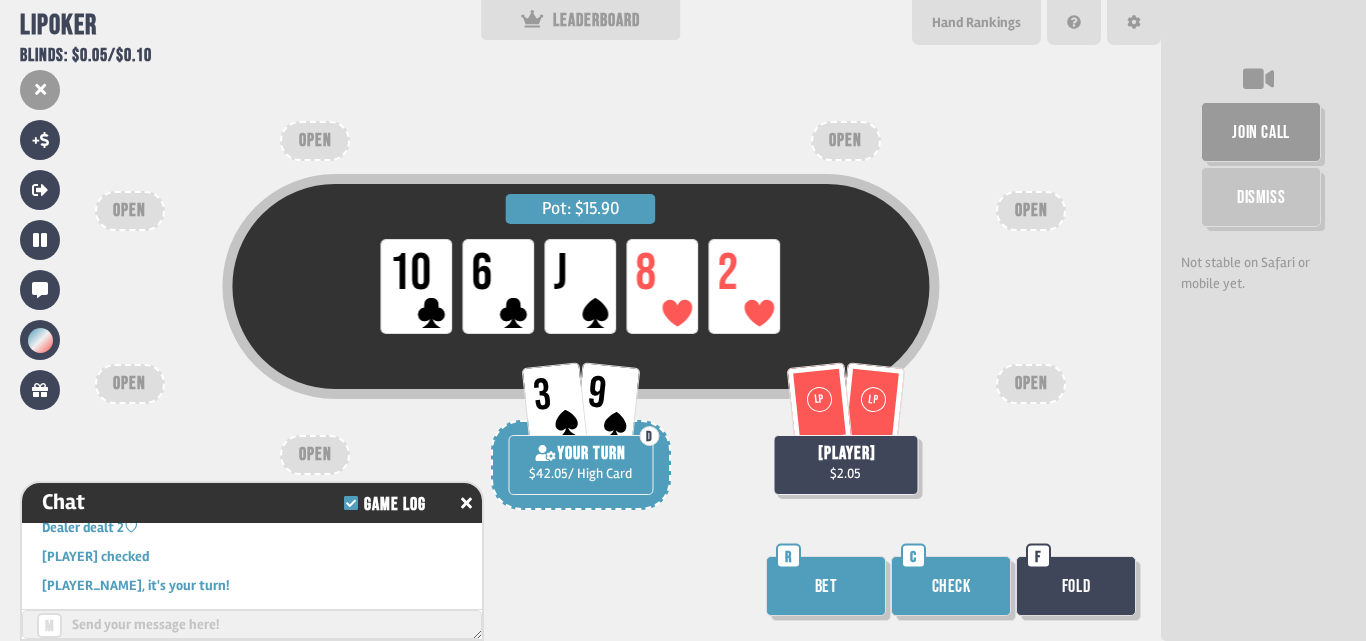 click on "Check" at bounding box center (951, 586) 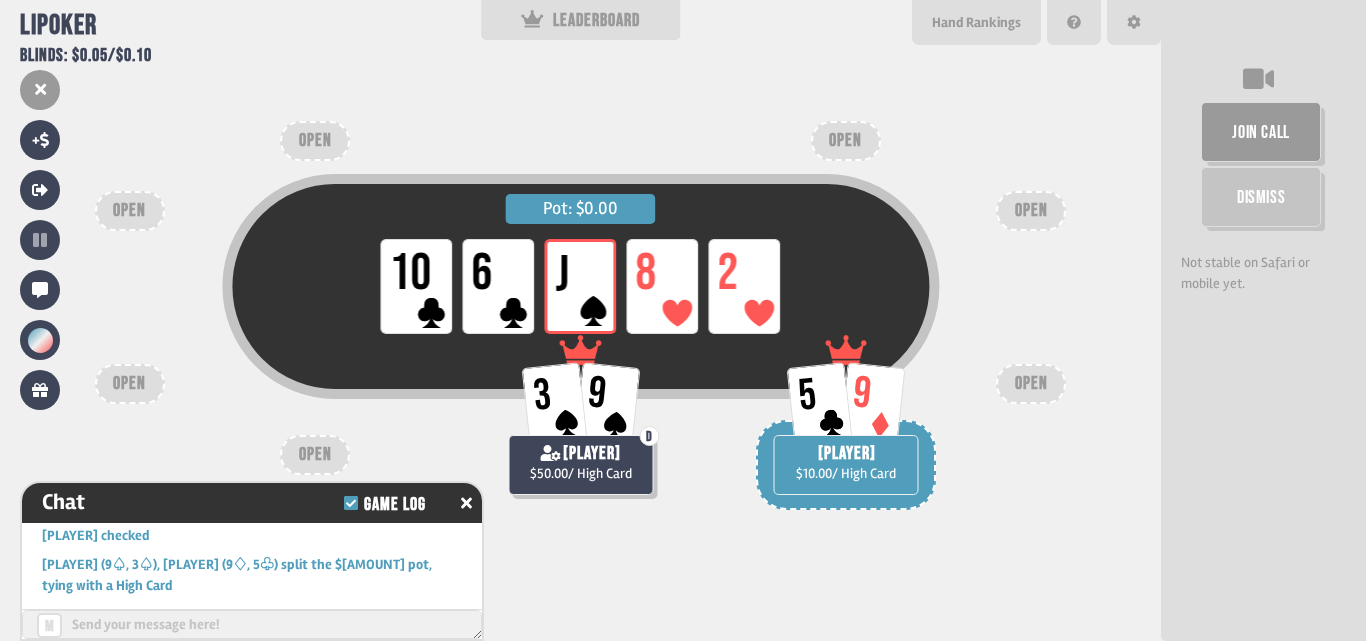 scroll, scrollTop: 4527, scrollLeft: 0, axis: vertical 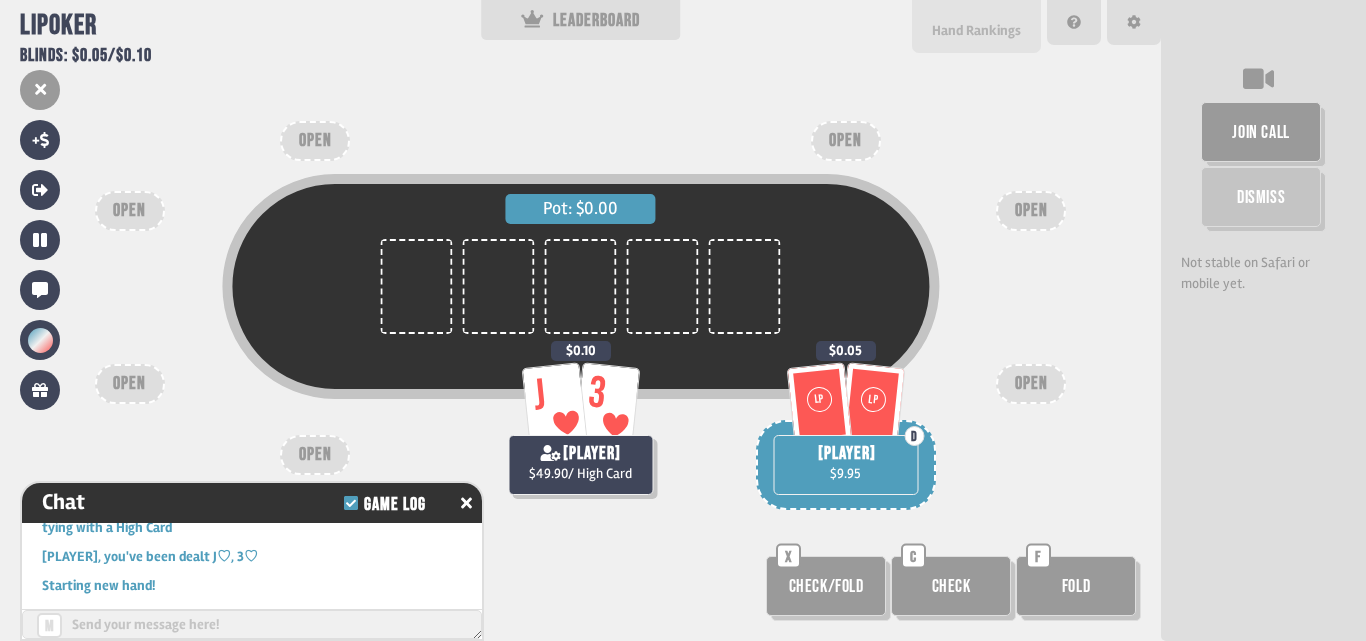 click on "Hand Rankings" at bounding box center [976, 30] 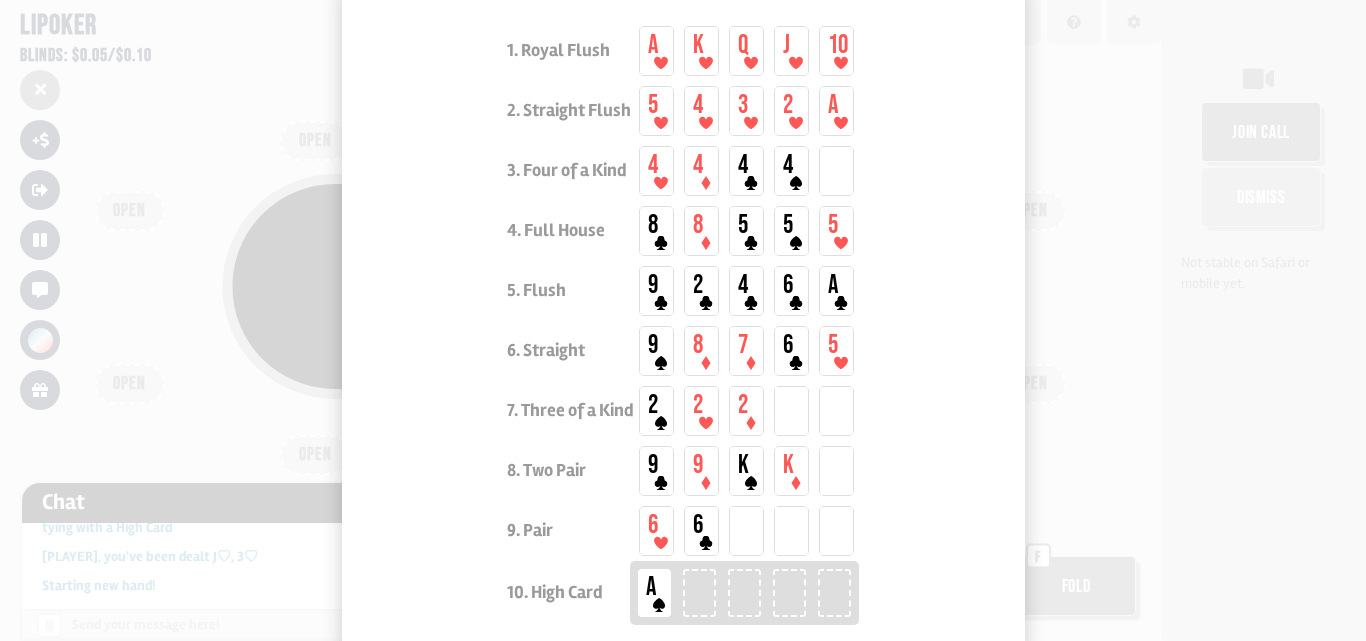 click at bounding box center [683, 320] 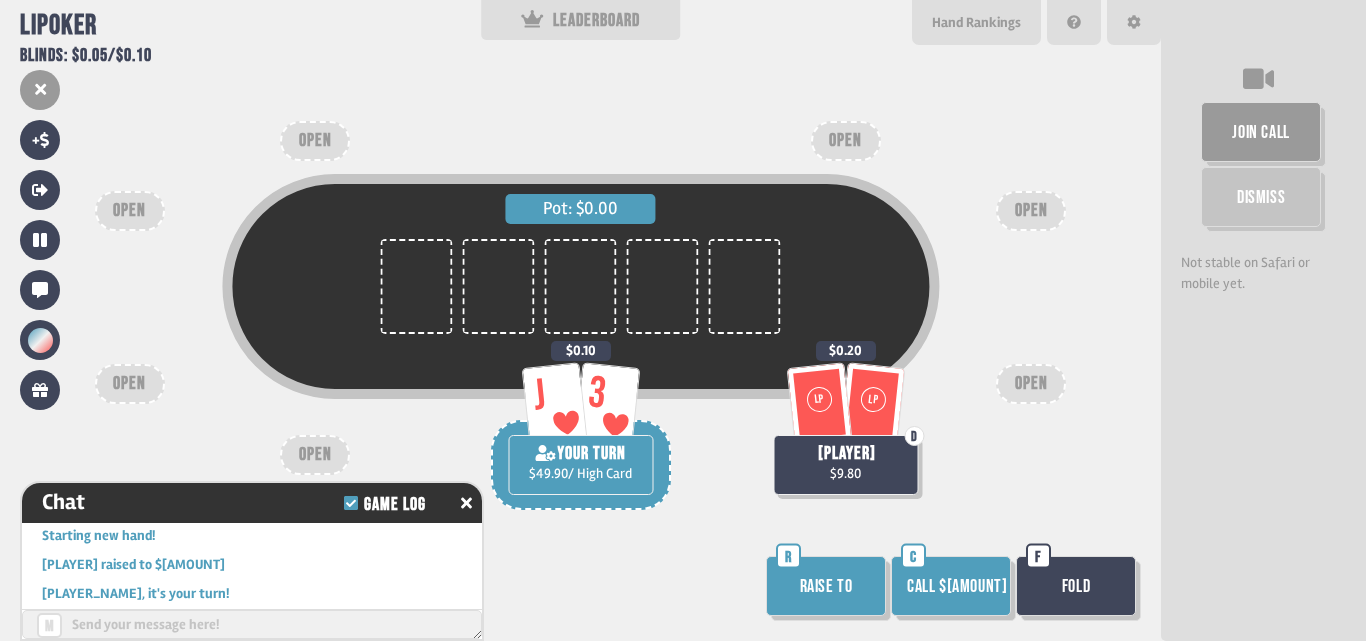 scroll, scrollTop: 4585, scrollLeft: 0, axis: vertical 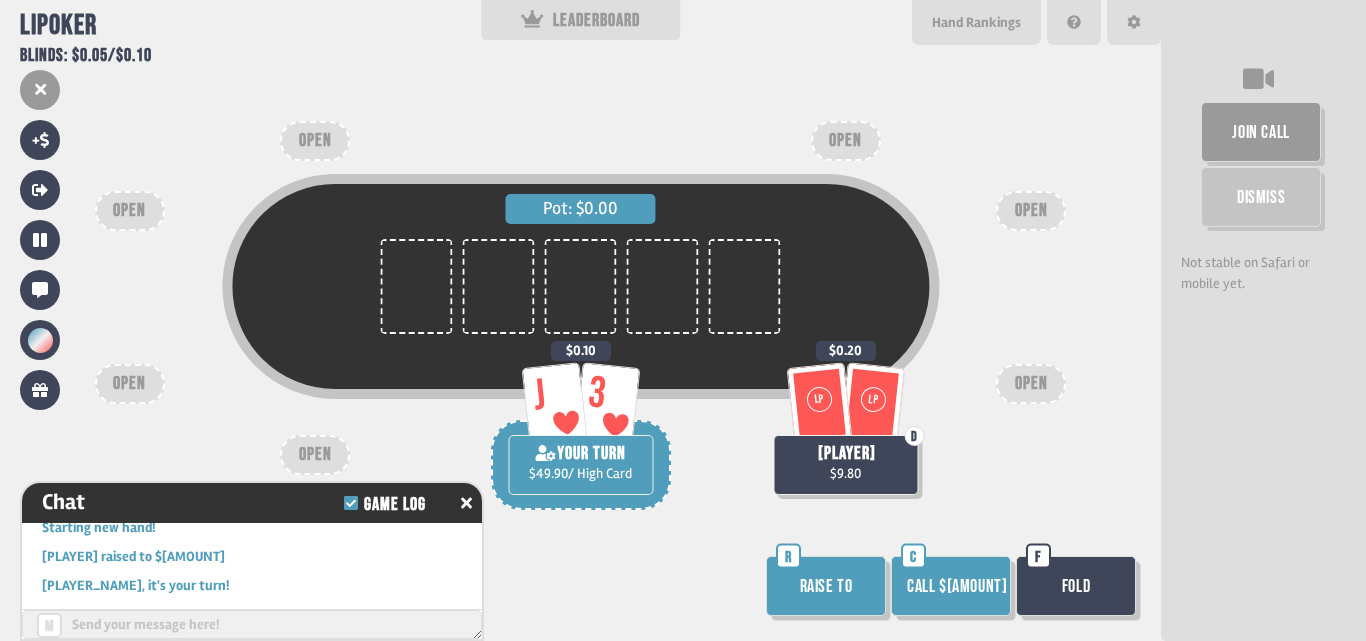 drag, startPoint x: 964, startPoint y: 598, endPoint x: 925, endPoint y: 542, distance: 68.24222 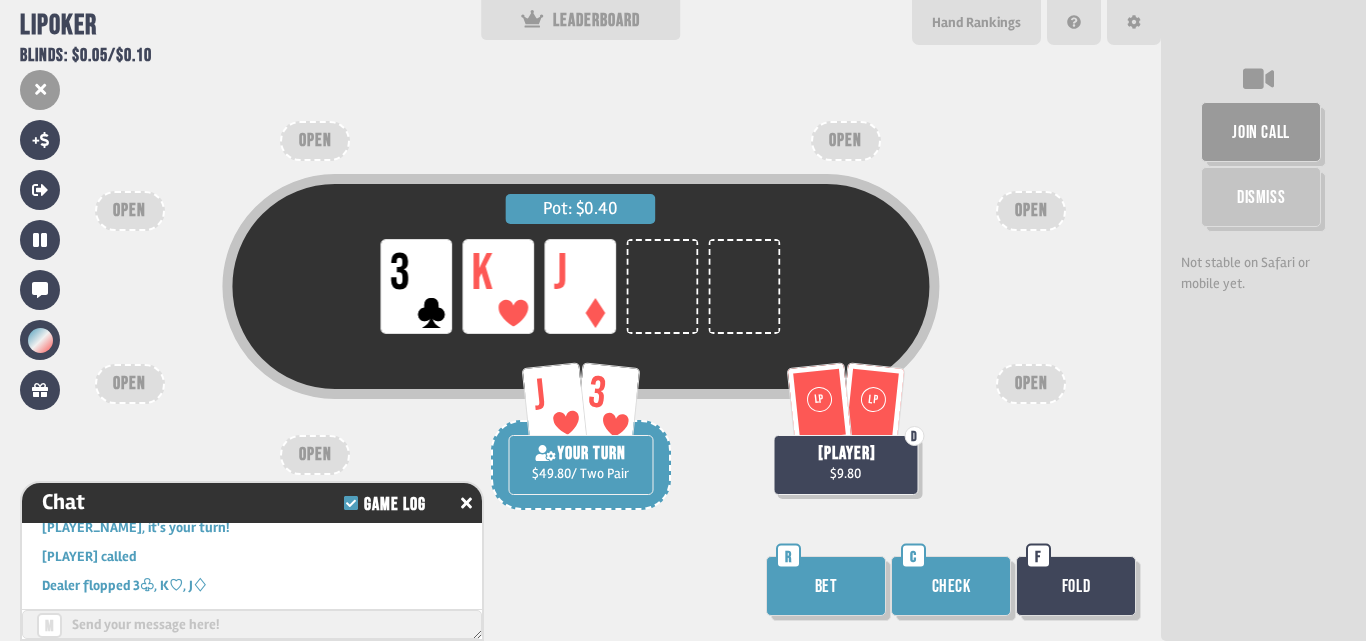 scroll, scrollTop: 4672, scrollLeft: 0, axis: vertical 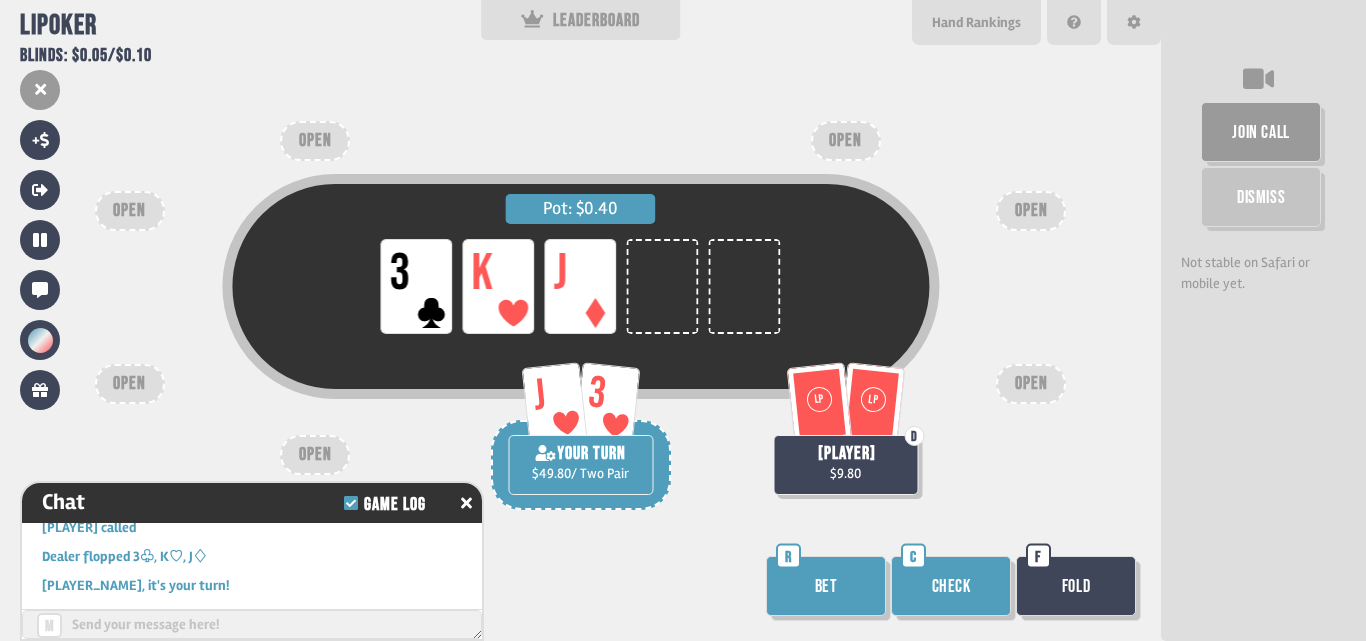 click on "Bet" at bounding box center [826, 586] 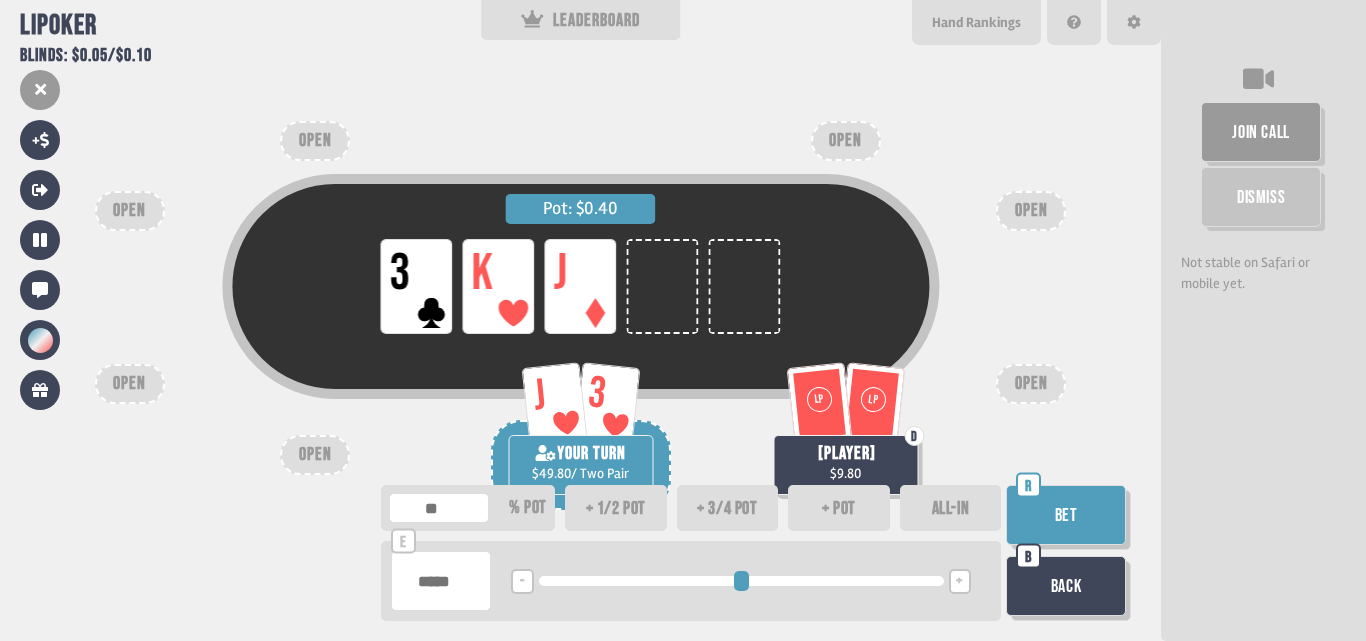 click on "+ 3/4 pot" at bounding box center (728, 508) 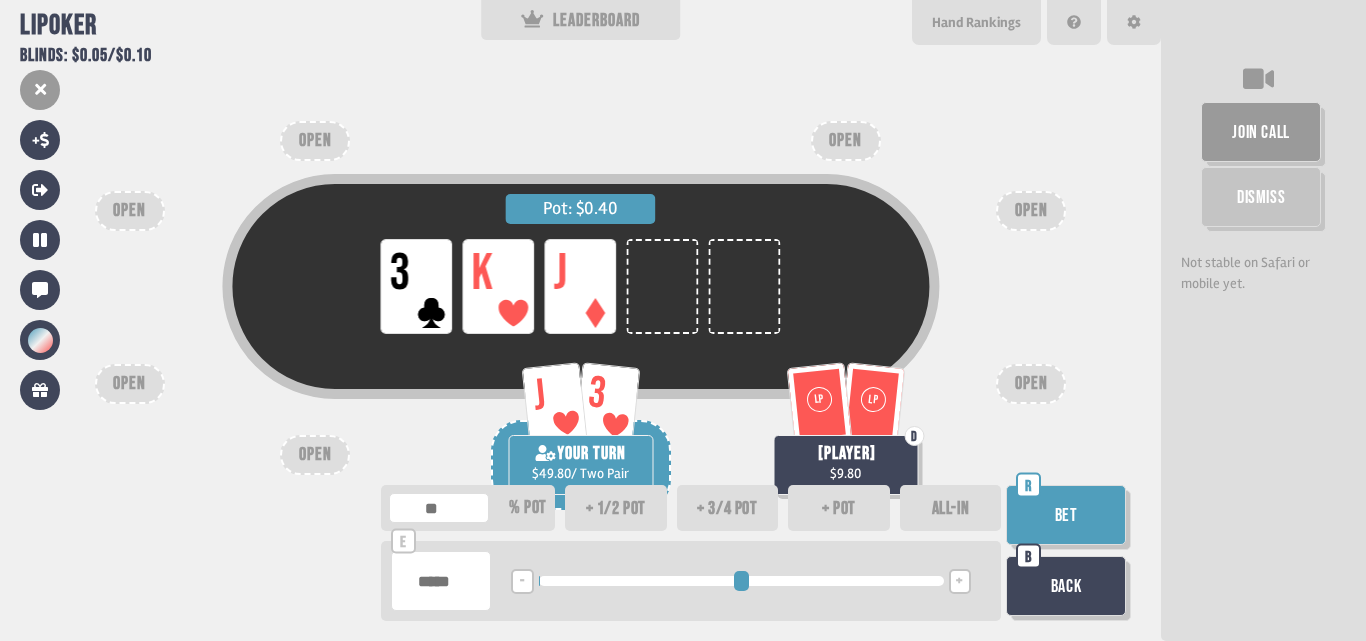 click on "+ pot" at bounding box center (839, 508) 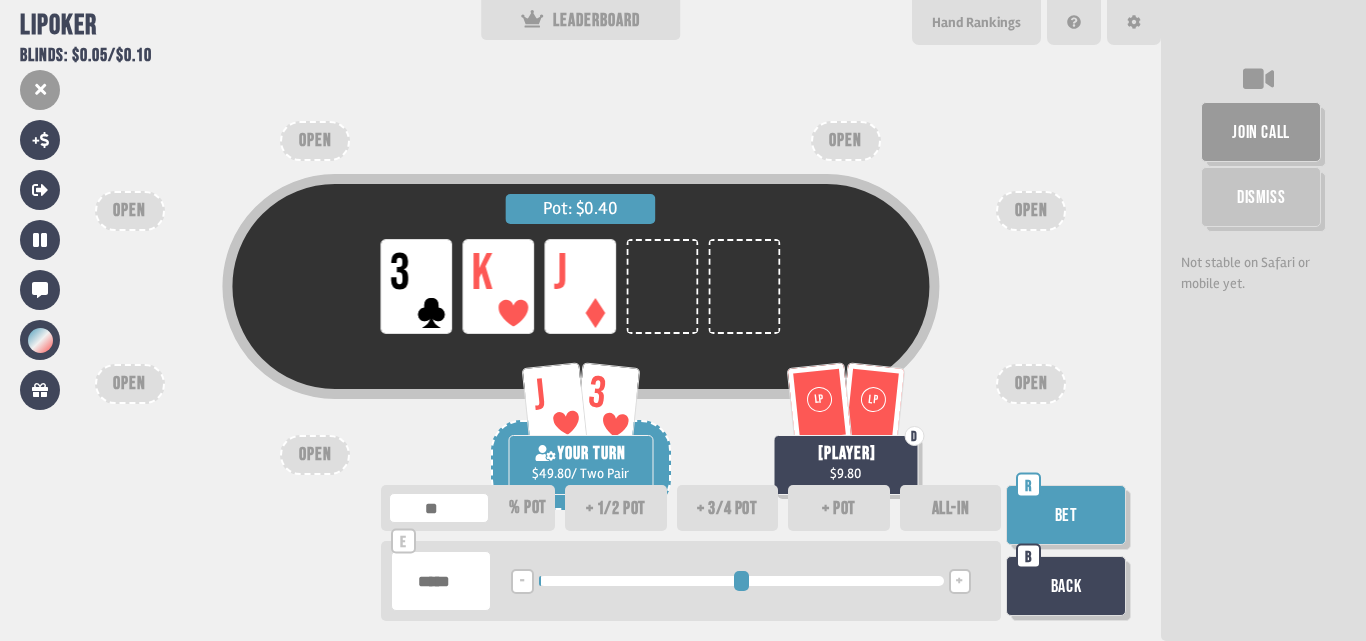 click on "ALL-IN" at bounding box center [951, 508] 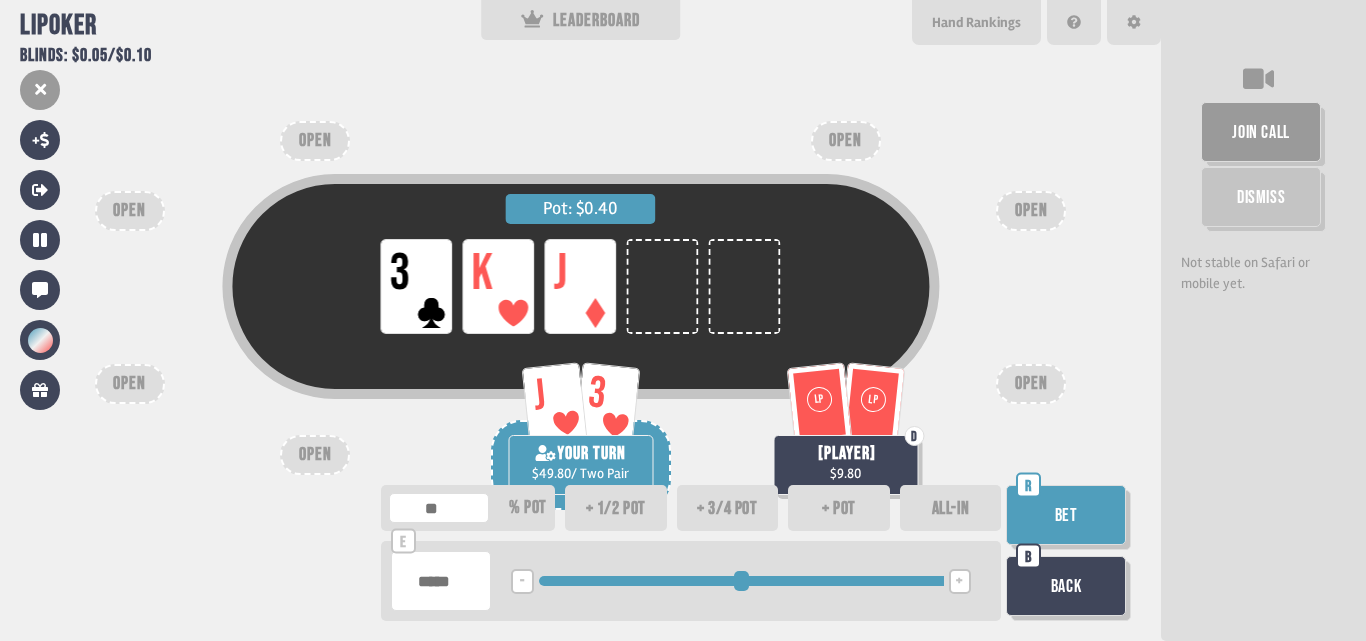 click on "+ pot" at bounding box center [839, 508] 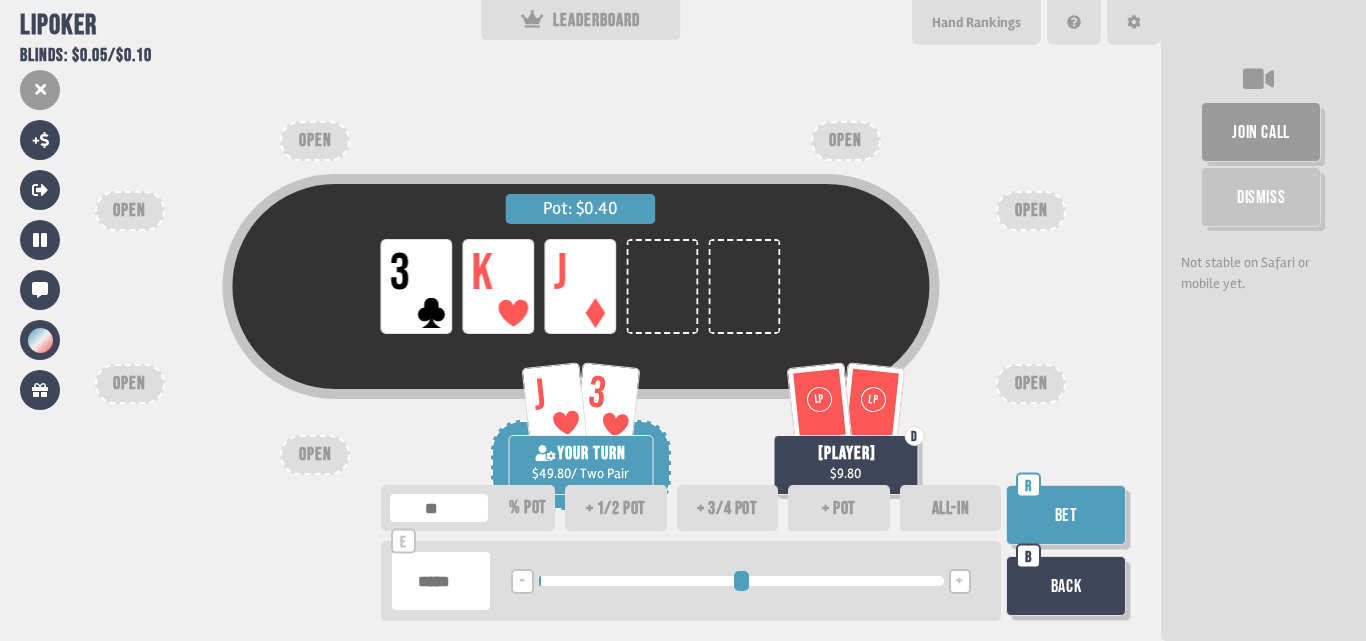 click on "Bet" at bounding box center [1066, 515] 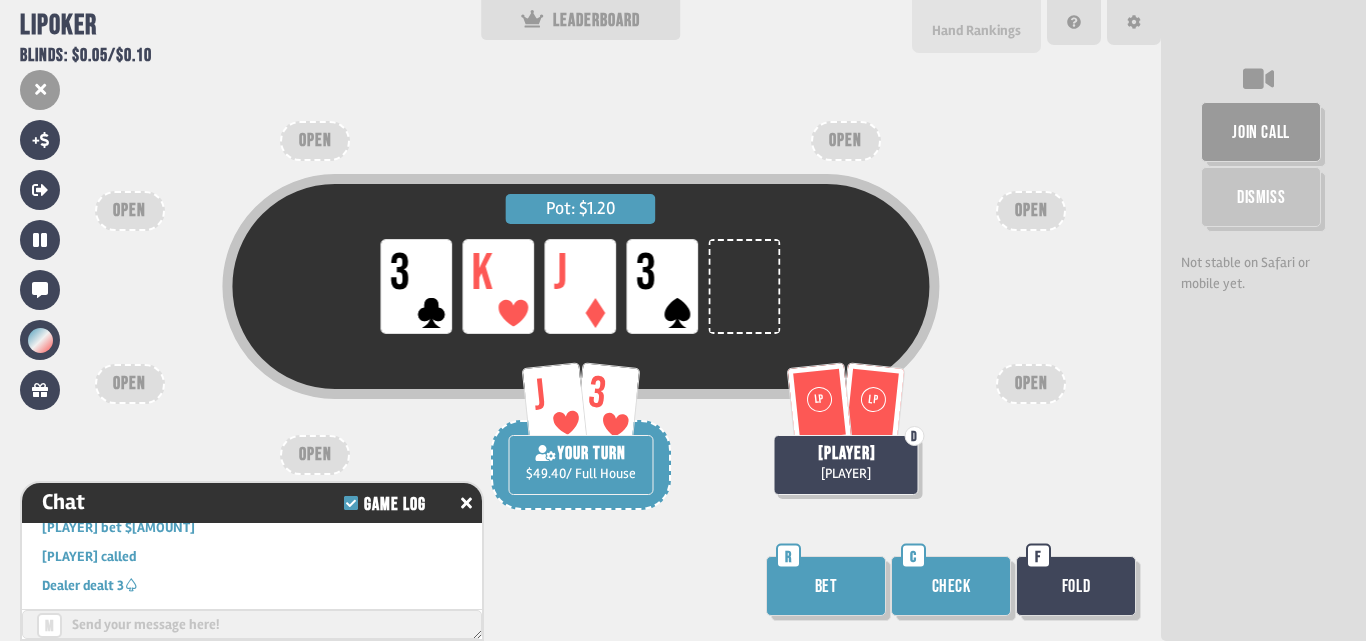 scroll, scrollTop: 4788, scrollLeft: 0, axis: vertical 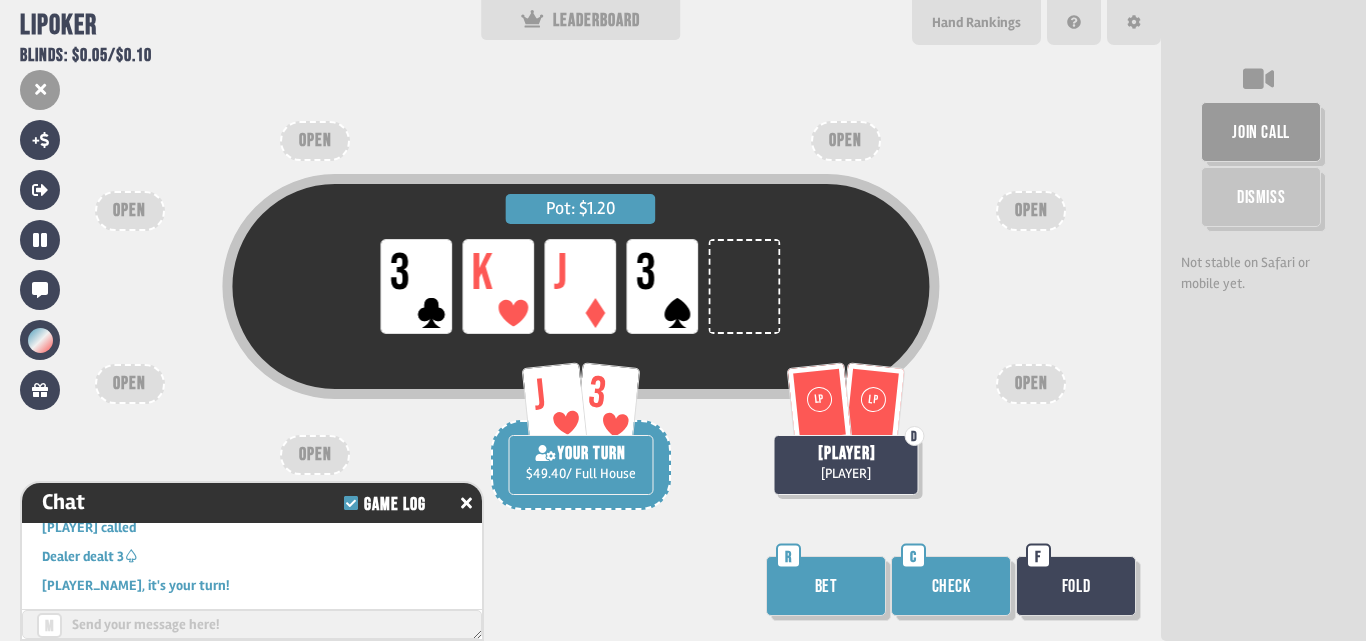 click on "Hand Rankings" at bounding box center [976, 22] 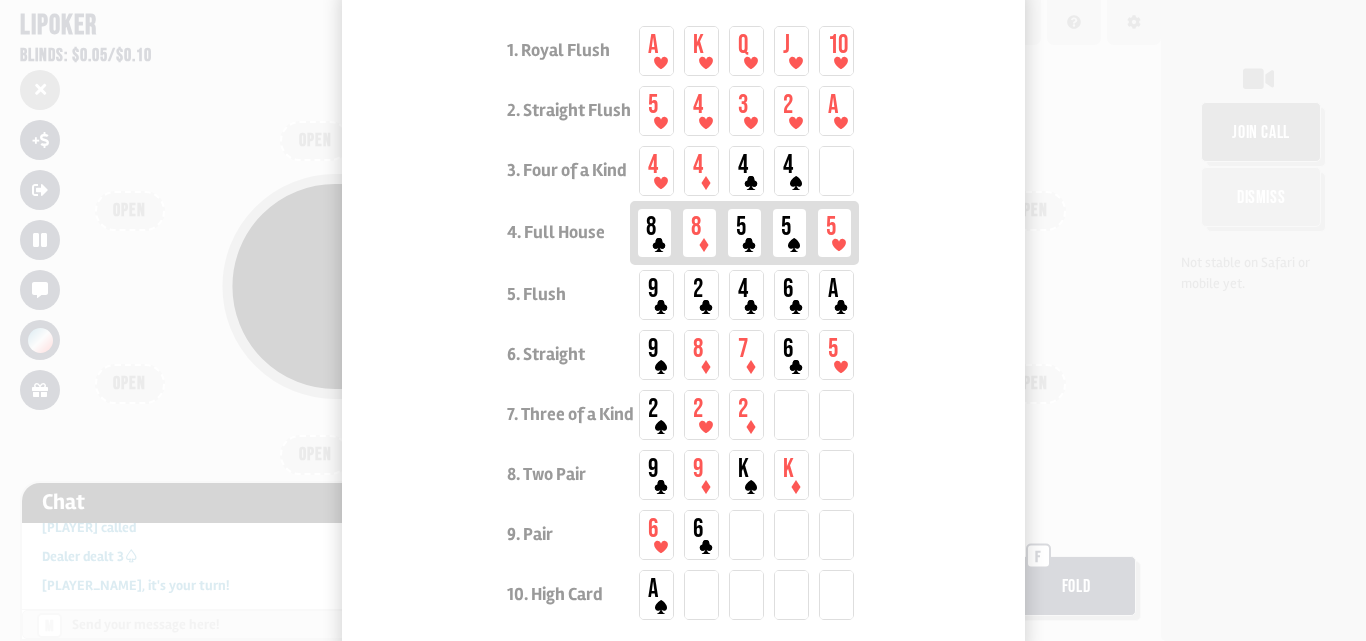 click at bounding box center (683, 320) 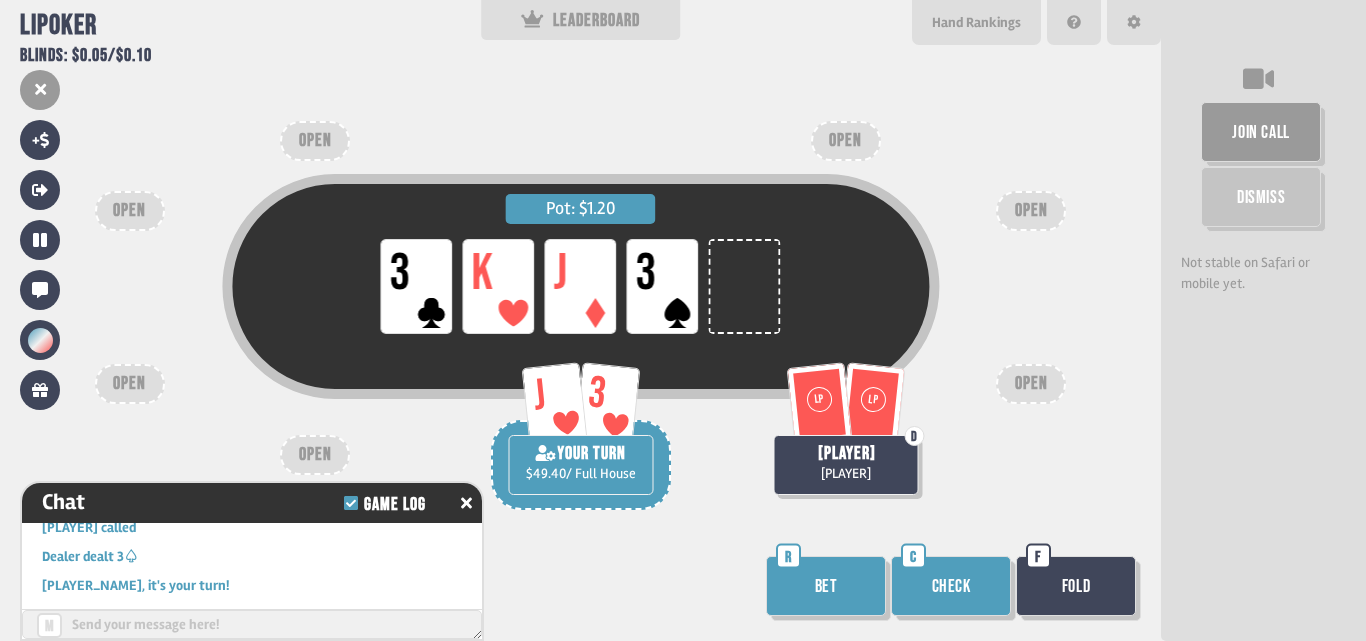 click on "Bet" at bounding box center [826, 586] 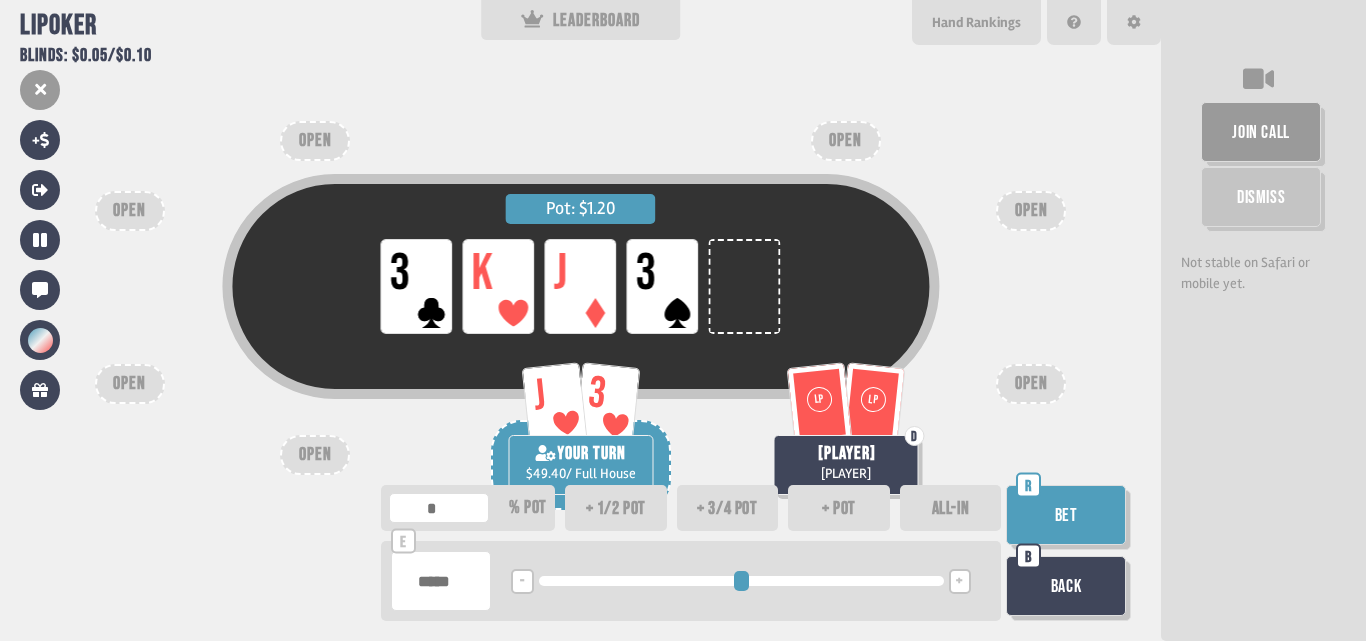 click on "ALL-IN" at bounding box center (951, 508) 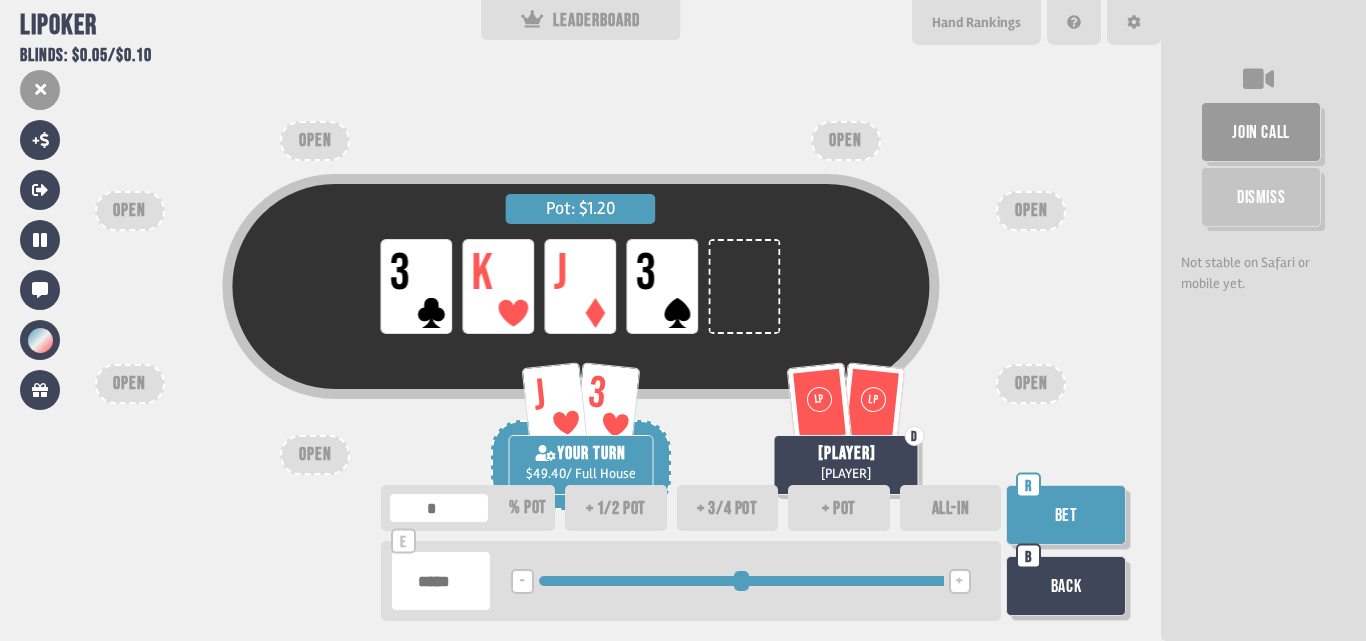 click on "Bet" at bounding box center (1066, 515) 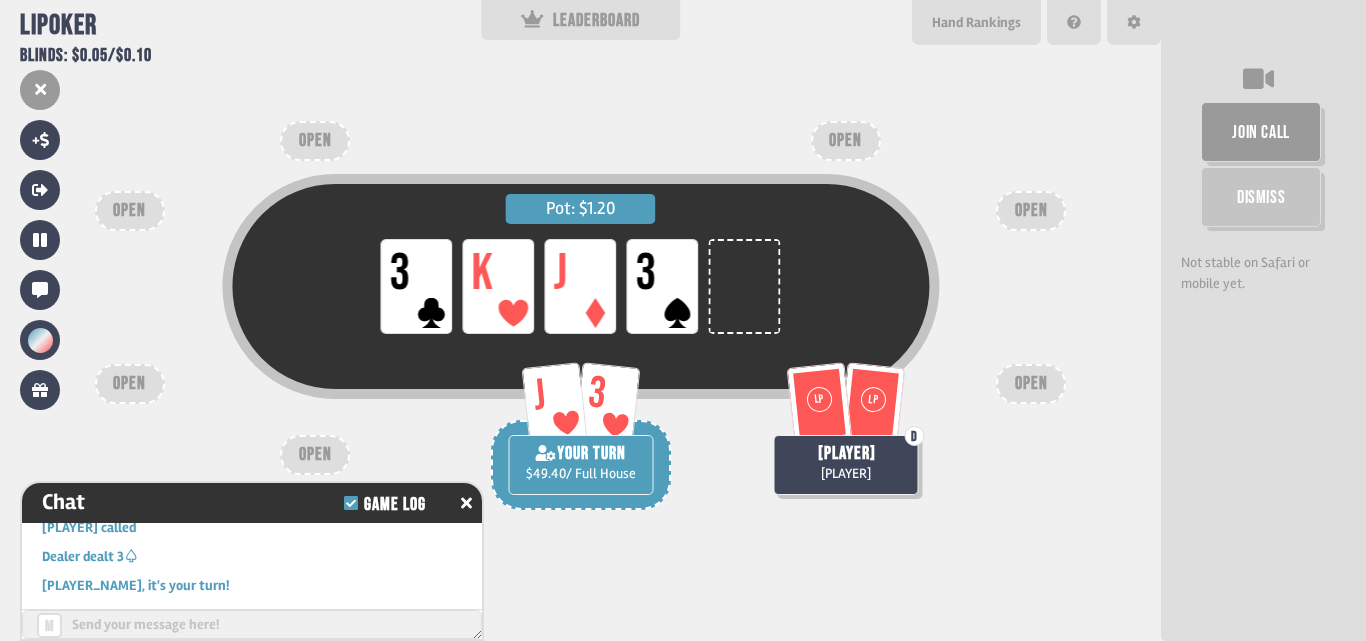 scroll, scrollTop: 4817, scrollLeft: 0, axis: vertical 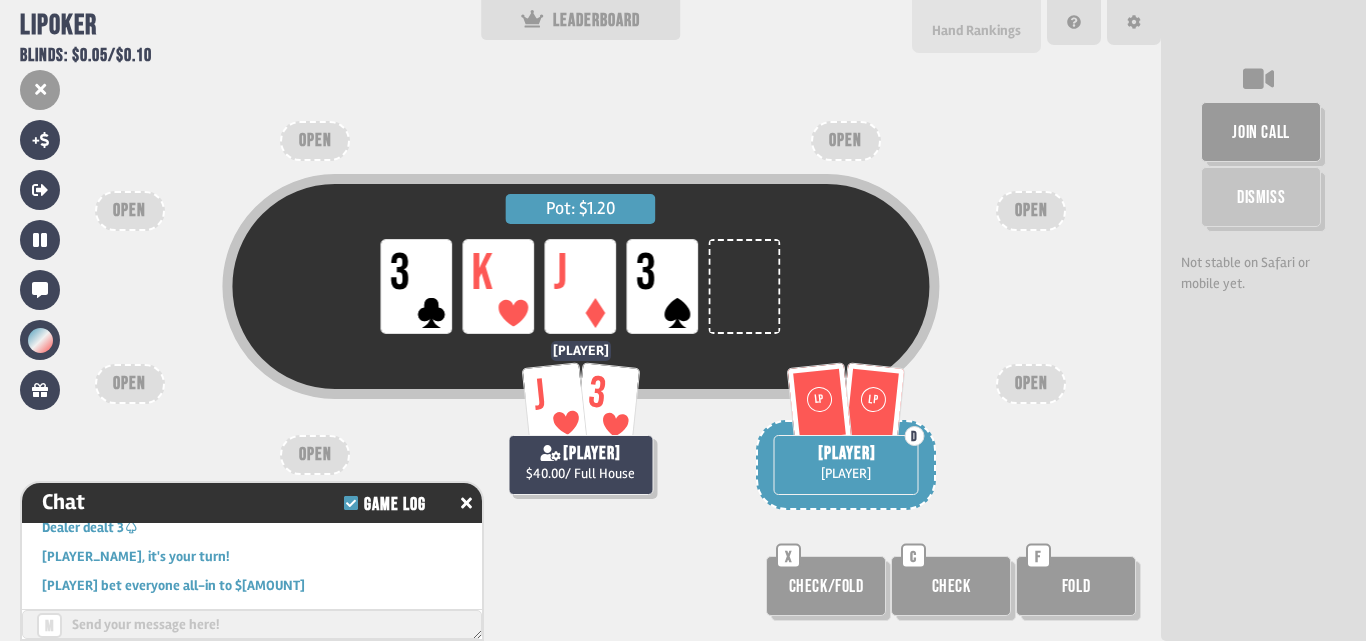 click on "Hand Rankings" at bounding box center [976, 30] 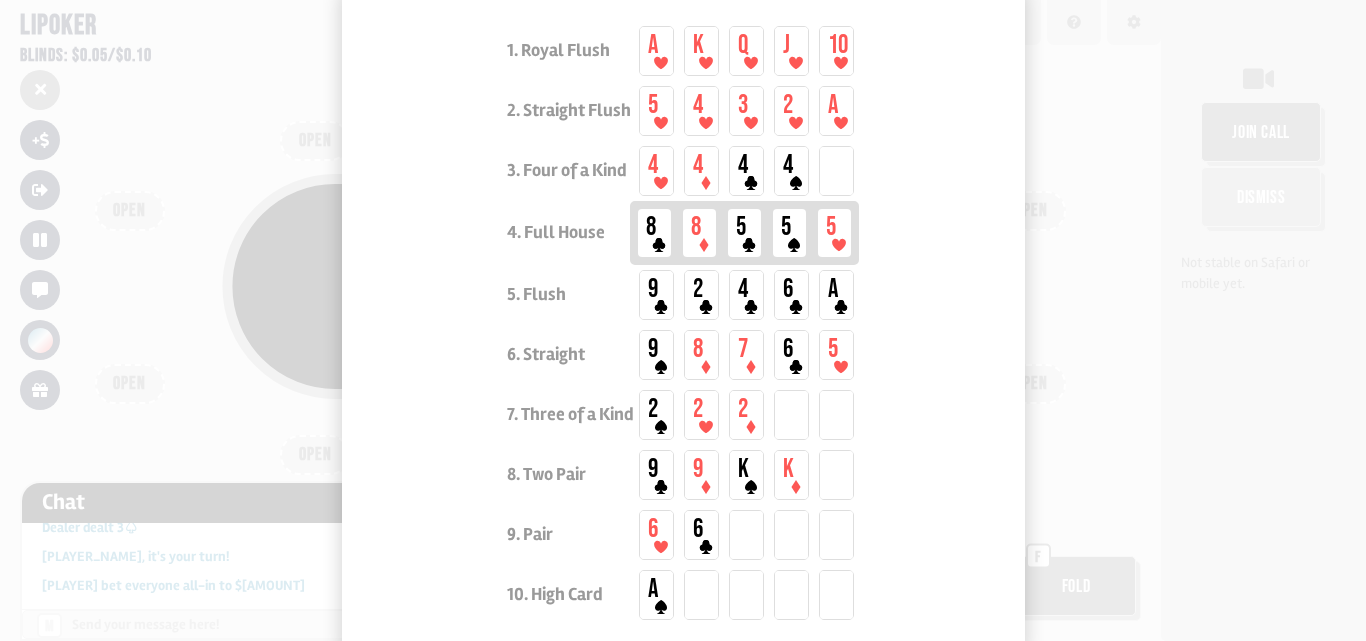 click at bounding box center [683, 320] 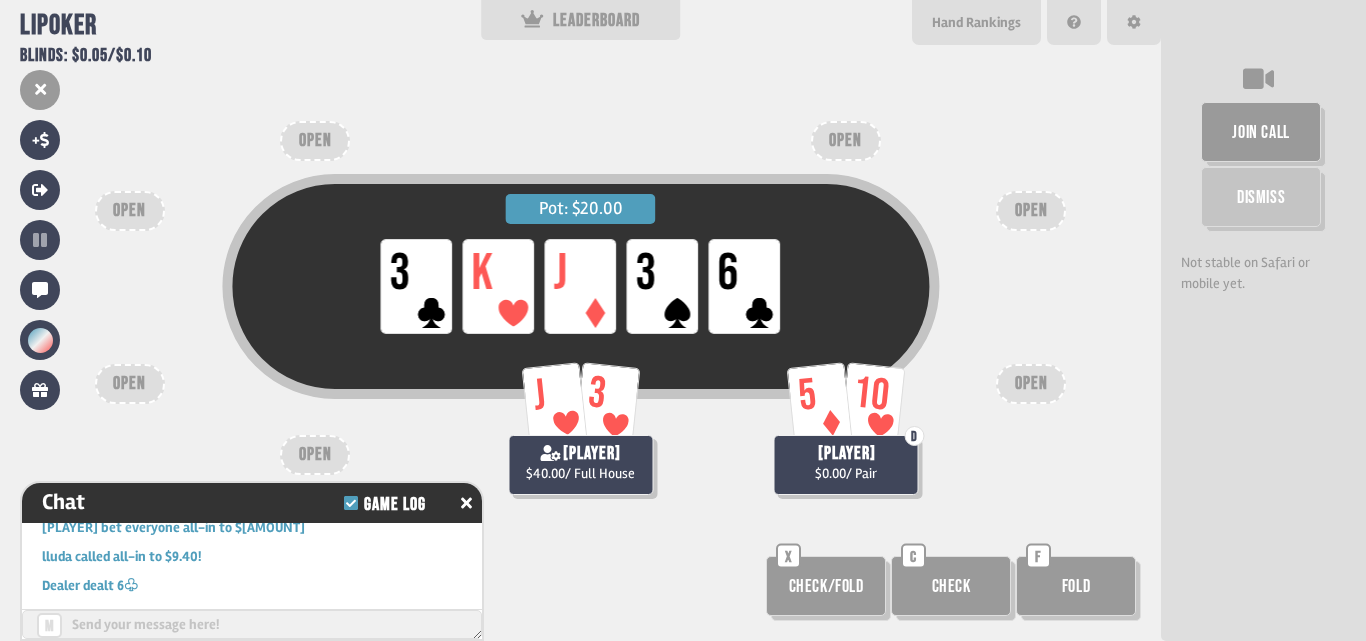 scroll, scrollTop: 4904, scrollLeft: 0, axis: vertical 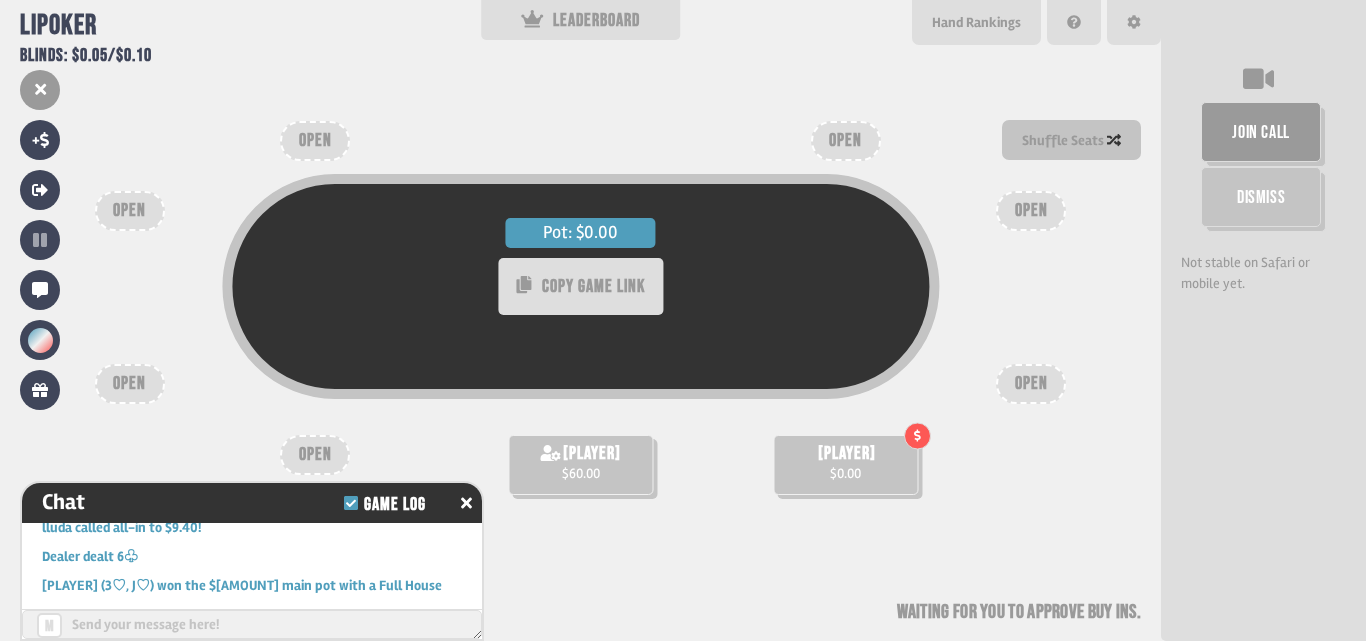 click on "Accept + $10.00 Decline lluda $0.00" at bounding box center [845, 465] 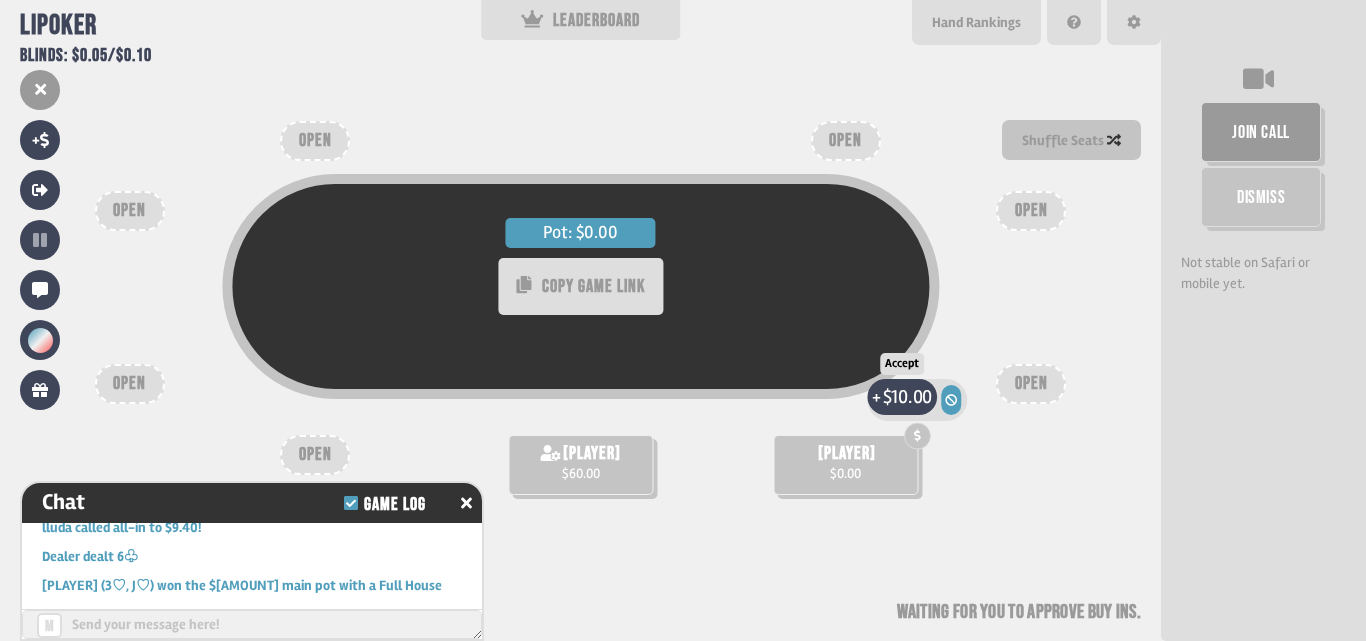 click on "$10.00" at bounding box center [907, 396] 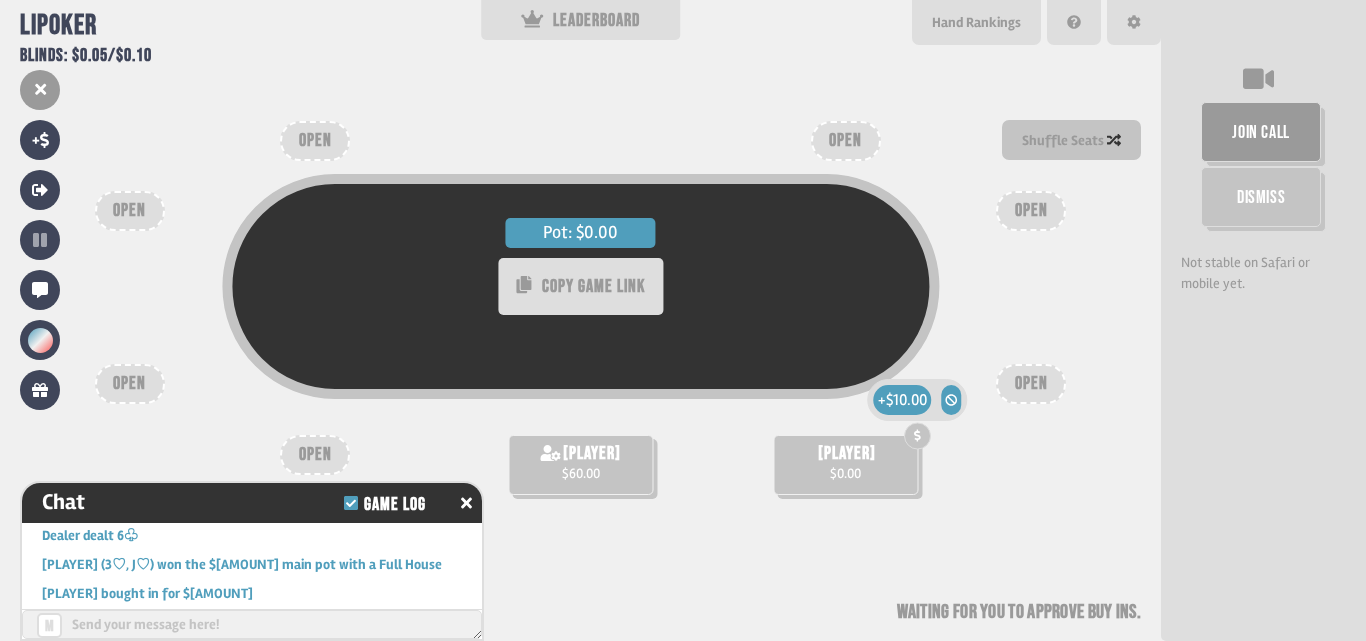 scroll, scrollTop: 4933, scrollLeft: 0, axis: vertical 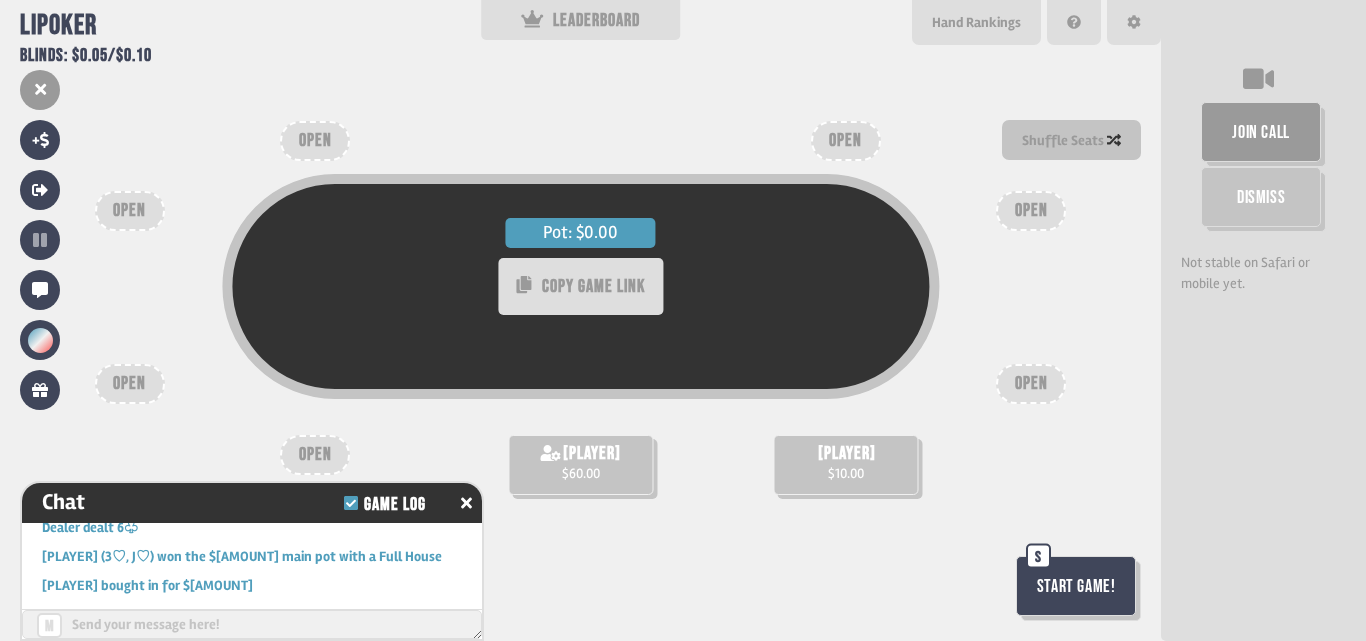 click on "Start Game!" at bounding box center [1076, 586] 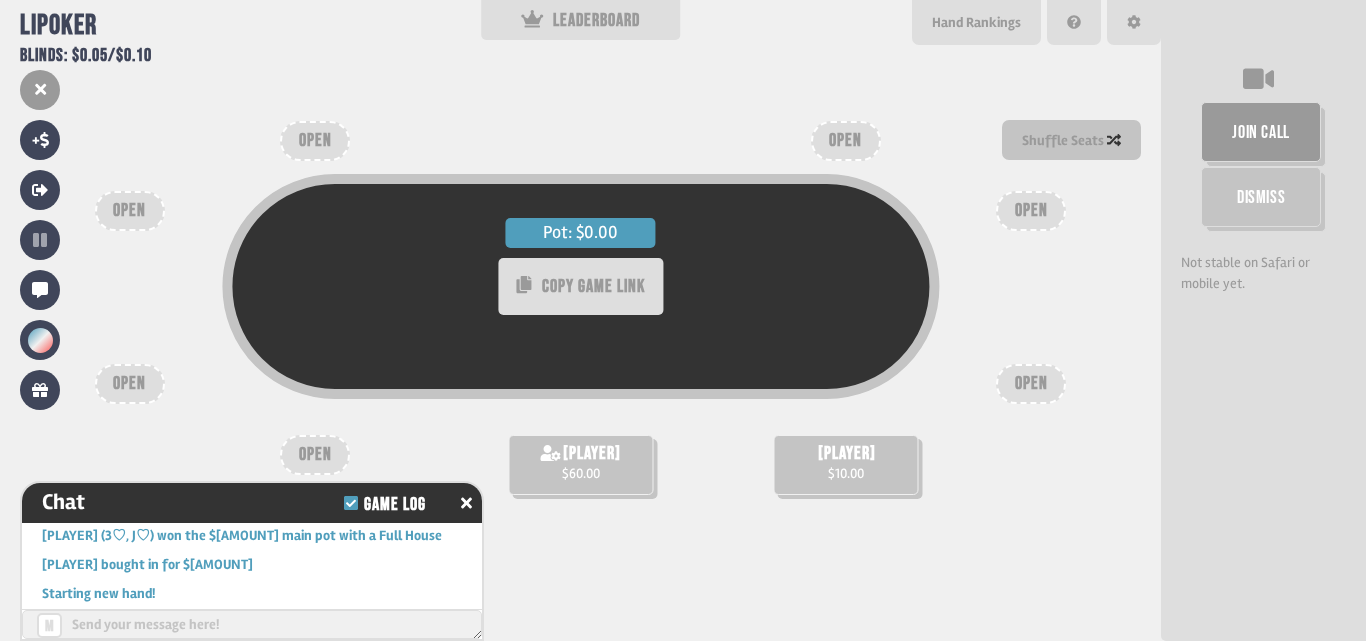 scroll, scrollTop: 5020, scrollLeft: 0, axis: vertical 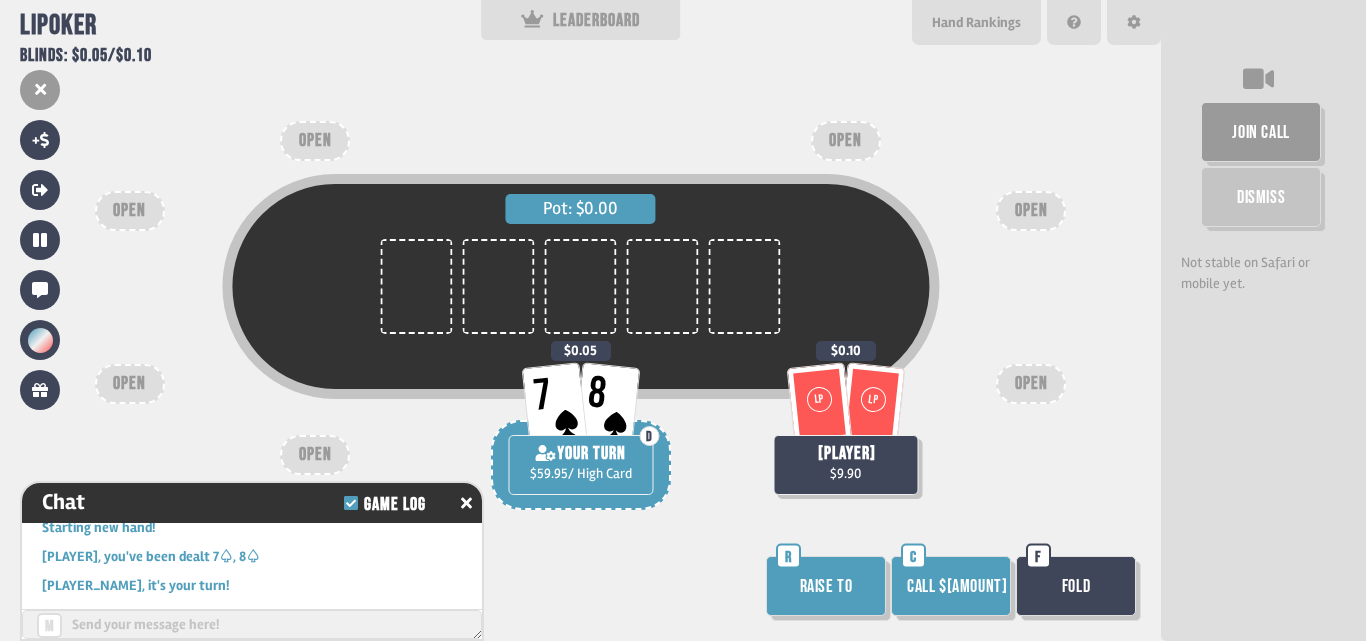 click on "Call $0.05" at bounding box center [951, 586] 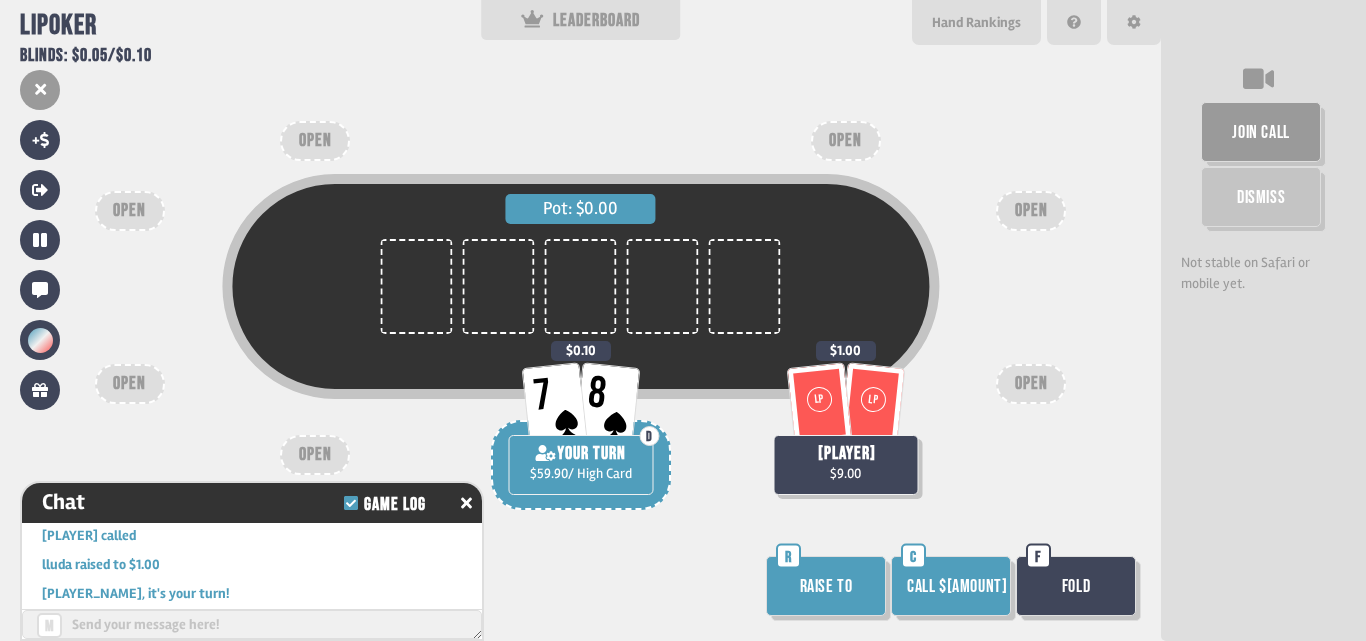 scroll, scrollTop: 5107, scrollLeft: 0, axis: vertical 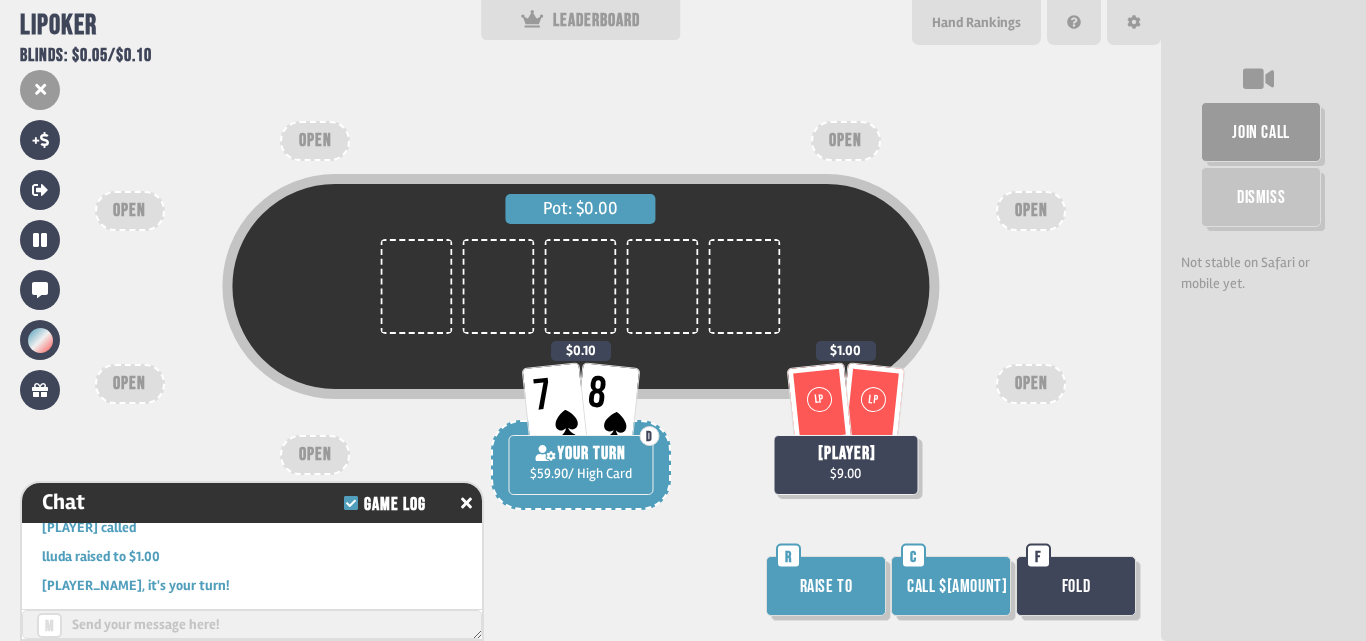 click on "Call $0.90" at bounding box center (951, 586) 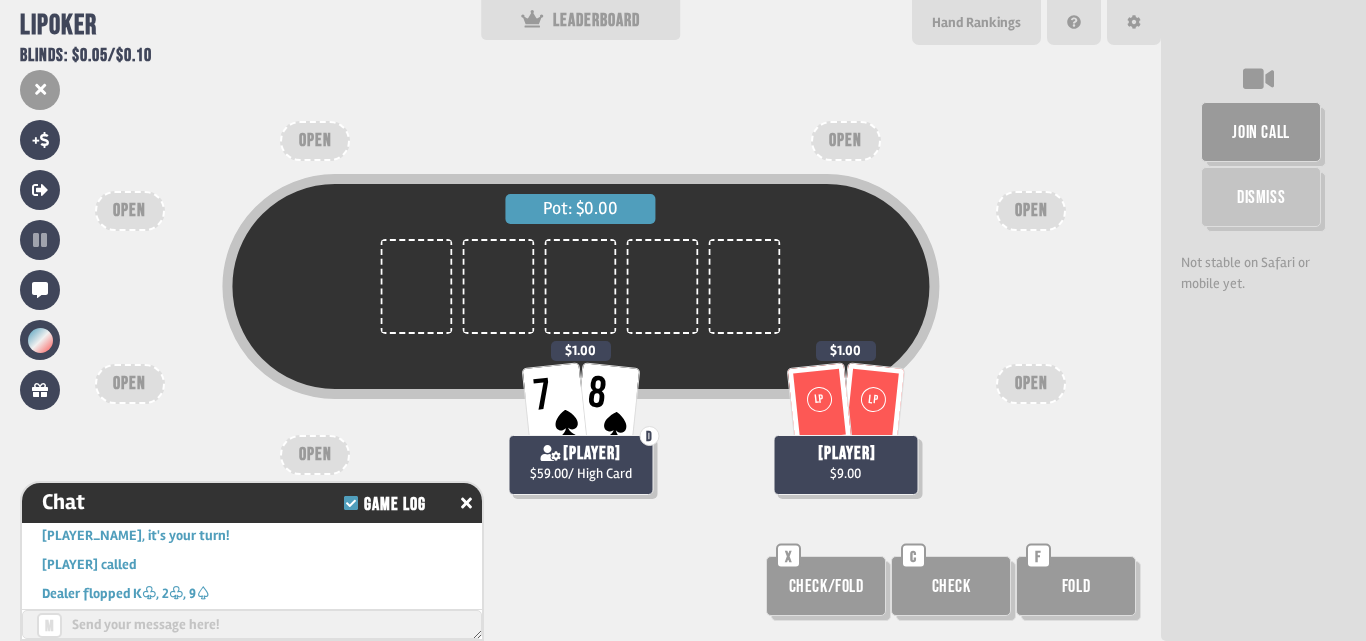 scroll, scrollTop: 5165, scrollLeft: 0, axis: vertical 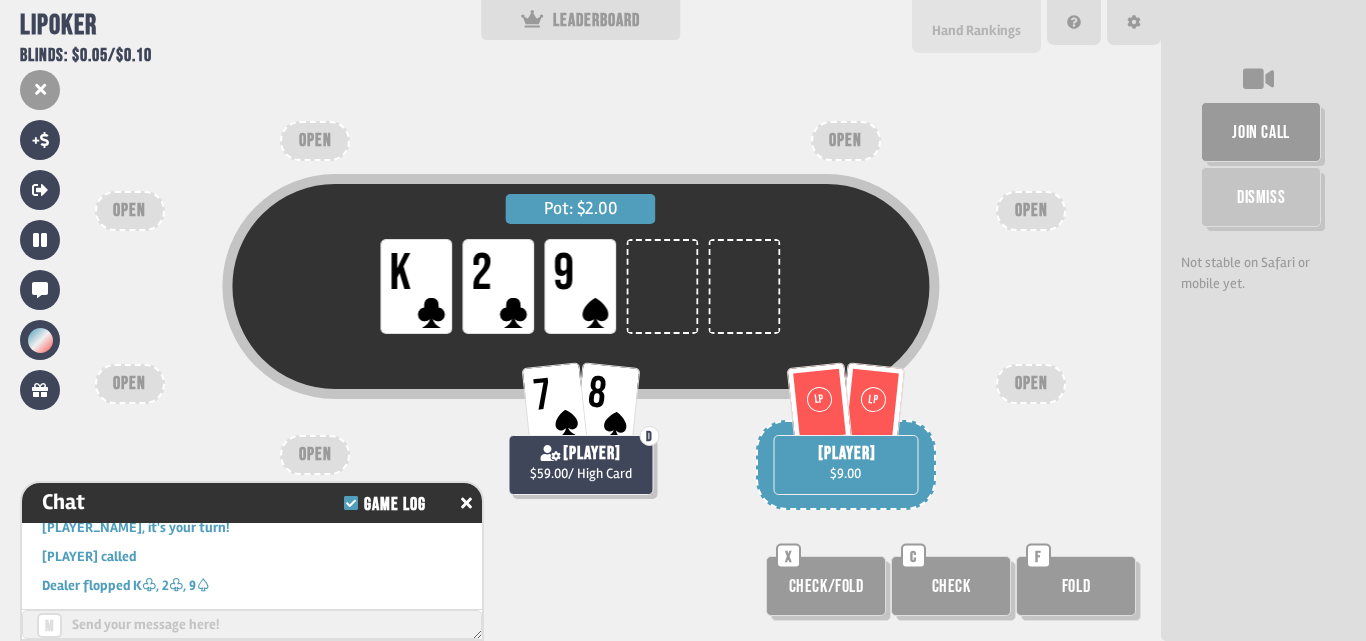 click on "Hand Rankings" at bounding box center [976, 26] 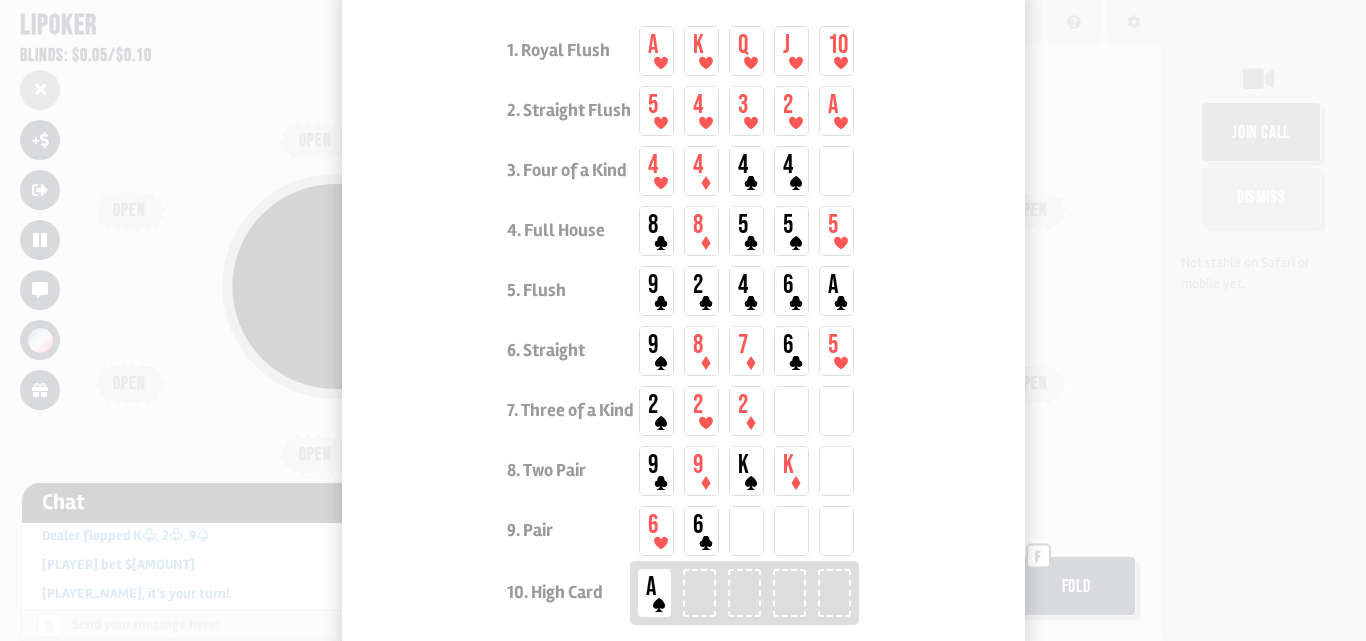 scroll, scrollTop: 5223, scrollLeft: 0, axis: vertical 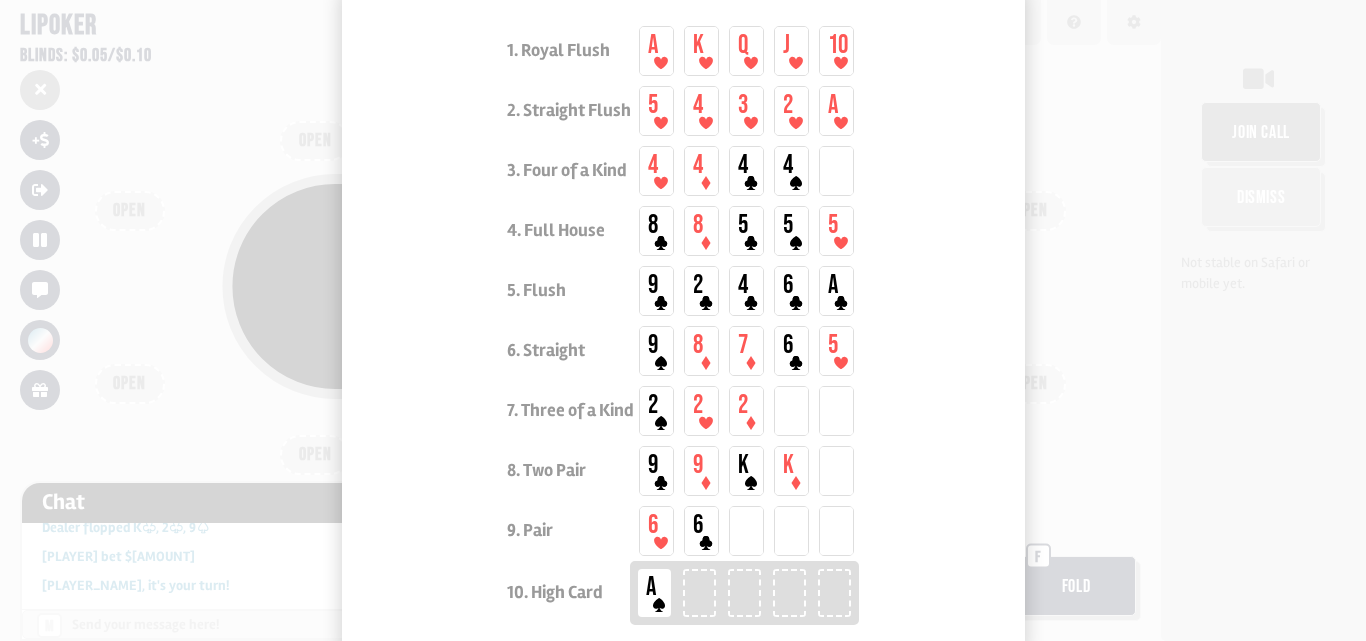 click at bounding box center (683, 320) 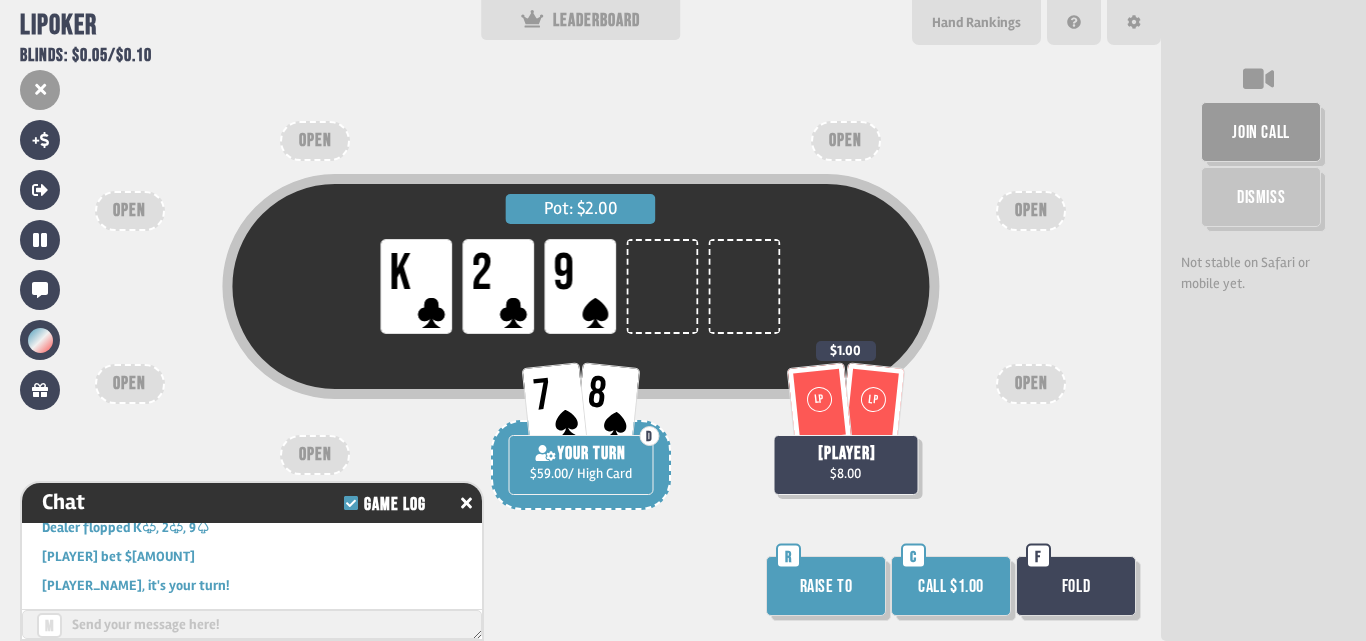 click on "Call $1.00" at bounding box center [951, 586] 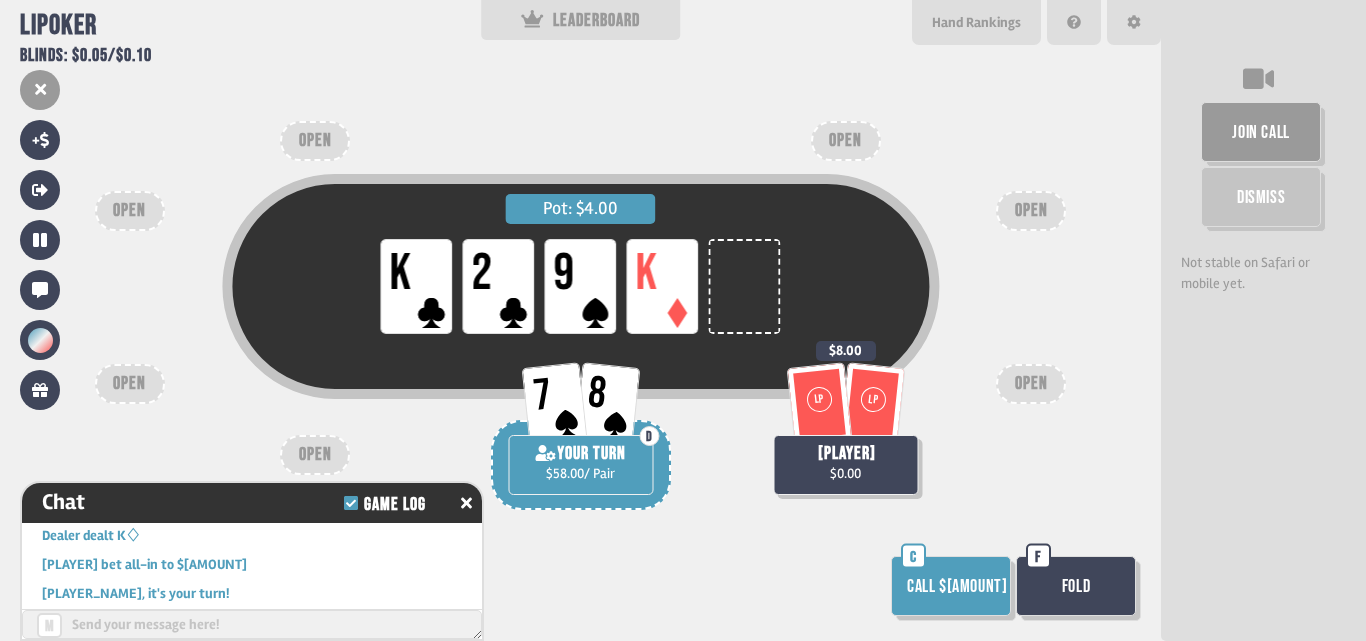scroll, scrollTop: 5339, scrollLeft: 0, axis: vertical 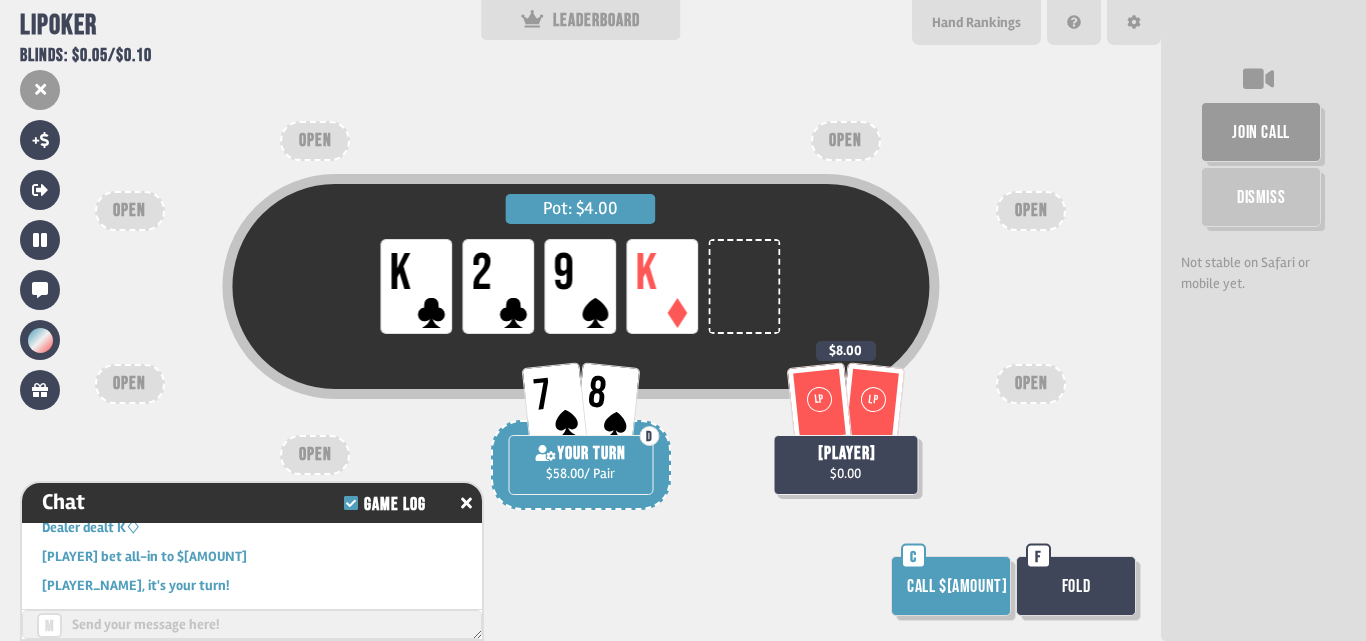 click on "Call $8.00" at bounding box center [951, 586] 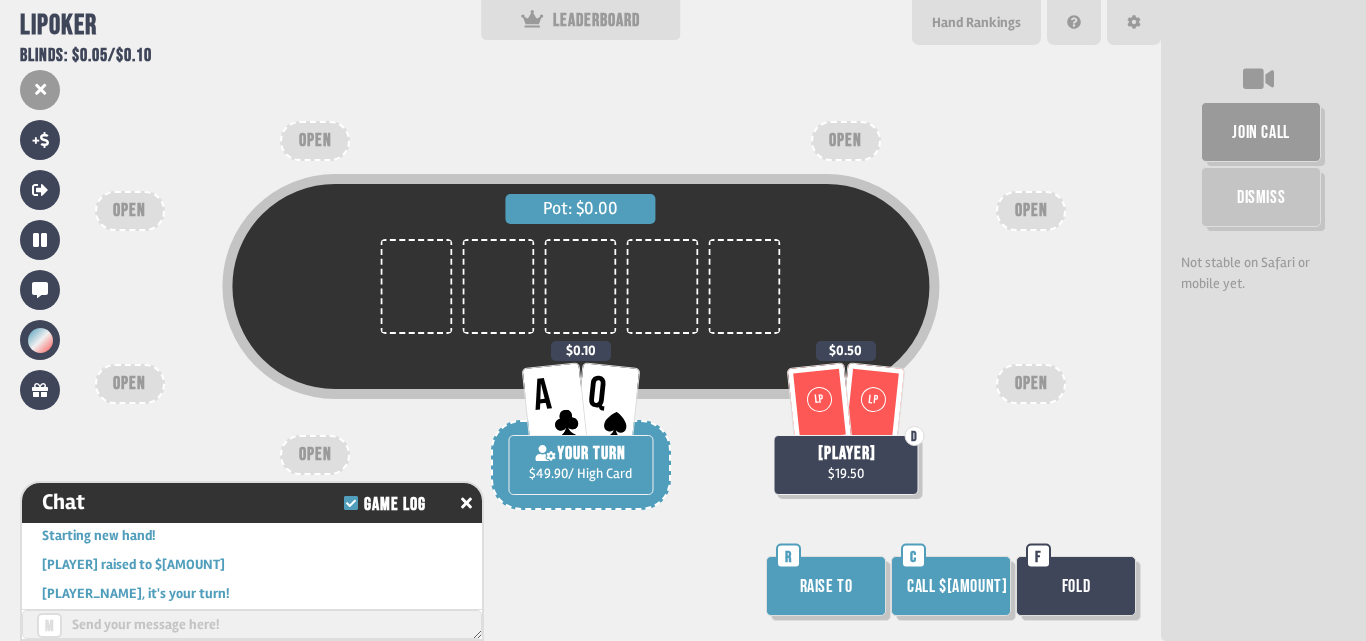 scroll, scrollTop: 5542, scrollLeft: 0, axis: vertical 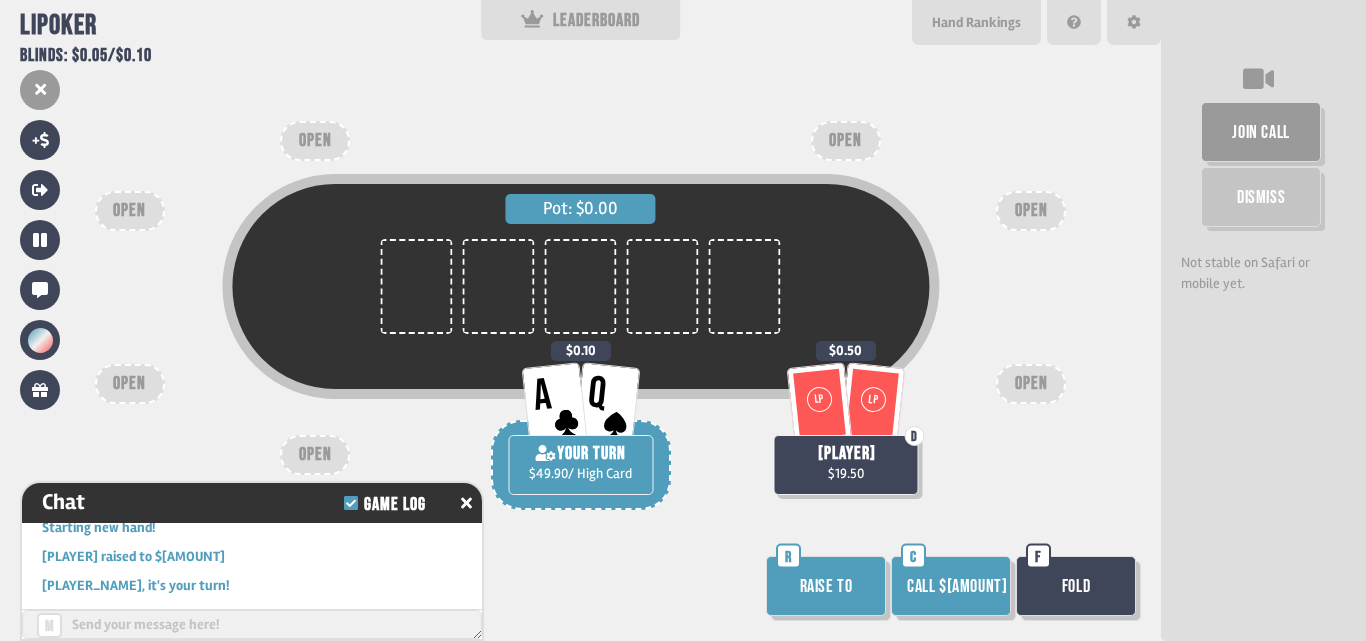 click on "Call $0.40" at bounding box center (951, 586) 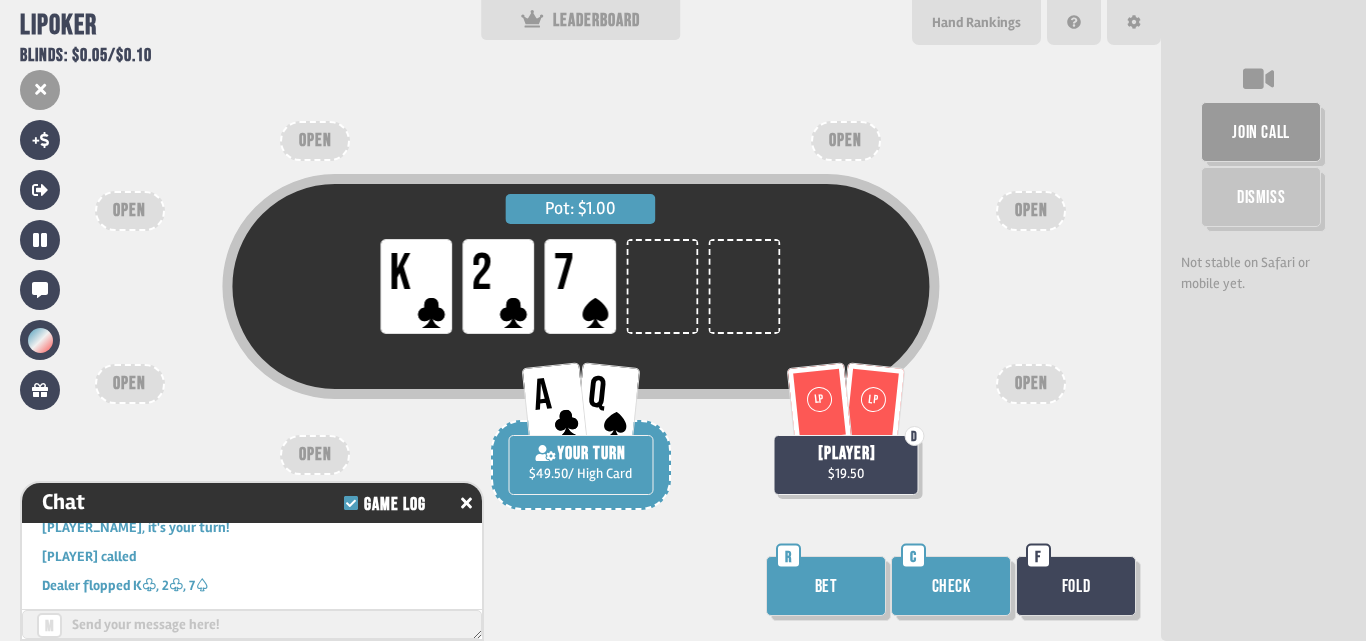scroll, scrollTop: 5629, scrollLeft: 0, axis: vertical 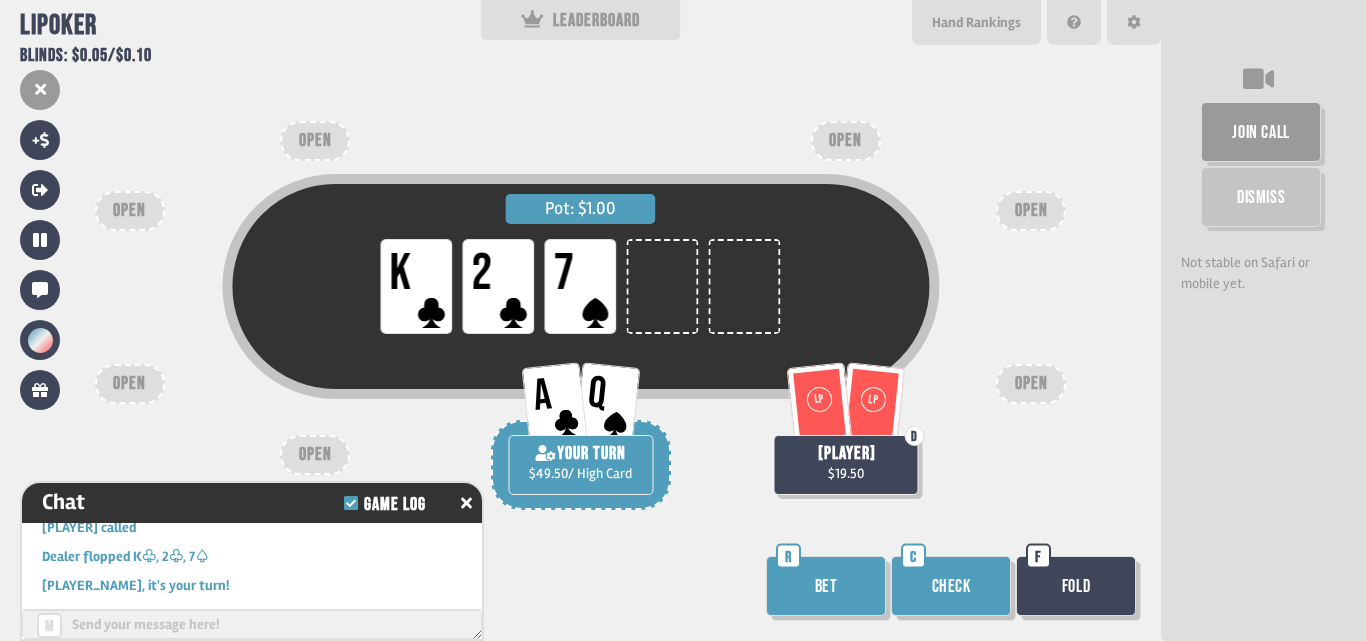click on "Check" at bounding box center [951, 586] 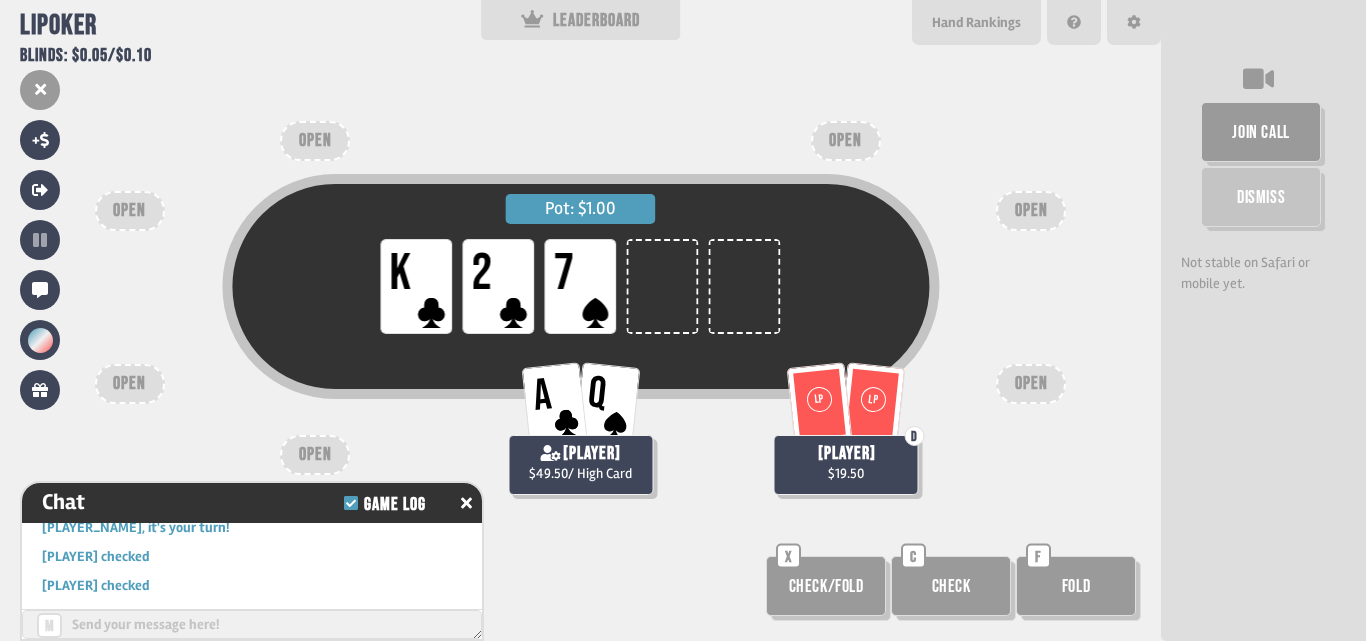 scroll, scrollTop: 5716, scrollLeft: 0, axis: vertical 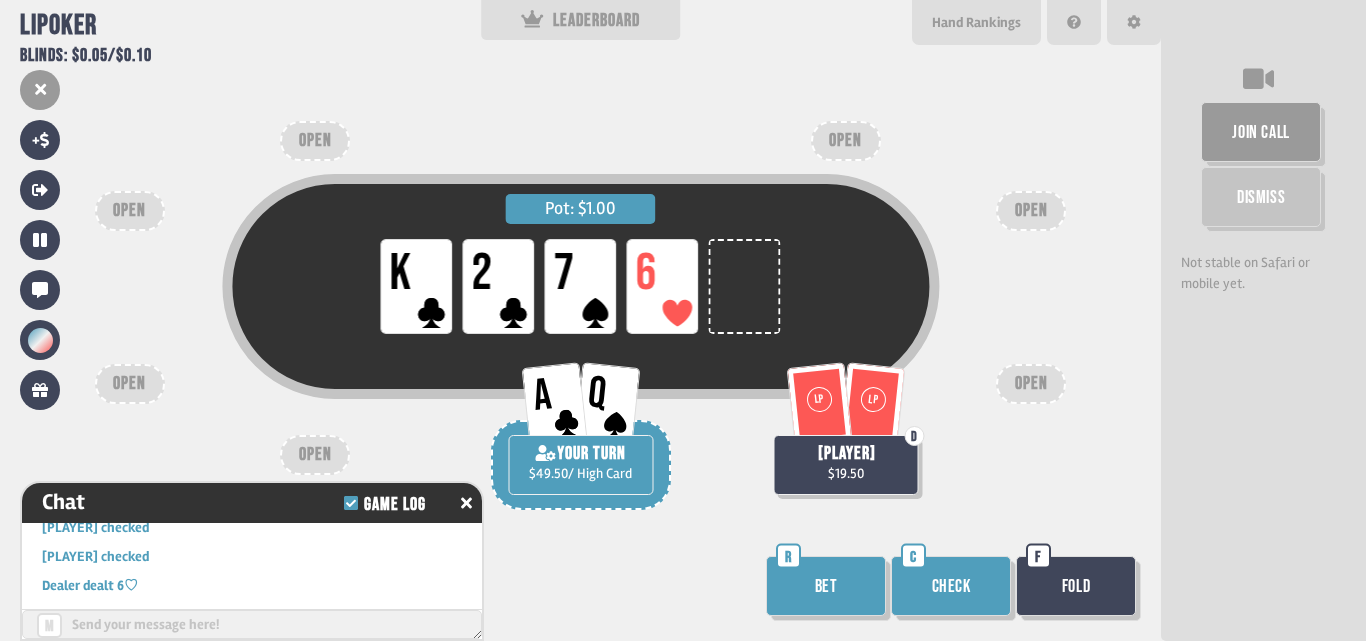 click on "Check" at bounding box center (951, 586) 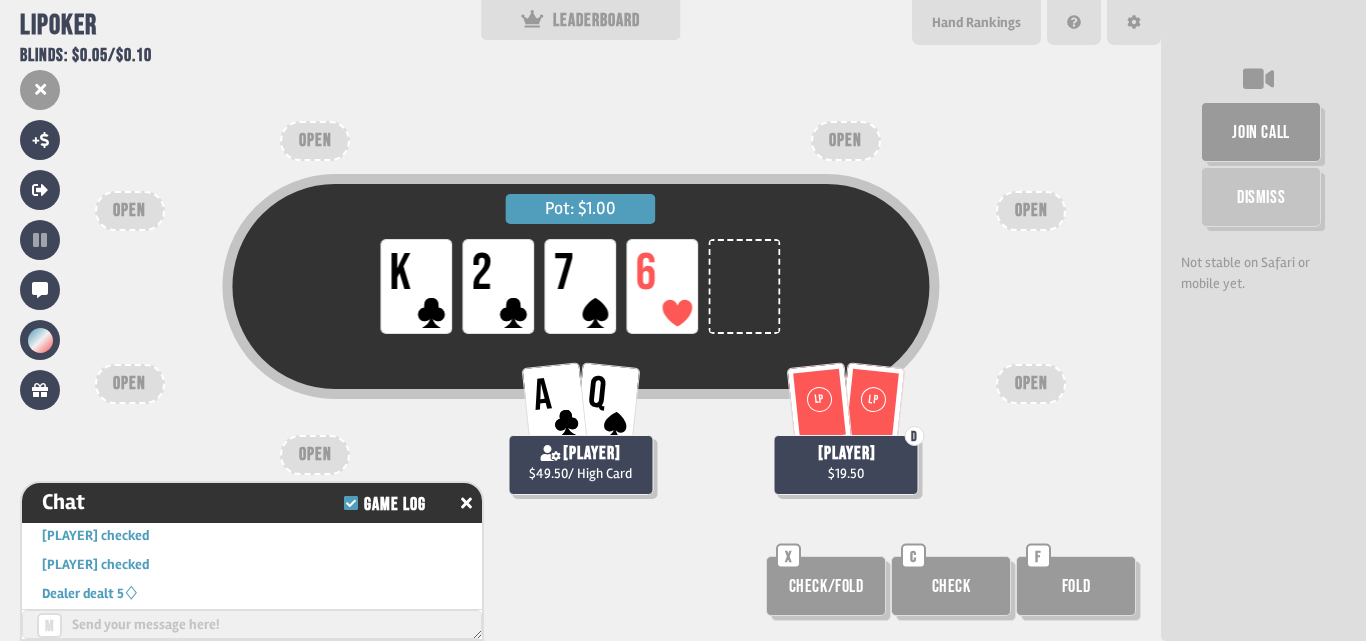 scroll, scrollTop: 5832, scrollLeft: 0, axis: vertical 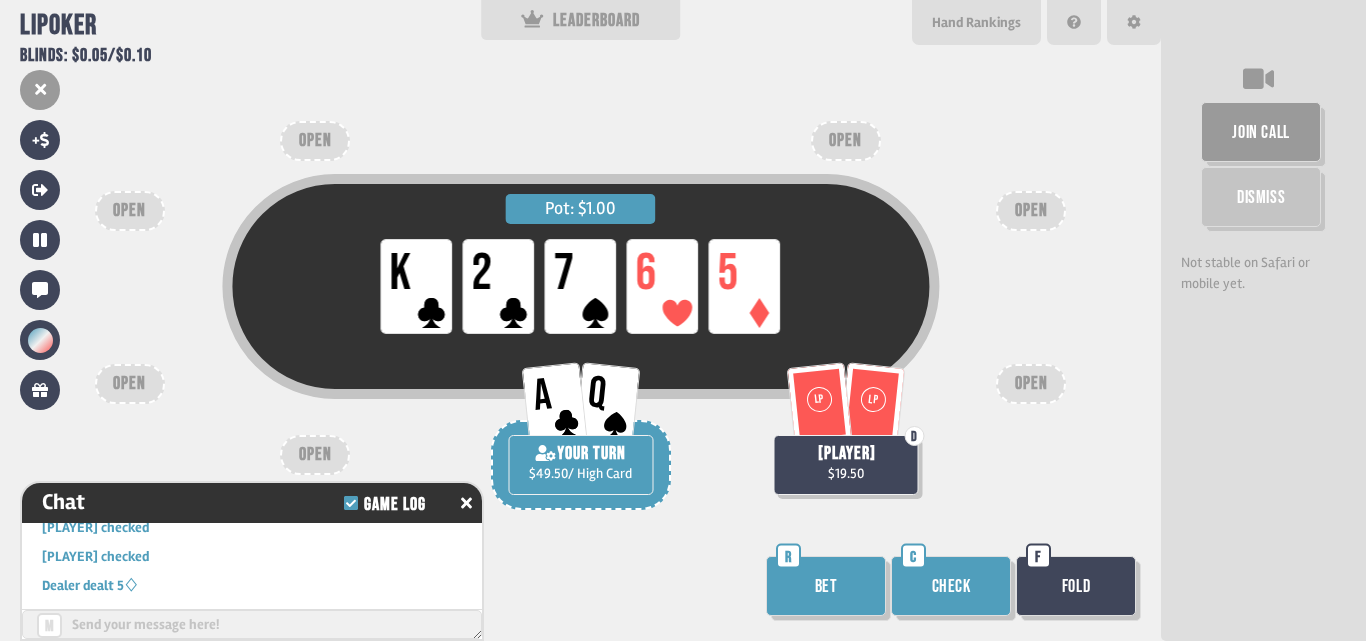 click on "Check" at bounding box center [951, 586] 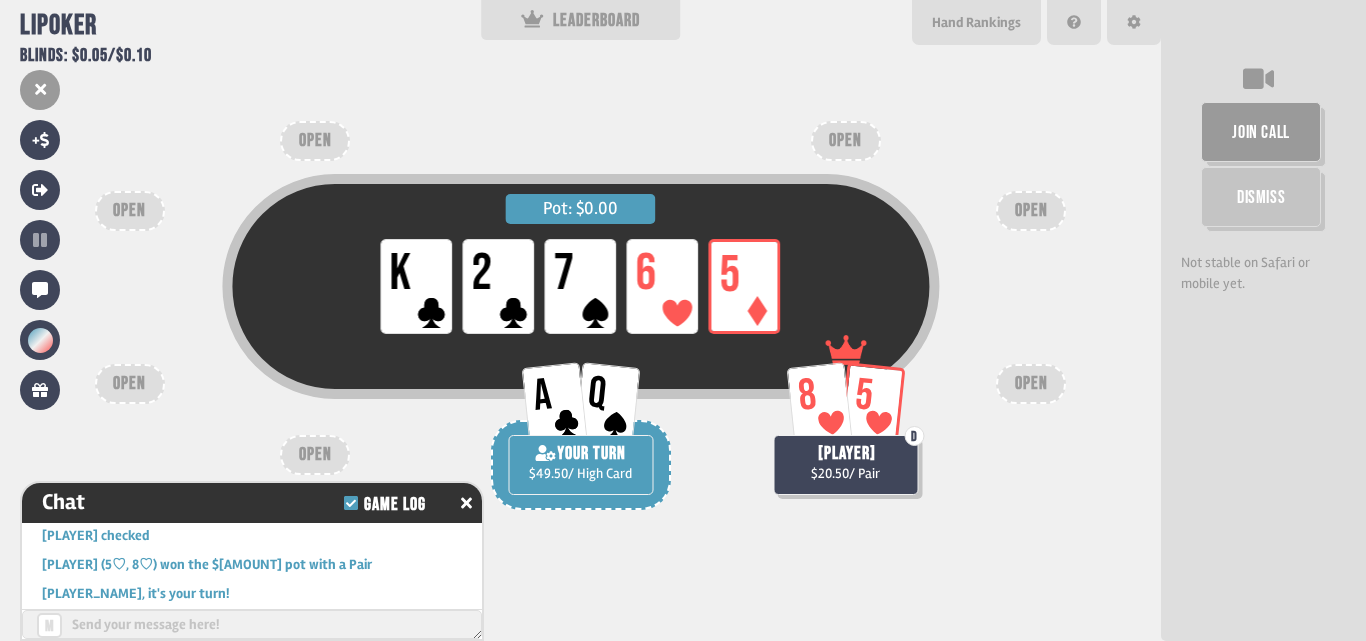 scroll, scrollTop: 6035, scrollLeft: 0, axis: vertical 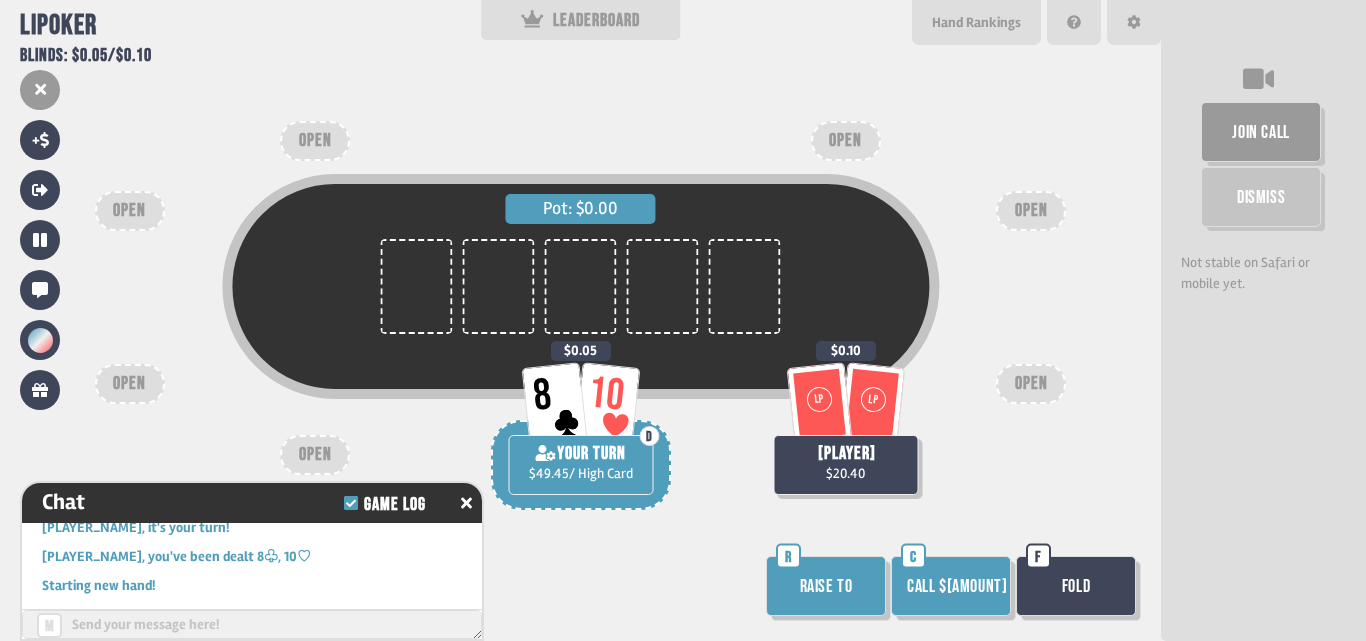 click on "Call $0.05" at bounding box center (951, 586) 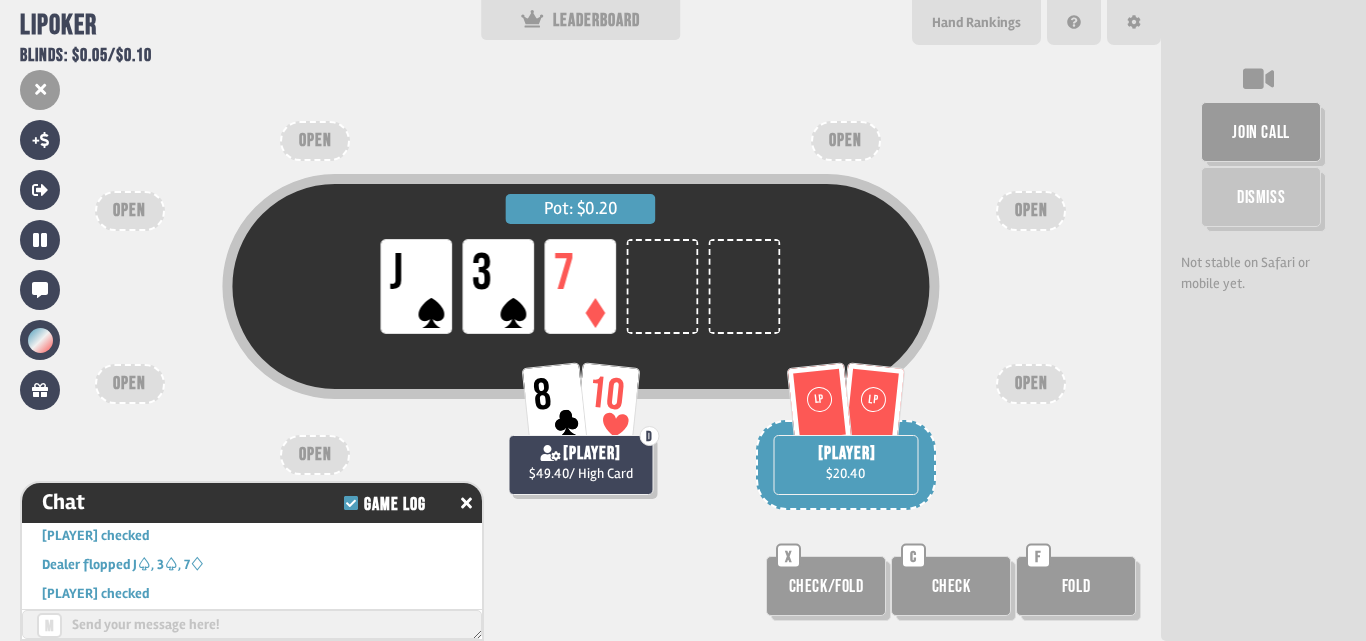 scroll, scrollTop: 6151, scrollLeft: 0, axis: vertical 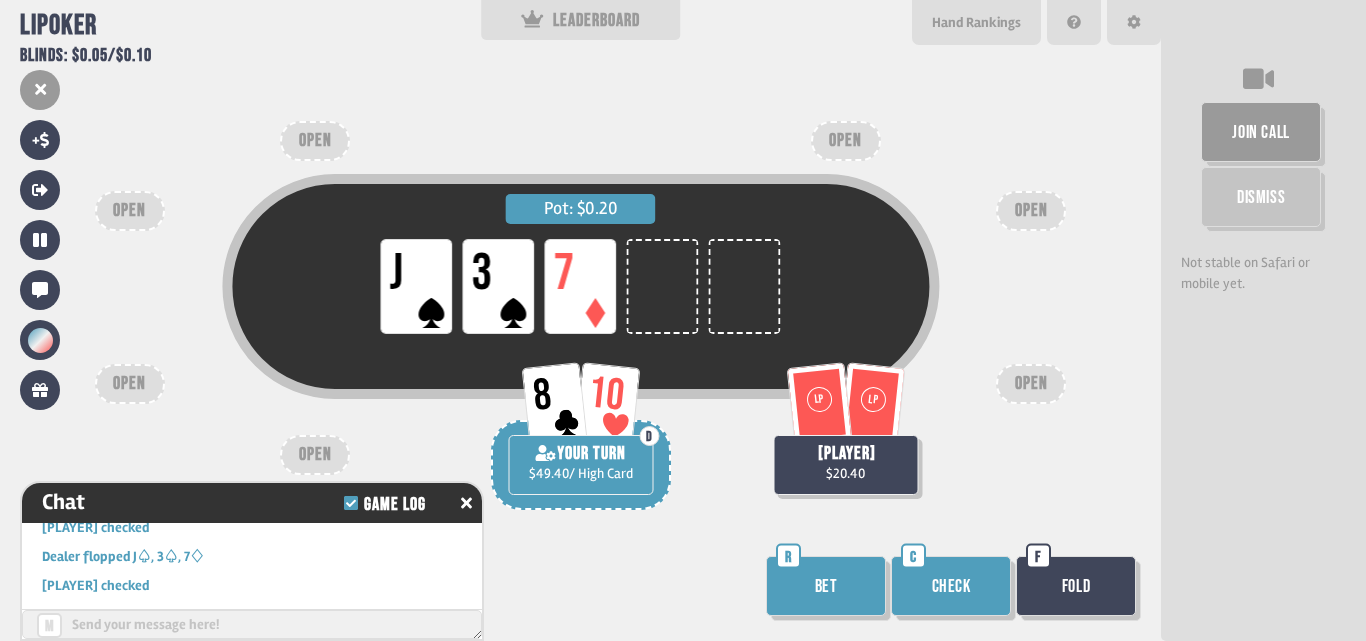 click on "Check" at bounding box center [951, 586] 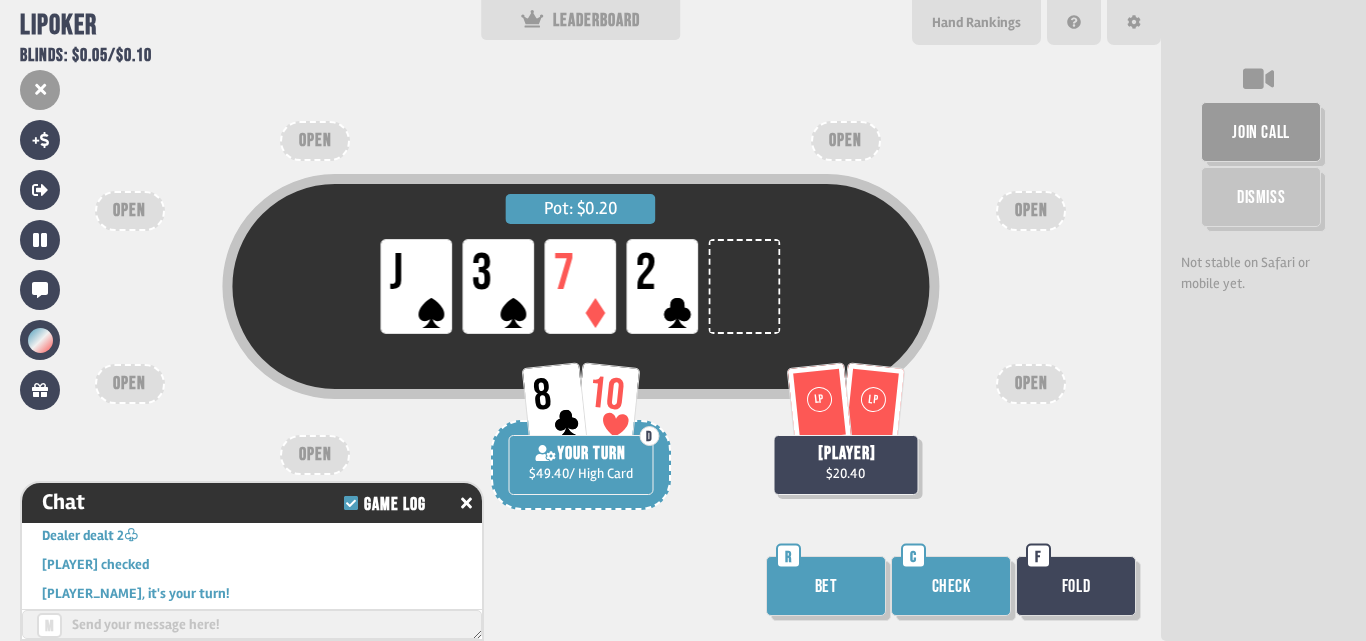 scroll, scrollTop: 6296, scrollLeft: 0, axis: vertical 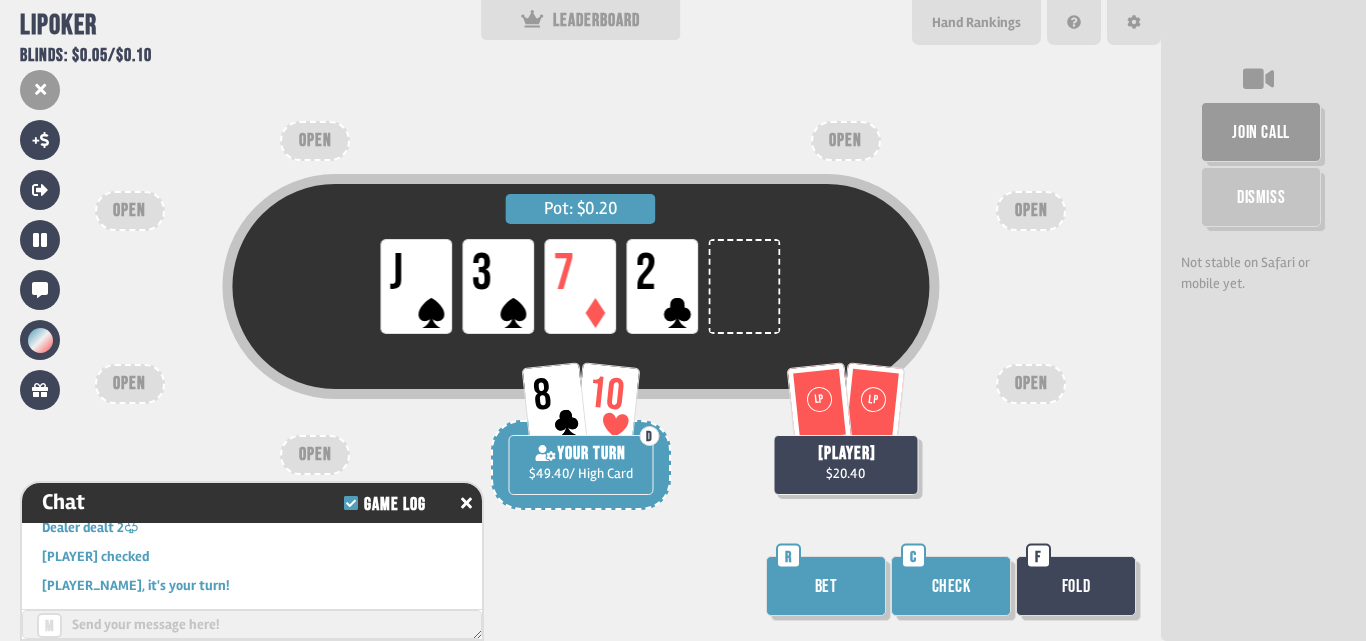 click on "Check" at bounding box center [951, 586] 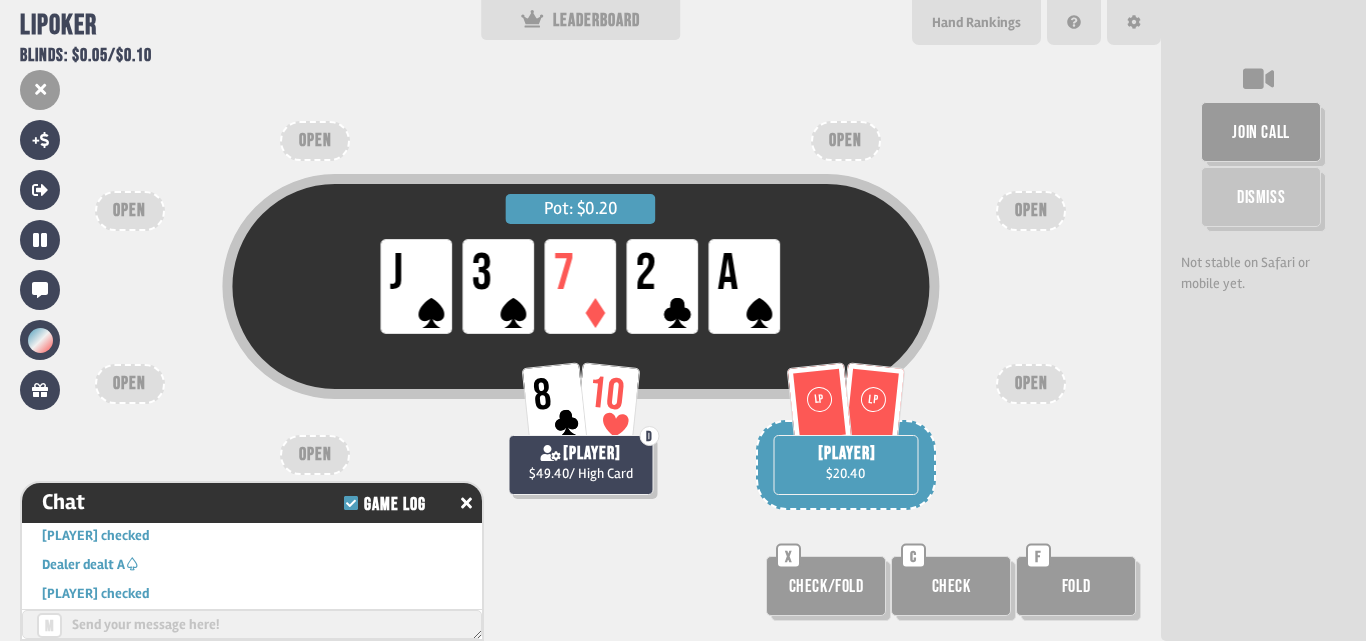 scroll, scrollTop: 6383, scrollLeft: 0, axis: vertical 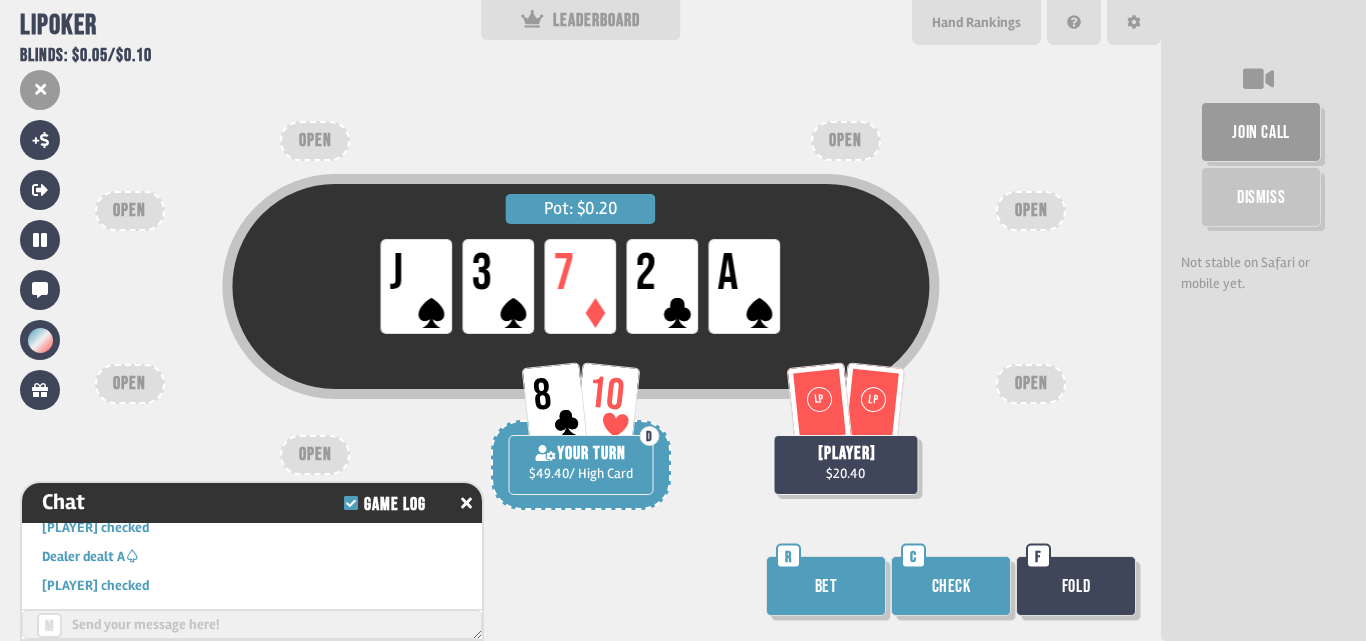 click on "Fold" at bounding box center [1076, 586] 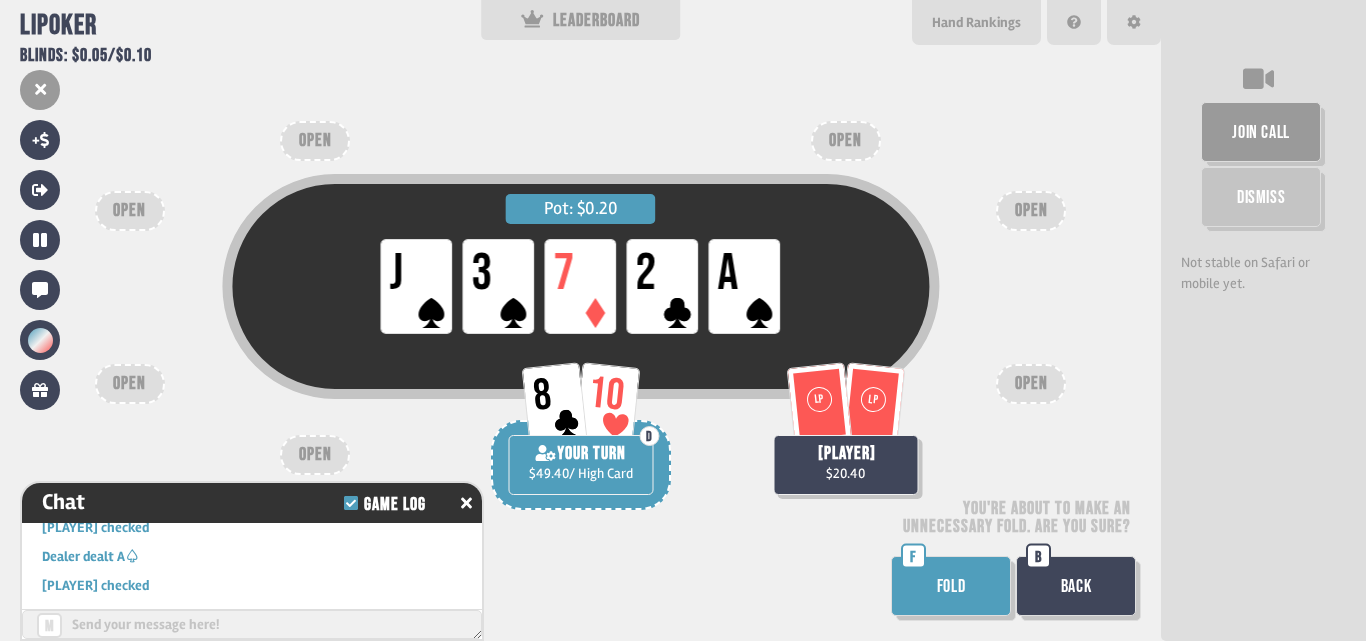 click on "FOLD" at bounding box center [951, 586] 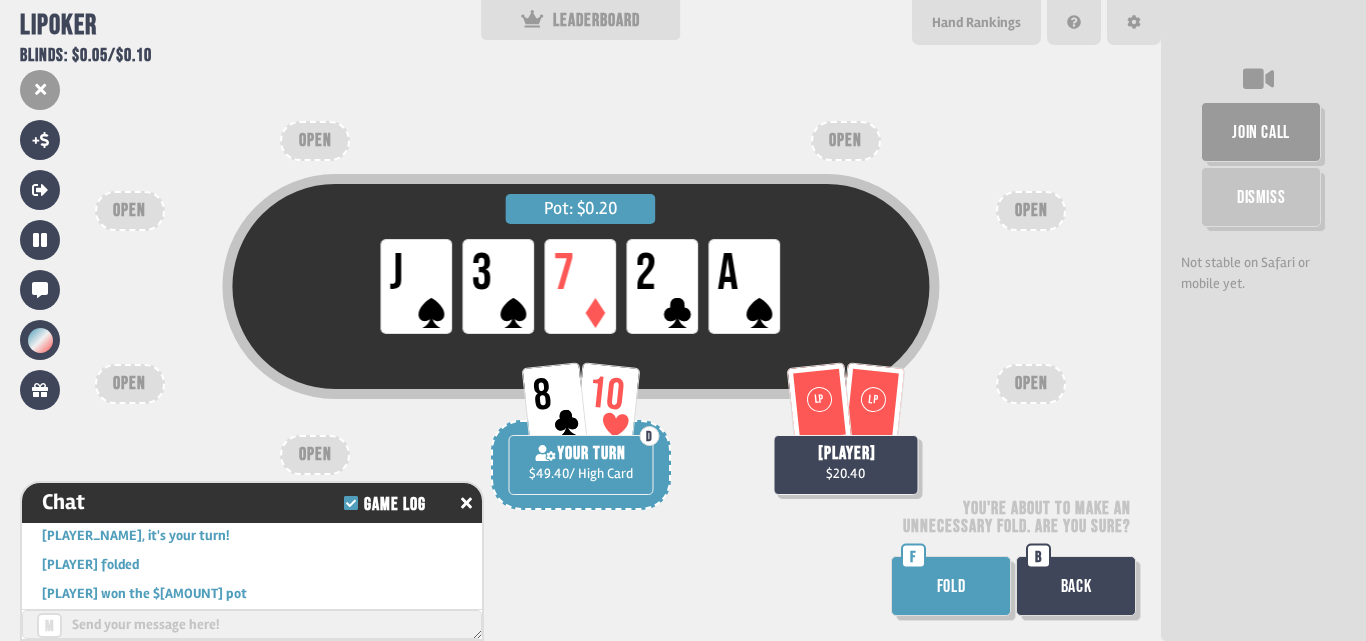 scroll, scrollTop: 6470, scrollLeft: 0, axis: vertical 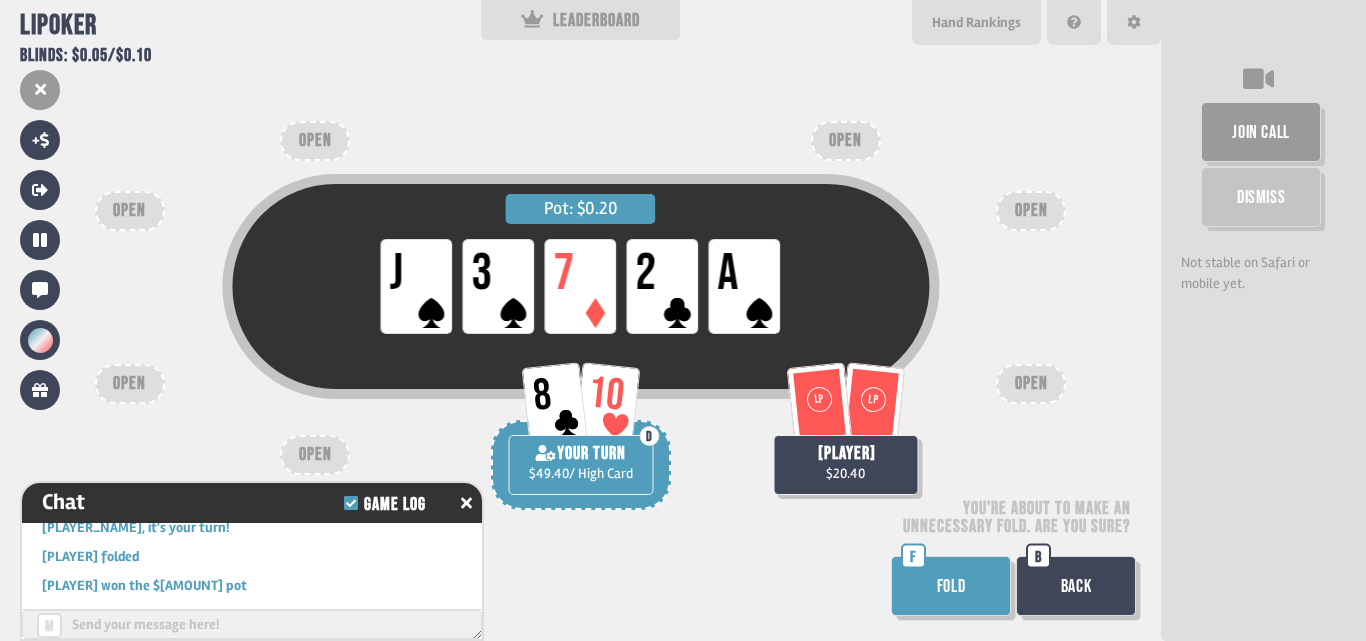 click on "FOLD" at bounding box center (951, 586) 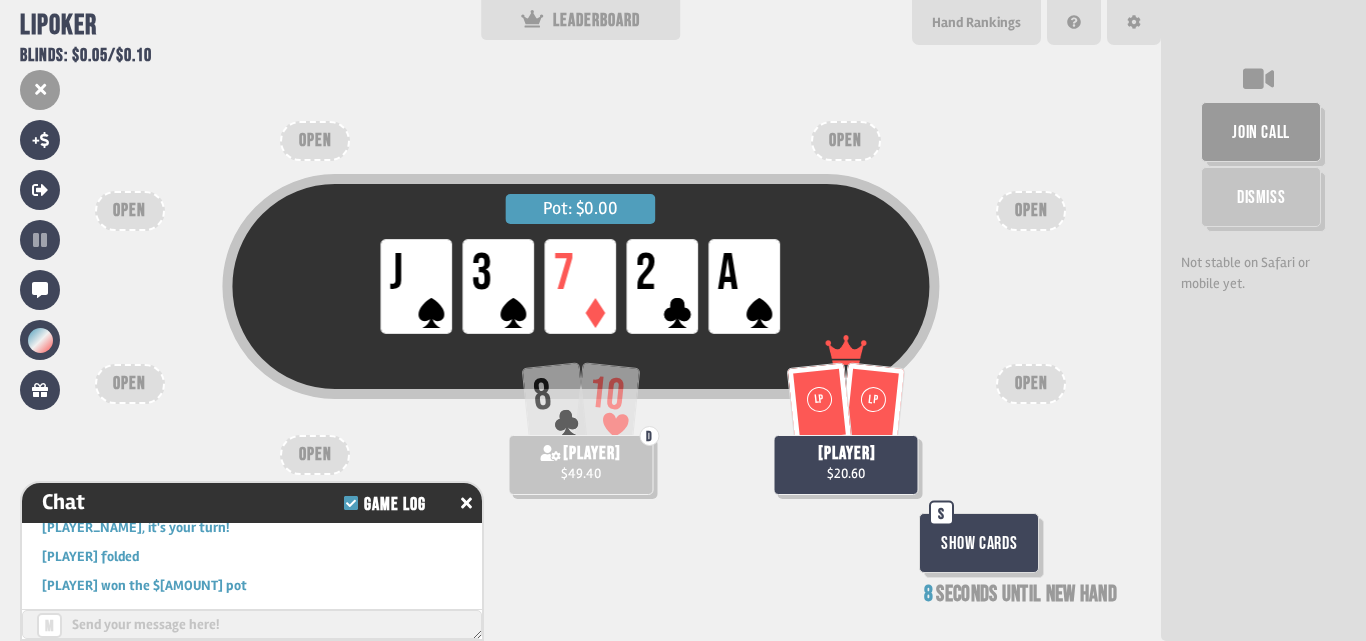 scroll, scrollTop: 100, scrollLeft: 0, axis: vertical 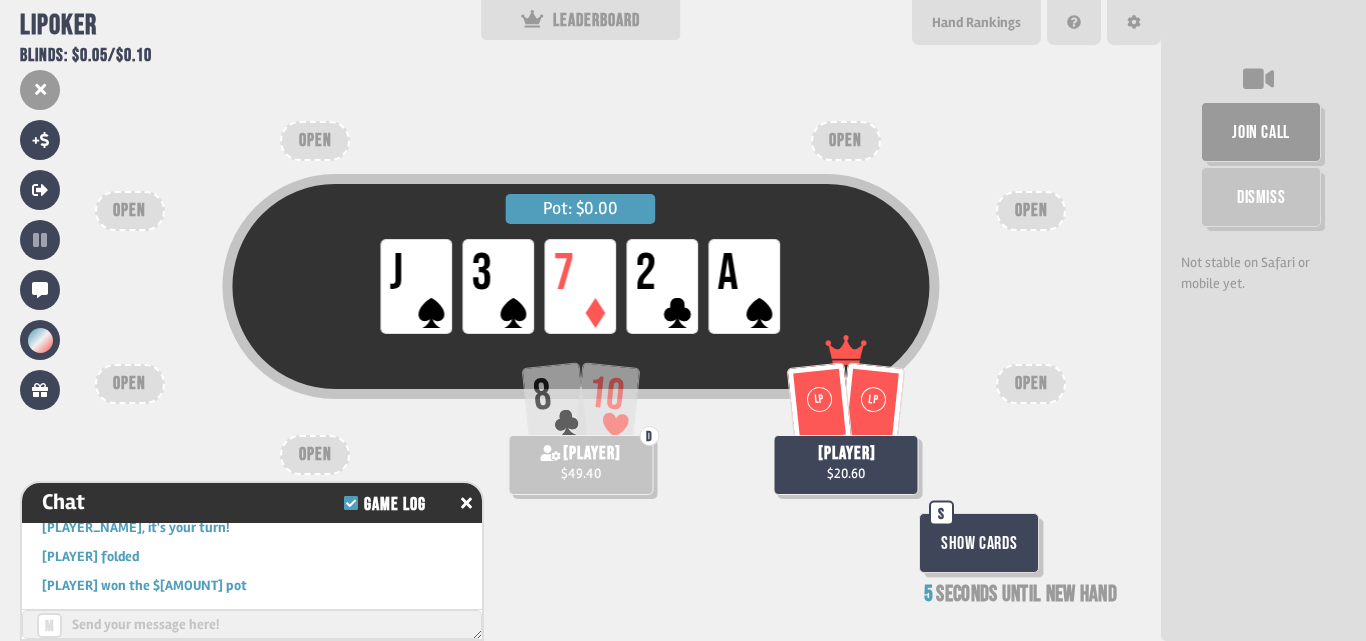 click on "Show Cards" at bounding box center [979, 543] 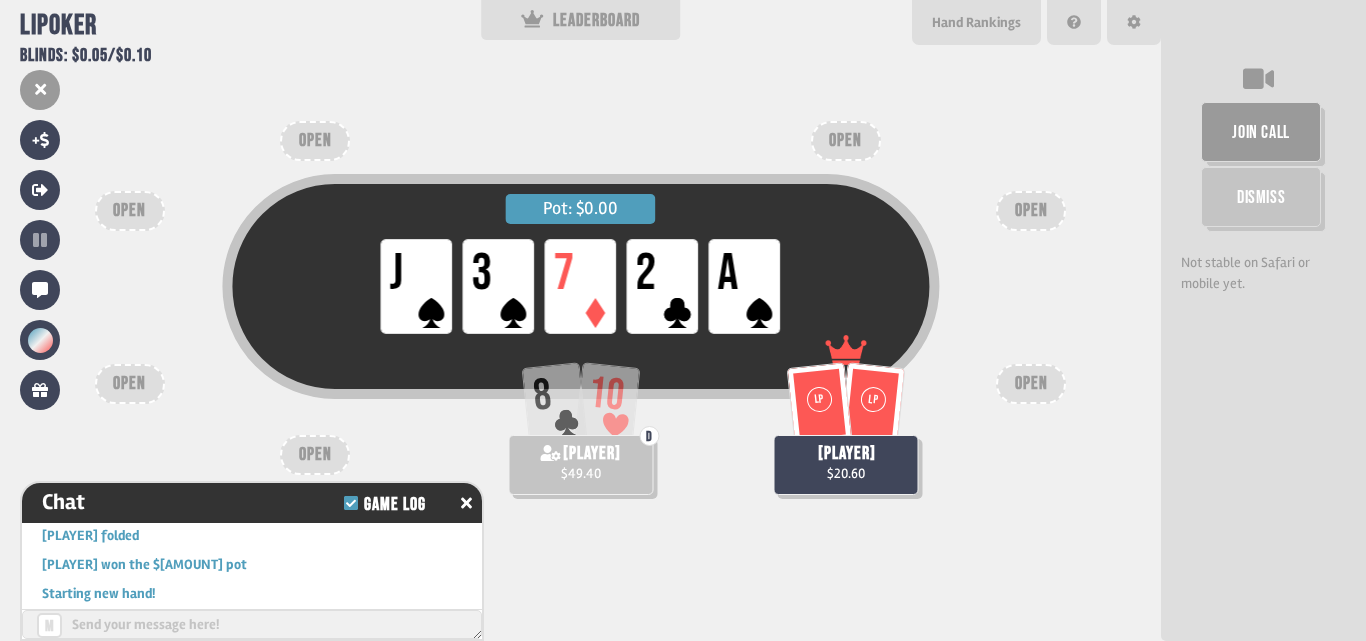 scroll, scrollTop: 6528, scrollLeft: 0, axis: vertical 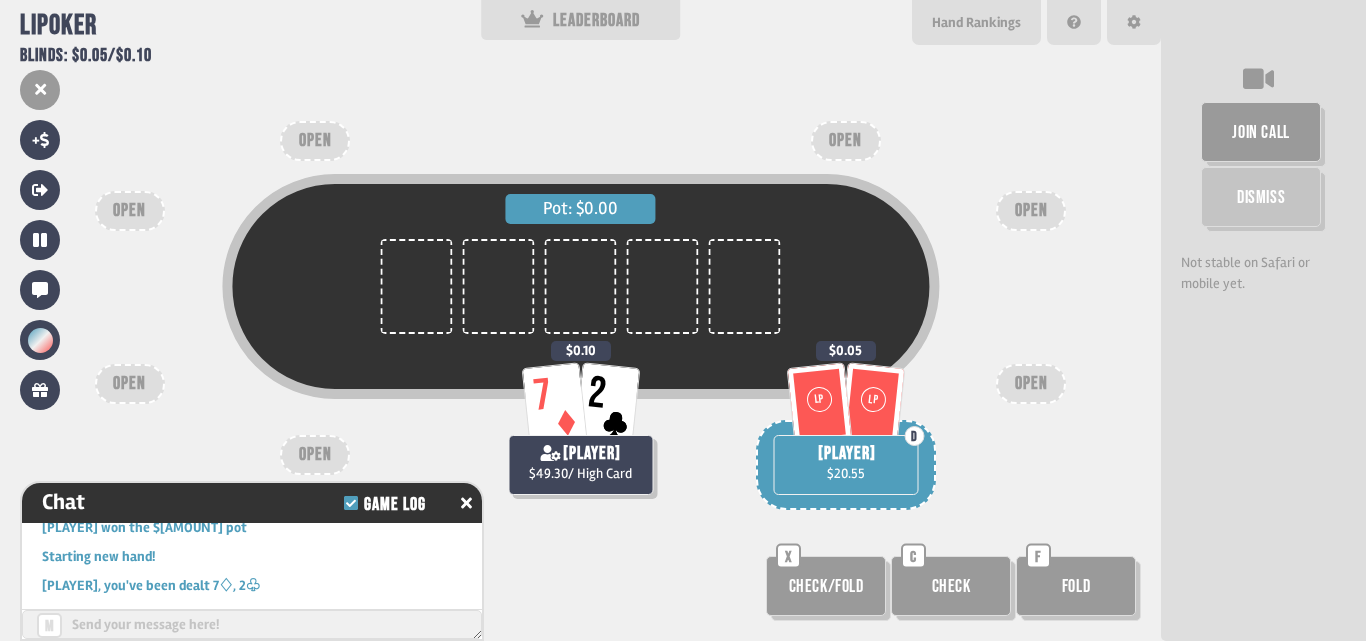 click on "Check" at bounding box center [951, 586] 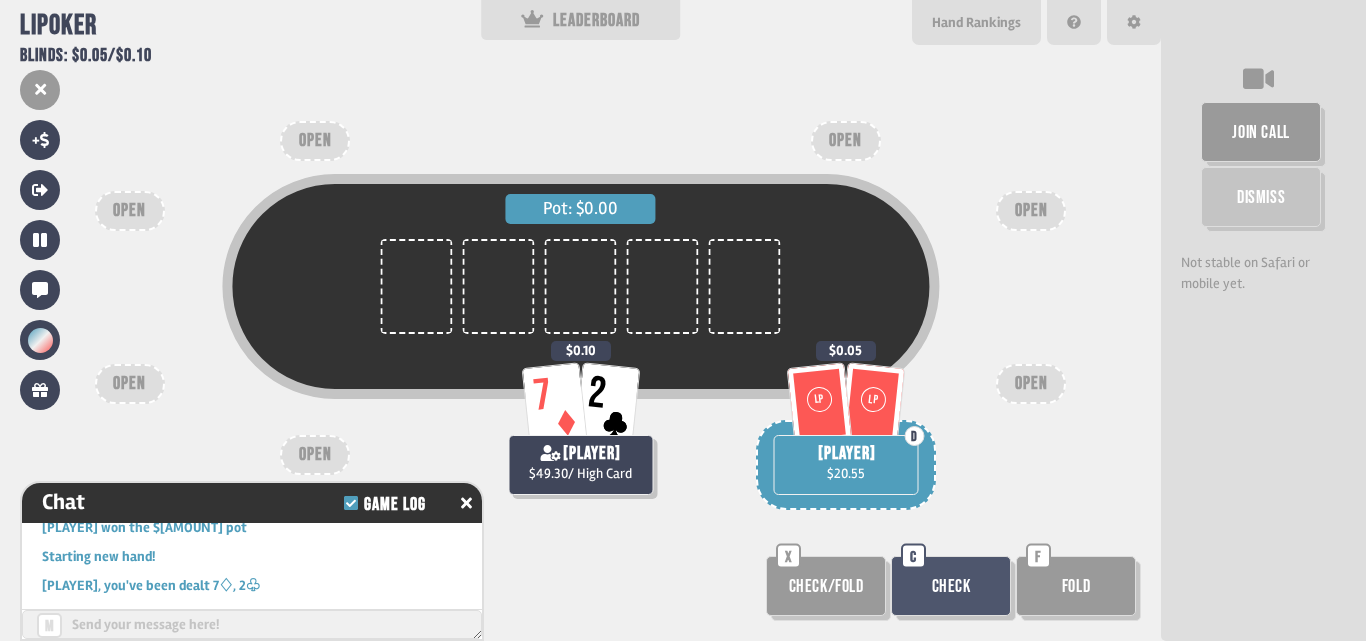 click on "Check" at bounding box center (951, 586) 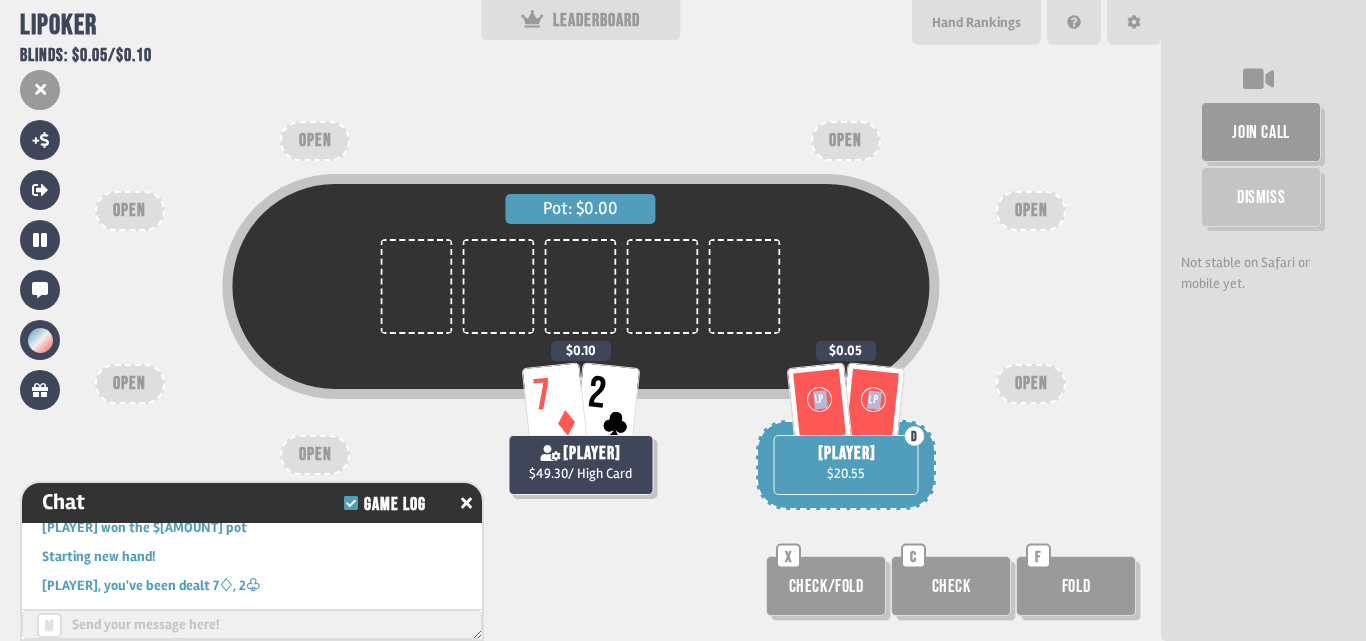 click on "LP LP D lluda $20.55" at bounding box center (845, 415) 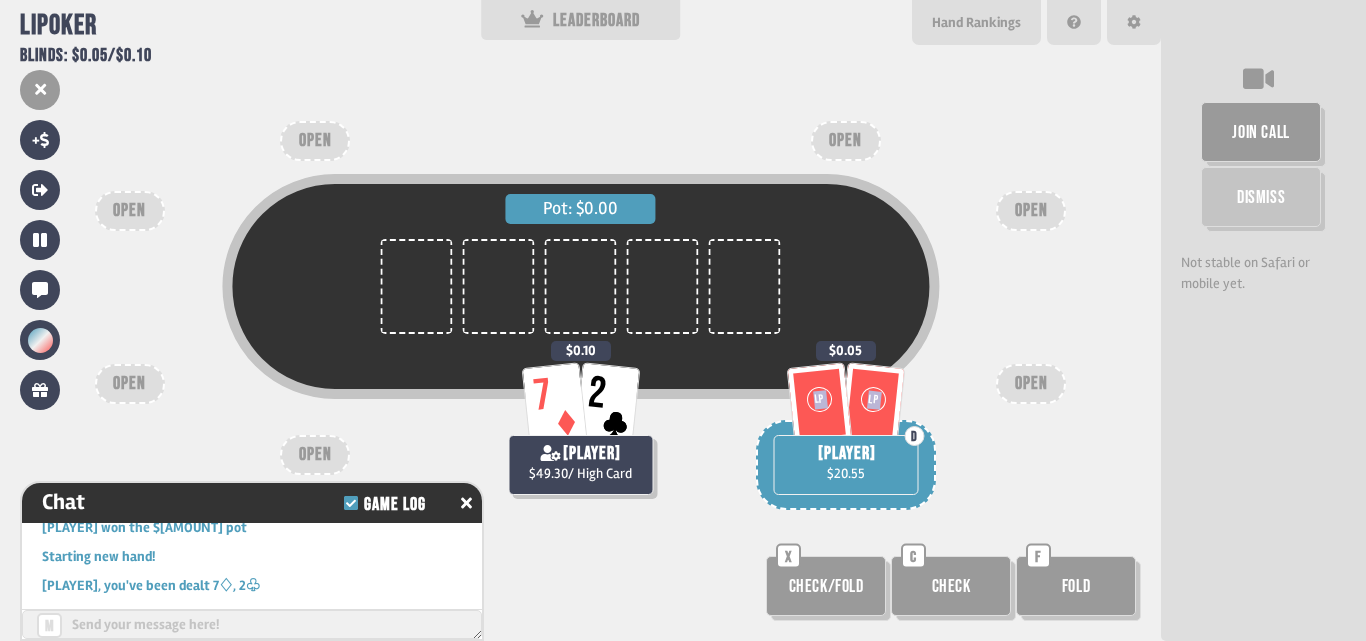click at bounding box center (845, 350) 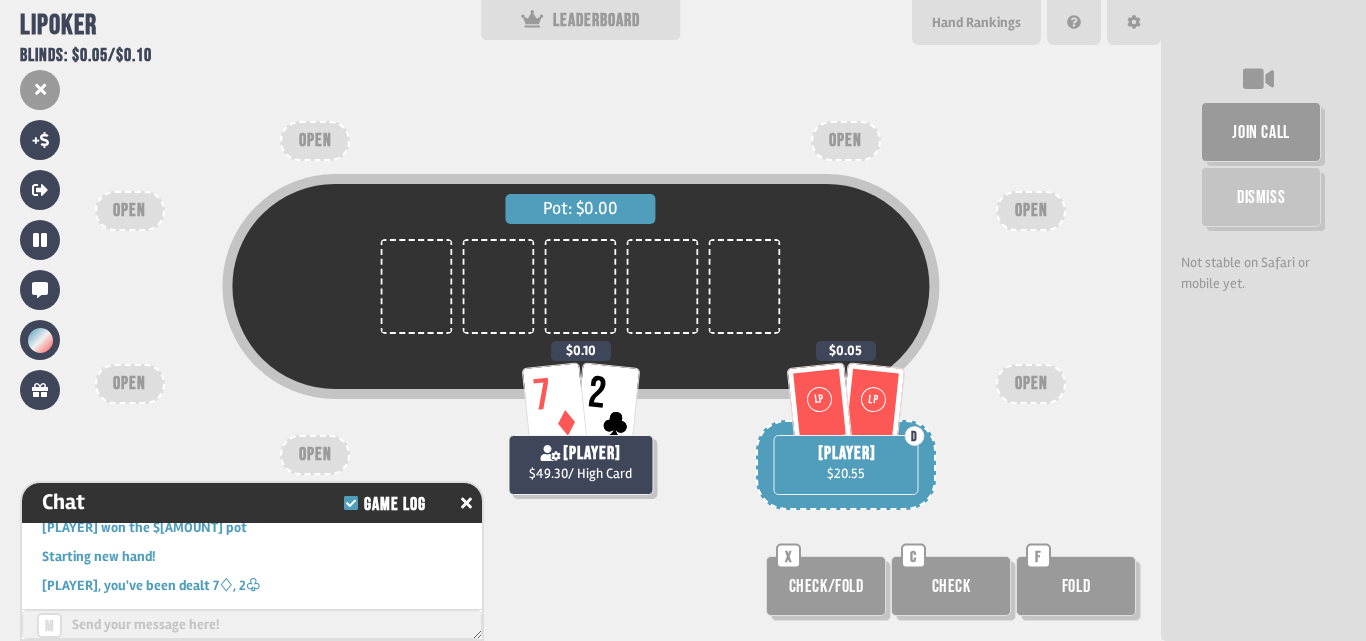 click on "LP" at bounding box center [820, 403] 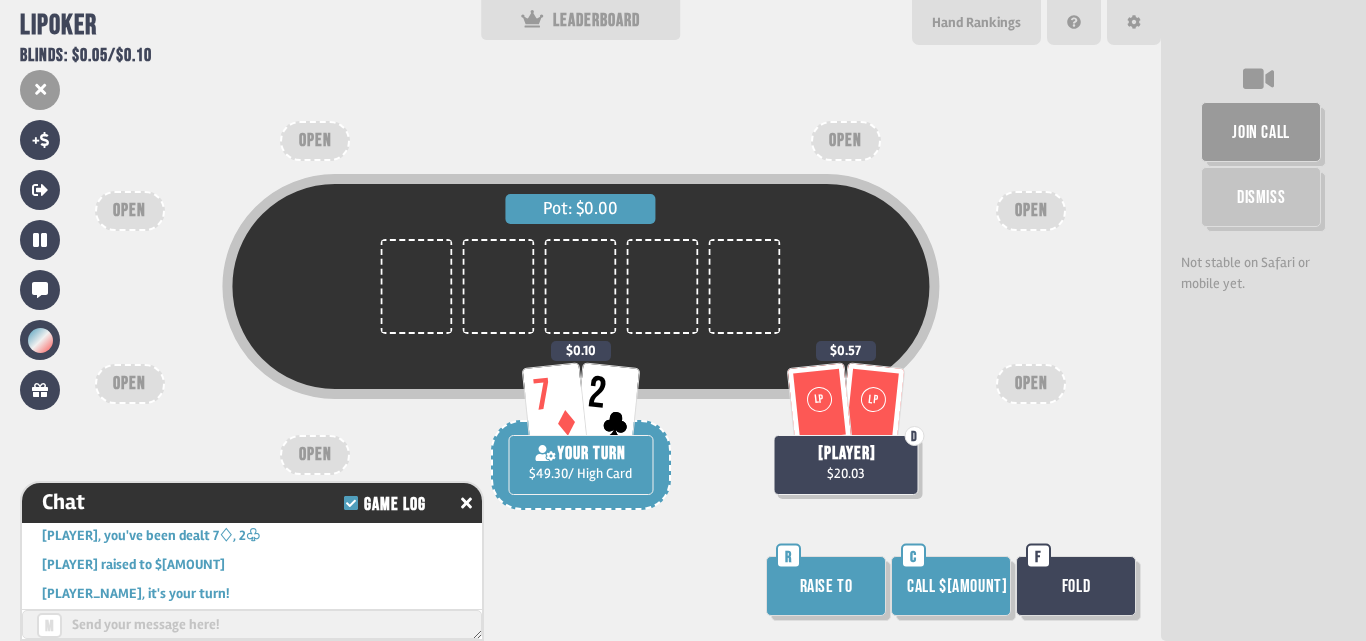 scroll, scrollTop: 6586, scrollLeft: 0, axis: vertical 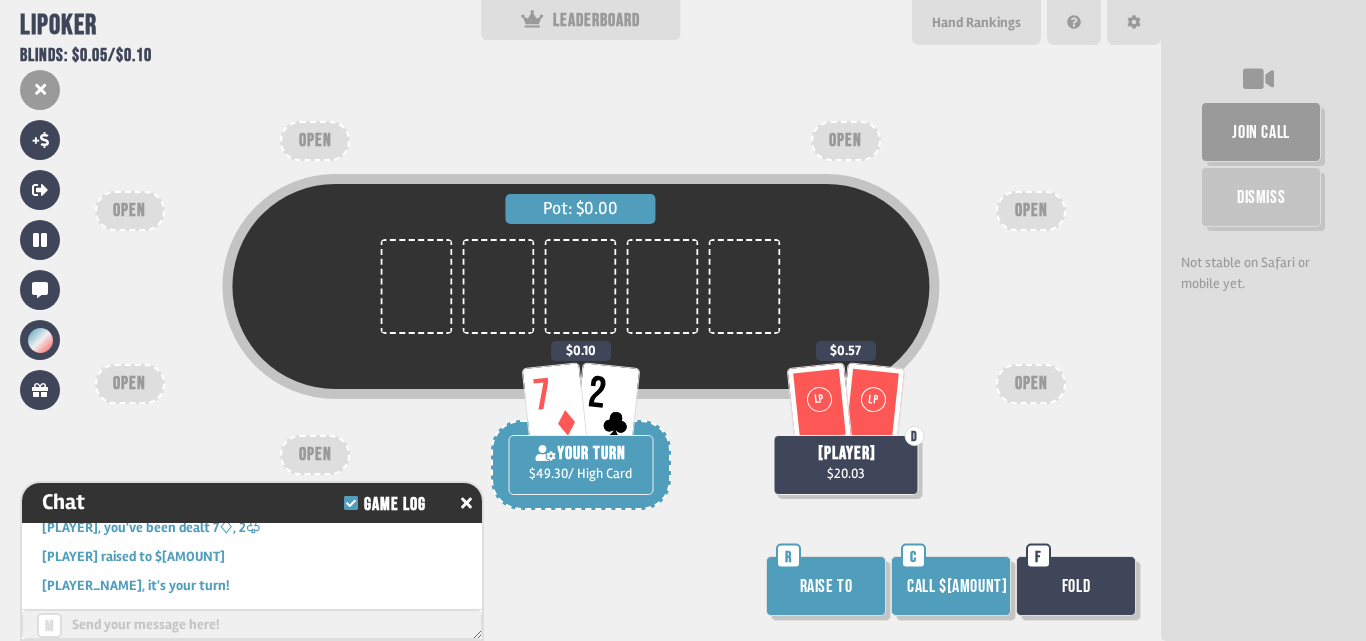 click on "Call $0.47" at bounding box center (951, 586) 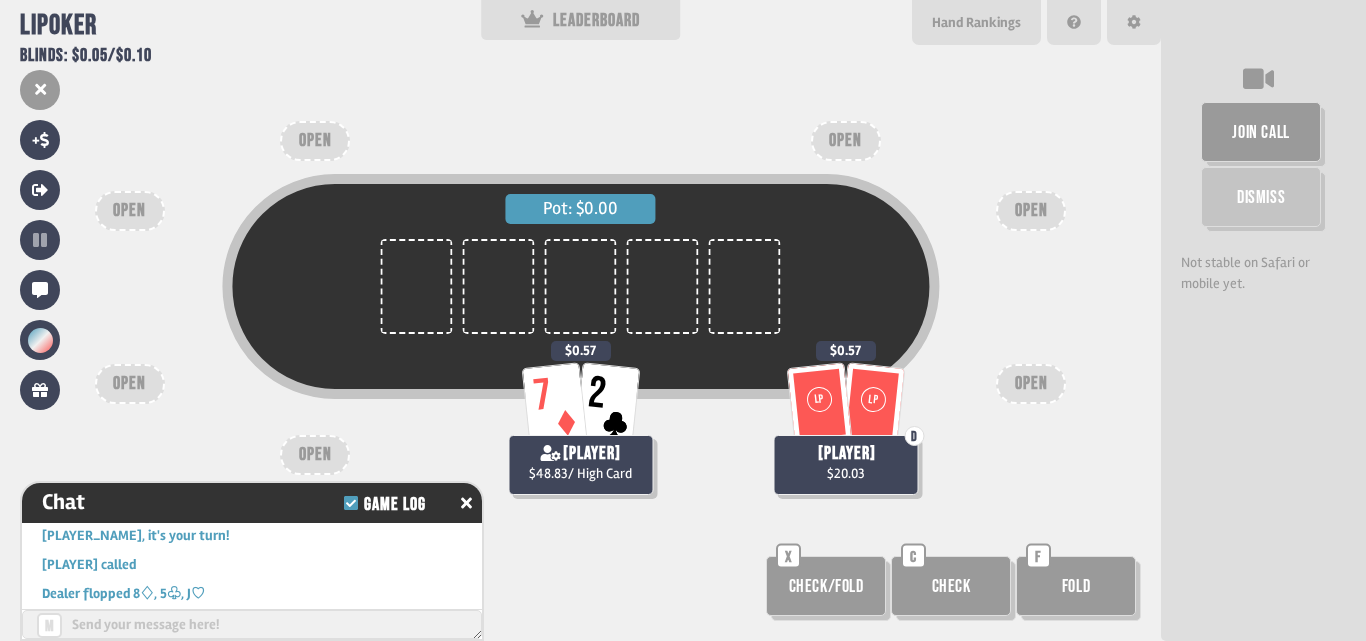 scroll, scrollTop: 6644, scrollLeft: 0, axis: vertical 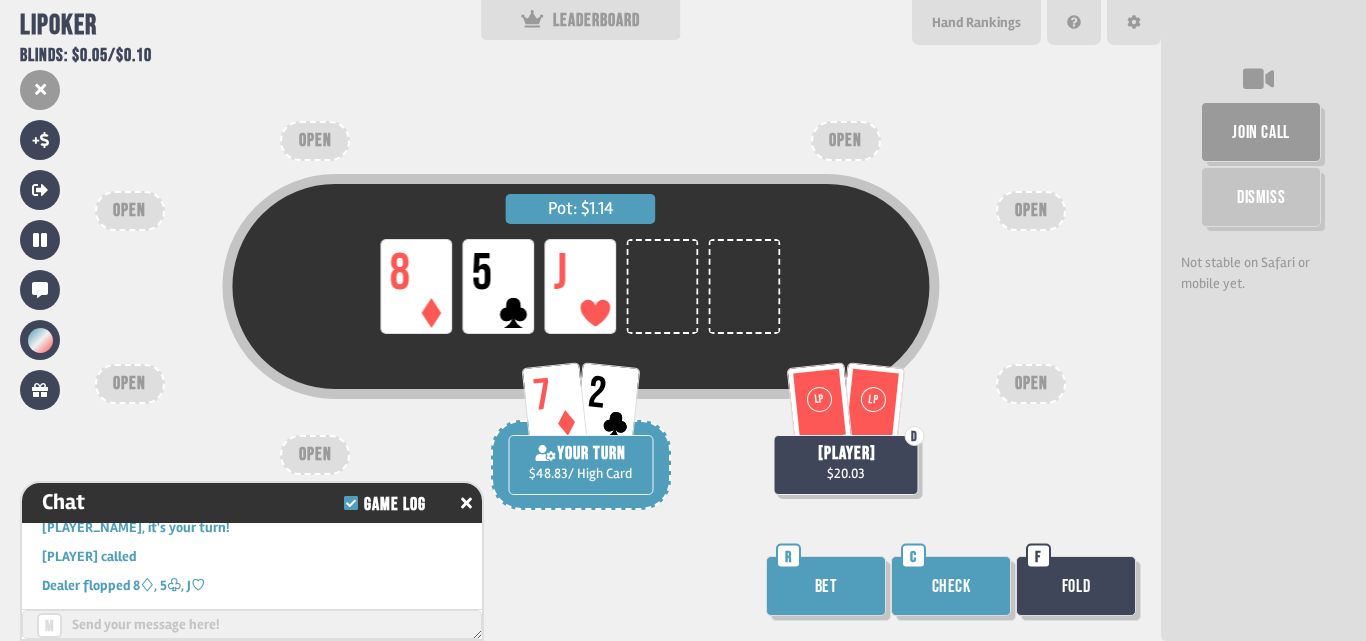 click on "Check" at bounding box center (951, 586) 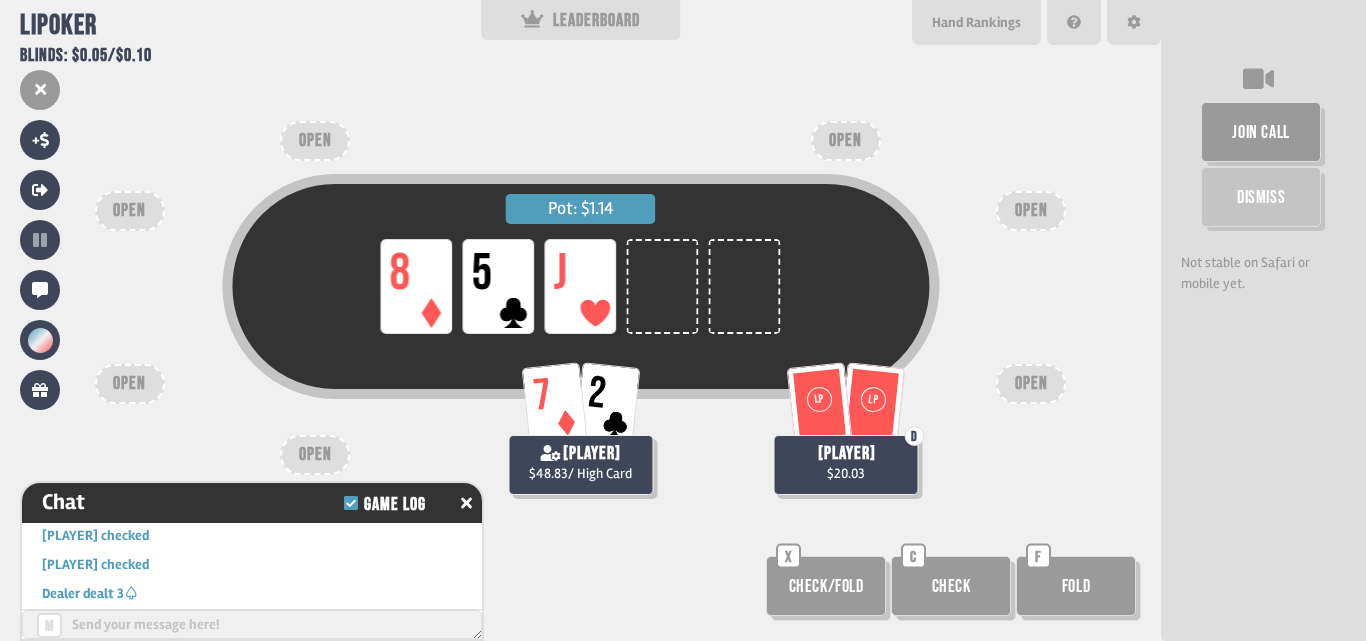 scroll, scrollTop: 6760, scrollLeft: 0, axis: vertical 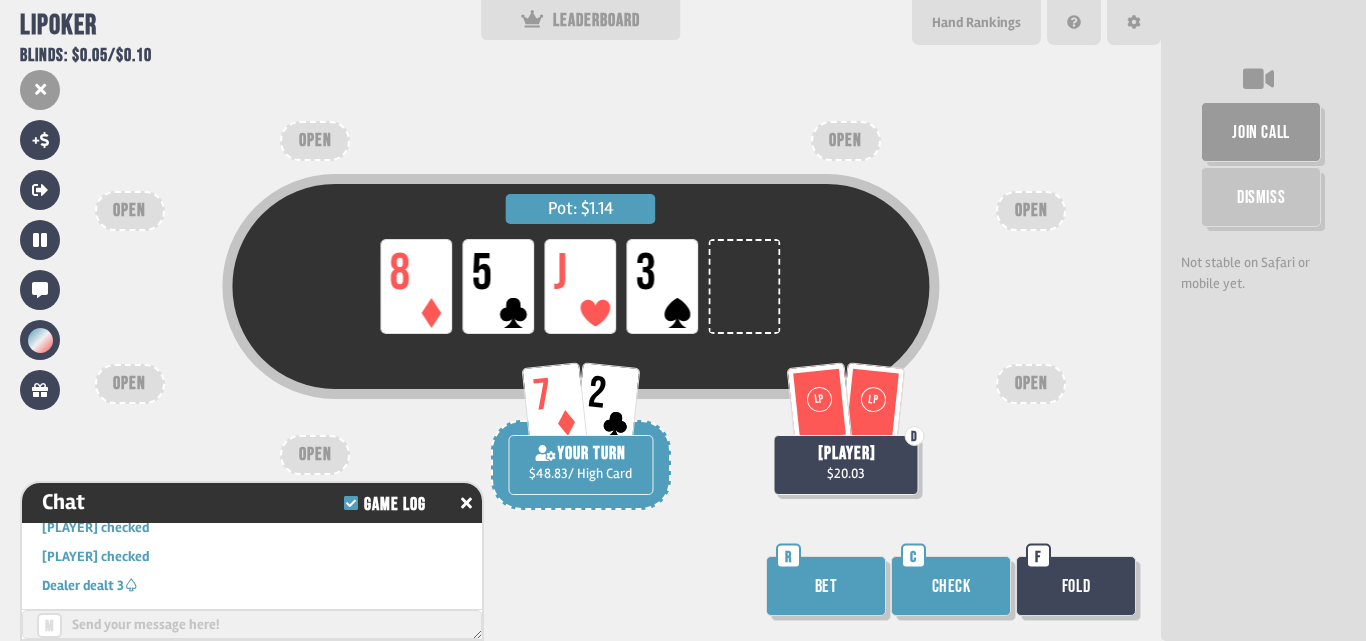 click on "Check" at bounding box center (951, 586) 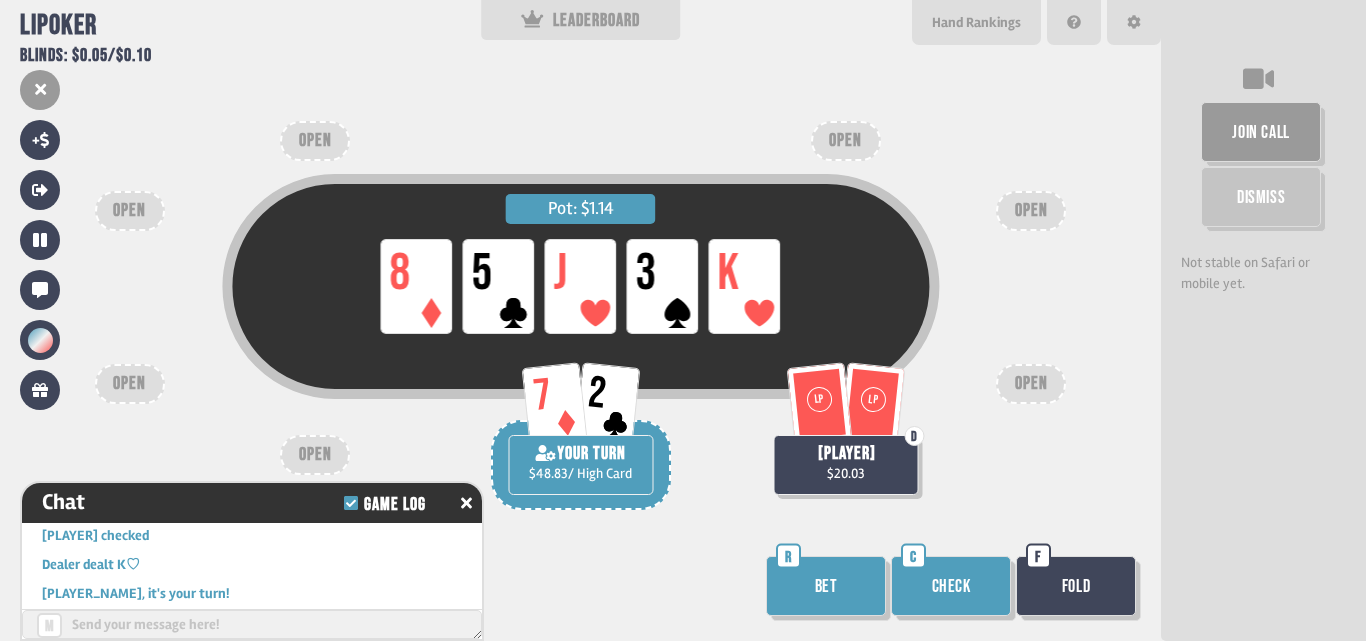 scroll, scrollTop: 6905, scrollLeft: 0, axis: vertical 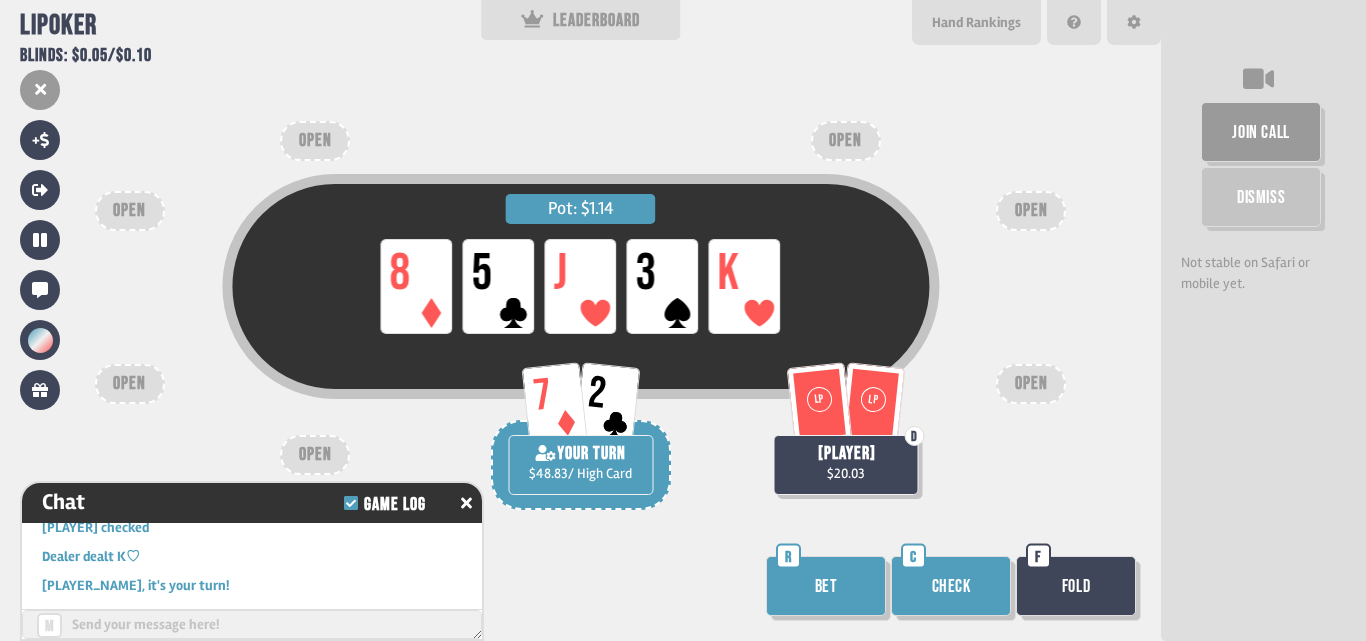click on "Fold" at bounding box center (1076, 586) 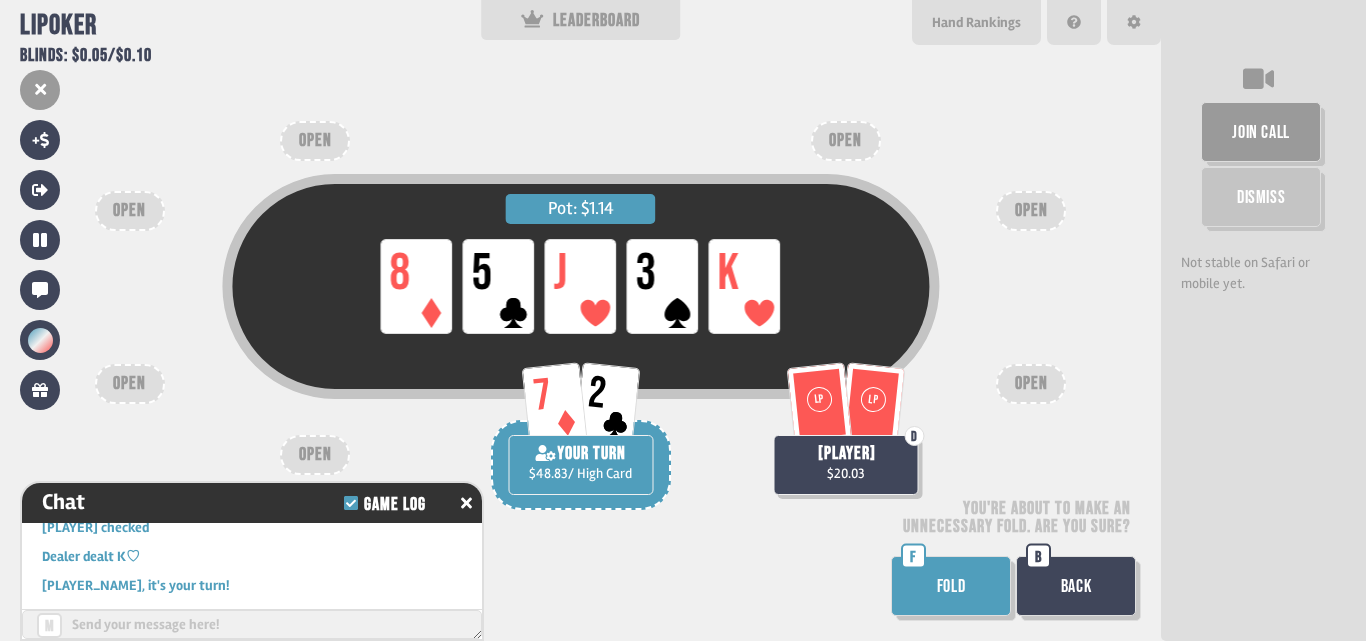 click on "Back" at bounding box center [1076, 586] 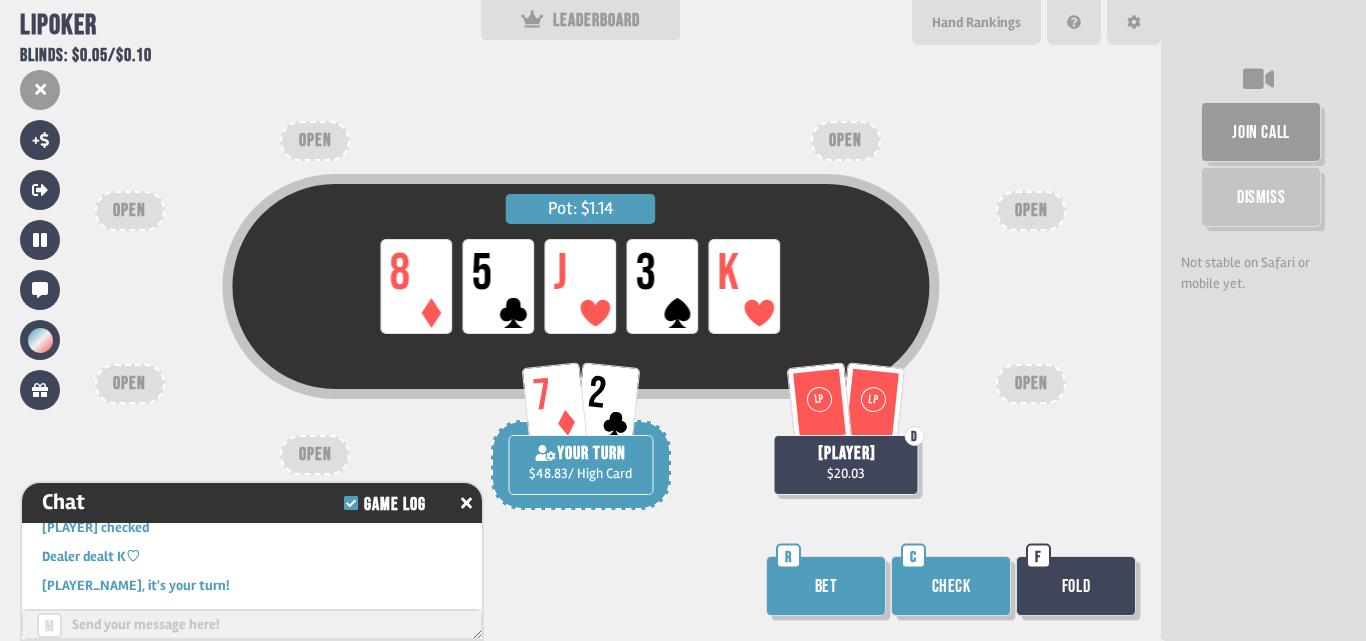 click on "Check" at bounding box center (951, 586) 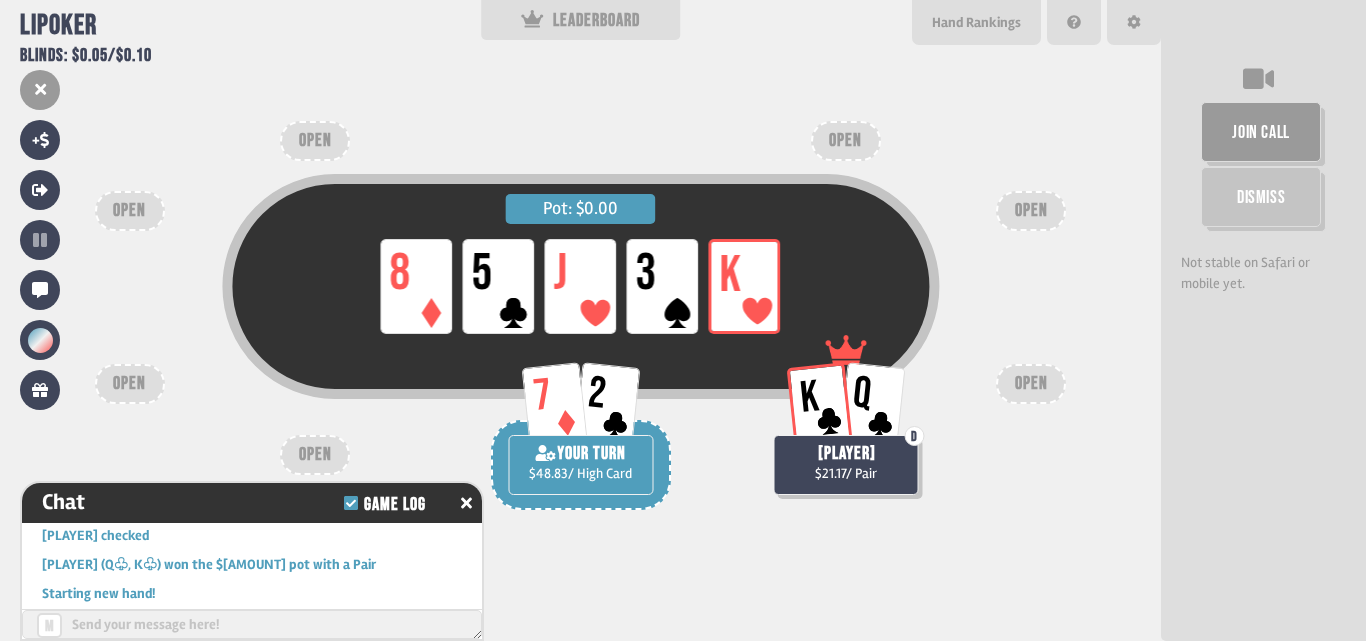 scroll, scrollTop: 7079, scrollLeft: 0, axis: vertical 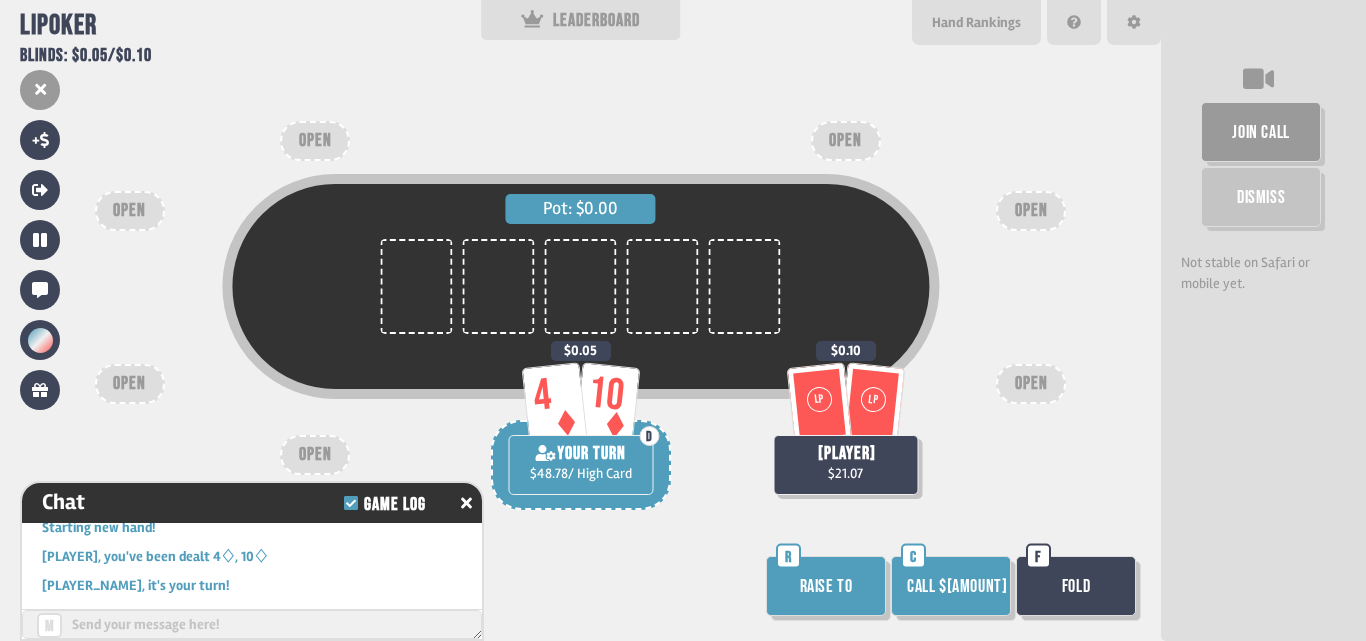 click on "Call $0.05" at bounding box center (951, 586) 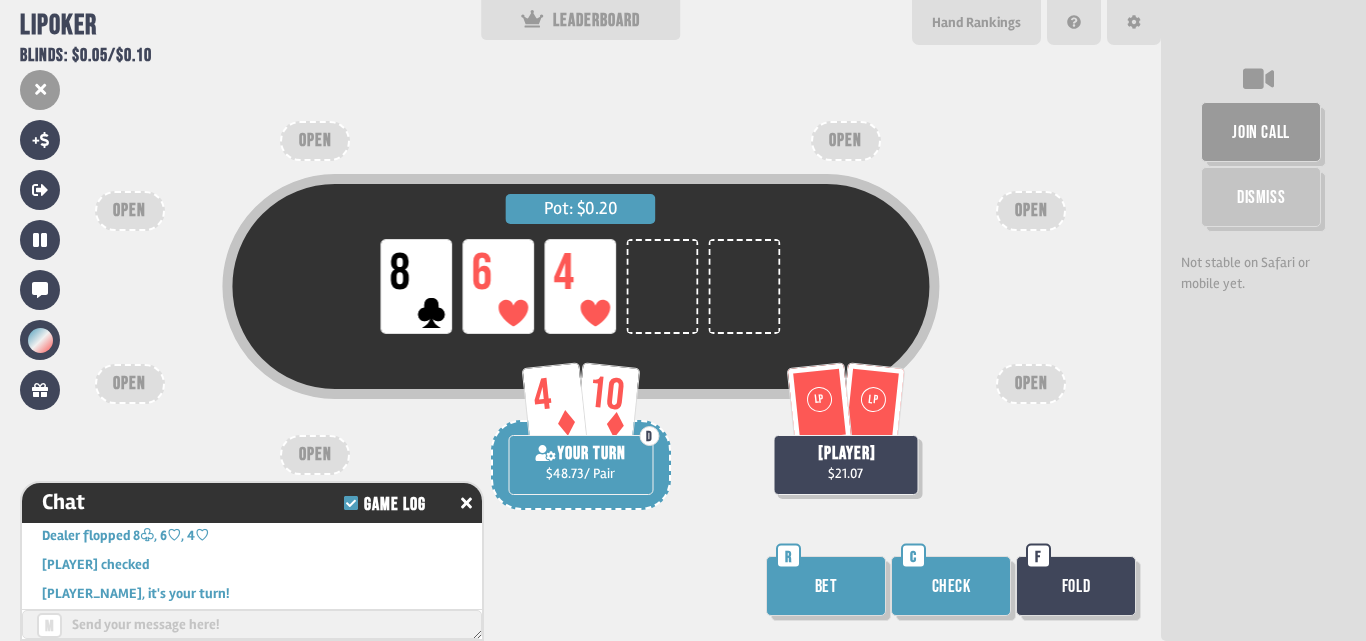 scroll, scrollTop: 7224, scrollLeft: 0, axis: vertical 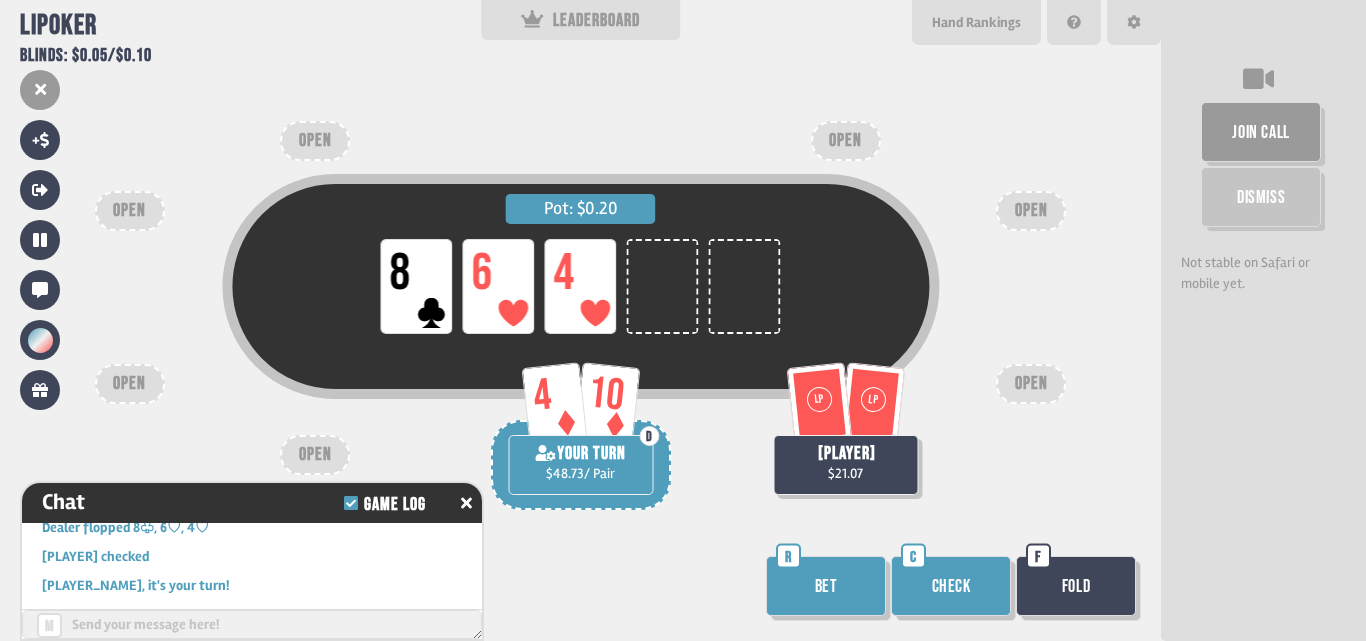 click on "Check C" at bounding box center [953, 588] 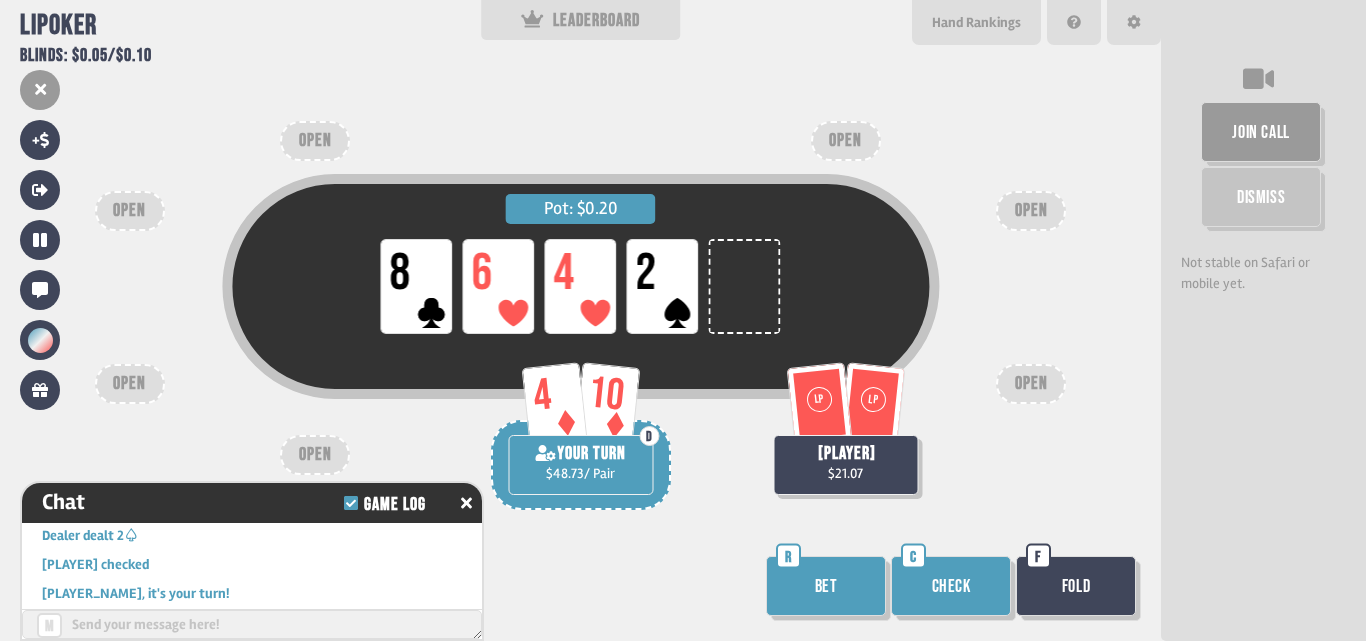 scroll, scrollTop: 7340, scrollLeft: 0, axis: vertical 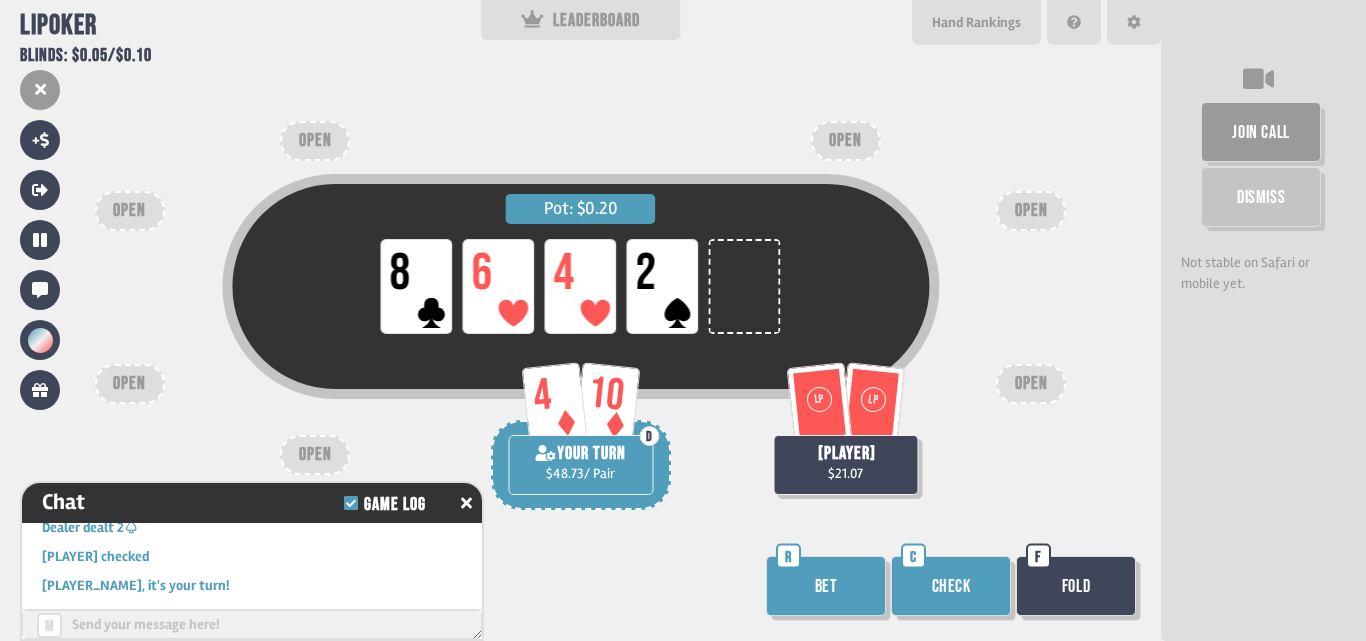 click on "Check" at bounding box center (951, 586) 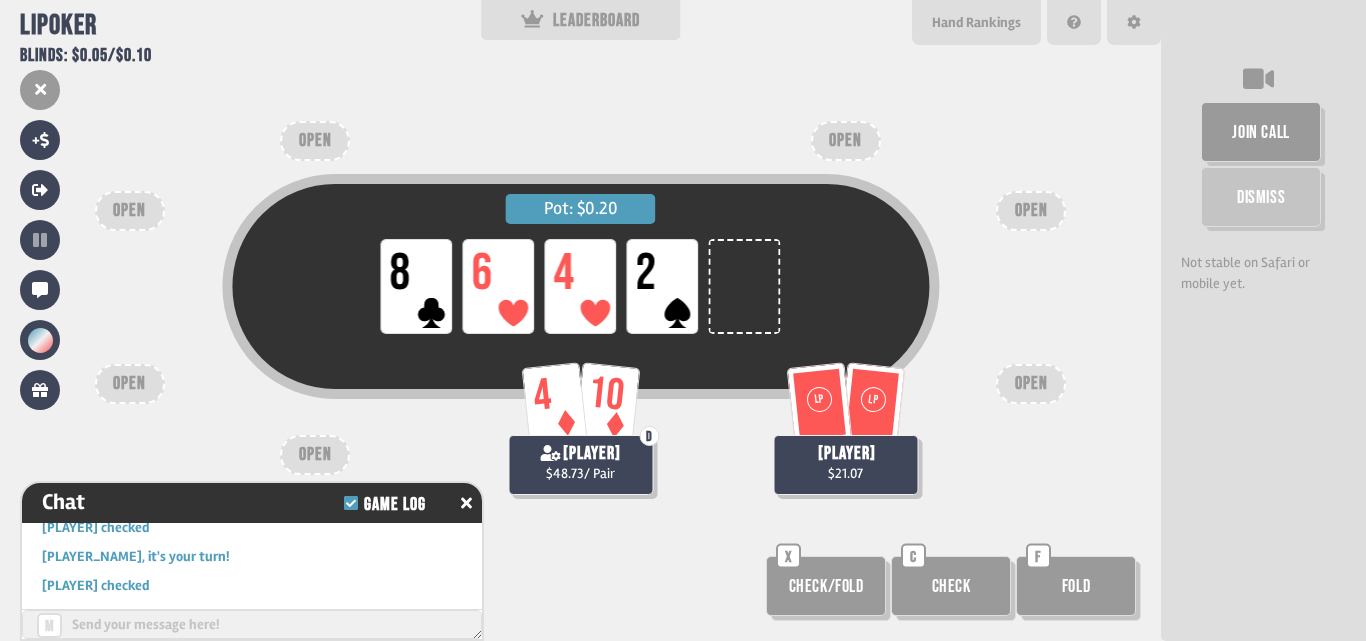 scroll, scrollTop: 7398, scrollLeft: 0, axis: vertical 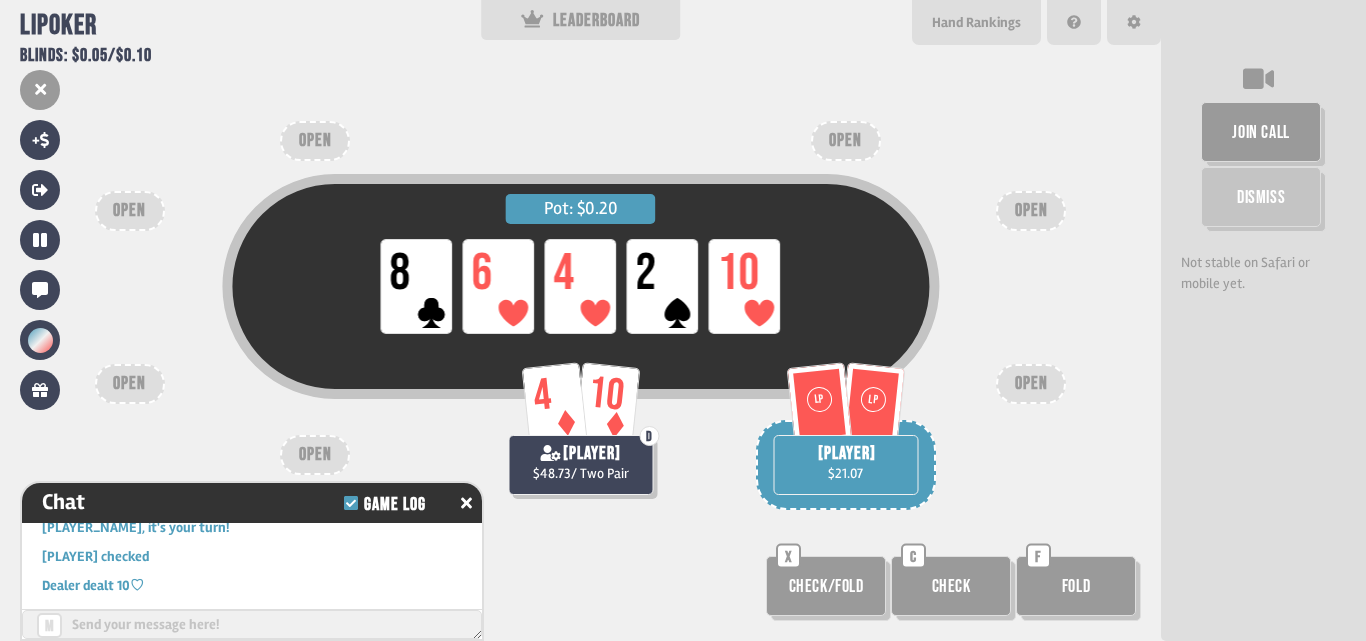 click on "Pot: $0.20   LP 8 LP 6 LP 4 LP 2 LP 10 4 10 D kazancak $48.73   / Two Pair LP LP lluda $21.07  OPEN OPEN OPEN OPEN OPEN OPEN OPEN Check/Fold X Check C Fold F" at bounding box center (580, 320) 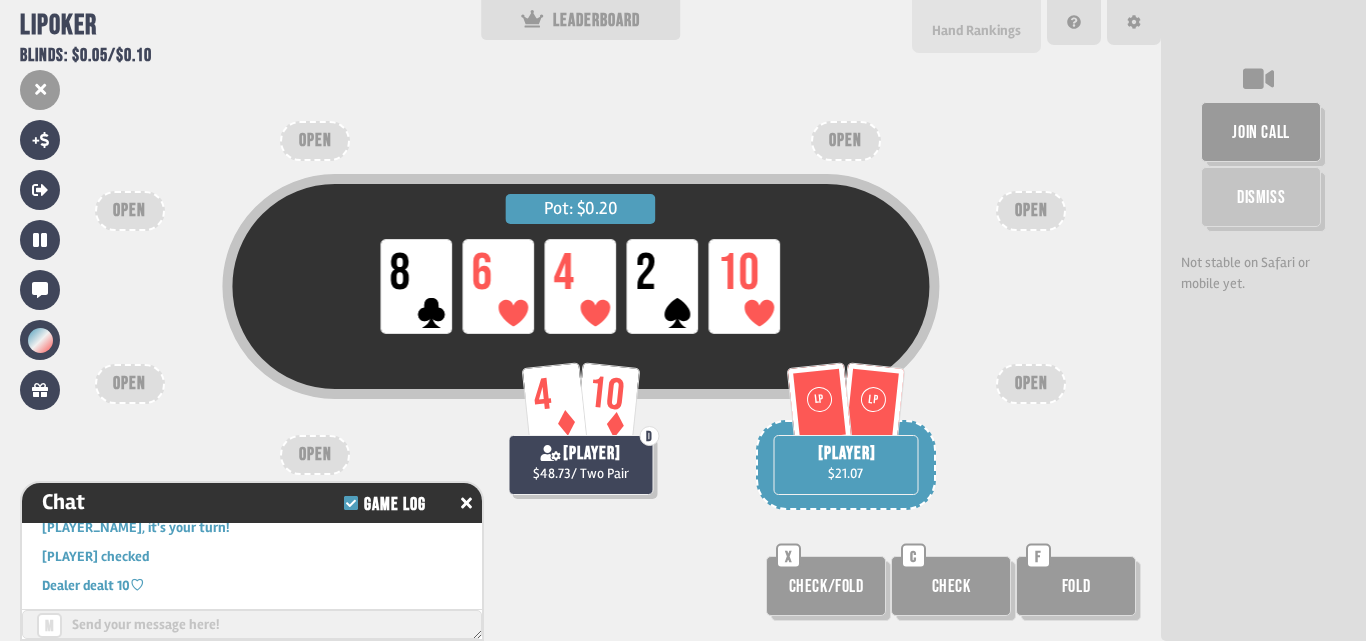click on "Hand Rankings" at bounding box center [976, 30] 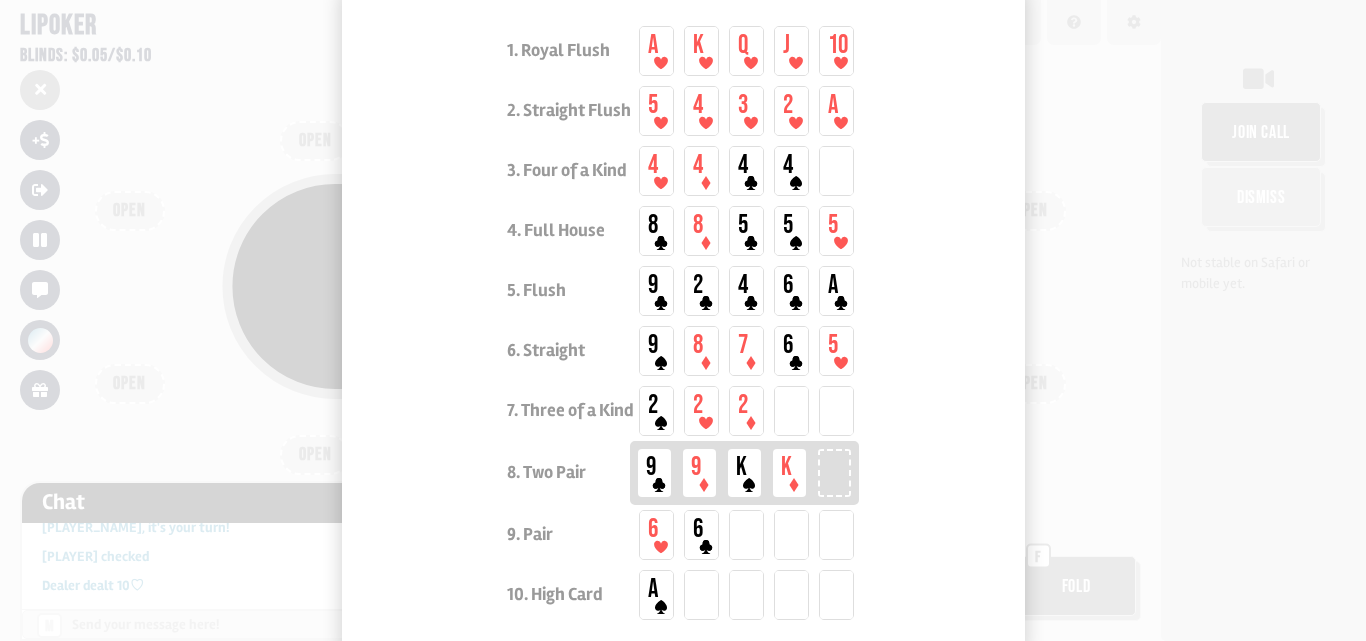 click at bounding box center [683, 320] 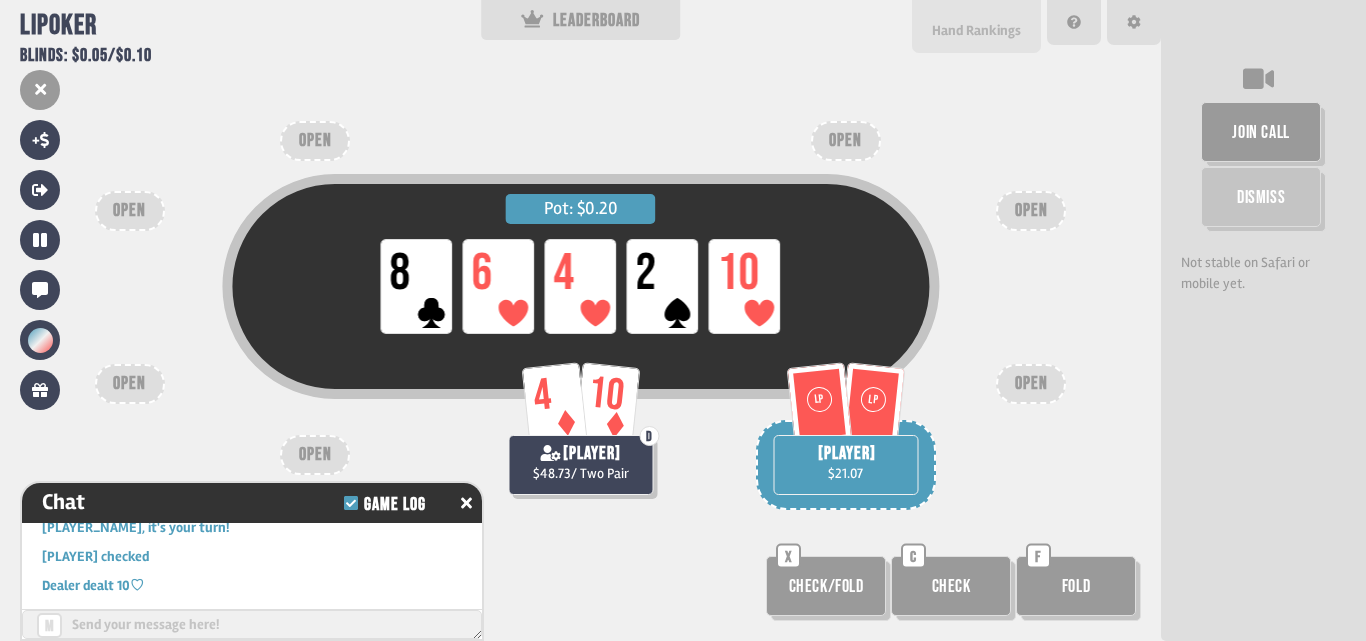 click on "Hand Rankings" at bounding box center (976, 26) 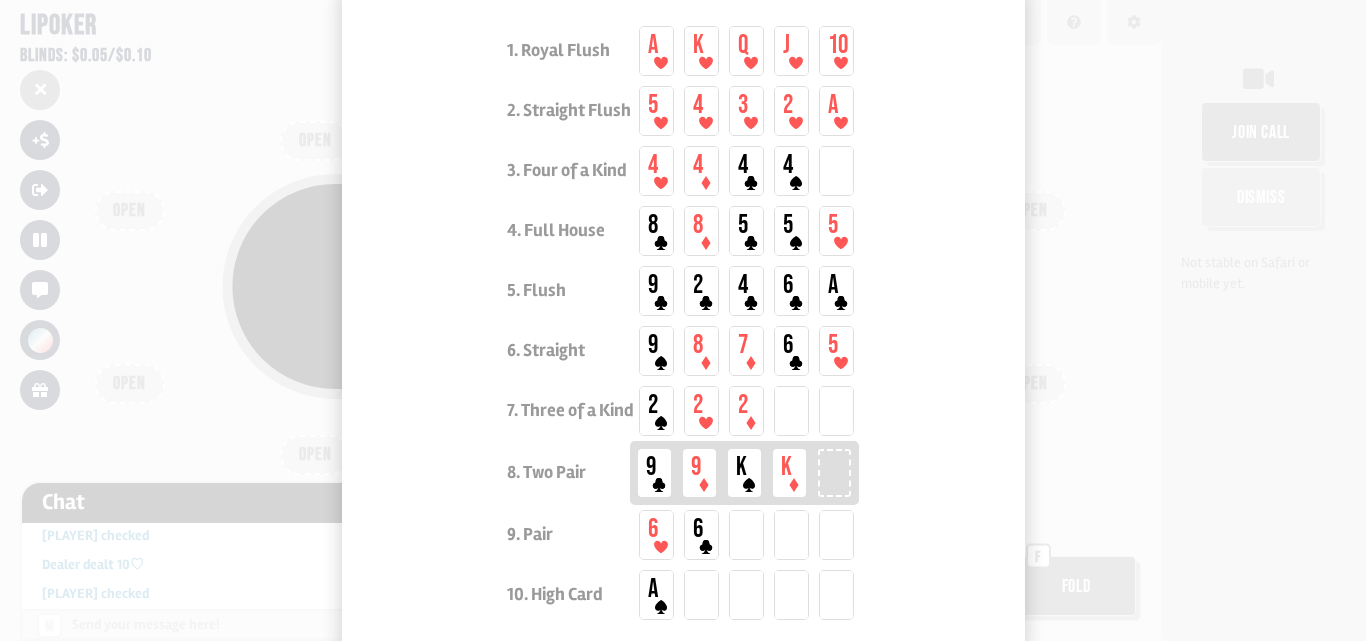 scroll, scrollTop: 7427, scrollLeft: 0, axis: vertical 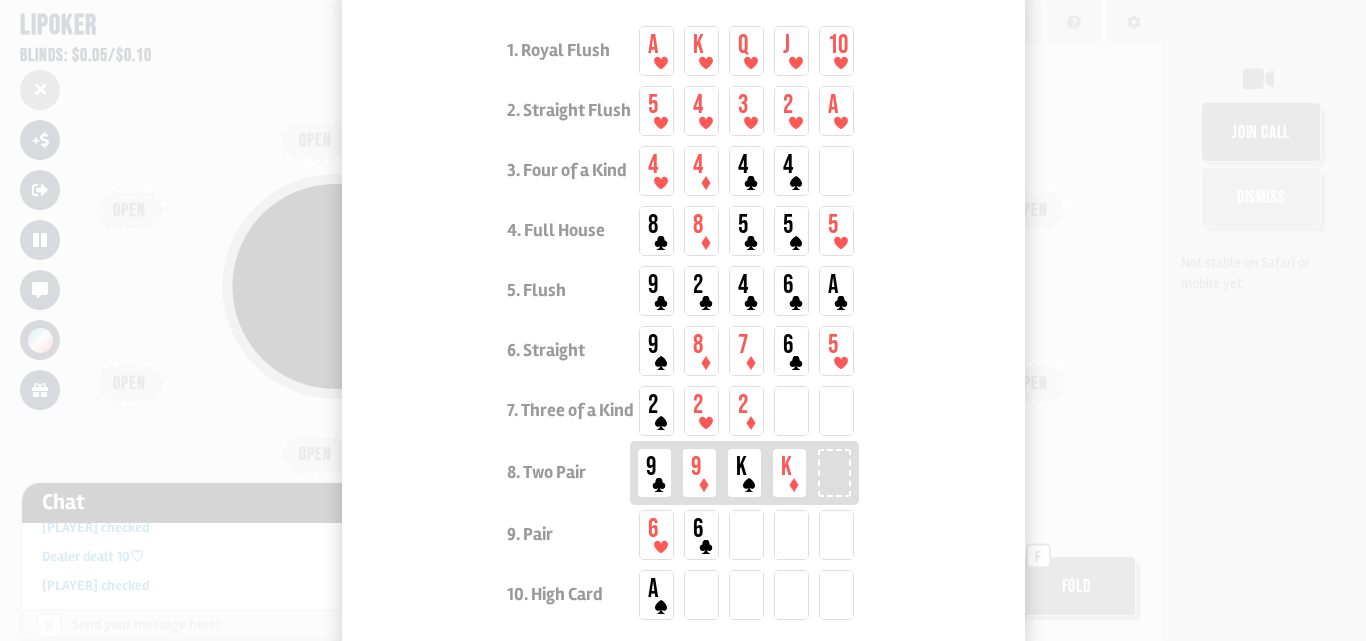 click at bounding box center (683, 320) 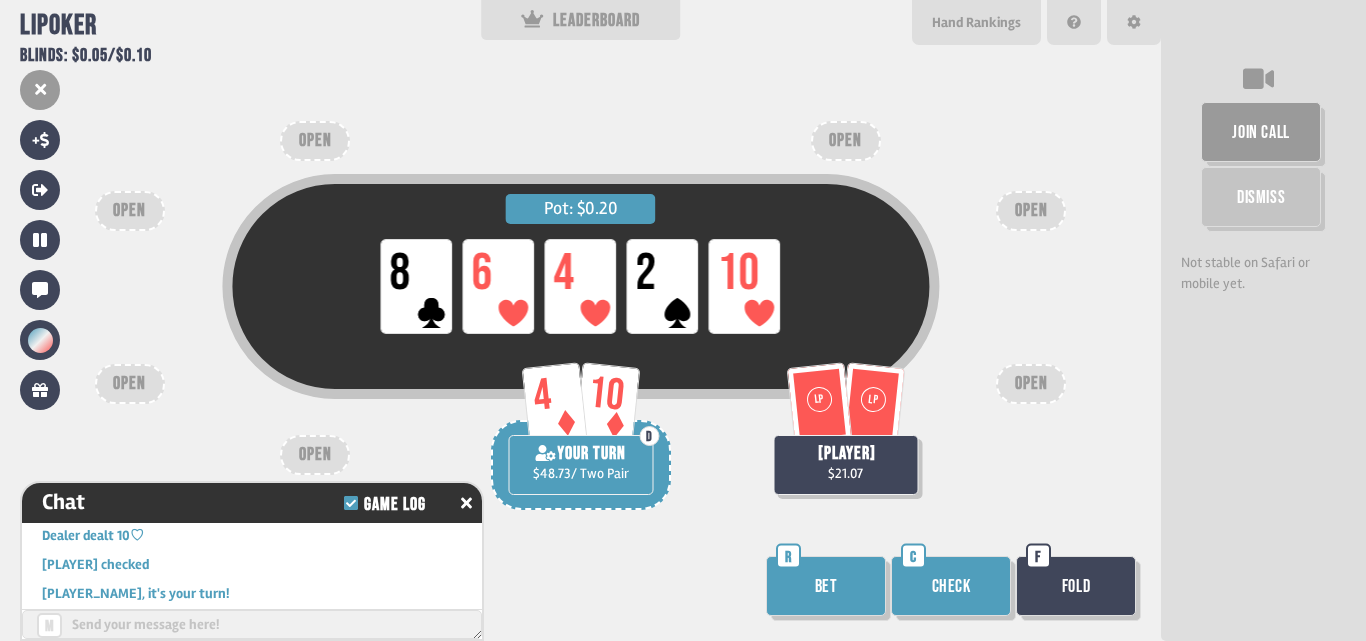 scroll, scrollTop: 7456, scrollLeft: 0, axis: vertical 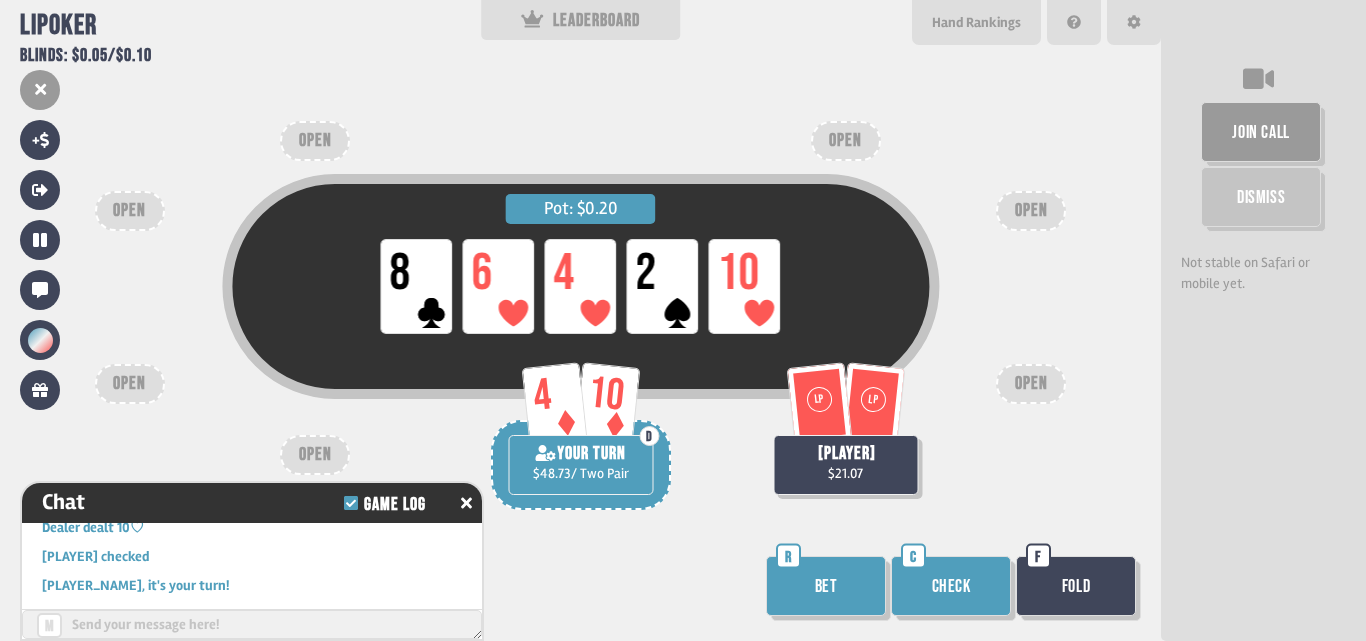 click on "Bet" at bounding box center [826, 586] 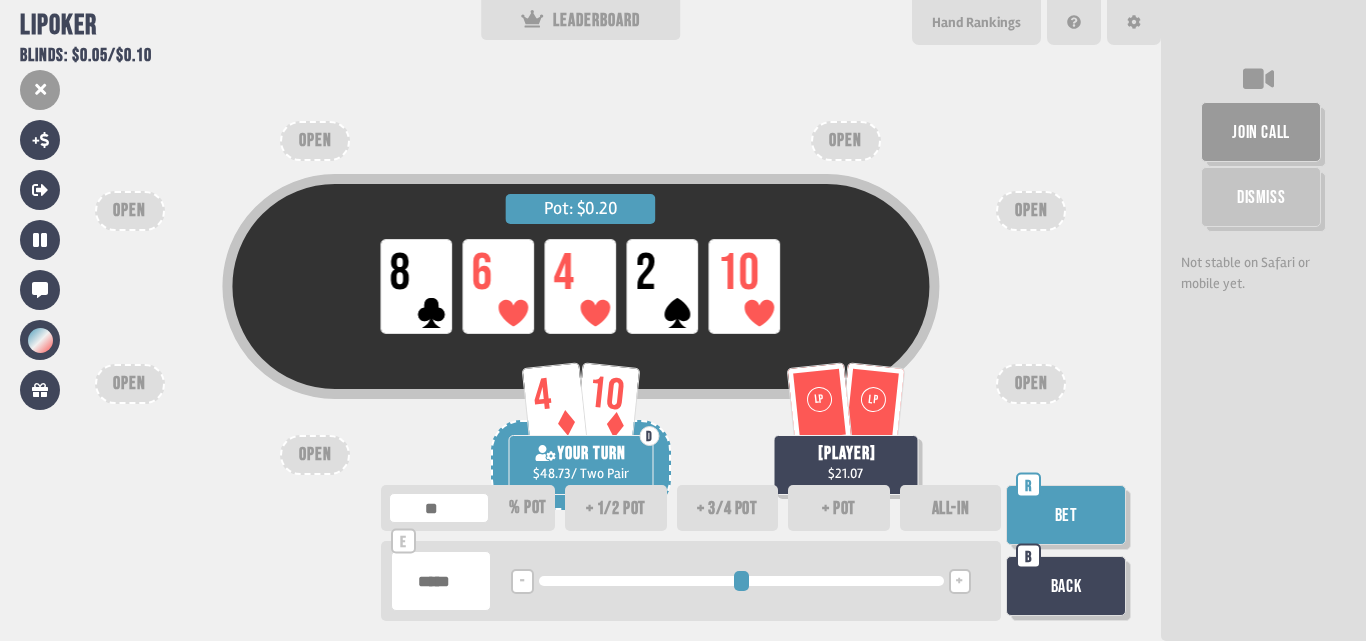click on "+ pot" at bounding box center (839, 508) 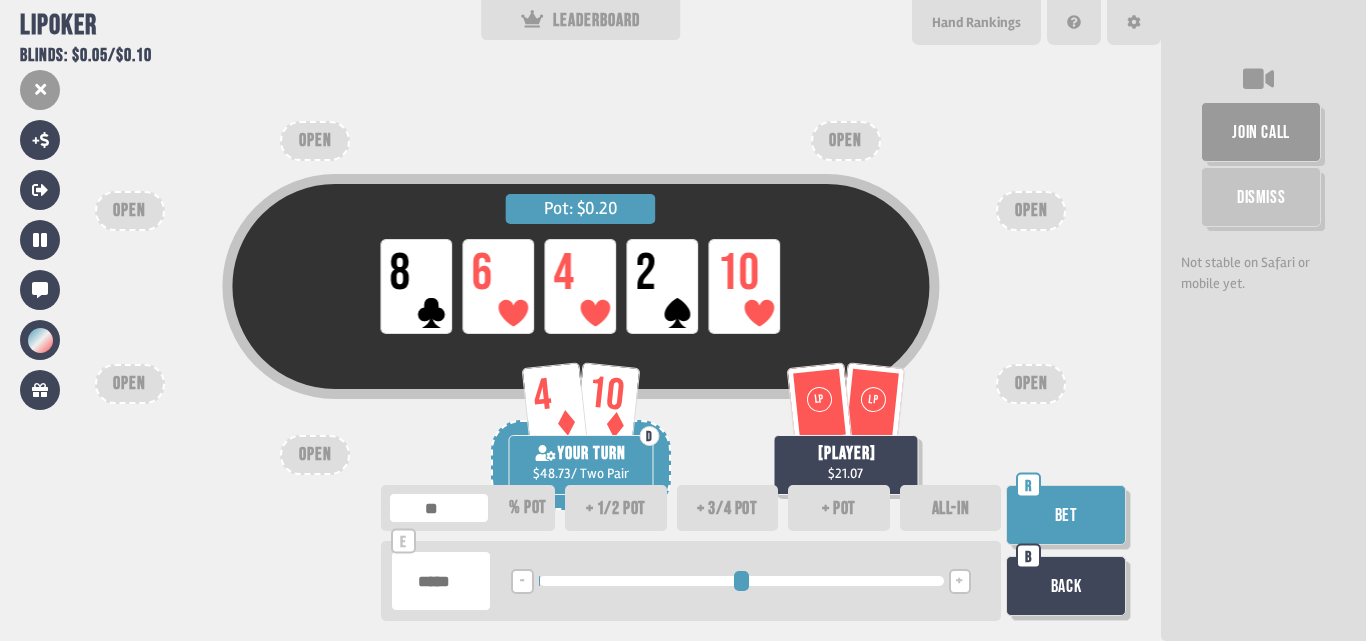 click on "ALL-IN" at bounding box center (951, 508) 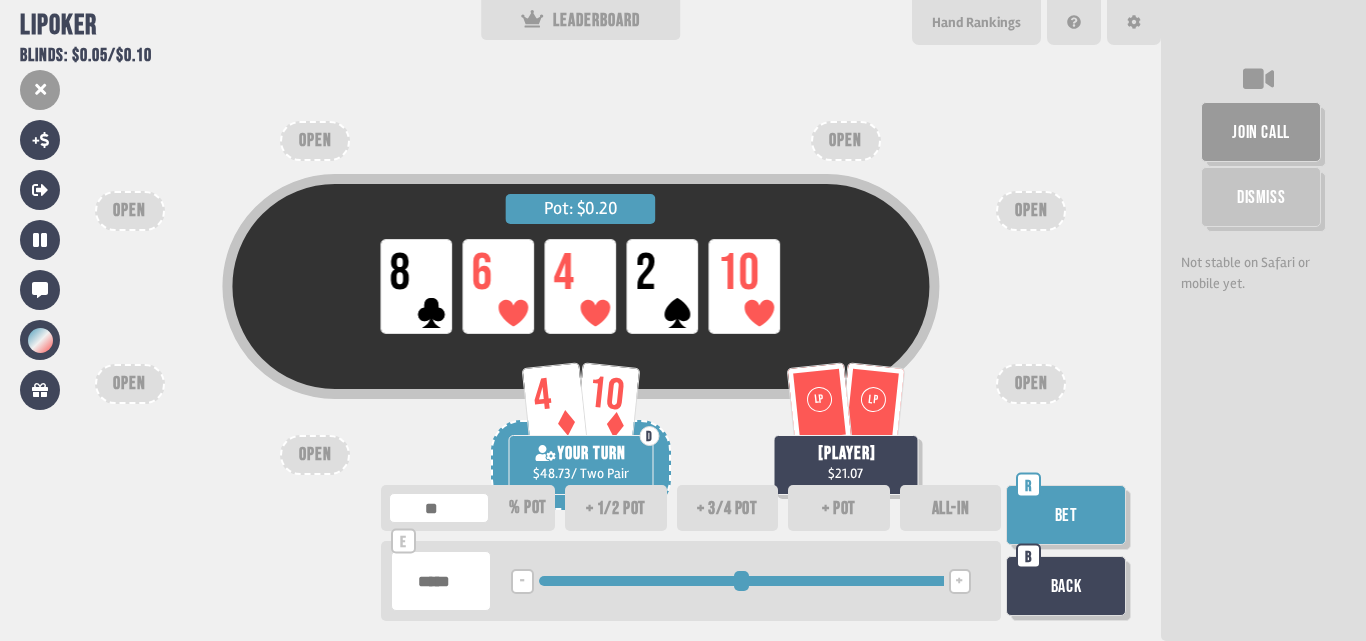 click on "+ pot" at bounding box center [839, 508] 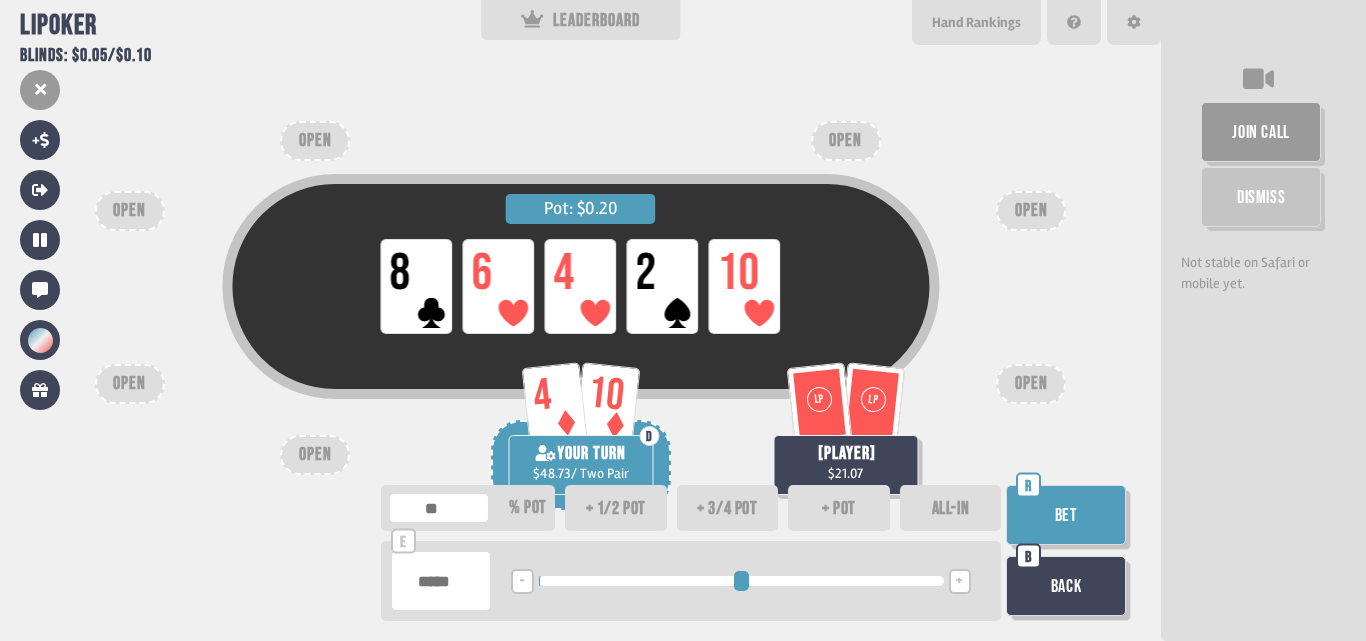 click on "+ 3/4 pot" at bounding box center (728, 508) 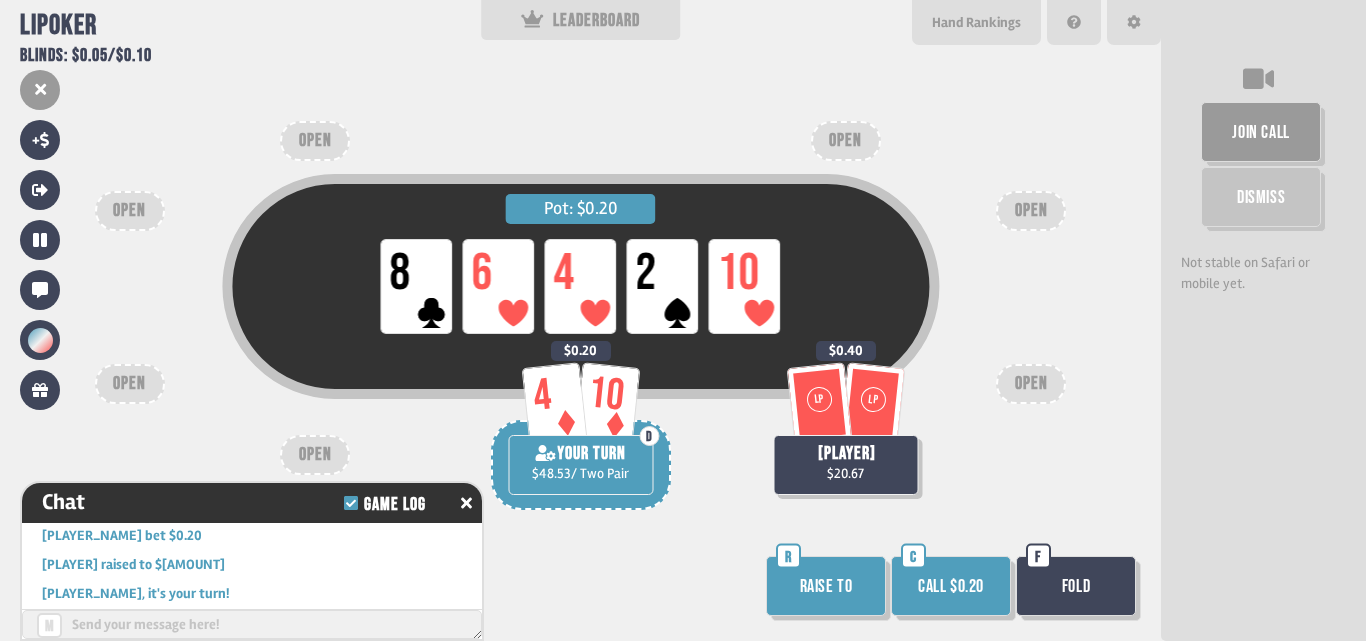 scroll, scrollTop: 7543, scrollLeft: 0, axis: vertical 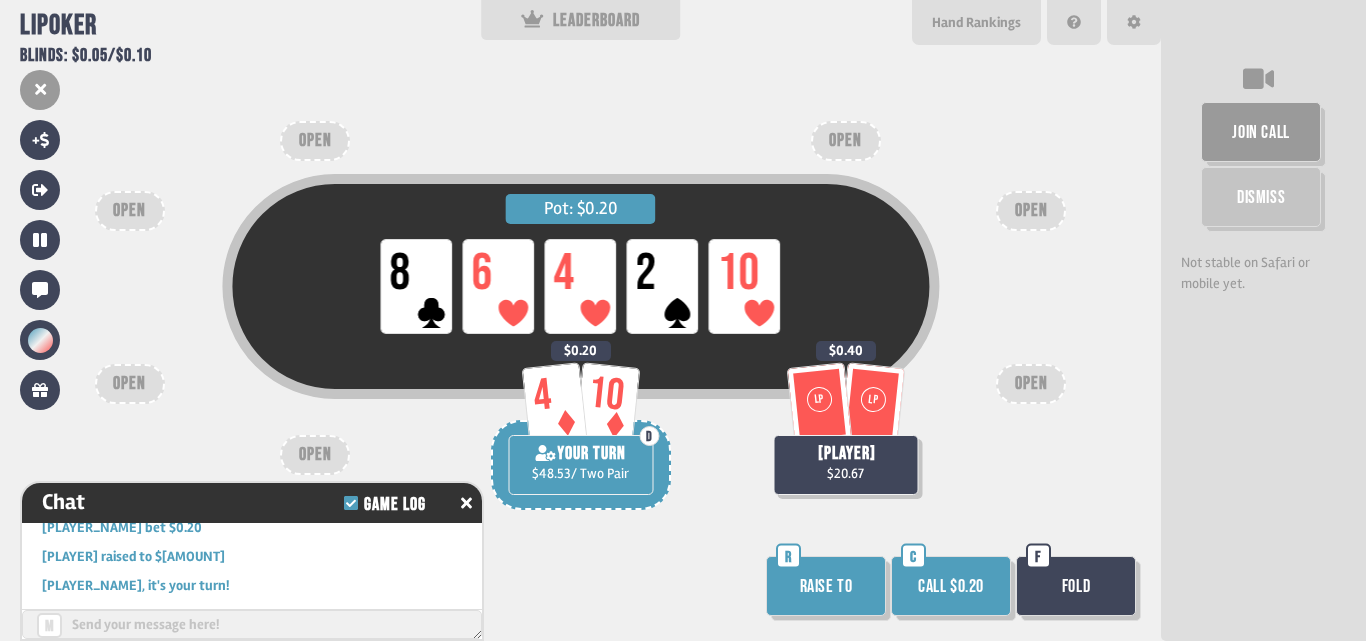 click on "Call $0.20" at bounding box center [951, 586] 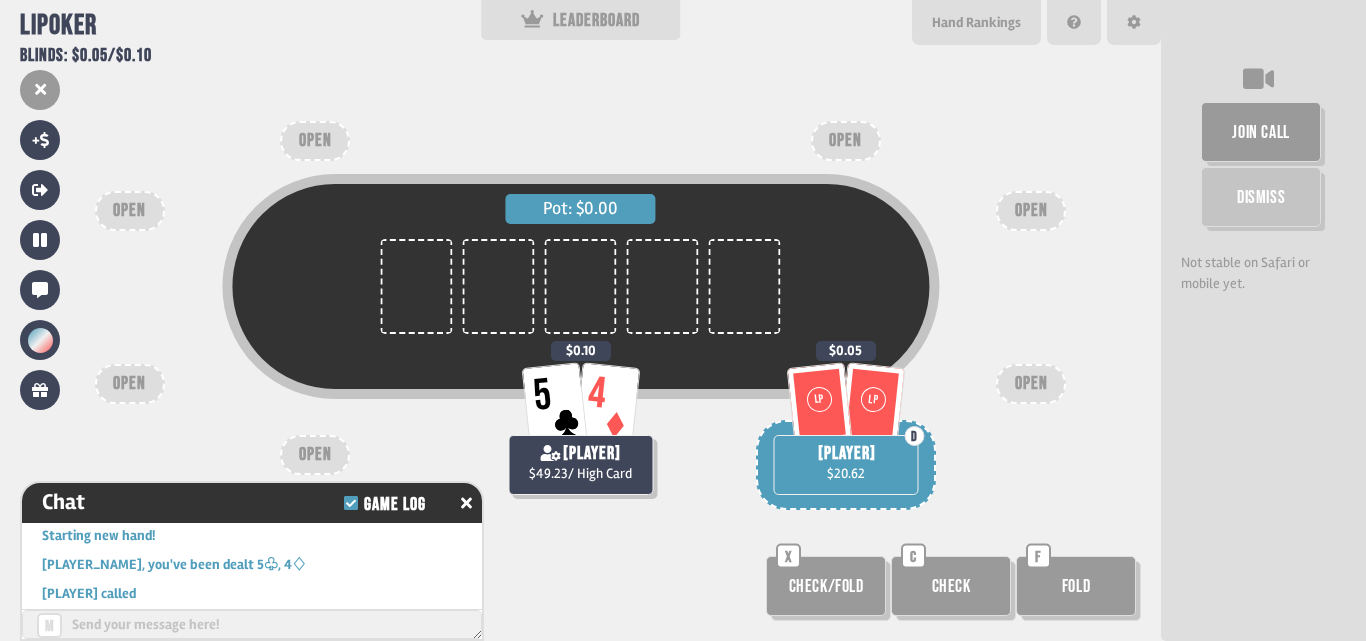 scroll, scrollTop: 7688, scrollLeft: 0, axis: vertical 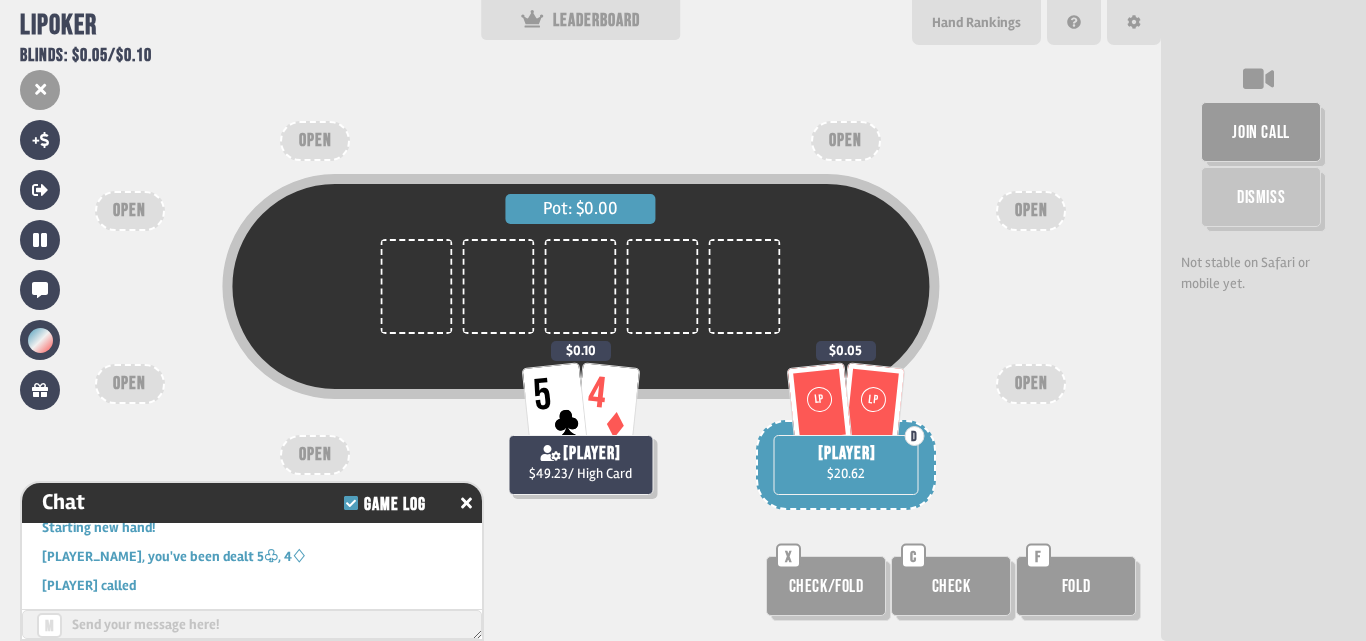 click on "Check" at bounding box center (951, 586) 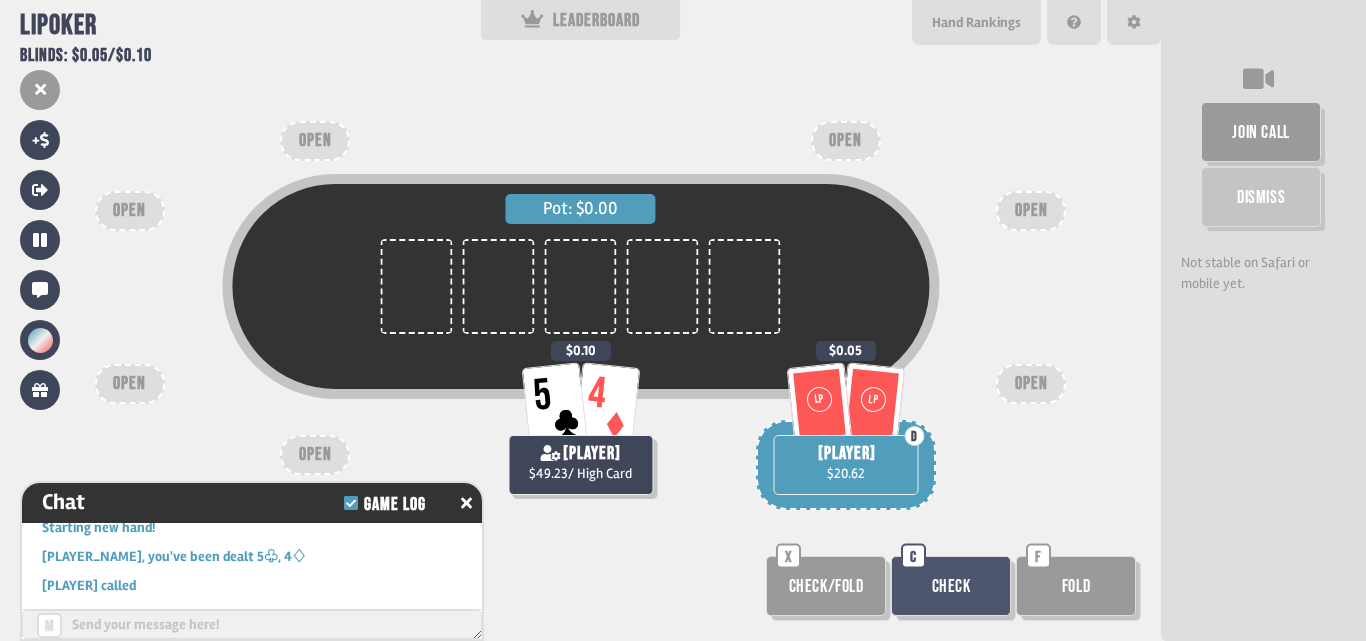 click on "Check" at bounding box center (951, 586) 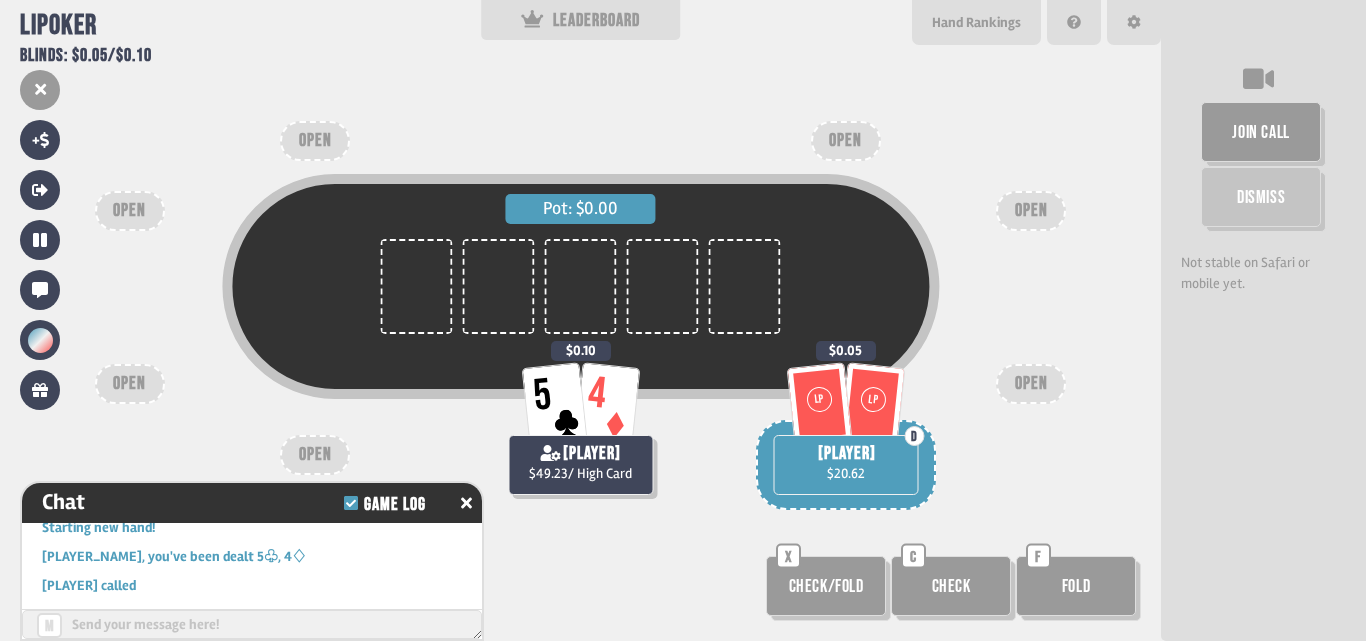 click on "Check" at bounding box center [951, 586] 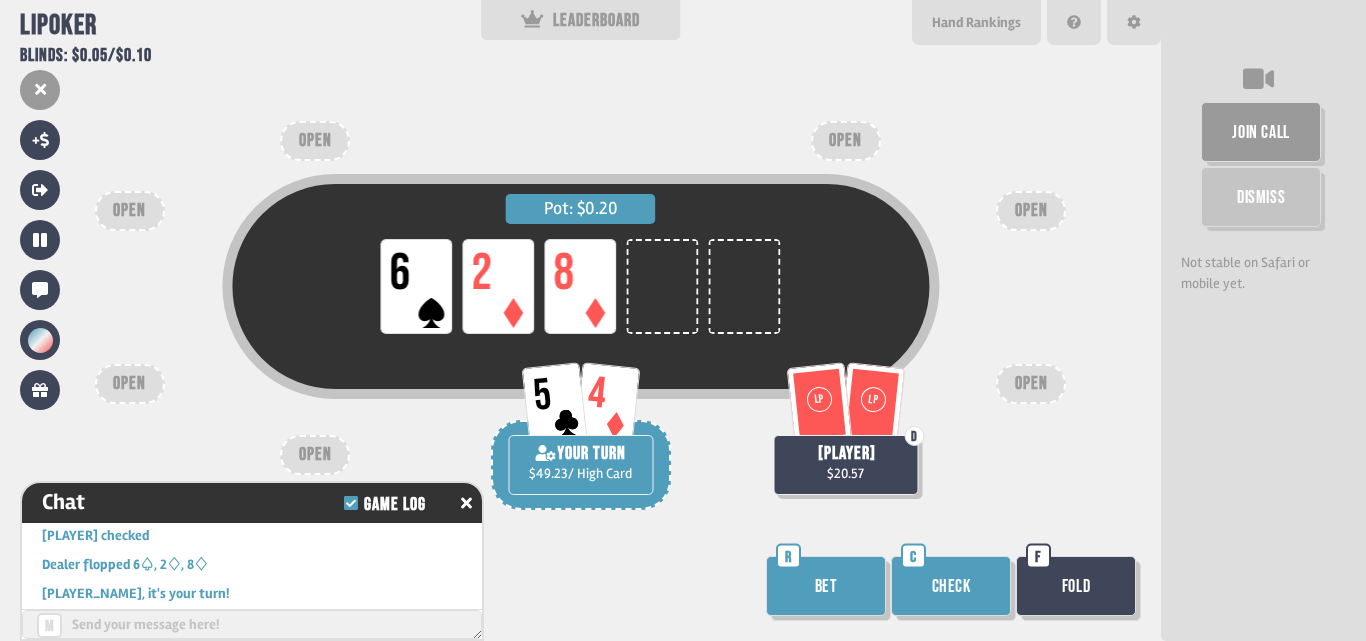 scroll, scrollTop: 7804, scrollLeft: 0, axis: vertical 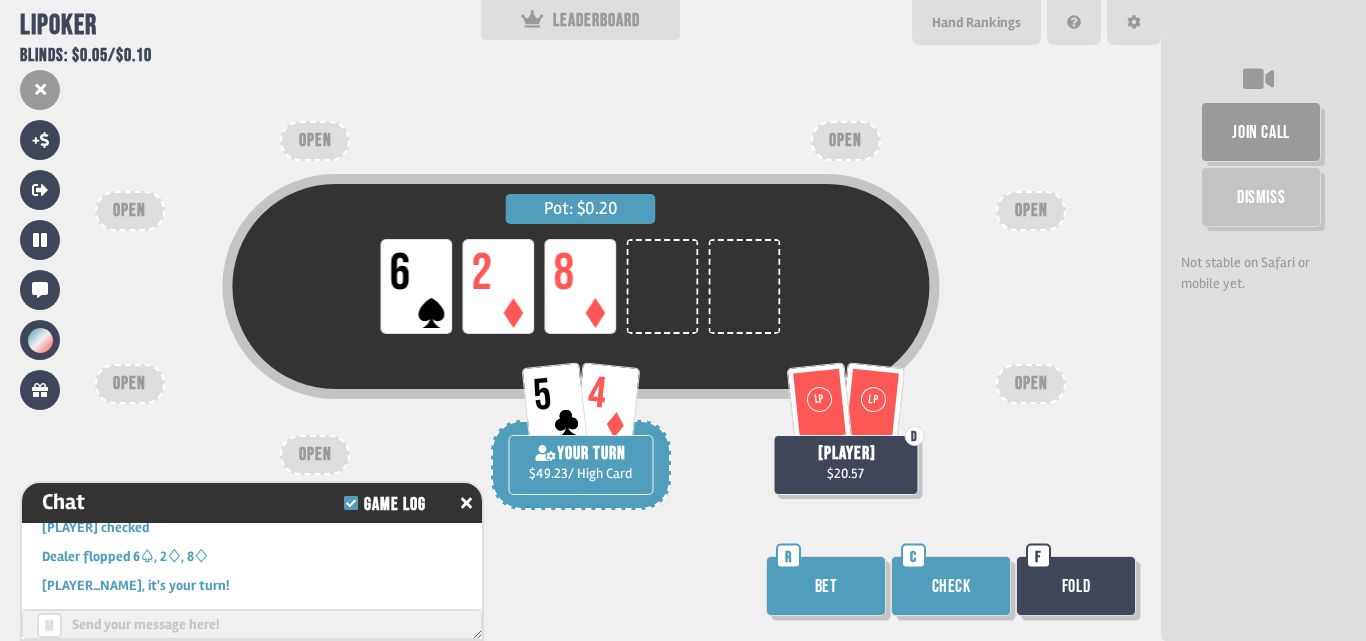 click on "Check" at bounding box center (951, 586) 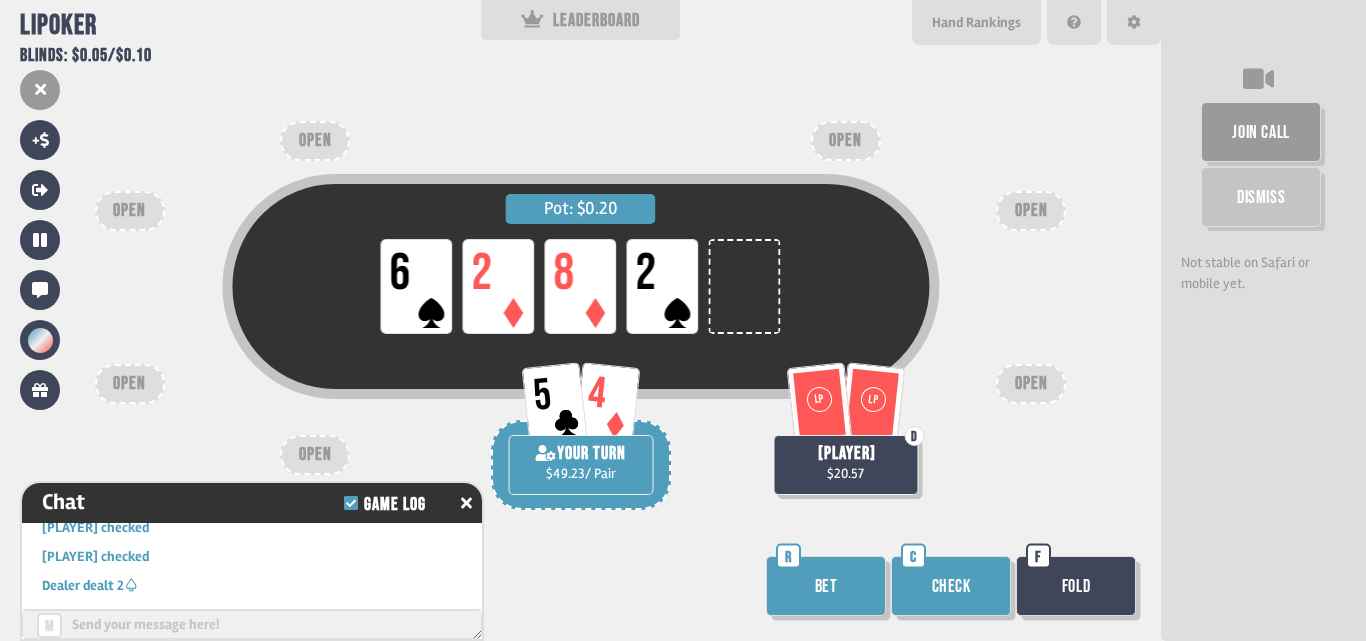 scroll, scrollTop: 7920, scrollLeft: 0, axis: vertical 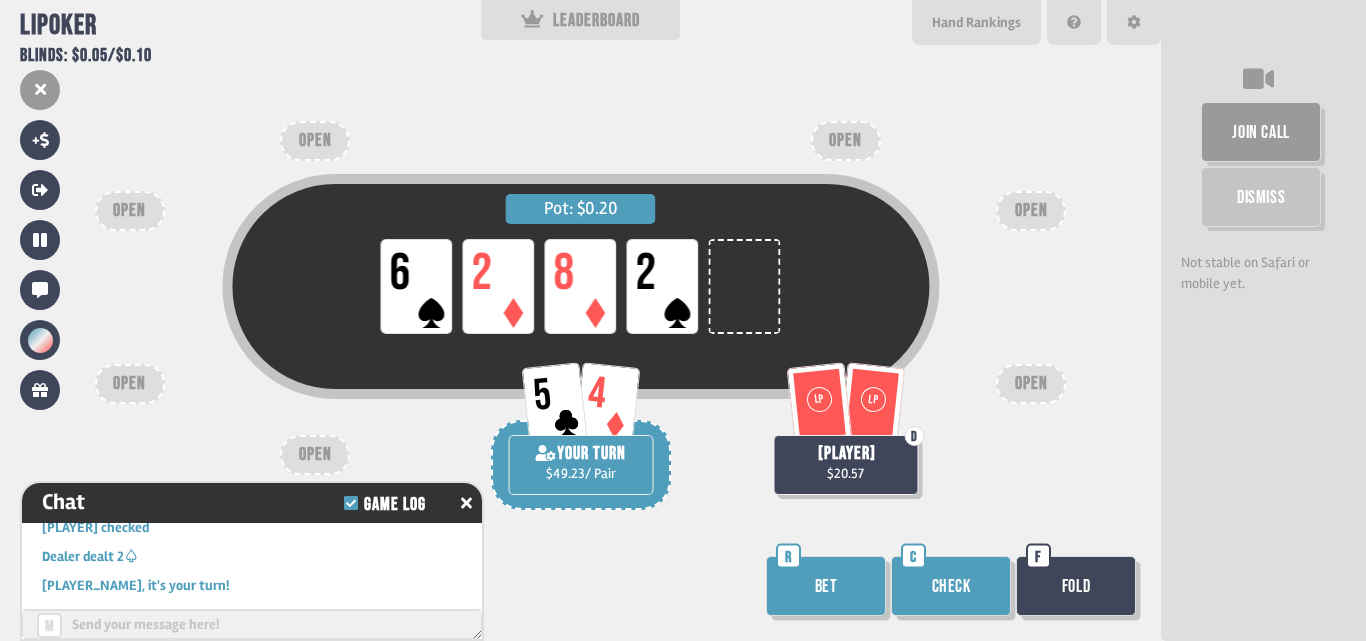 click on "Check" at bounding box center [951, 586] 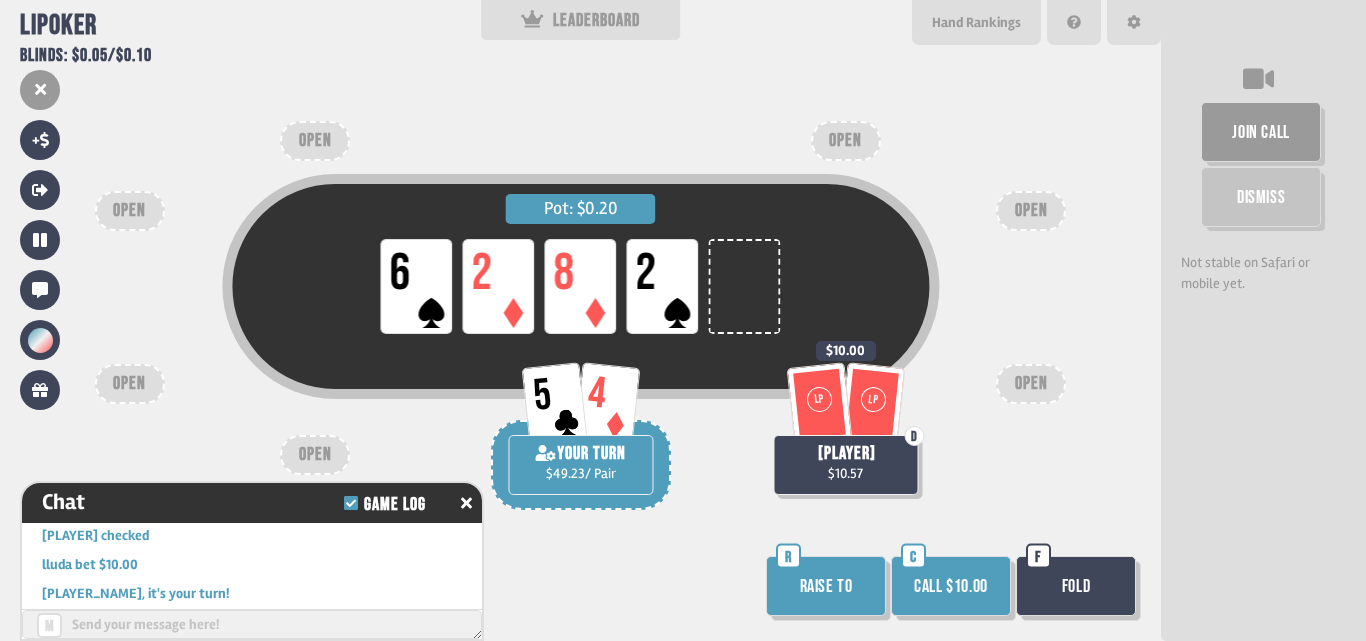 scroll, scrollTop: 8007, scrollLeft: 0, axis: vertical 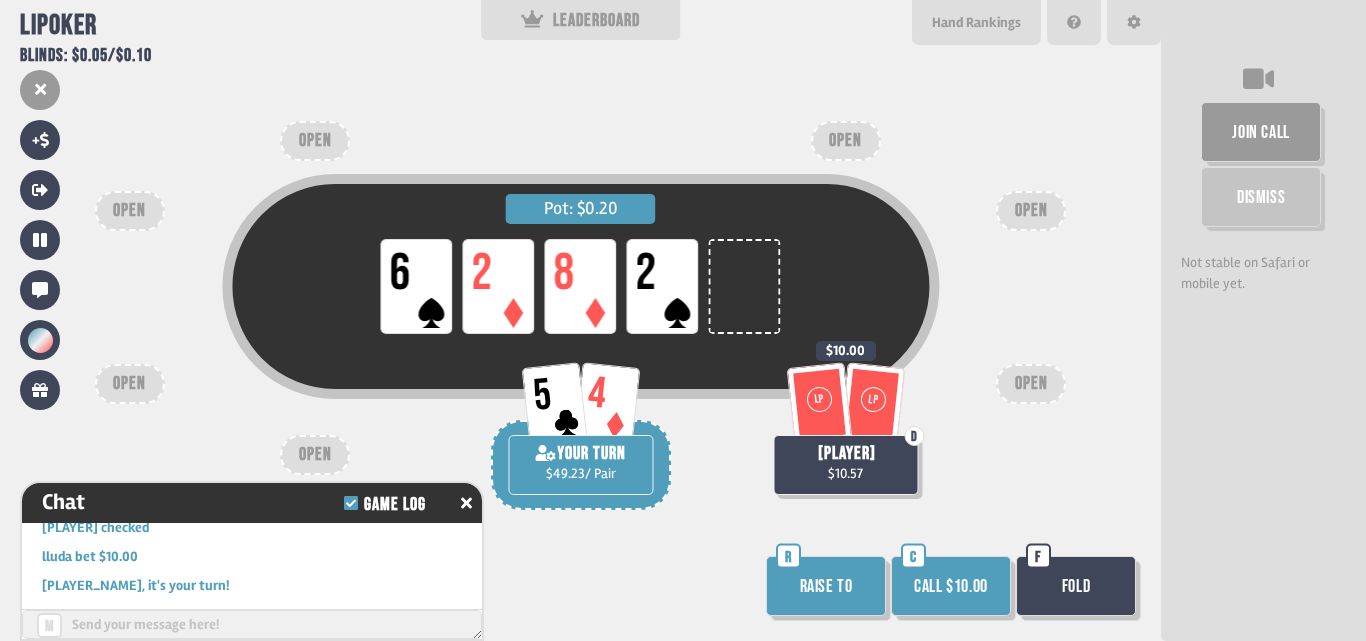 click on "Call $10.00" at bounding box center [951, 586] 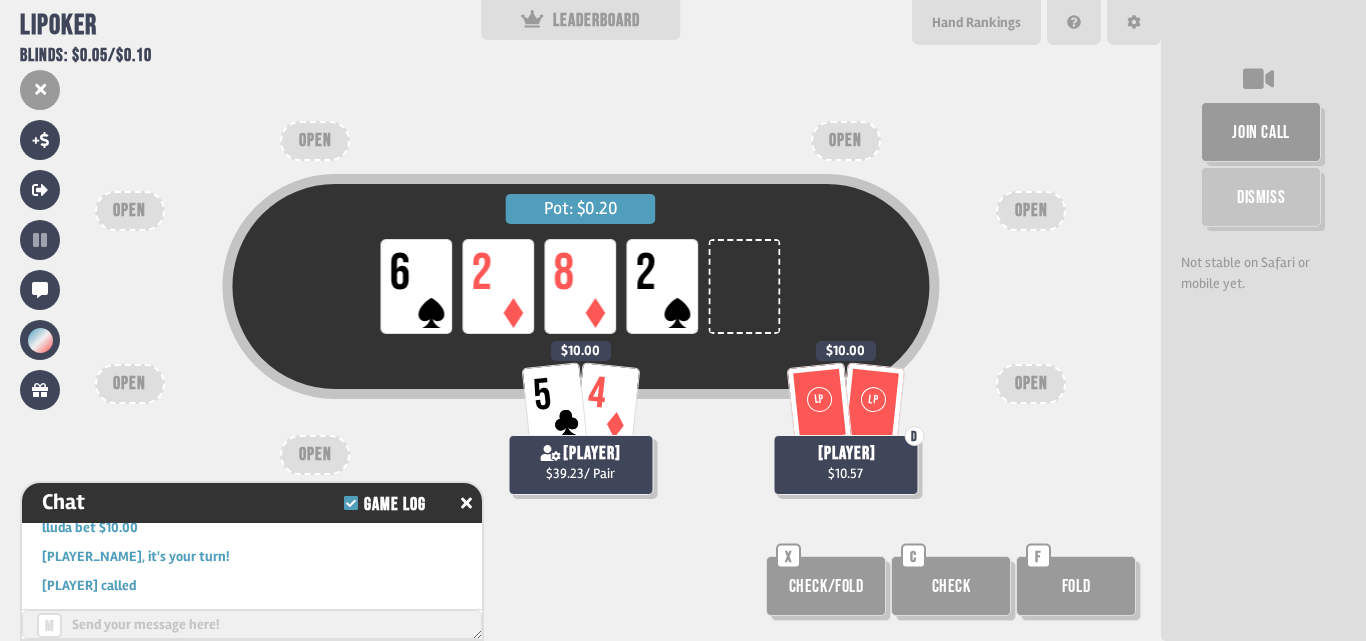 scroll, scrollTop: 8065, scrollLeft: 0, axis: vertical 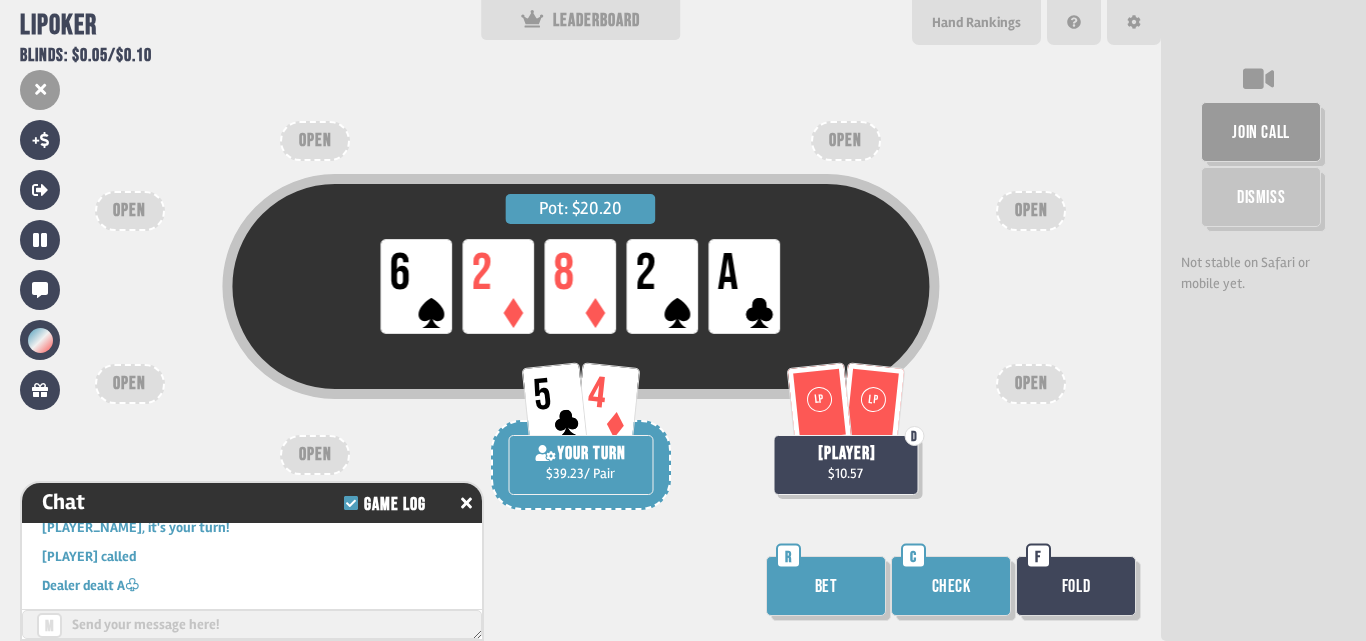 click on "Fold" at bounding box center [1076, 586] 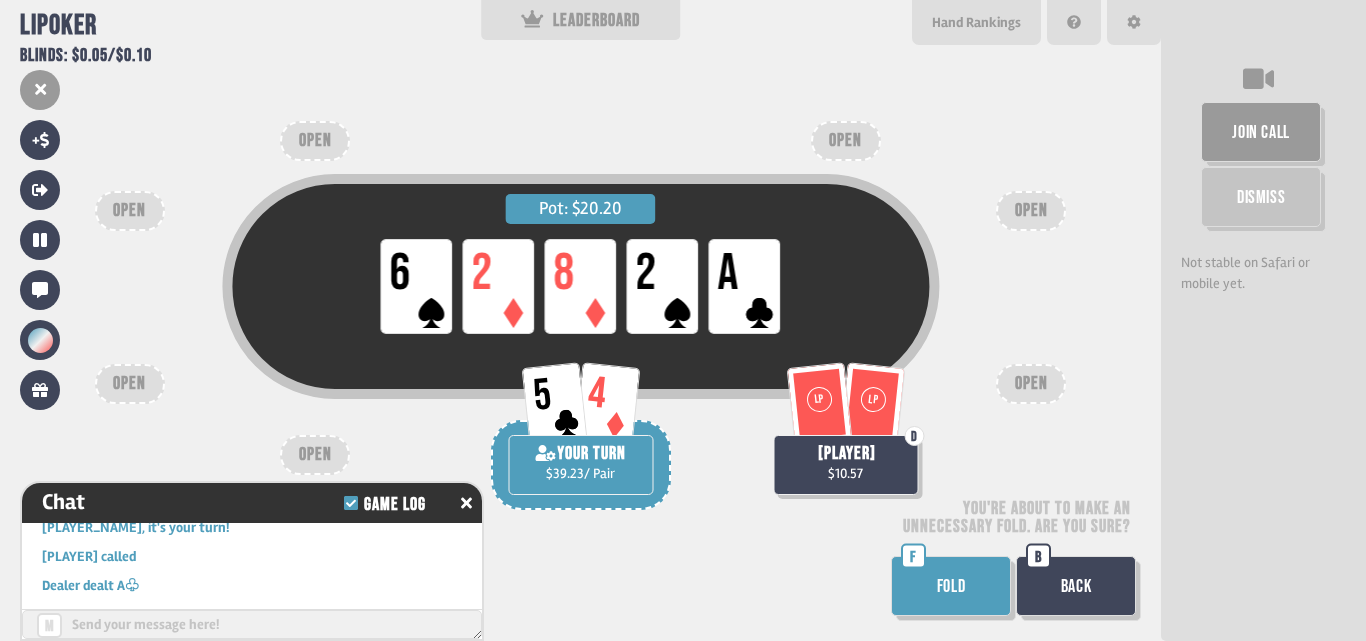 click on "FOLD" at bounding box center (951, 586) 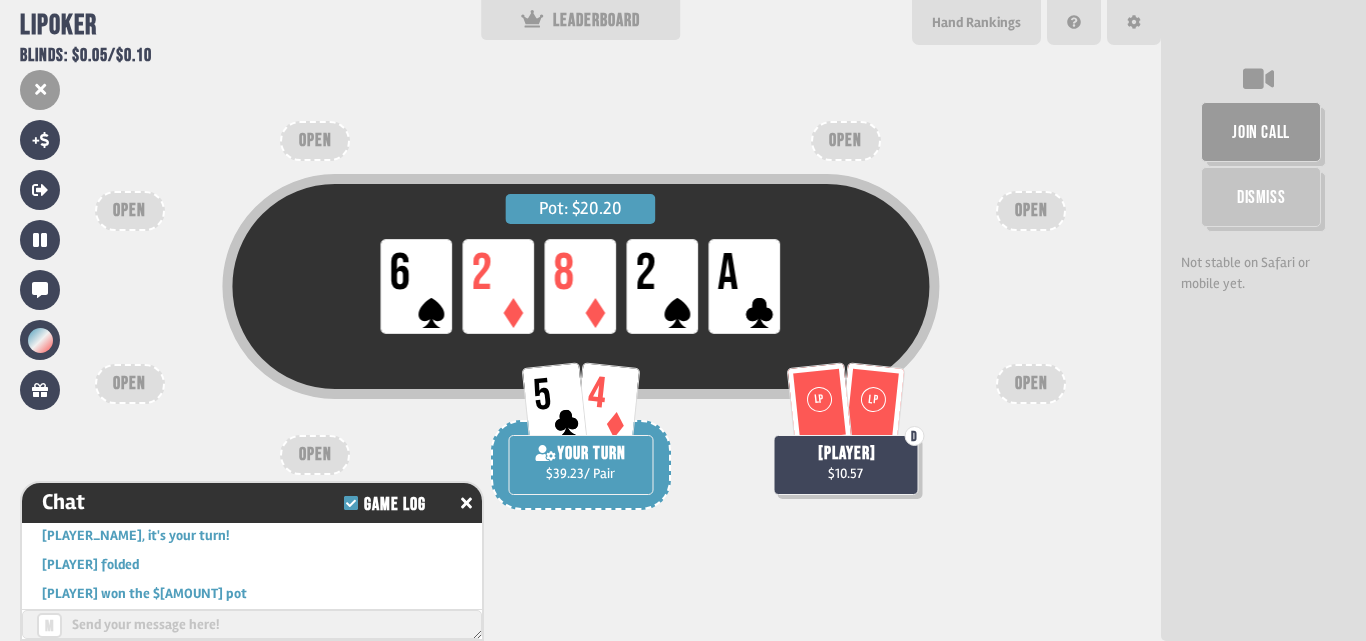 scroll, scrollTop: 8152, scrollLeft: 0, axis: vertical 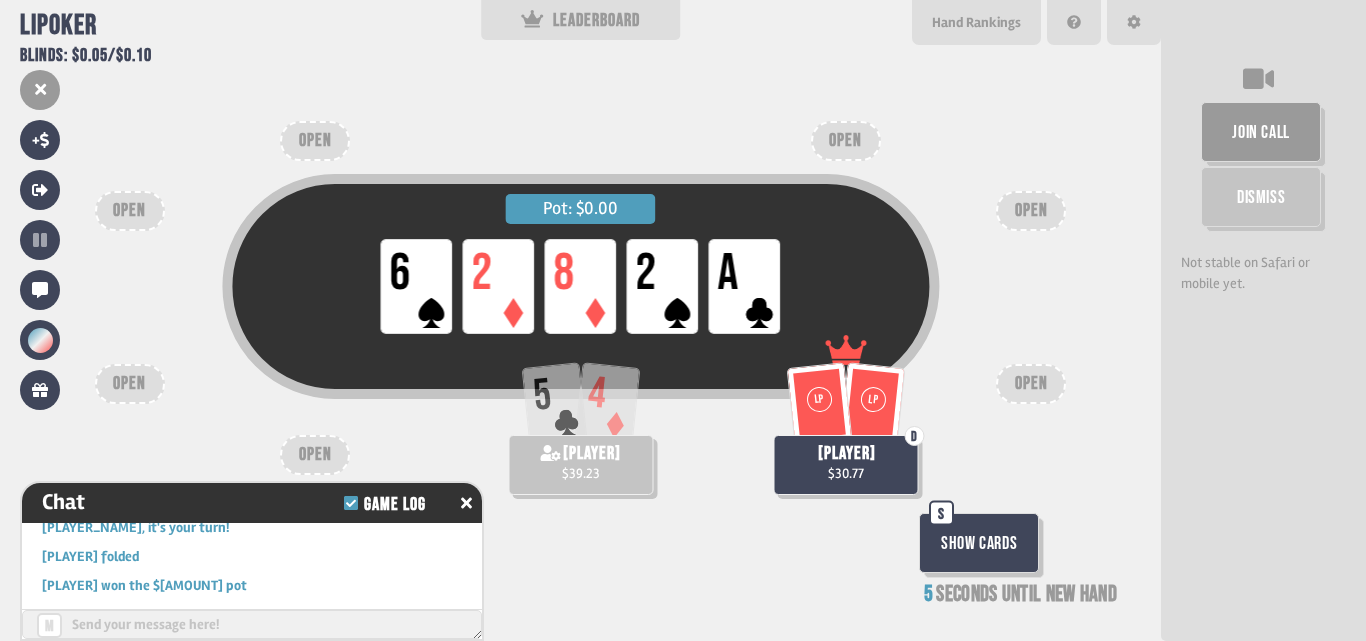 click on "Show Cards" at bounding box center [979, 543] 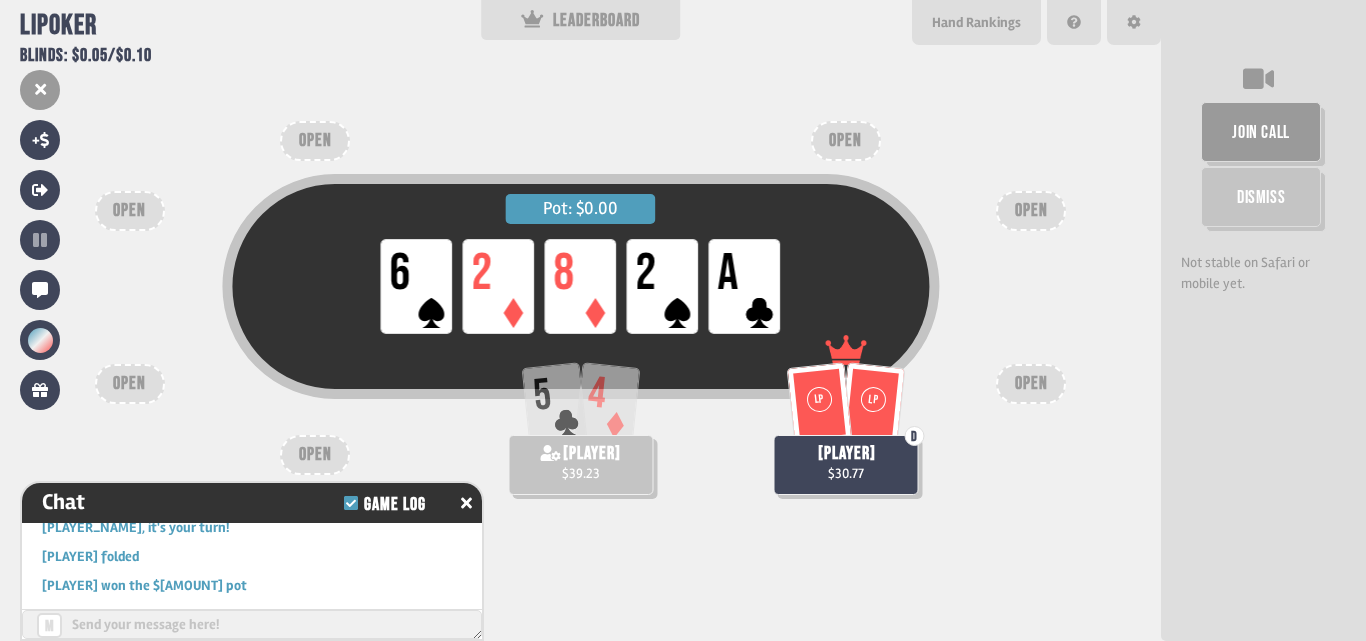 scroll, scrollTop: 8239, scrollLeft: 0, axis: vertical 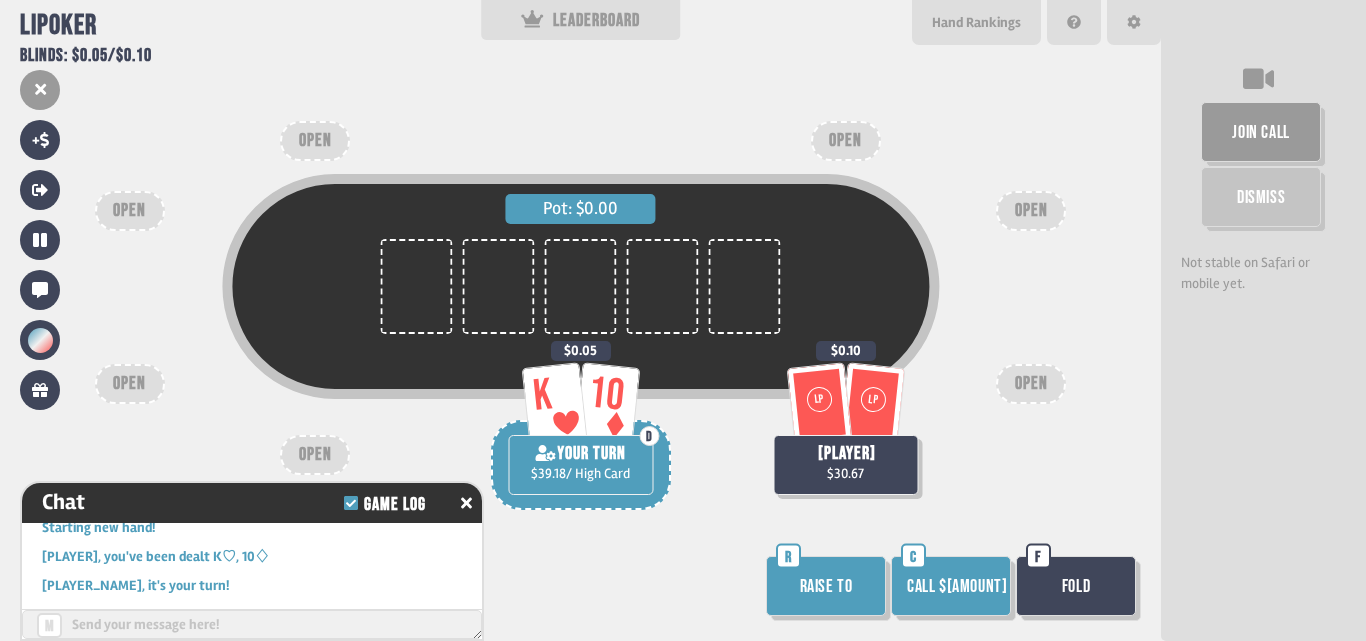 click on "Call $0.05" at bounding box center (951, 586) 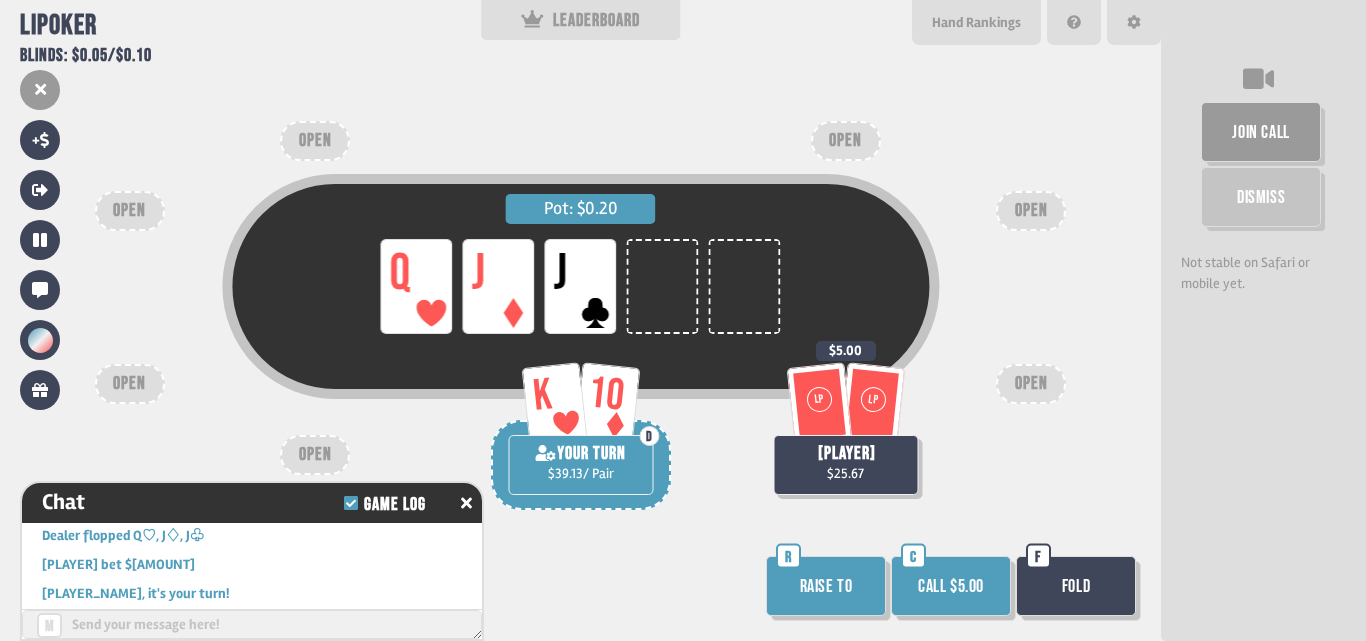 scroll, scrollTop: 8384, scrollLeft: 0, axis: vertical 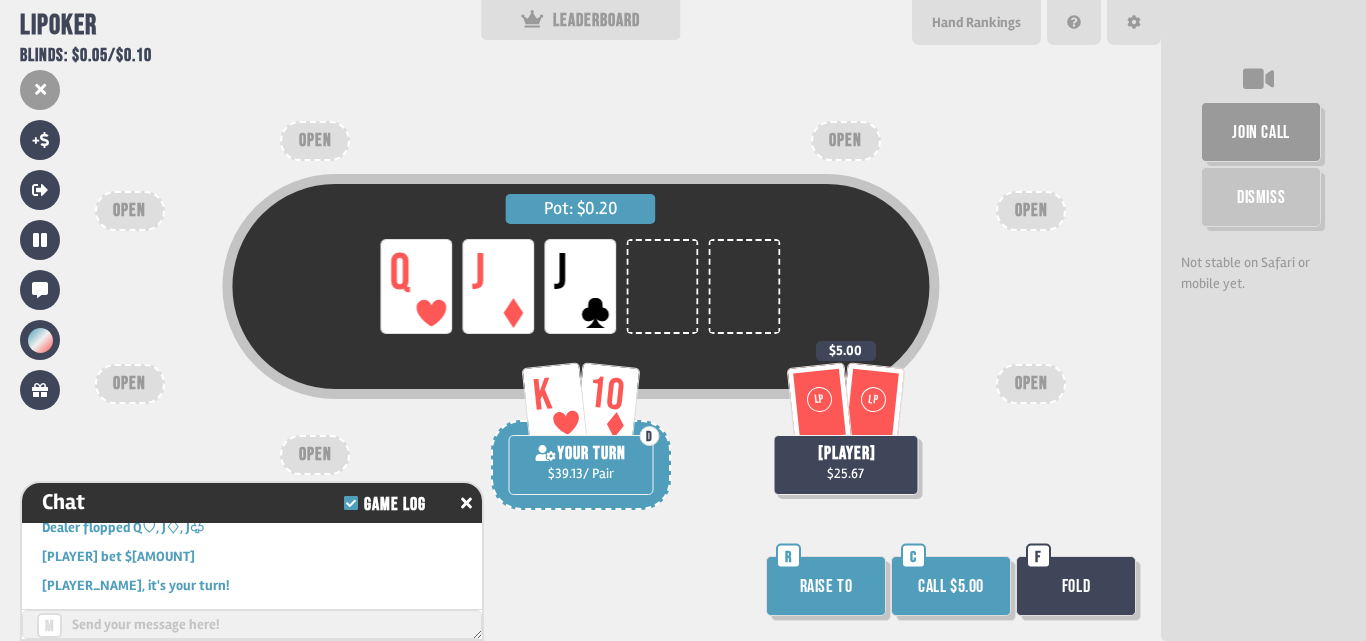 click on "Call $5.00" at bounding box center (951, 586) 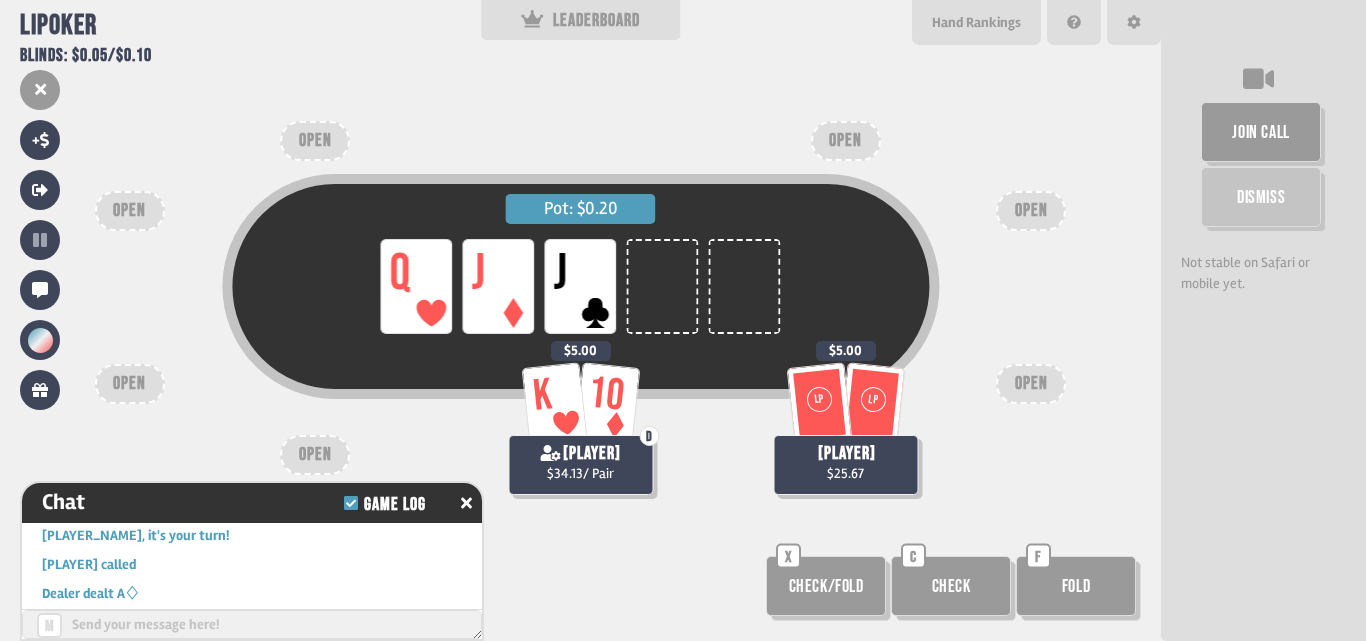 scroll, scrollTop: 8442, scrollLeft: 0, axis: vertical 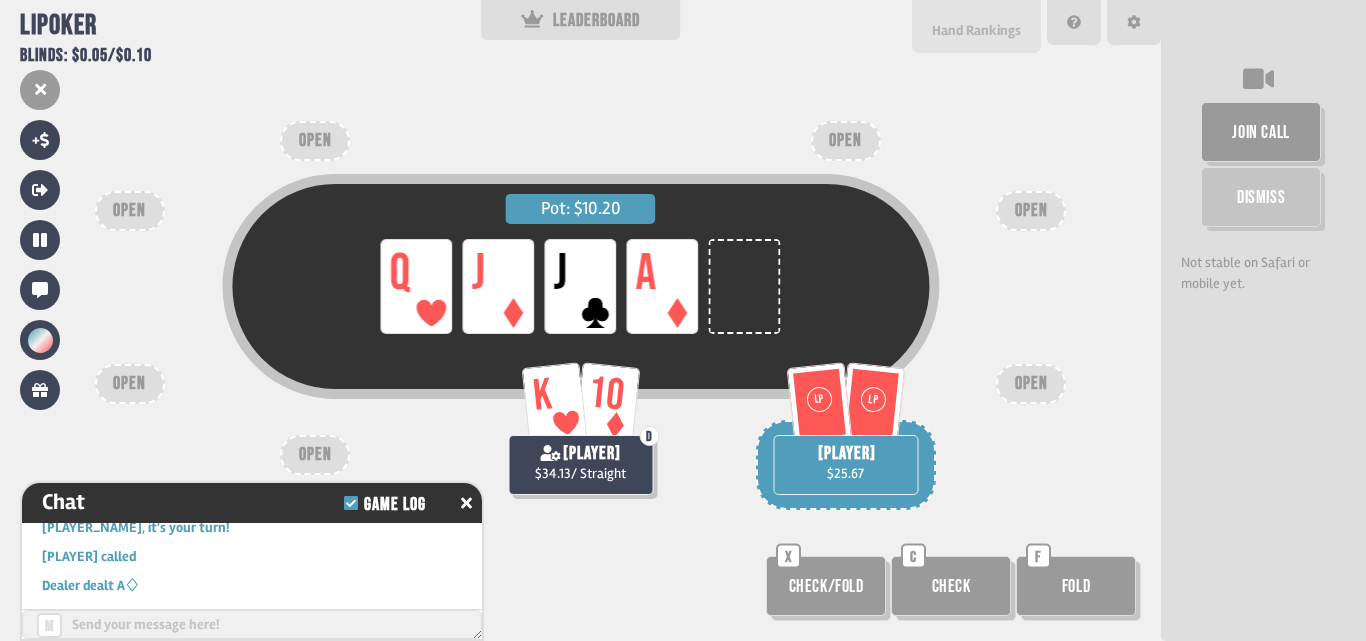 click on "Hand Rankings" at bounding box center [976, 26] 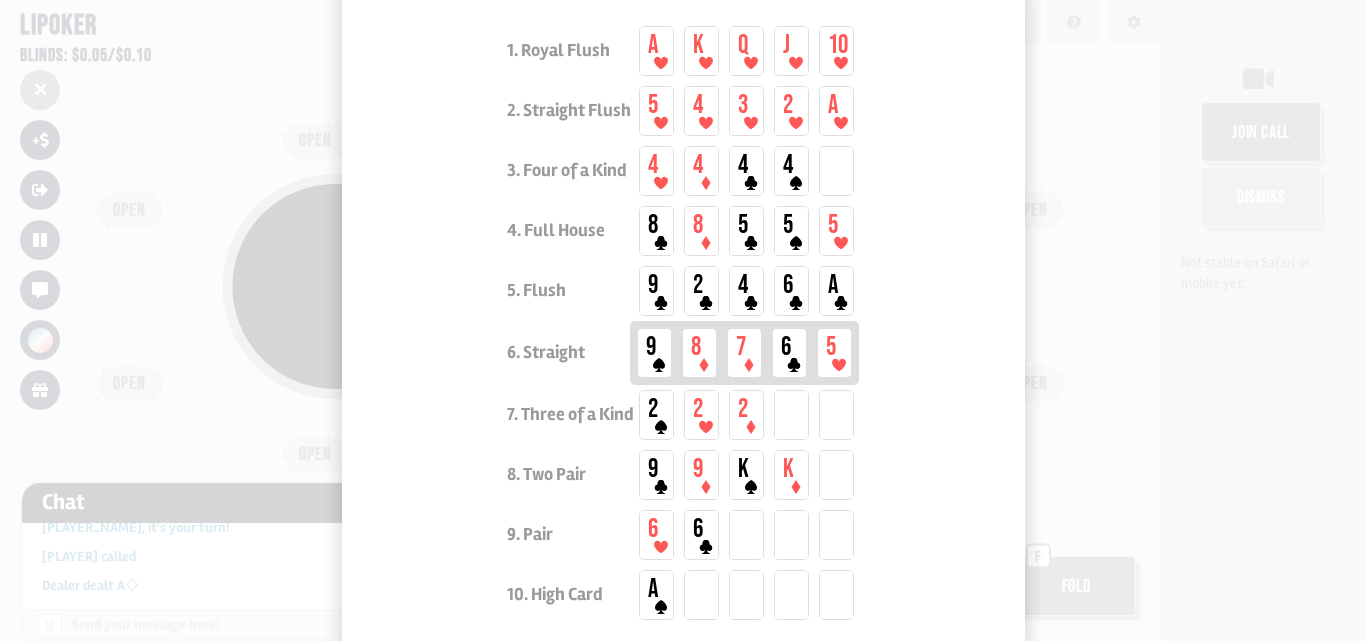 click at bounding box center [683, 320] 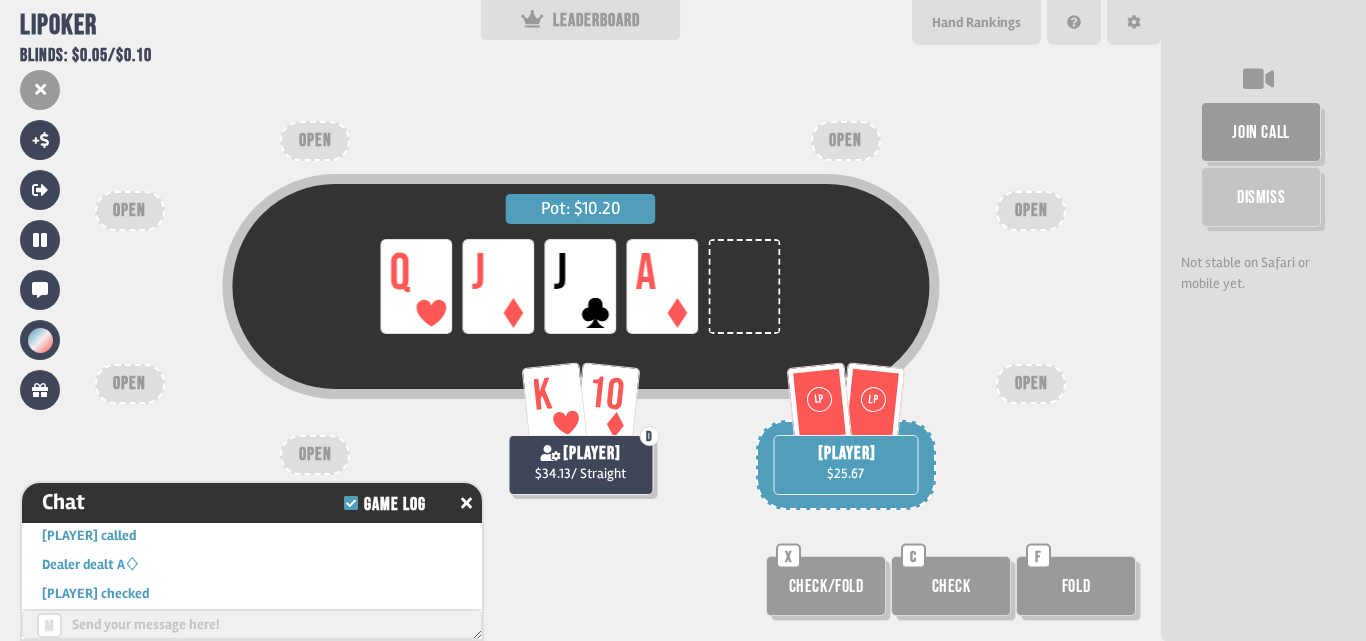 scroll, scrollTop: 8471, scrollLeft: 0, axis: vertical 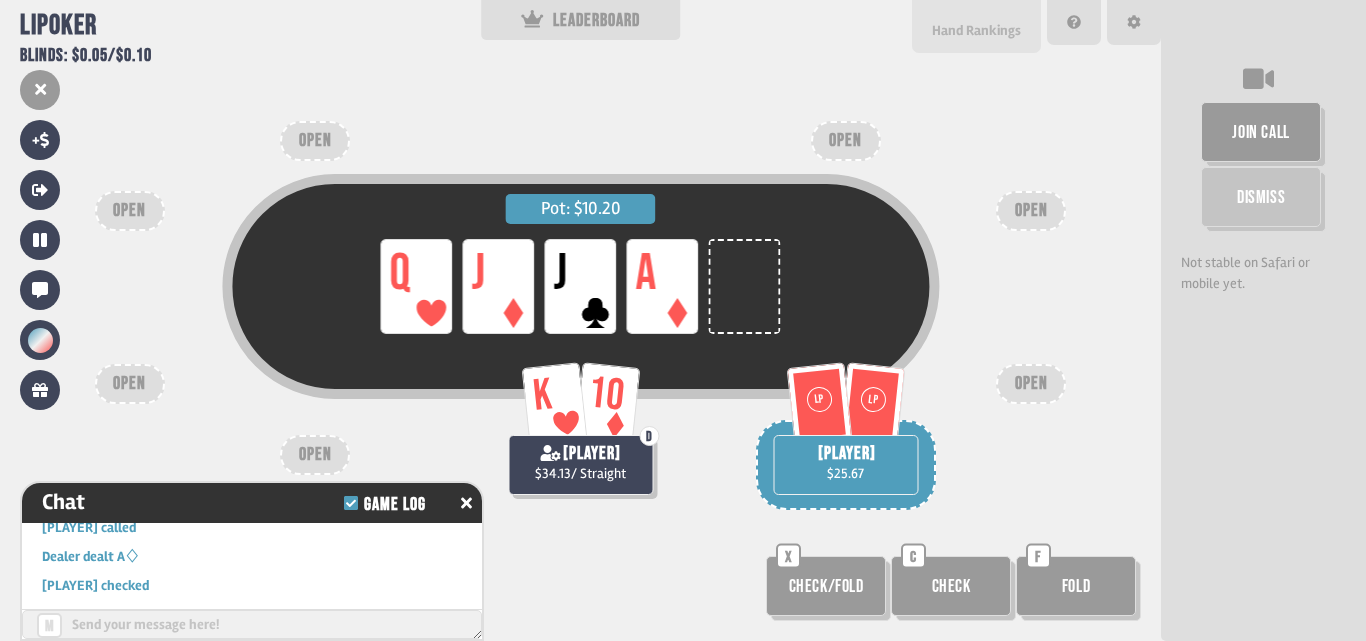click on "Hand Rankings" at bounding box center [976, 26] 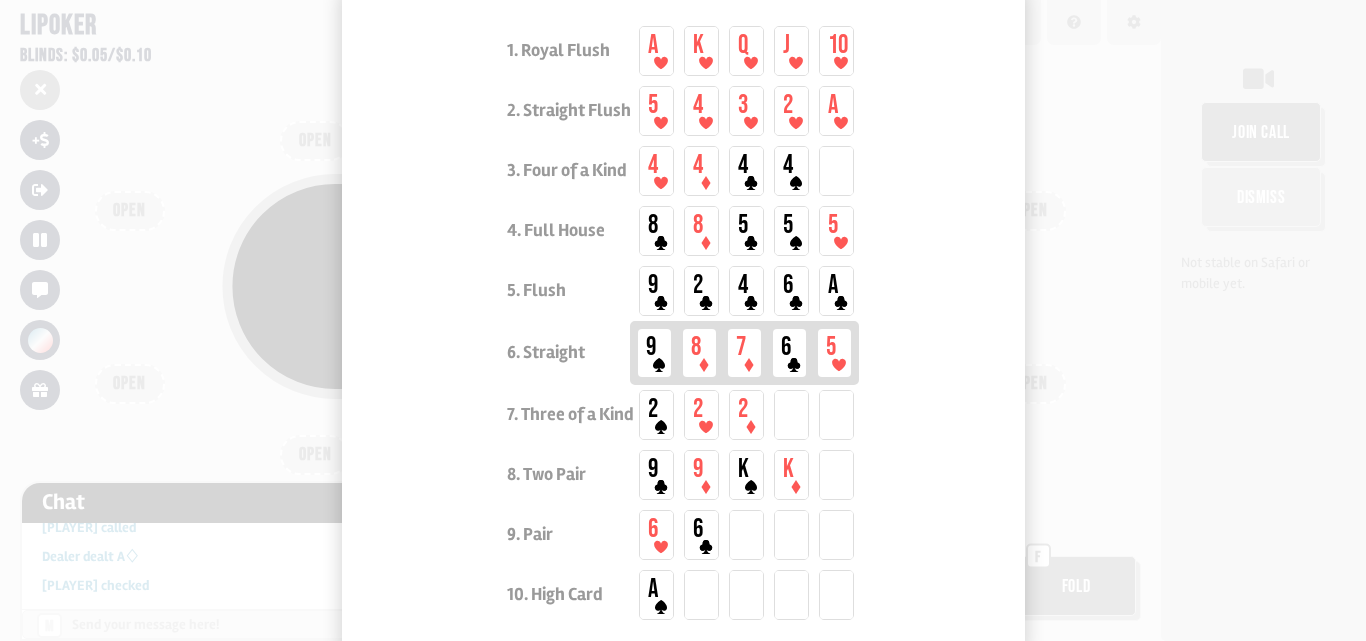 click at bounding box center (683, 320) 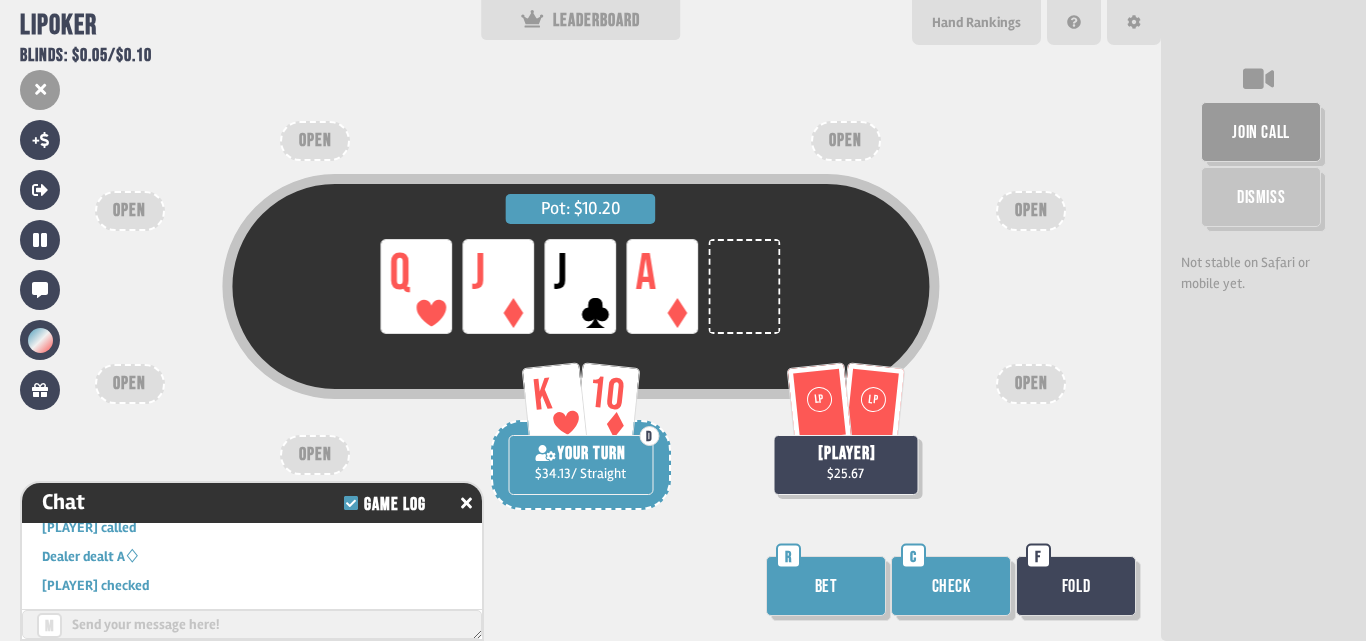scroll, scrollTop: 8500, scrollLeft: 0, axis: vertical 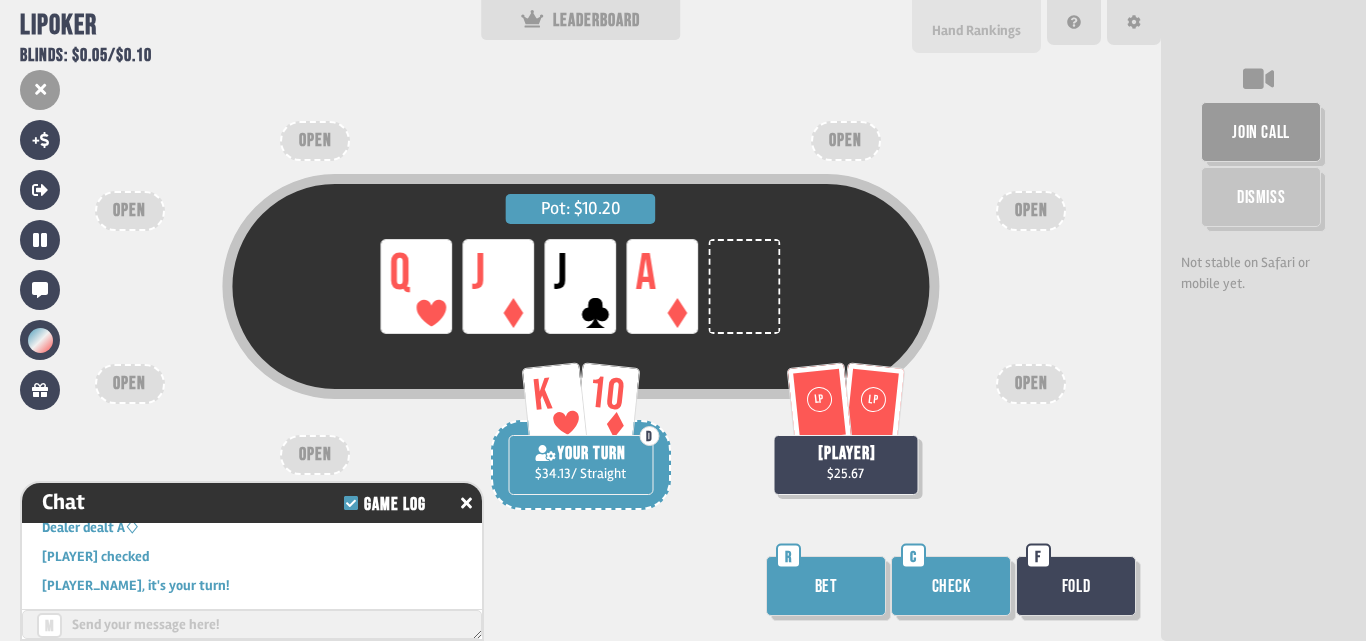 click on "Hand Rankings" at bounding box center (976, 26) 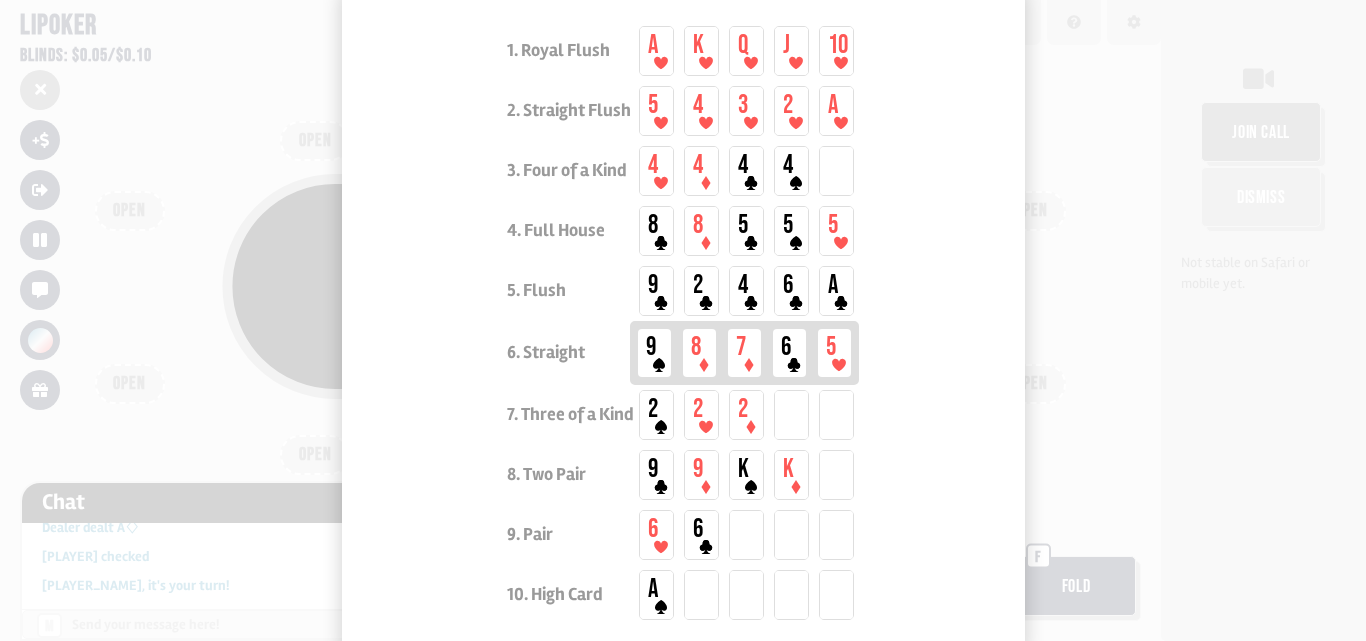 click at bounding box center [683, 320] 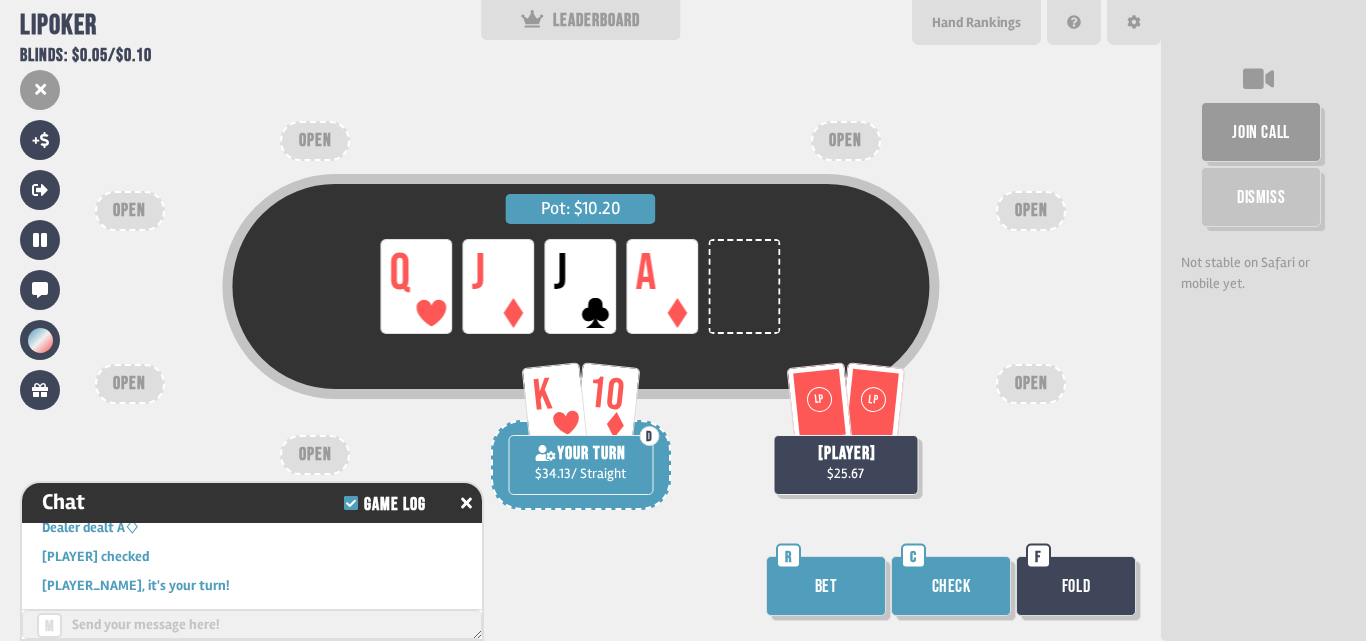 click on "Check" at bounding box center [951, 586] 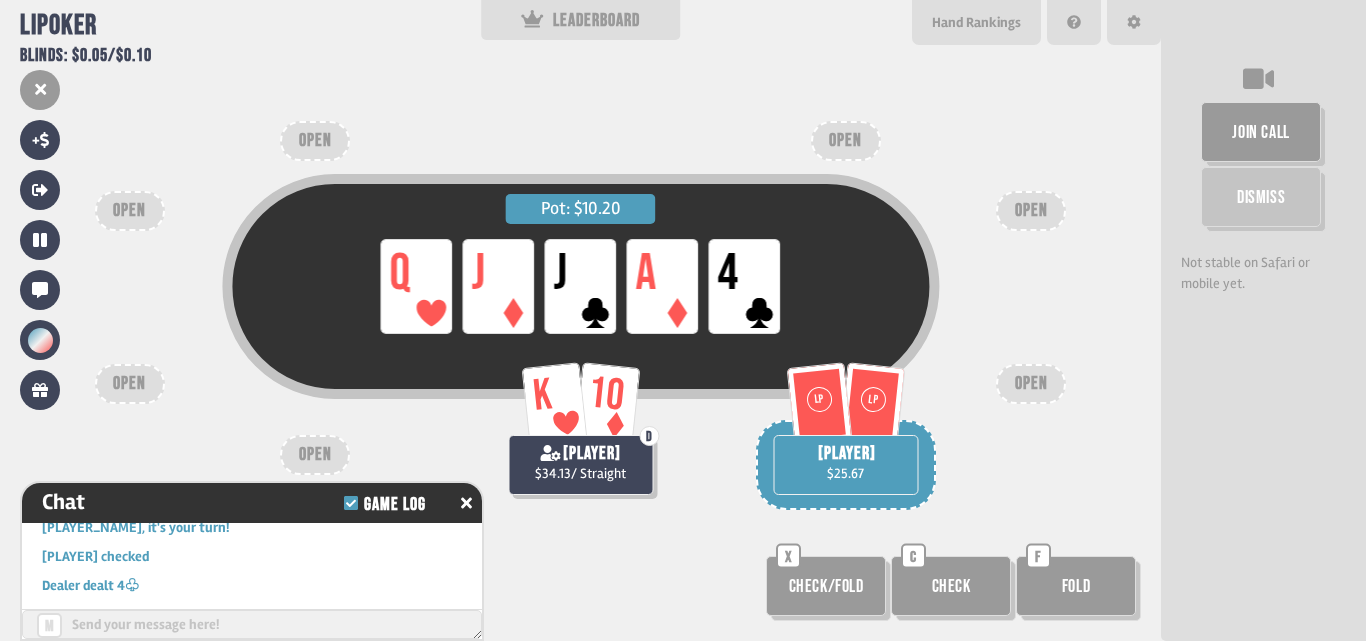 scroll, scrollTop: 8587, scrollLeft: 0, axis: vertical 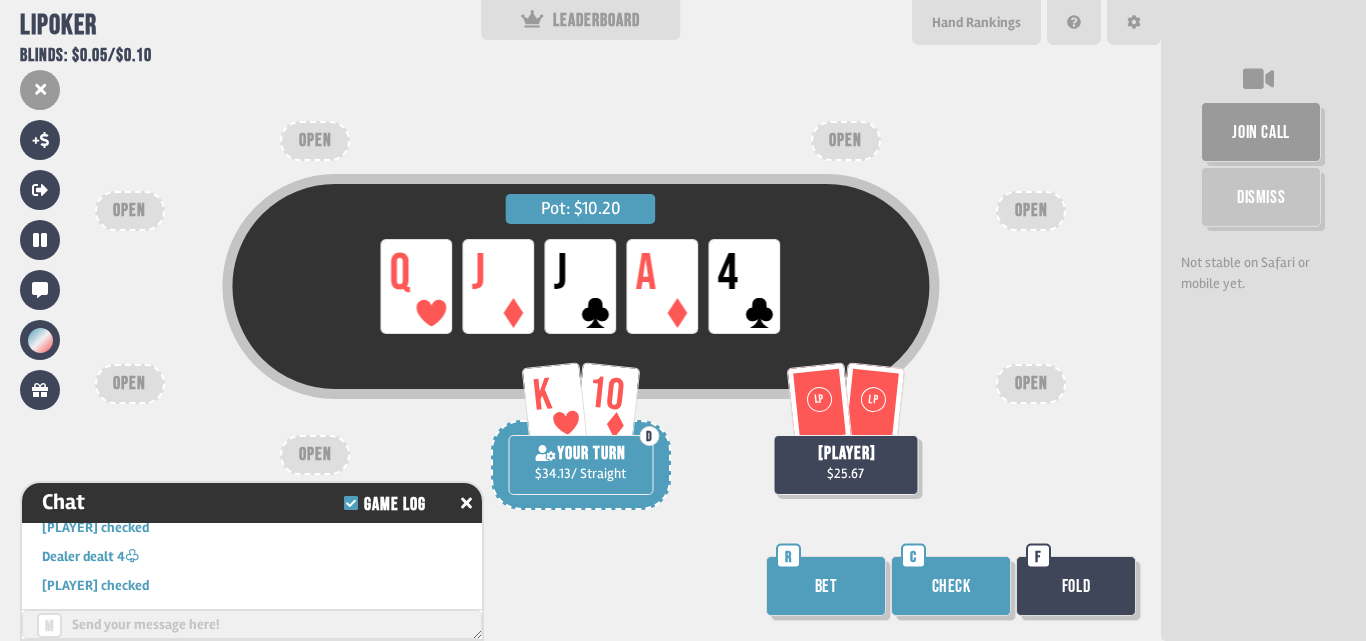 click on "Bet" at bounding box center [826, 586] 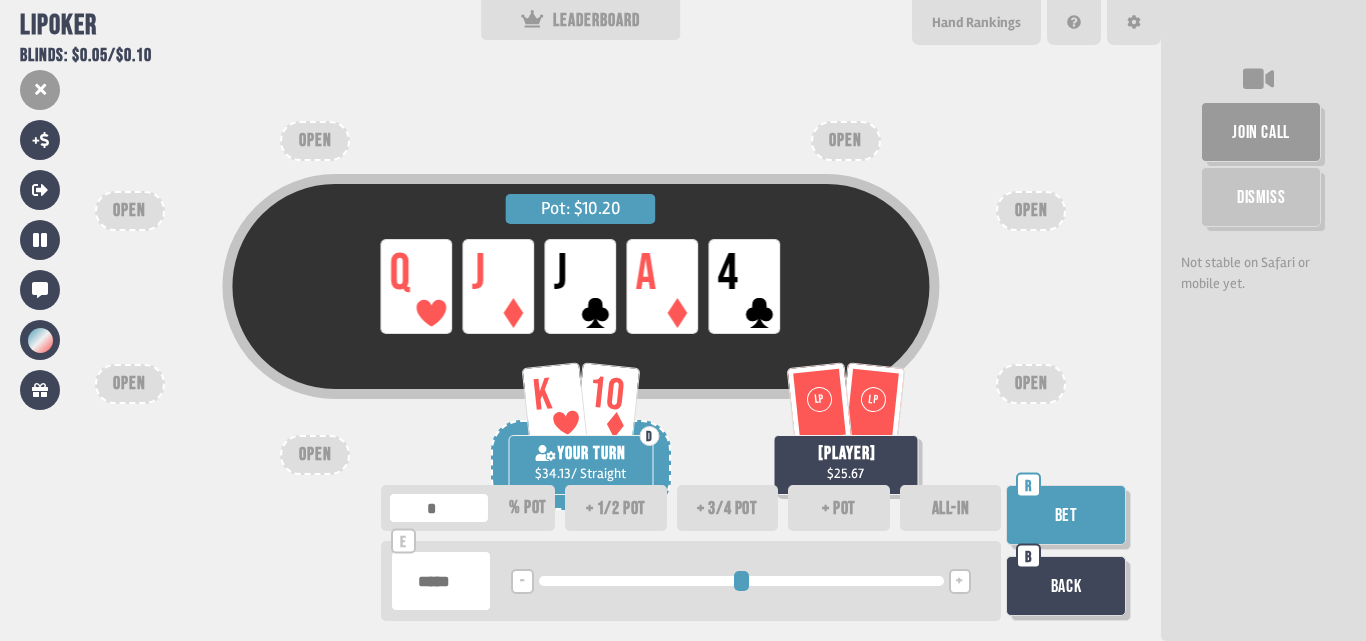 click on "ALL-IN" at bounding box center [951, 508] 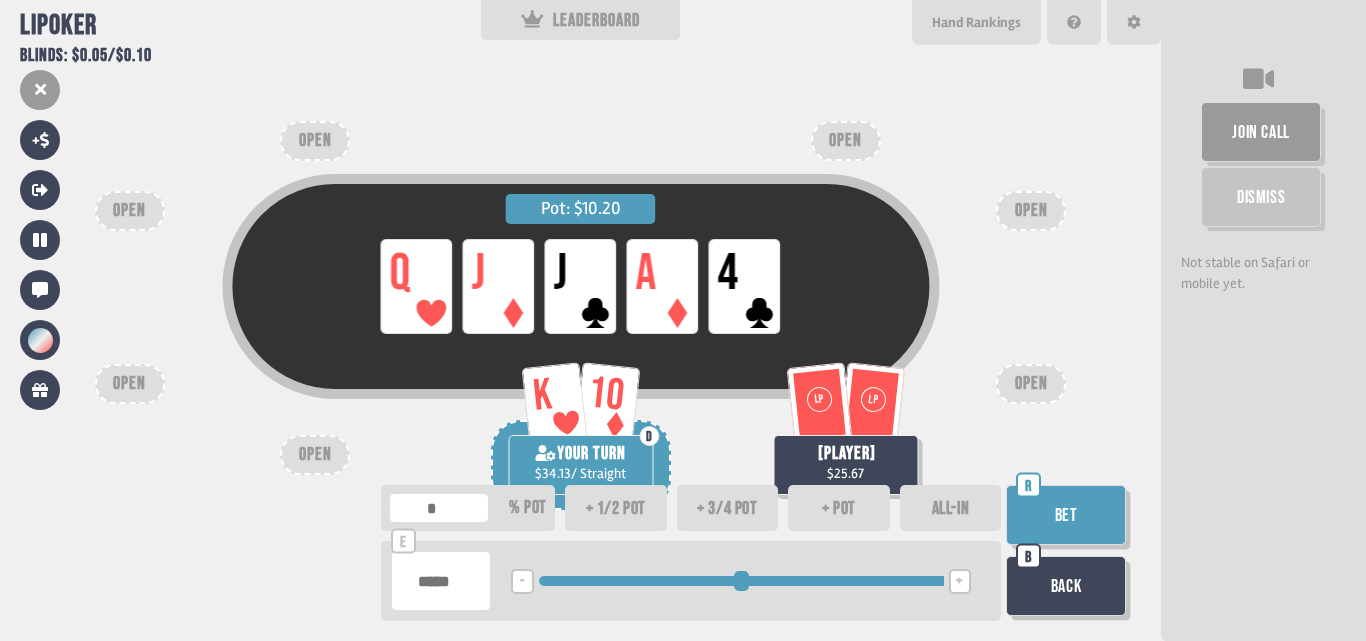 click on "Bet" at bounding box center [1066, 515] 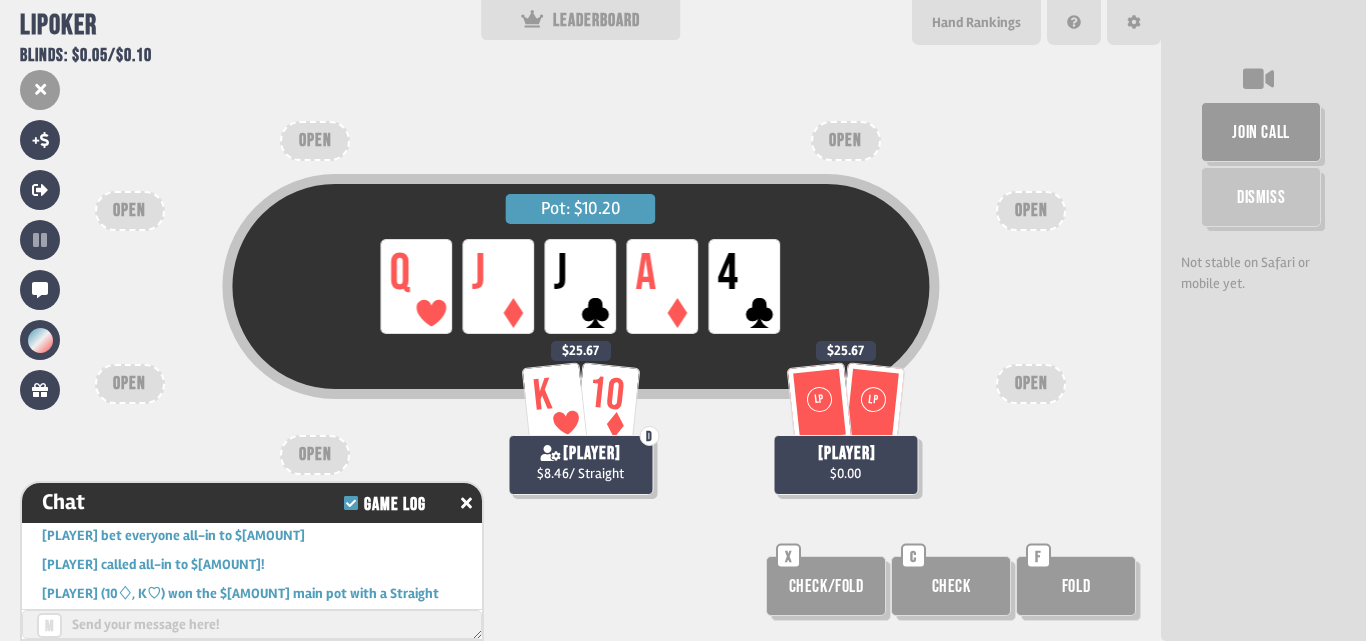 scroll, scrollTop: 8703, scrollLeft: 0, axis: vertical 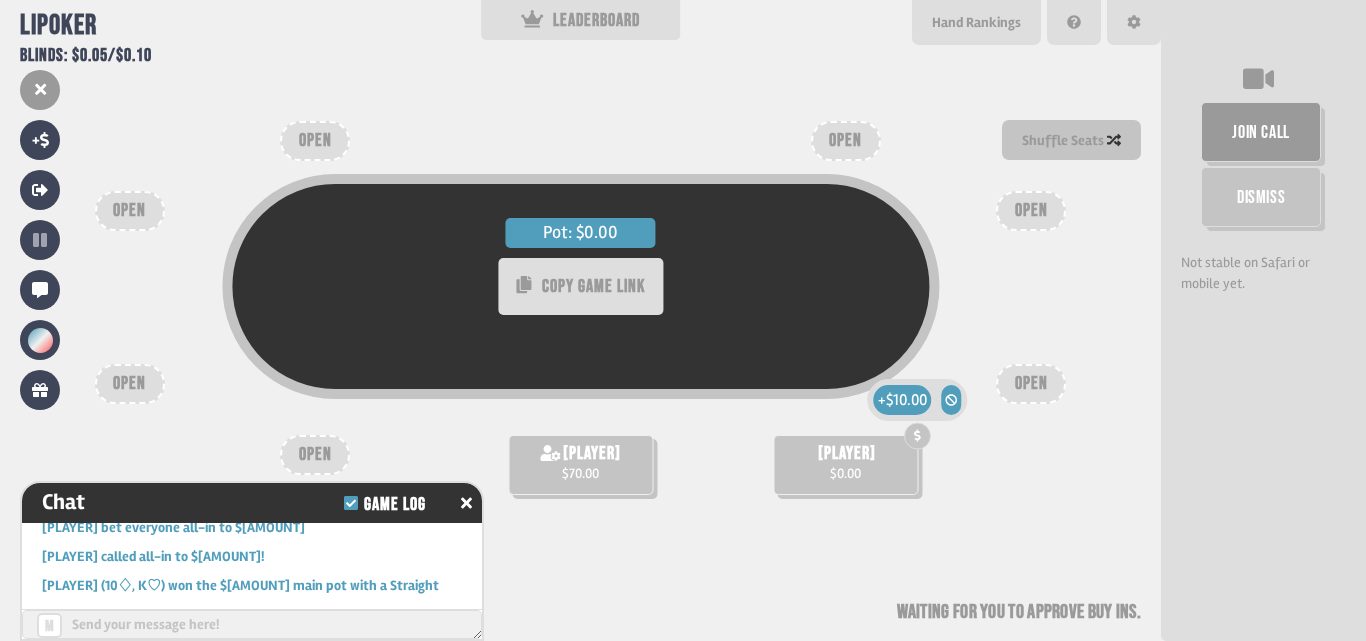 click at bounding box center (917, 435) 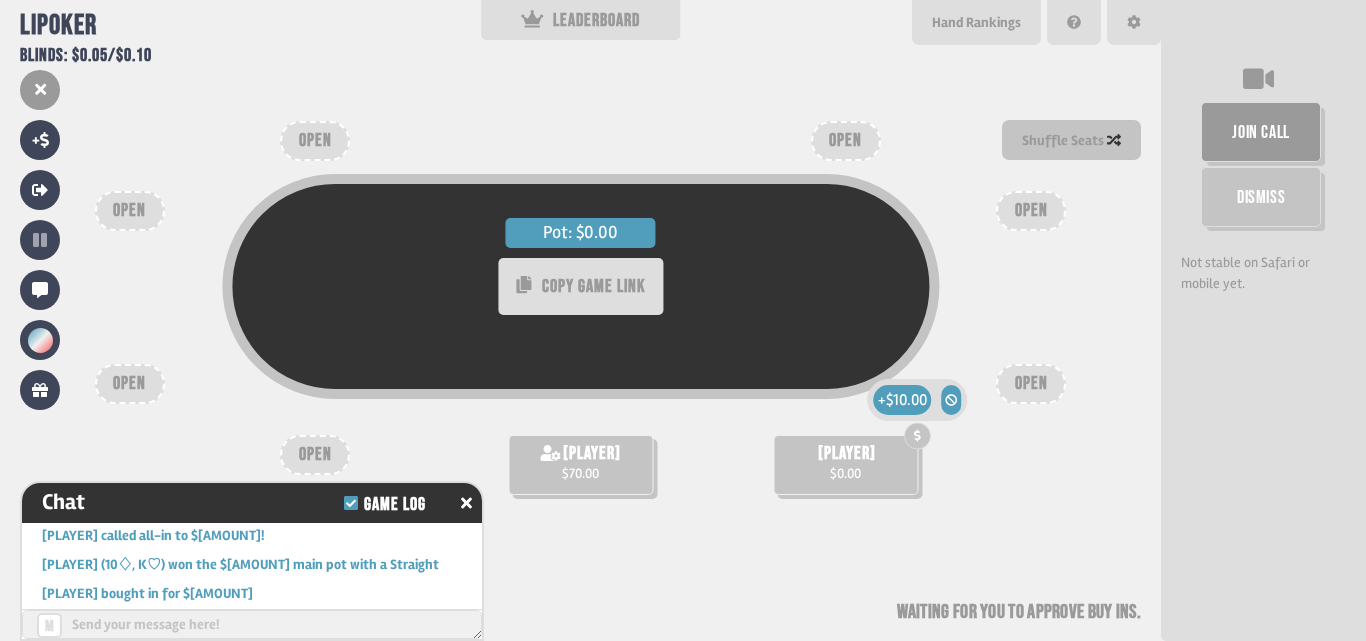 scroll, scrollTop: 8732, scrollLeft: 0, axis: vertical 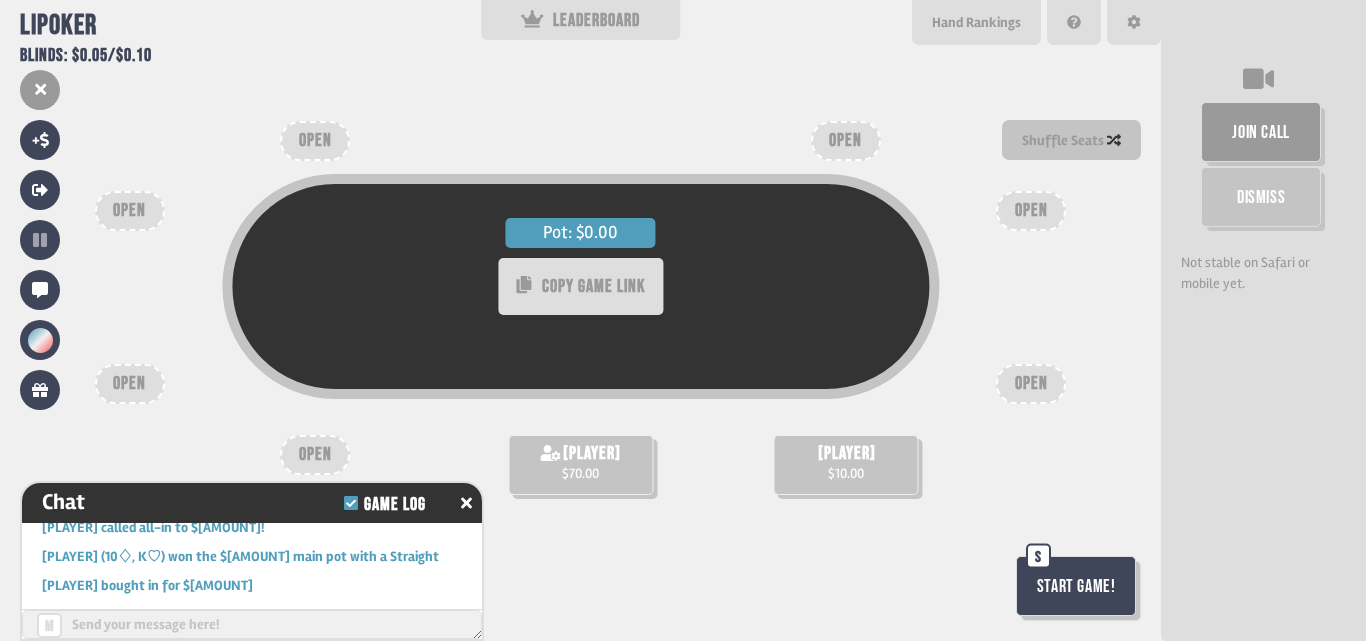 click on "Start Game! S" at bounding box center (1078, 588) 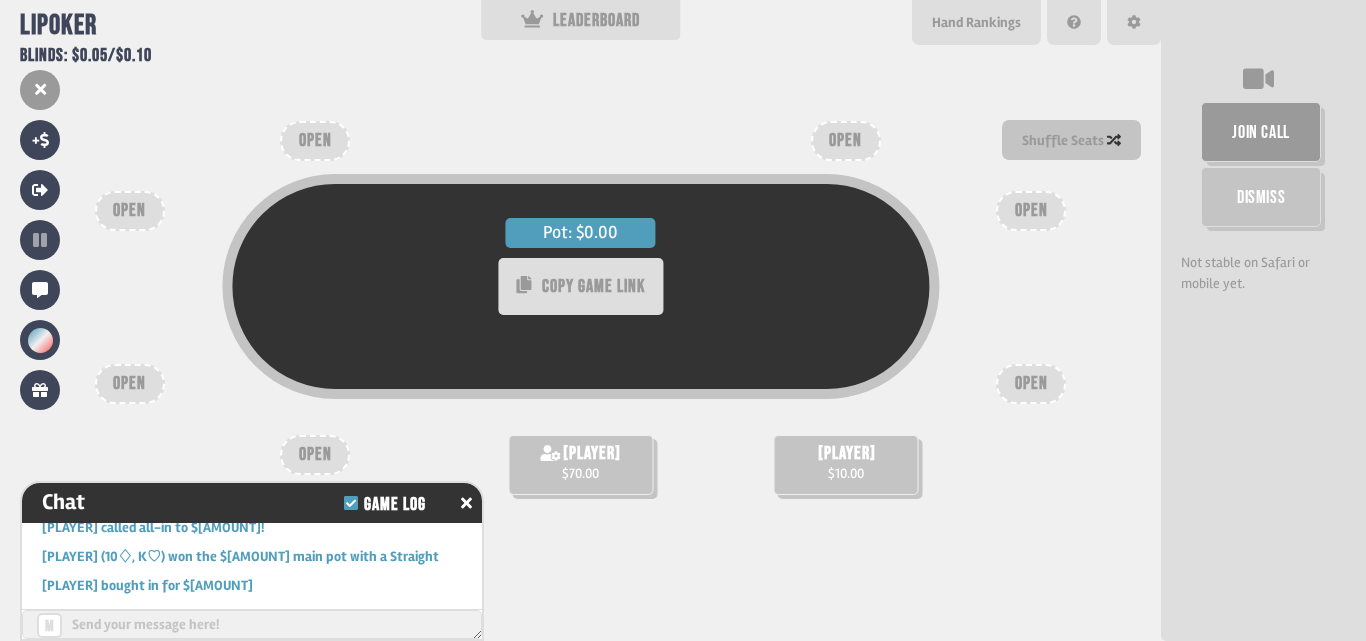 scroll, scrollTop: 8790, scrollLeft: 0, axis: vertical 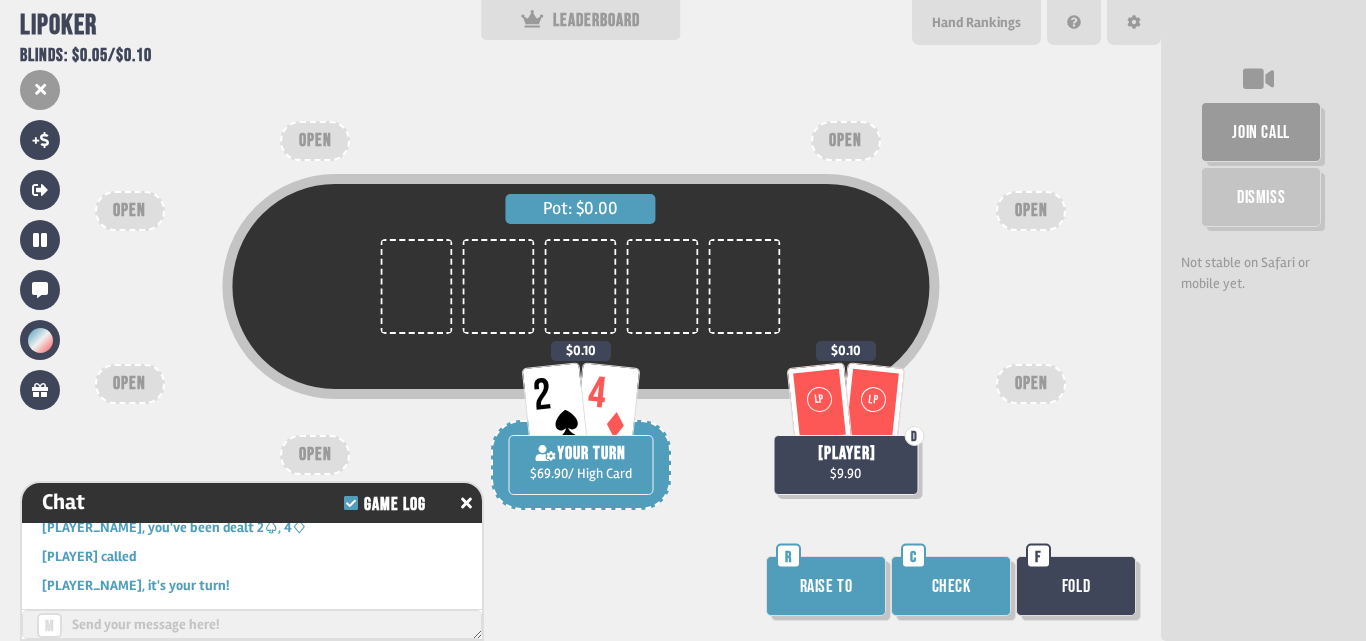 click on "Check" at bounding box center [951, 586] 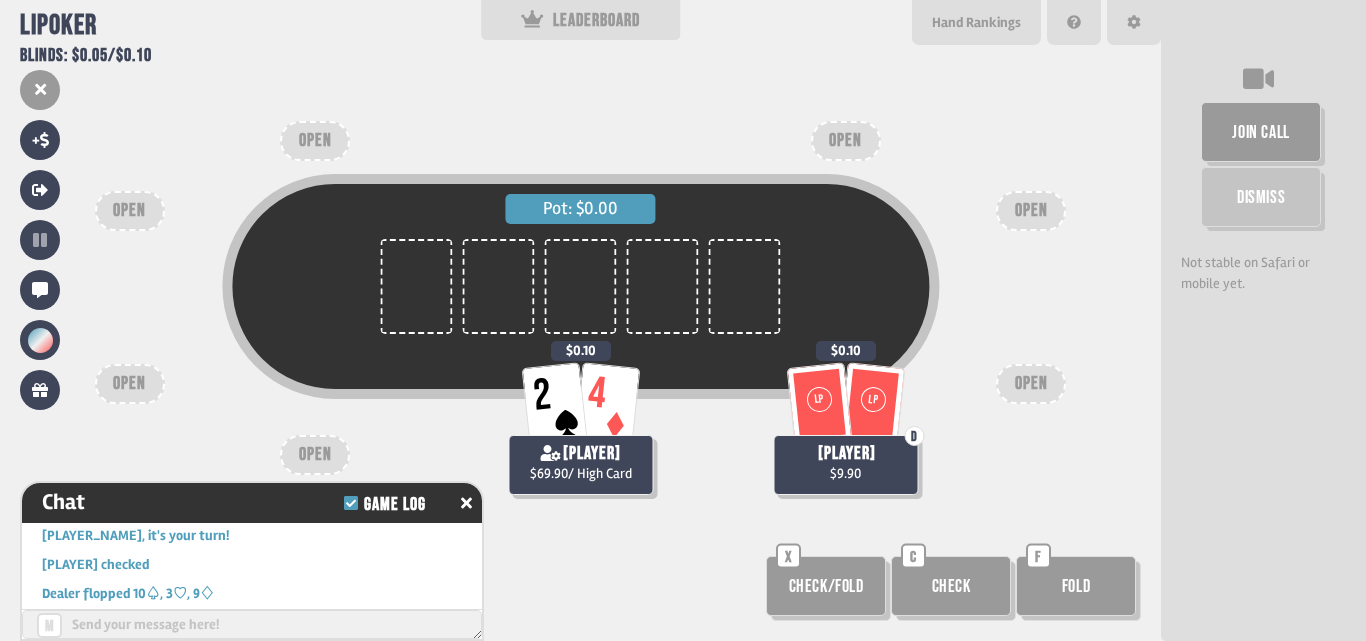 scroll, scrollTop: 8906, scrollLeft: 0, axis: vertical 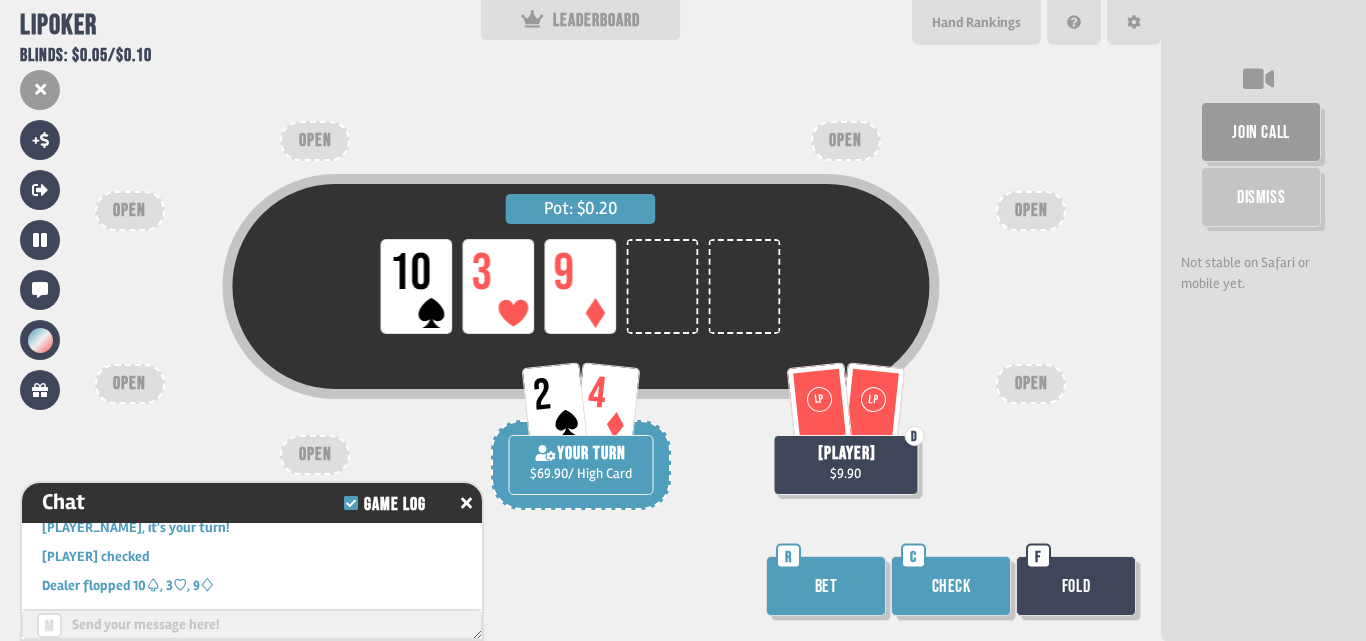 click on "Check" at bounding box center (951, 586) 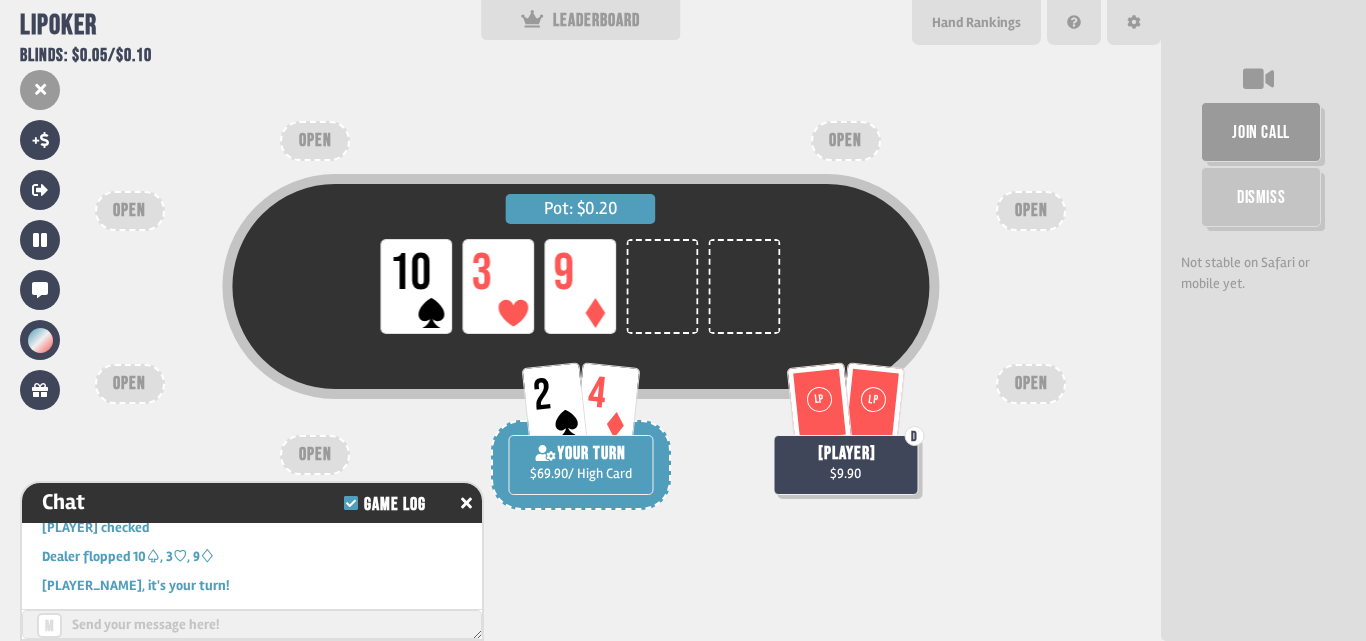 scroll, scrollTop: 8964, scrollLeft: 0, axis: vertical 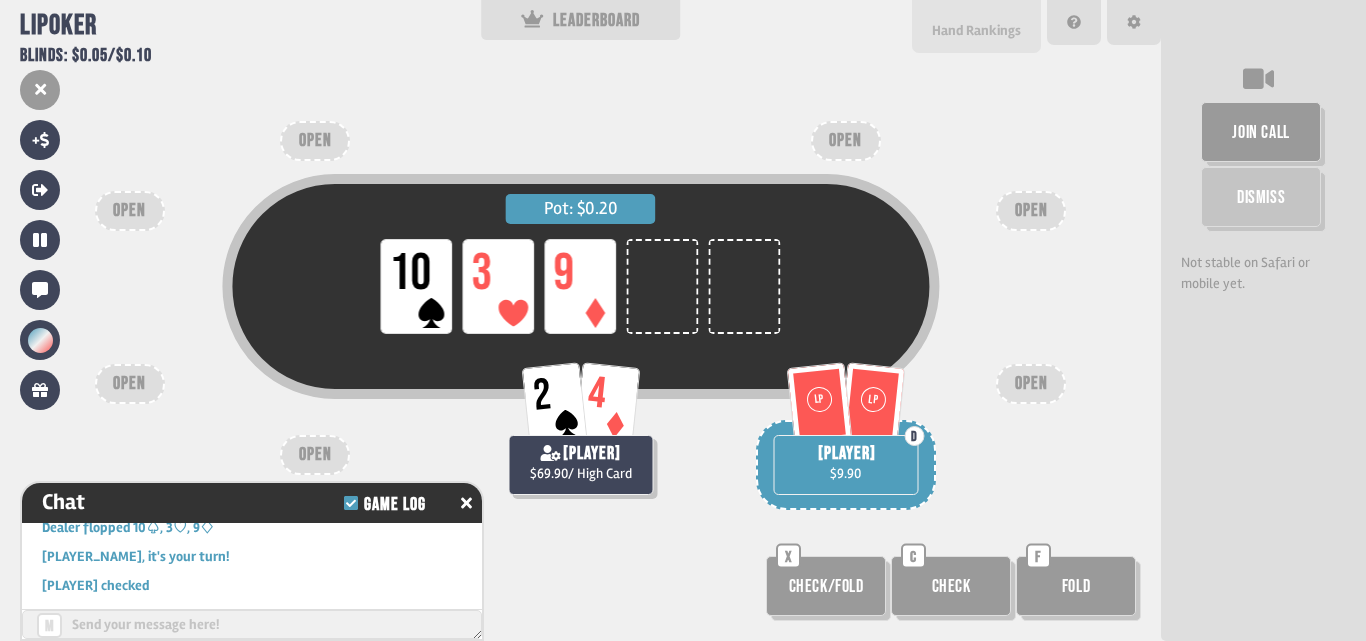 click on "Hand Rankings" at bounding box center [976, 26] 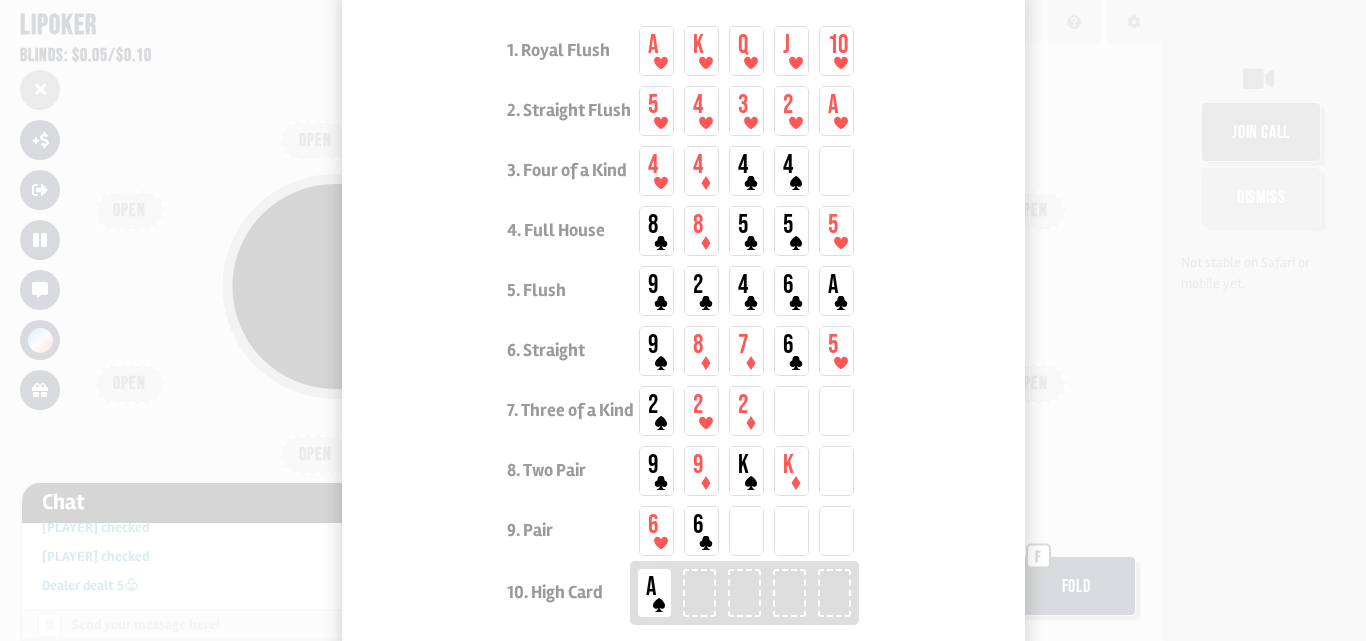 scroll, scrollTop: 9051, scrollLeft: 0, axis: vertical 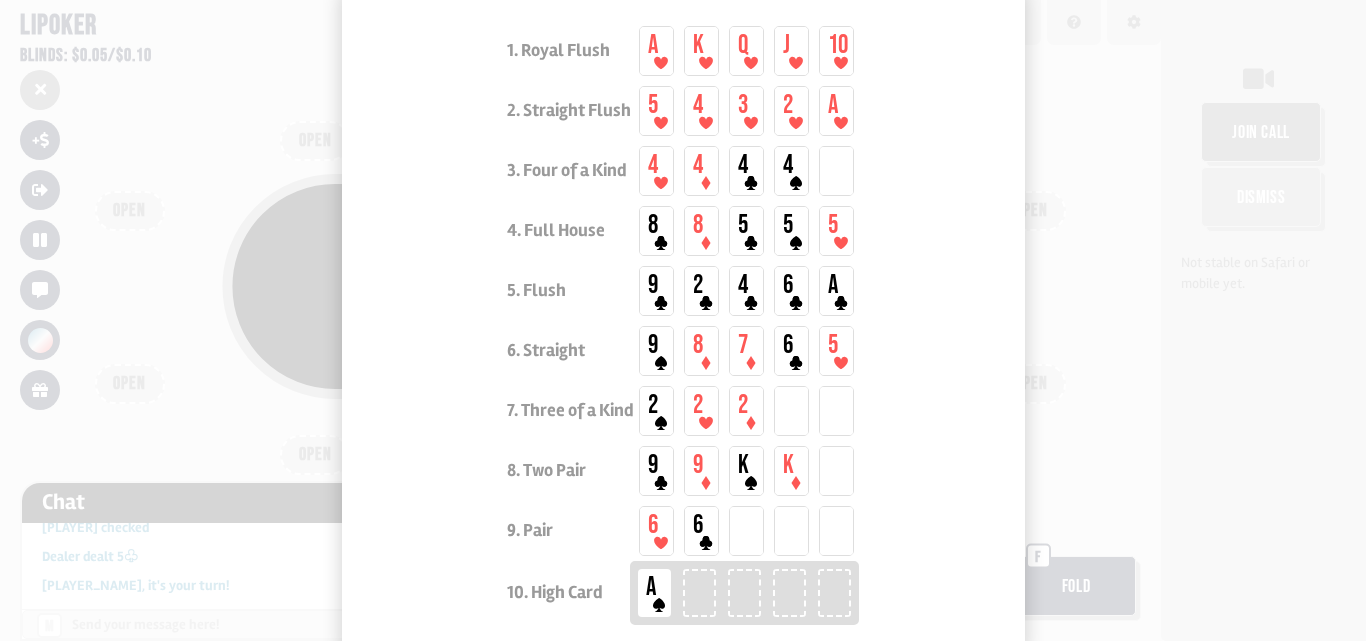 click at bounding box center (683, 320) 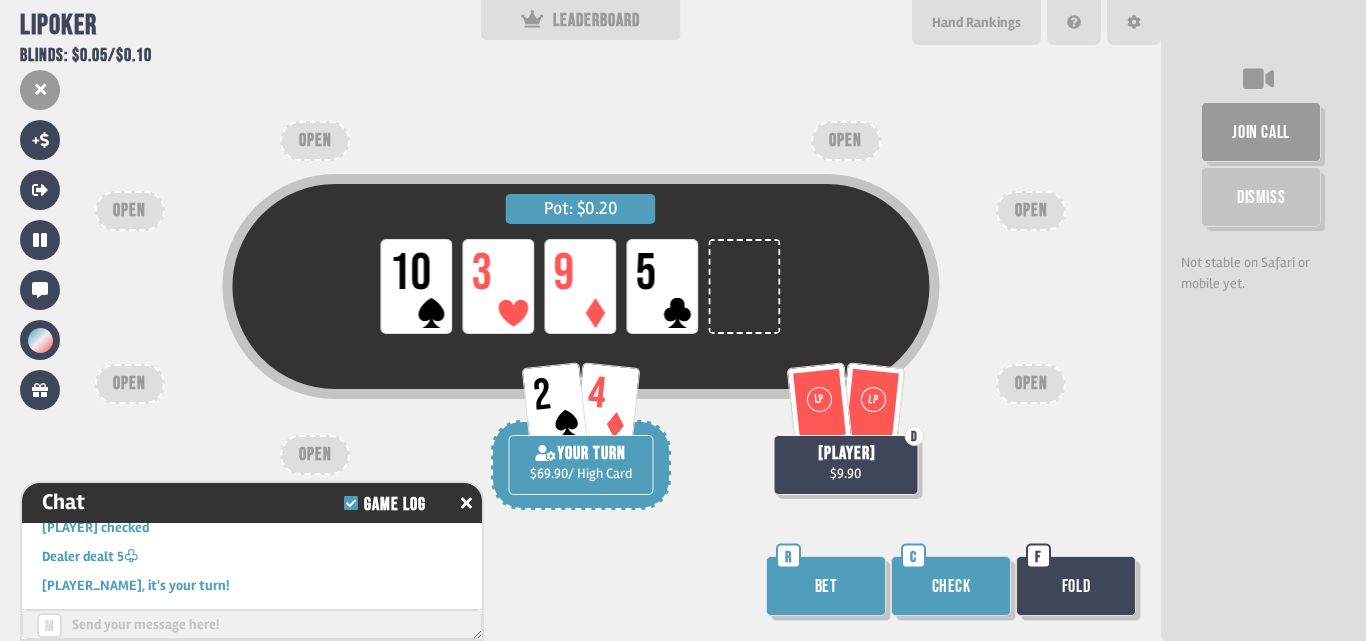 click on "Check" at bounding box center [951, 586] 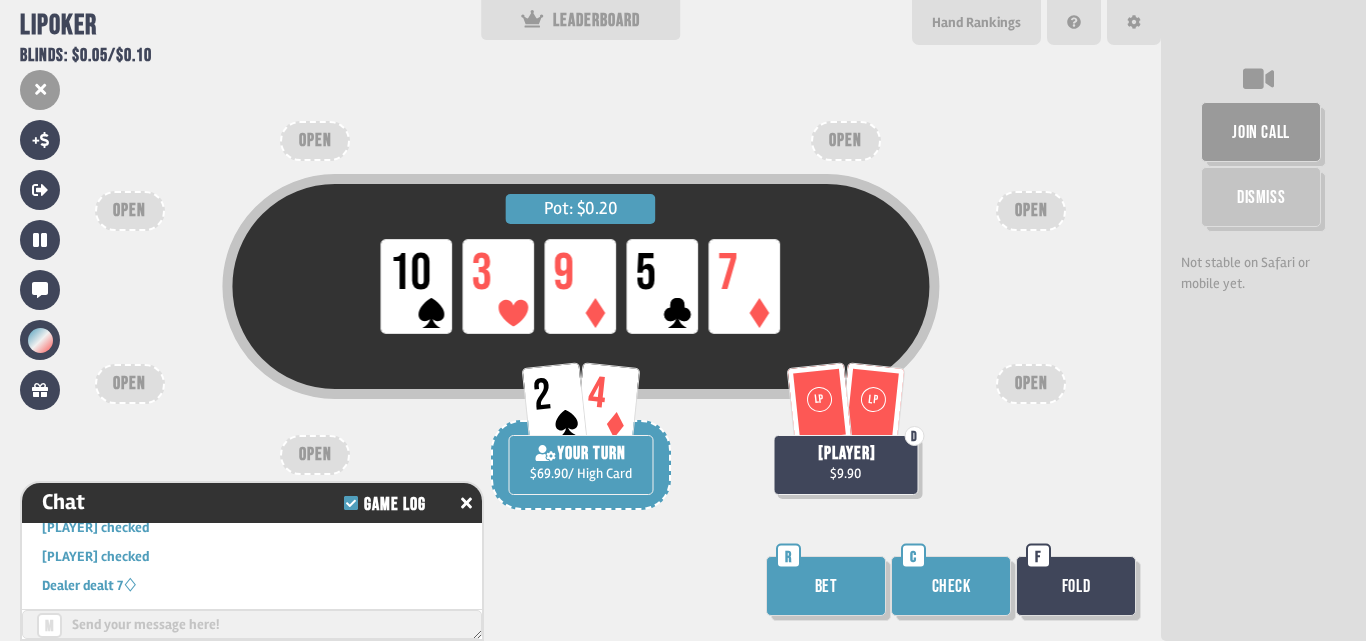 scroll, scrollTop: 9167, scrollLeft: 0, axis: vertical 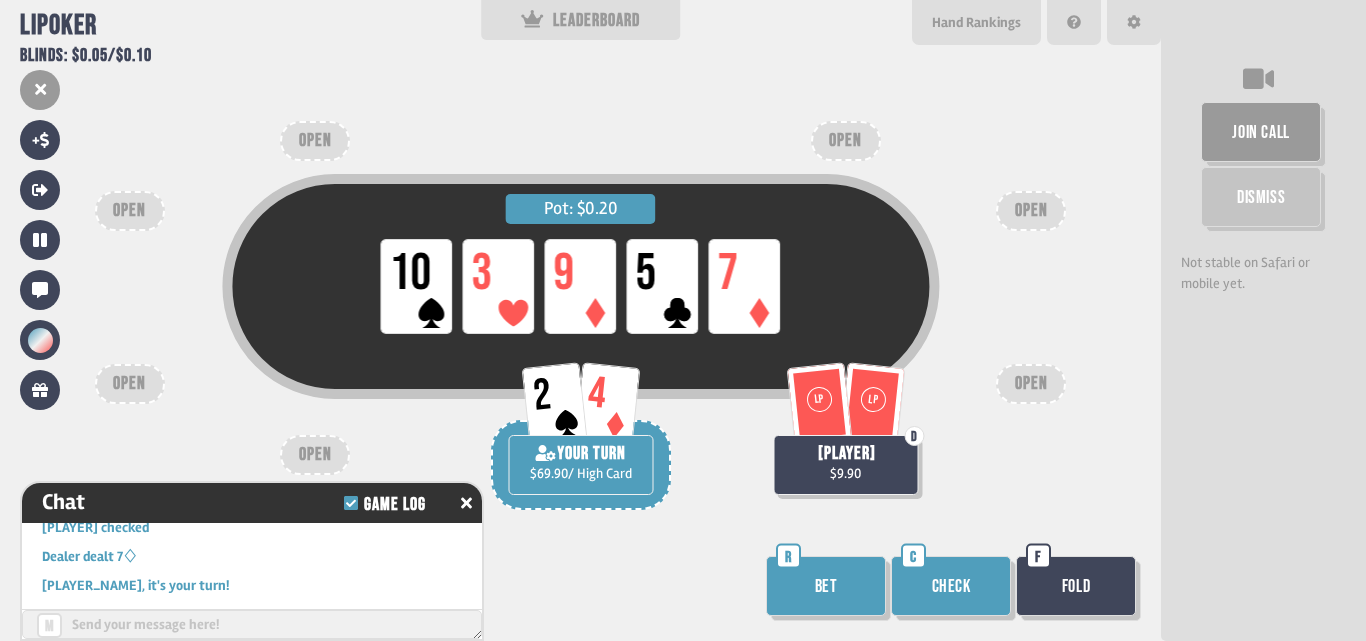 click on "Check" at bounding box center [951, 586] 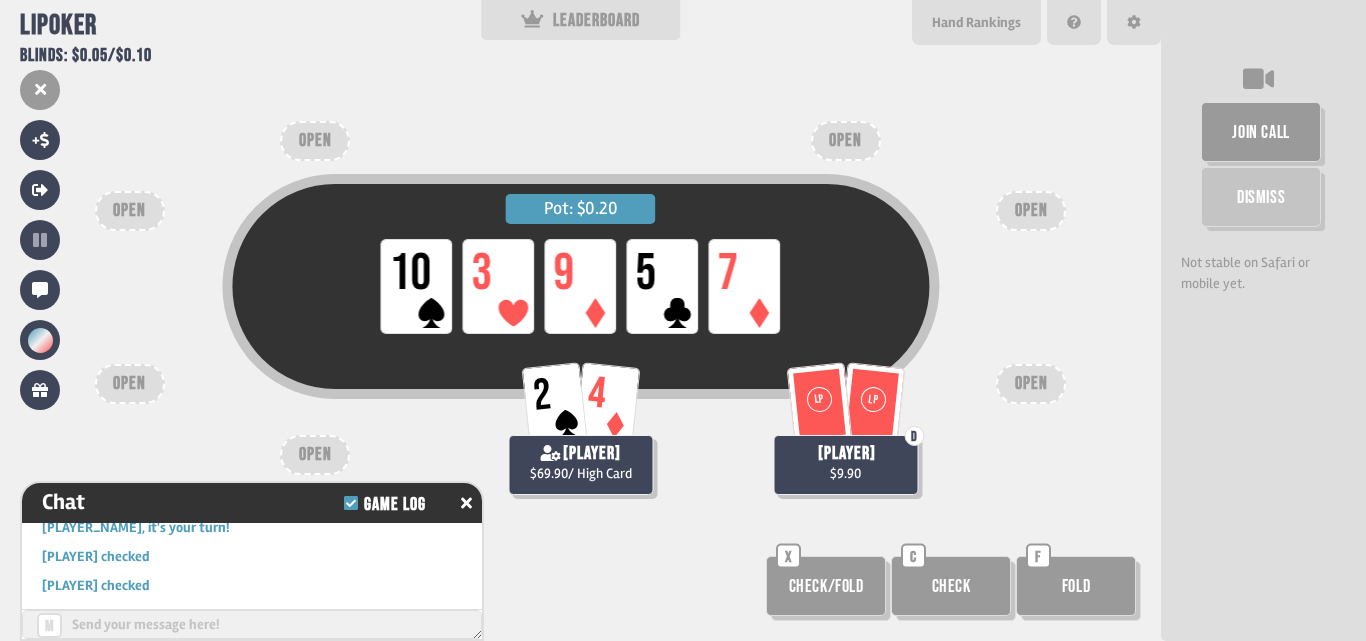 scroll, scrollTop: 9254, scrollLeft: 0, axis: vertical 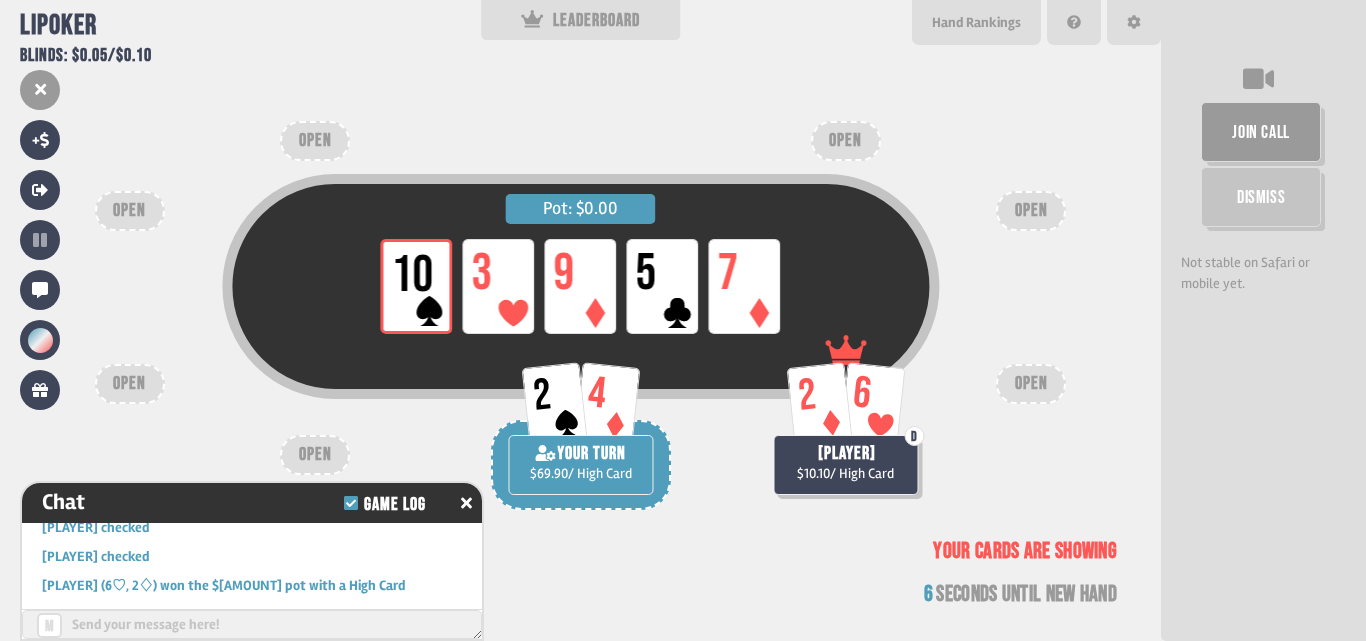 click on "Pot: $0.00   LP 10 LP 3 LP 9 LP 5 LP 7" at bounding box center (580, 286) 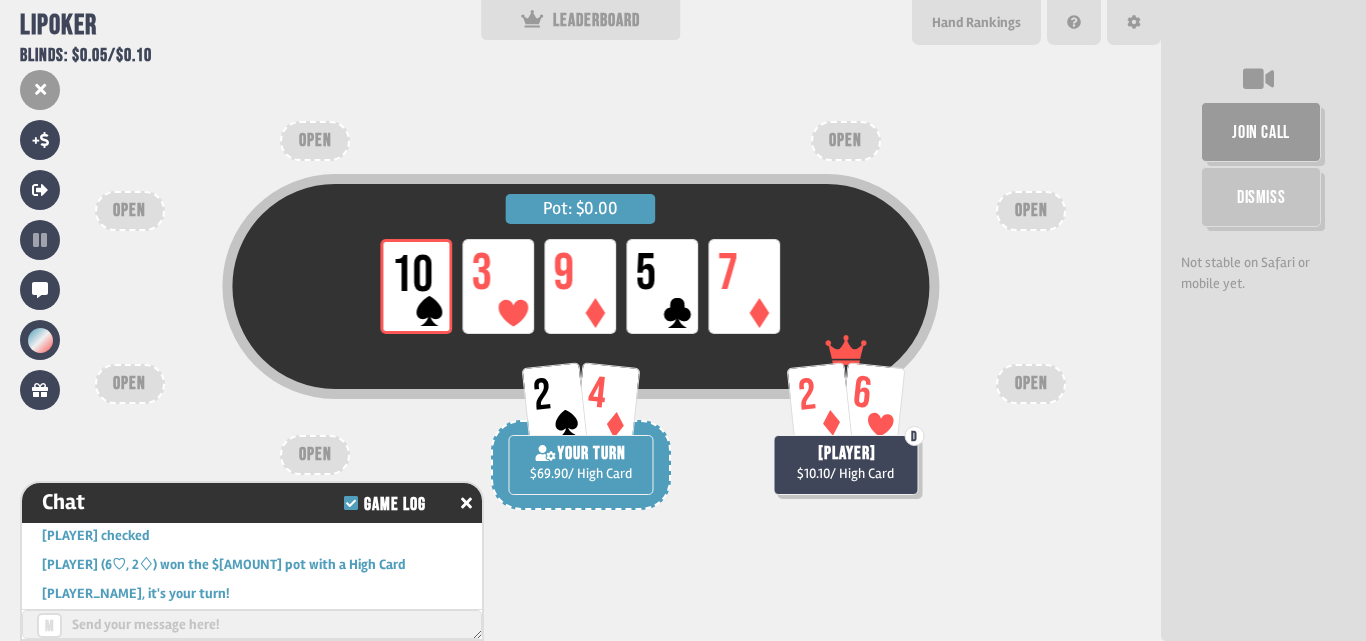 scroll, scrollTop: 9341, scrollLeft: 0, axis: vertical 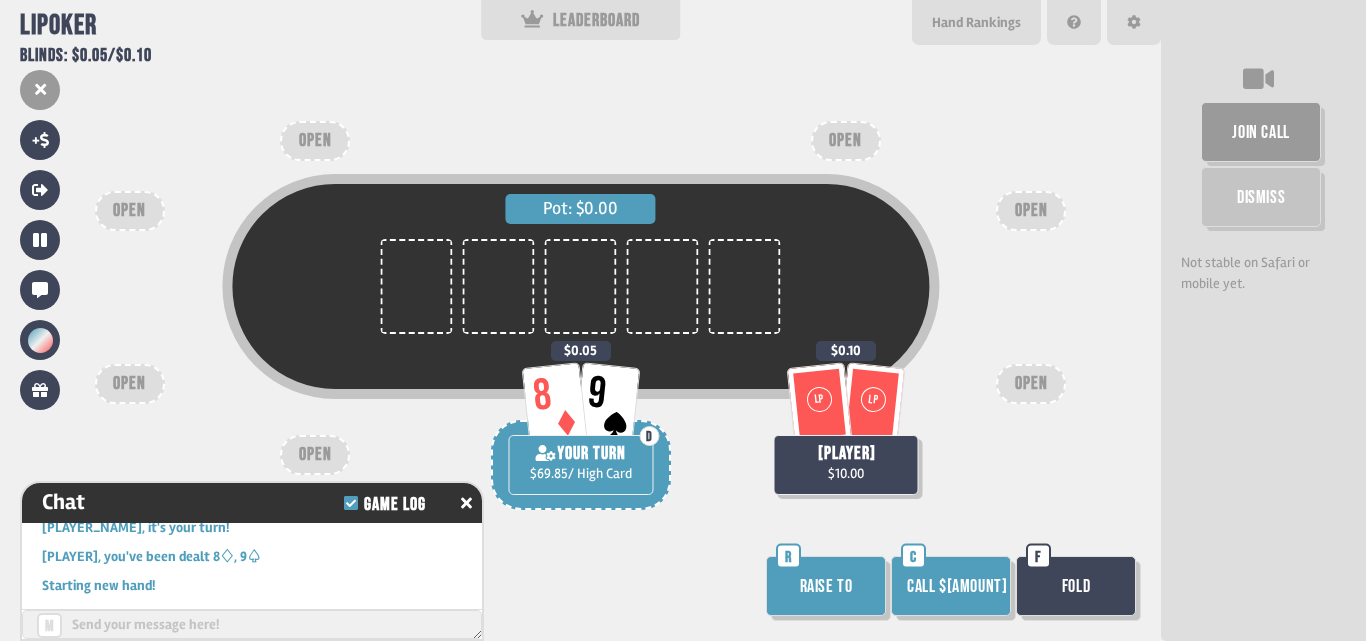 click on "Call $0.05" at bounding box center [951, 586] 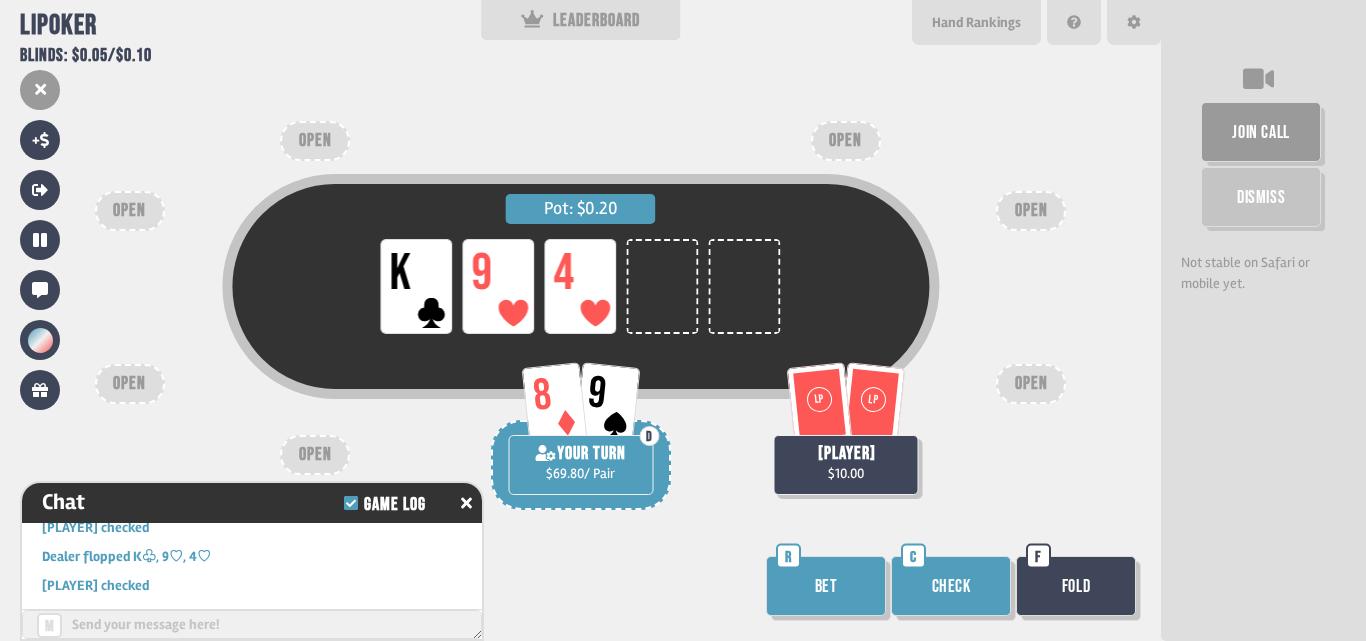scroll, scrollTop: 9486, scrollLeft: 0, axis: vertical 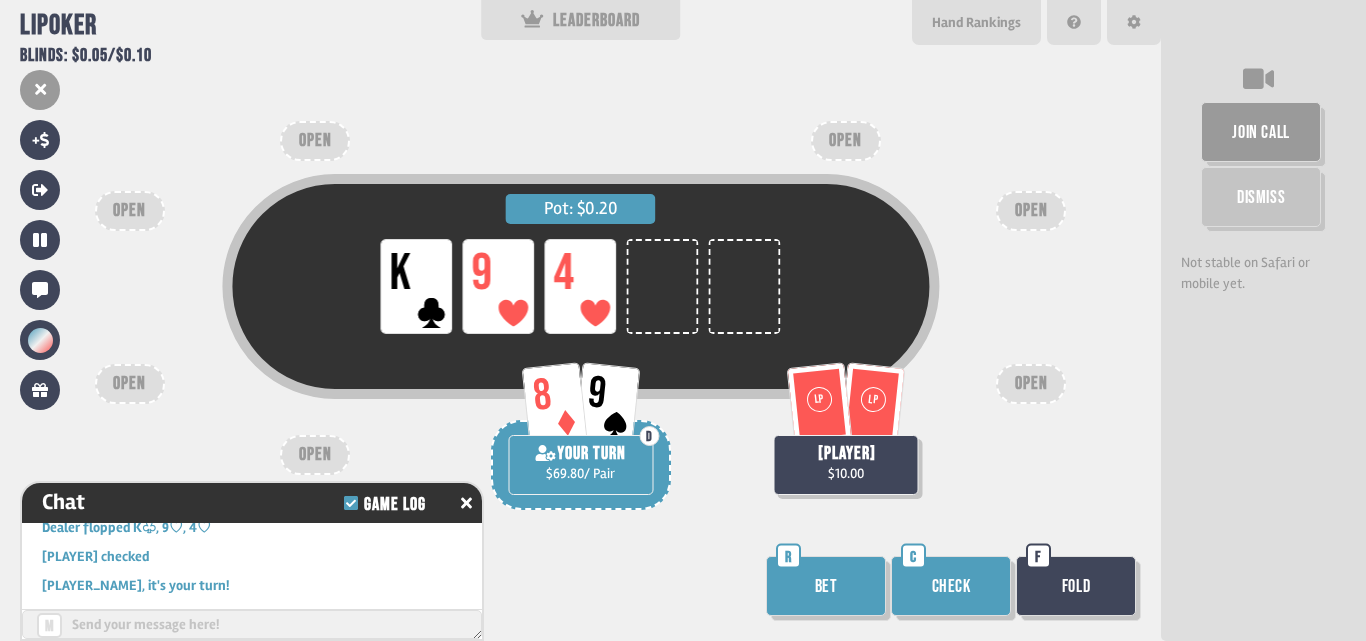 click on "Check" at bounding box center [951, 586] 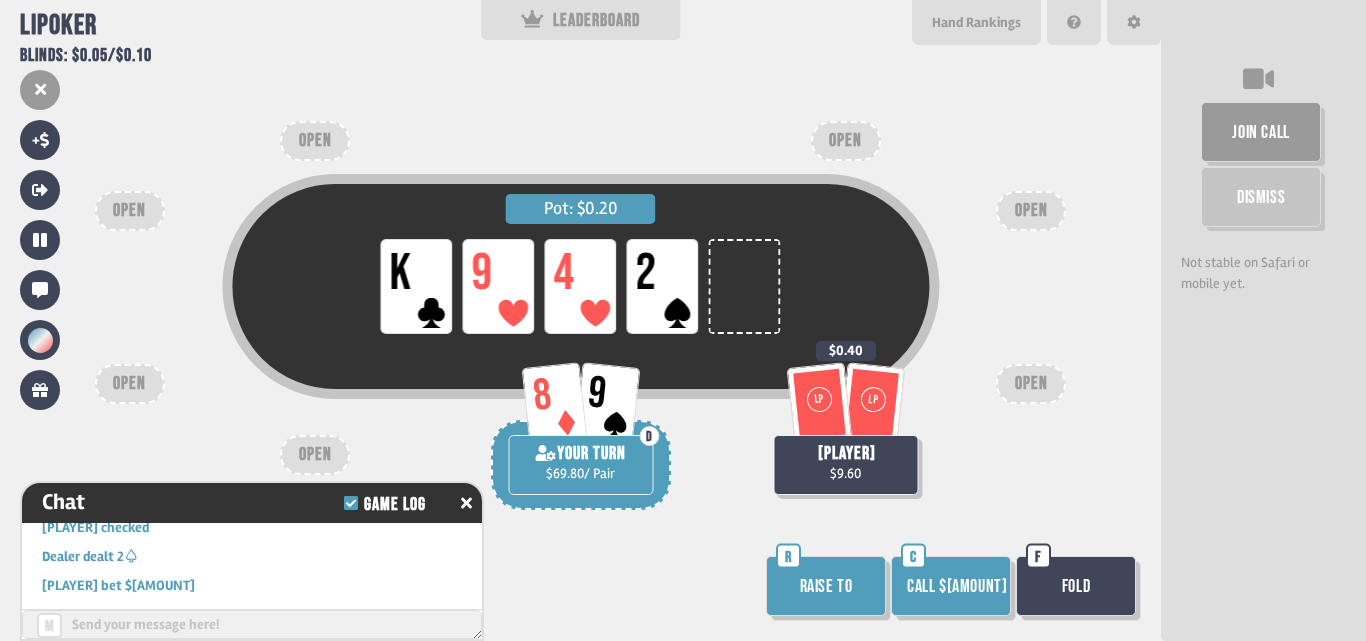 scroll, scrollTop: 9602, scrollLeft: 0, axis: vertical 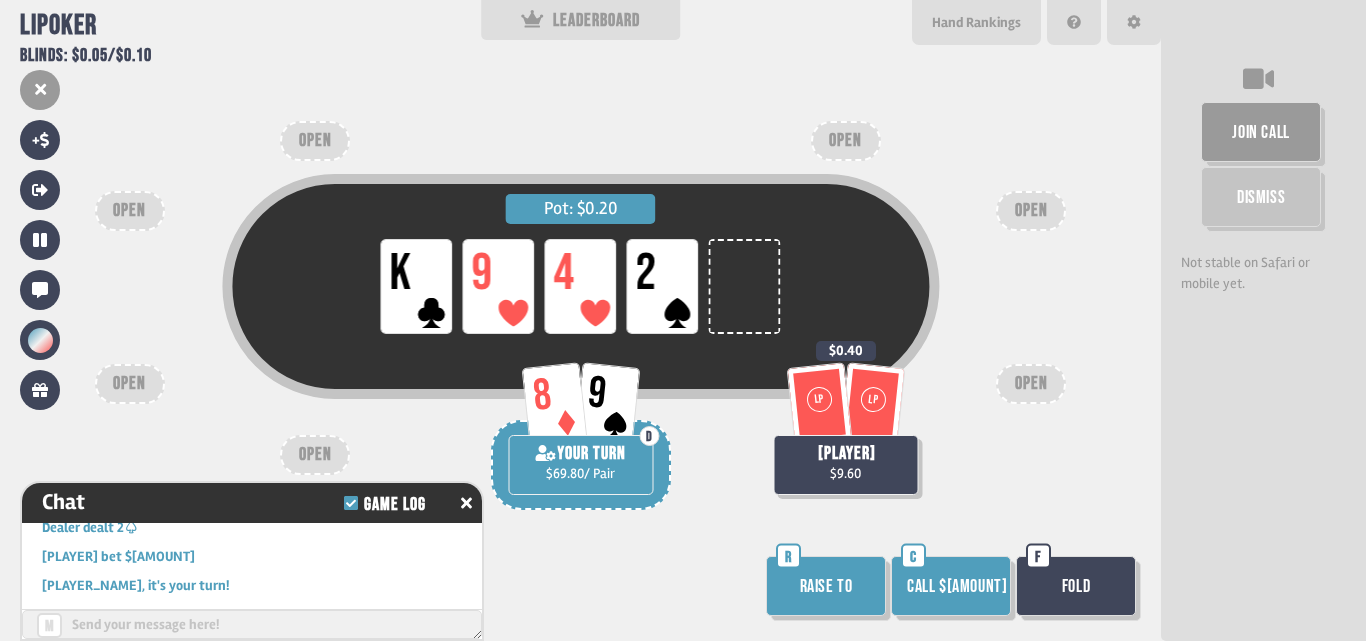 click on "Call $0.40" at bounding box center [951, 586] 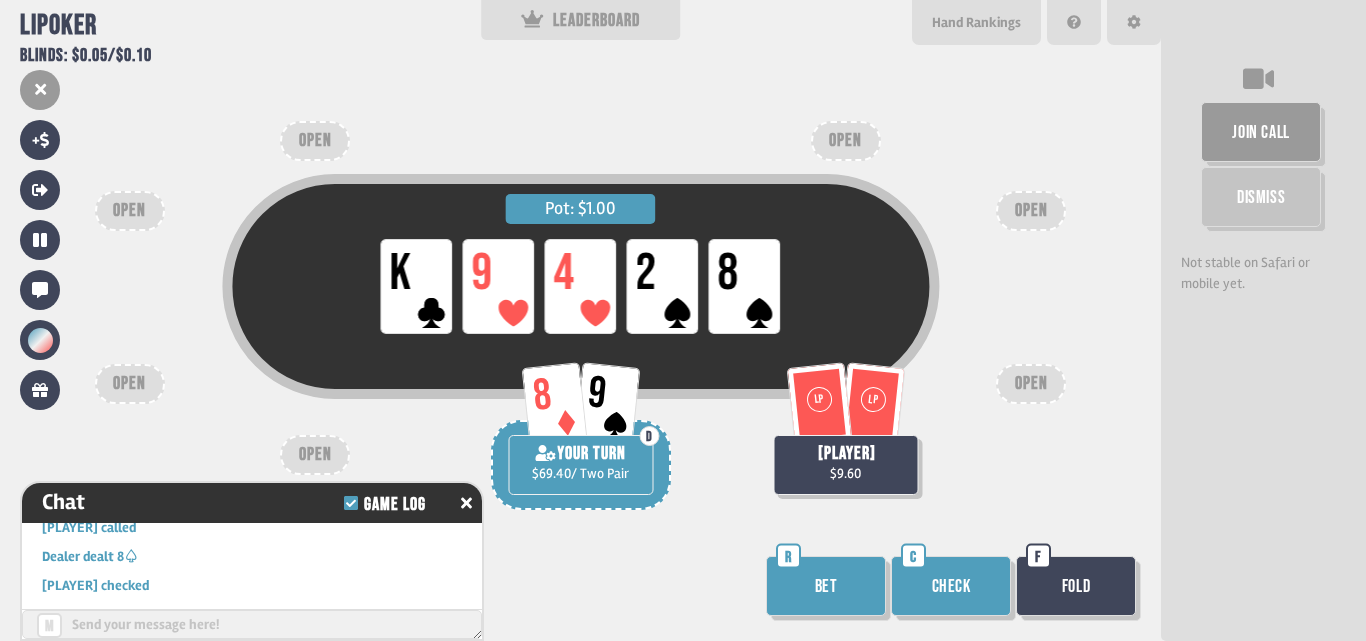 scroll, scrollTop: 9718, scrollLeft: 0, axis: vertical 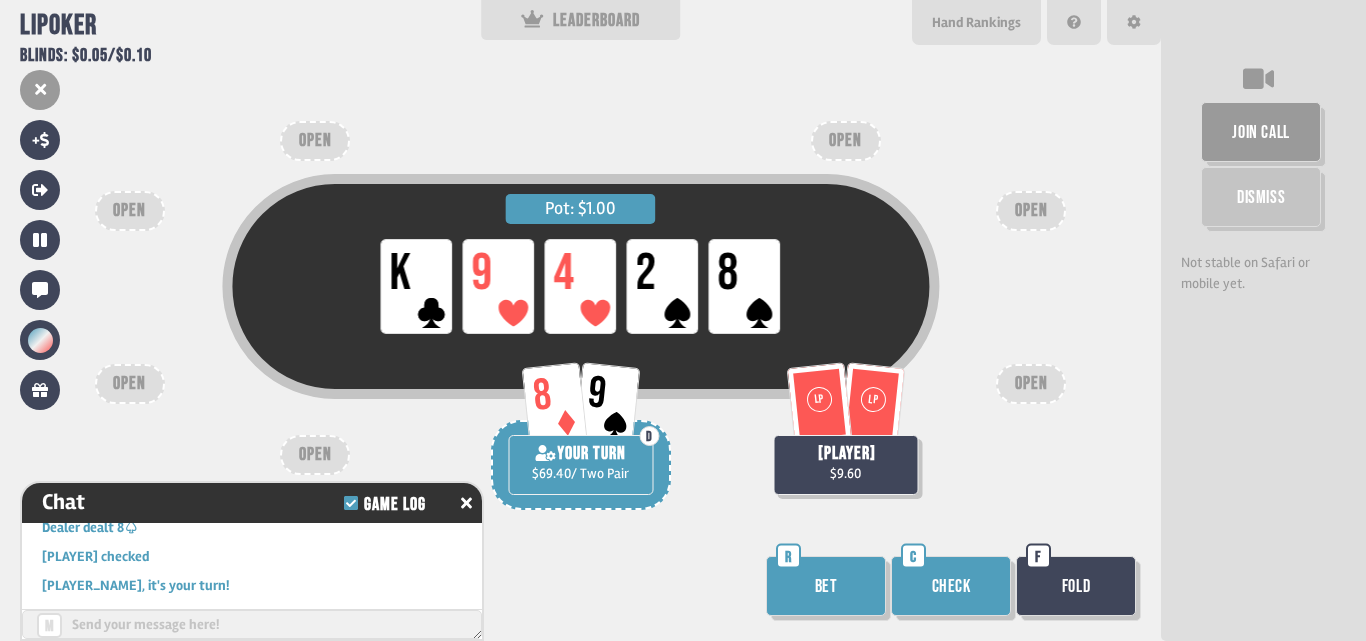 click on "Pot: $1.00   LP K LP 9 LP 4 LP 2 LP 8 8 9 D YOUR TURN $69.40   / Two Pair LP LP lluda $9.60  OPEN OPEN OPEN OPEN OPEN OPEN OPEN Bet R Check C Fold F" at bounding box center [580, 320] 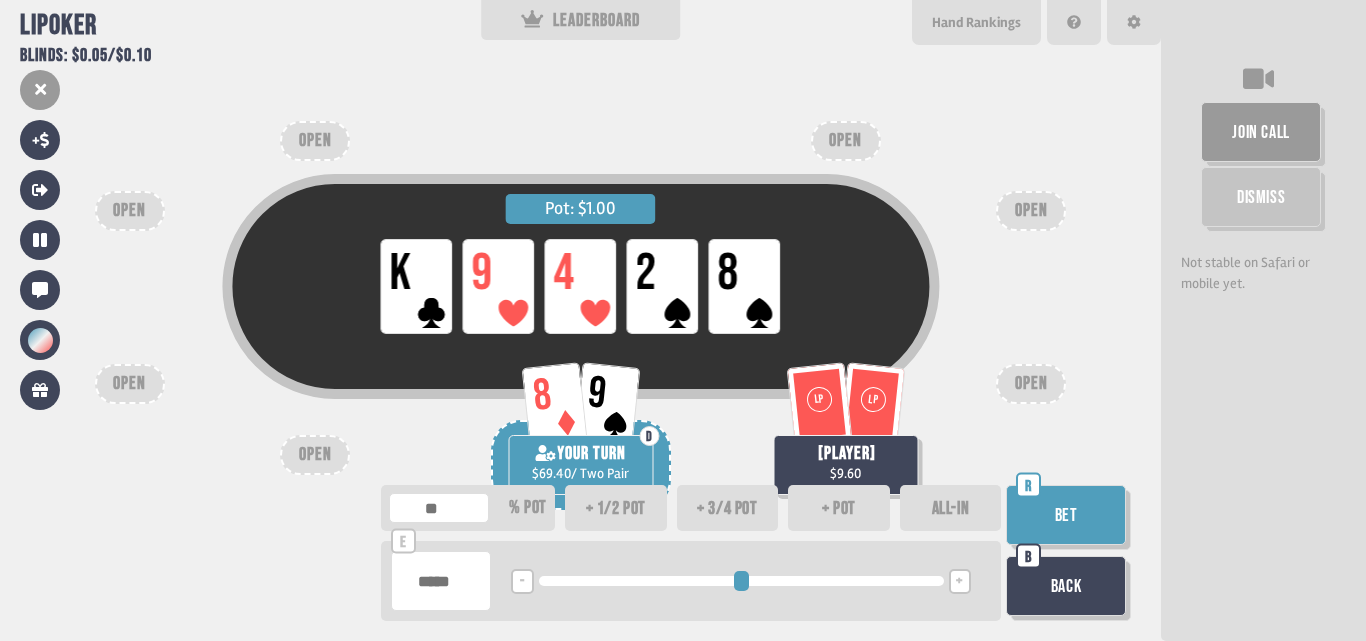 click on "ALL-IN" at bounding box center [951, 508] 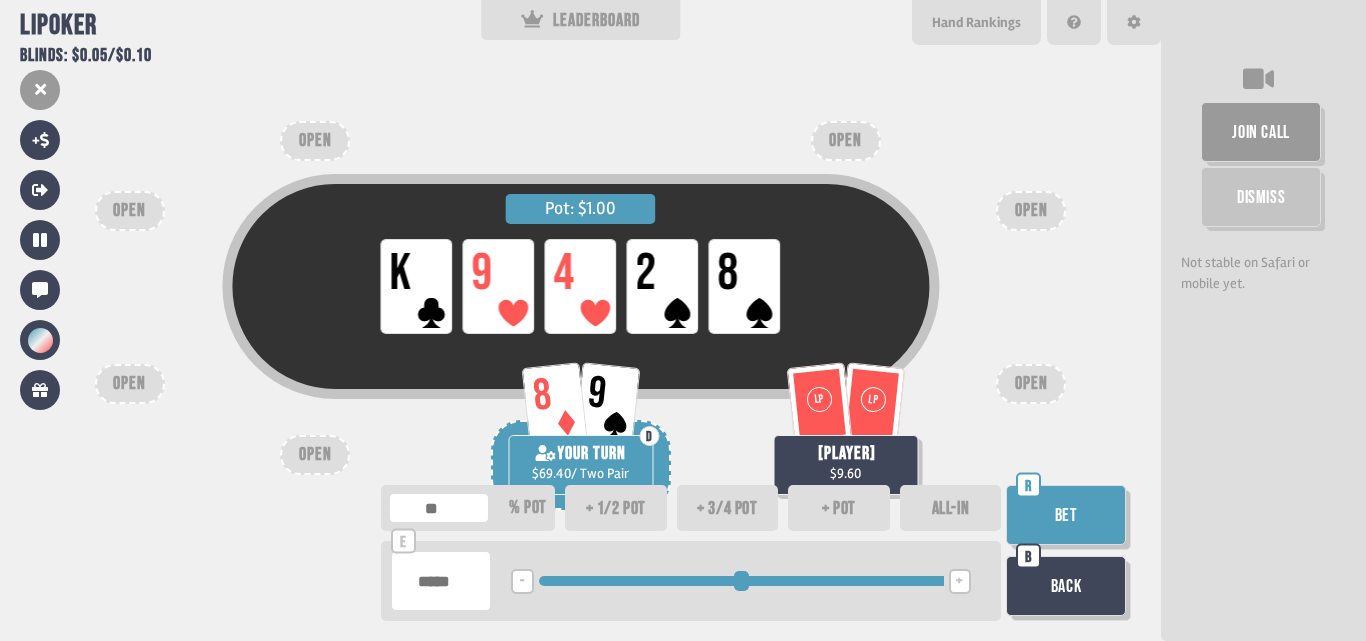 click on "Bet" at bounding box center [1066, 515] 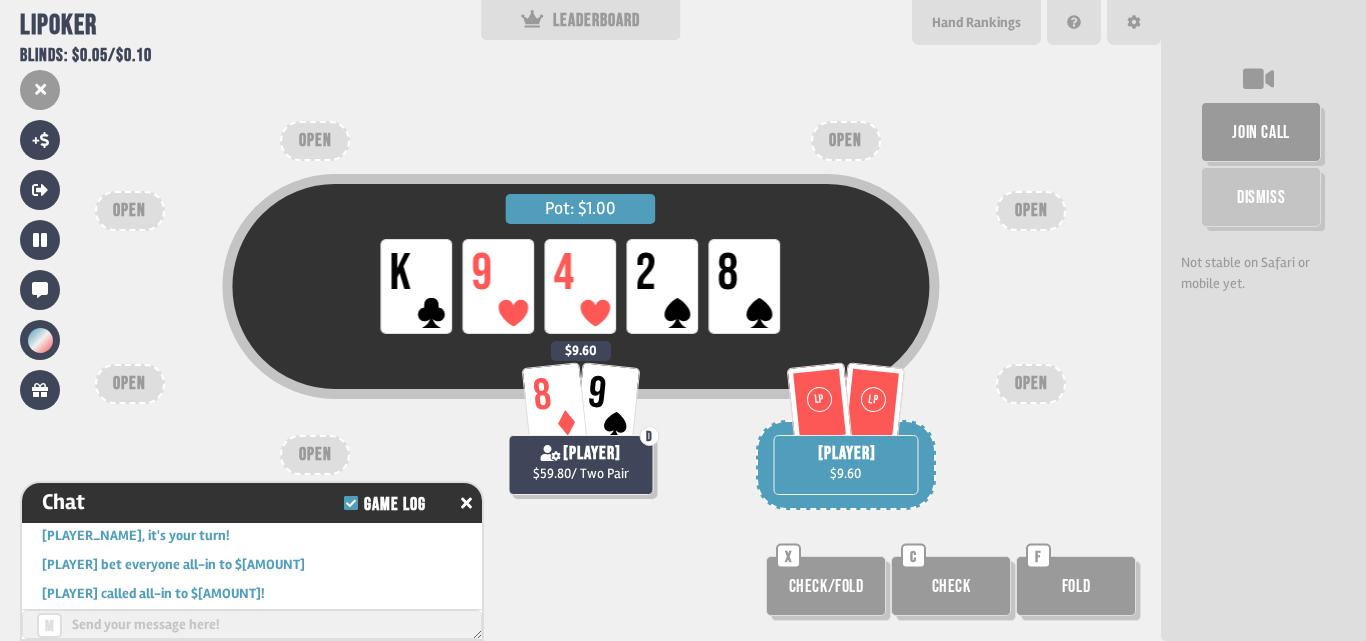 scroll, scrollTop: 9776, scrollLeft: 0, axis: vertical 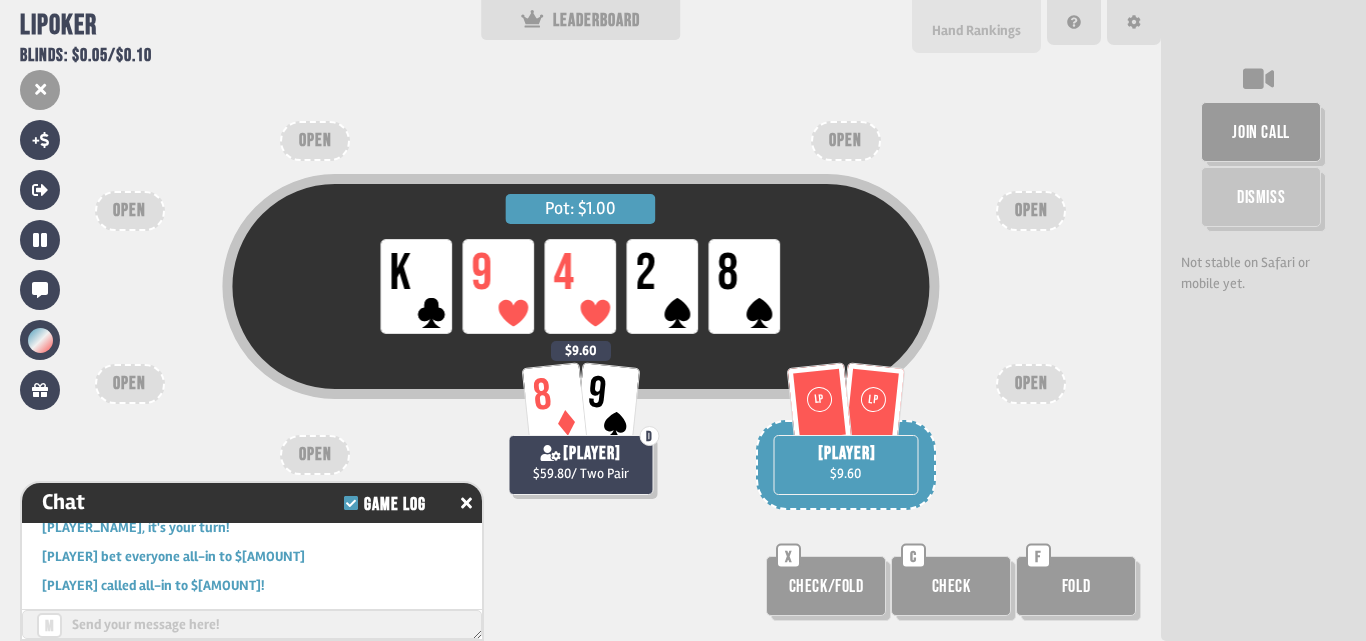 click on "Hand Rankings" at bounding box center (976, 26) 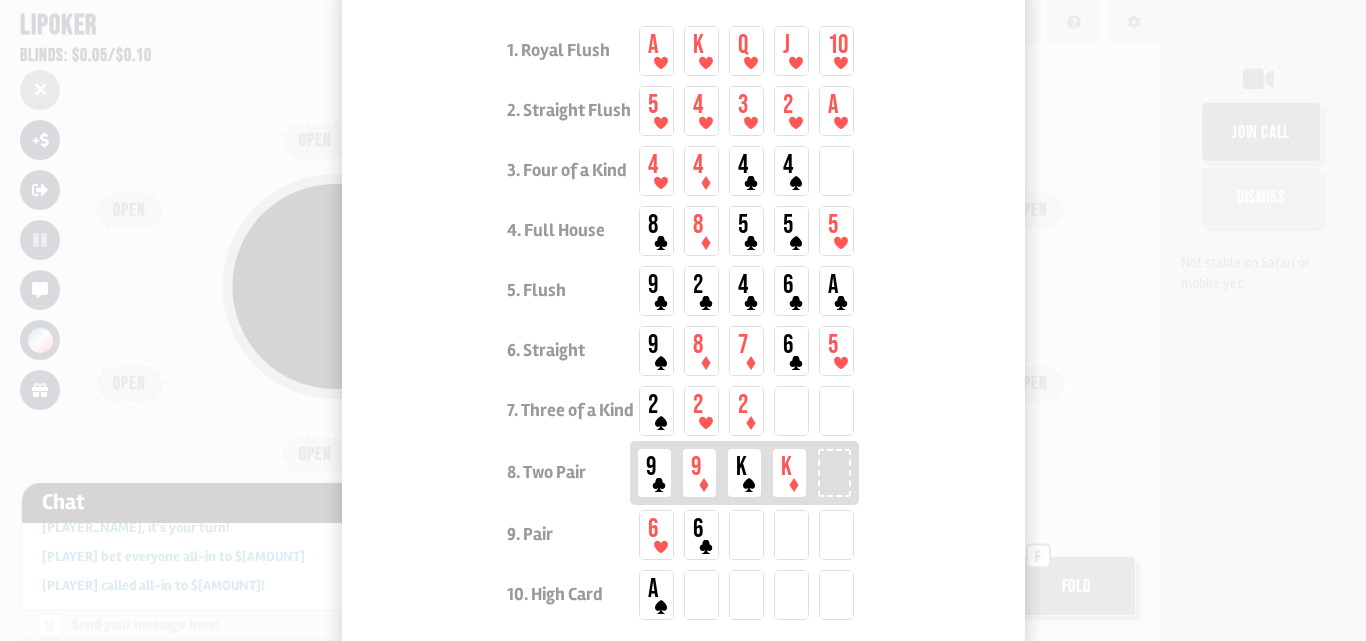 click at bounding box center (683, 320) 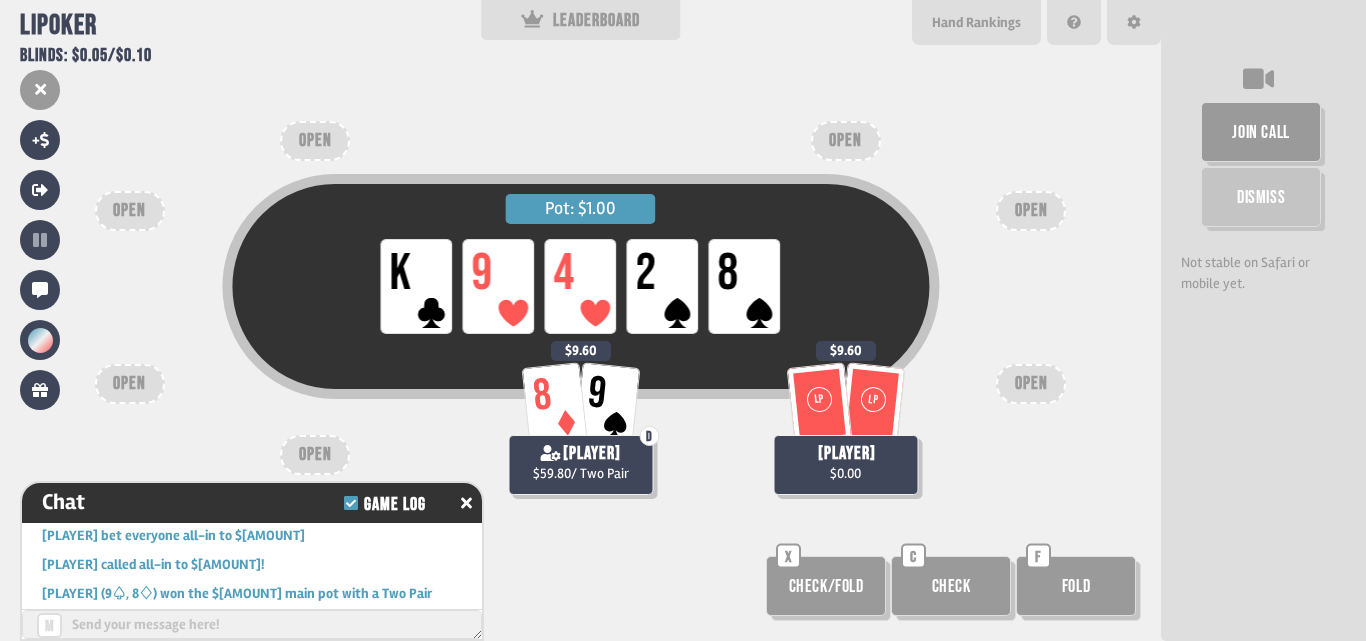 scroll, scrollTop: 9805, scrollLeft: 0, axis: vertical 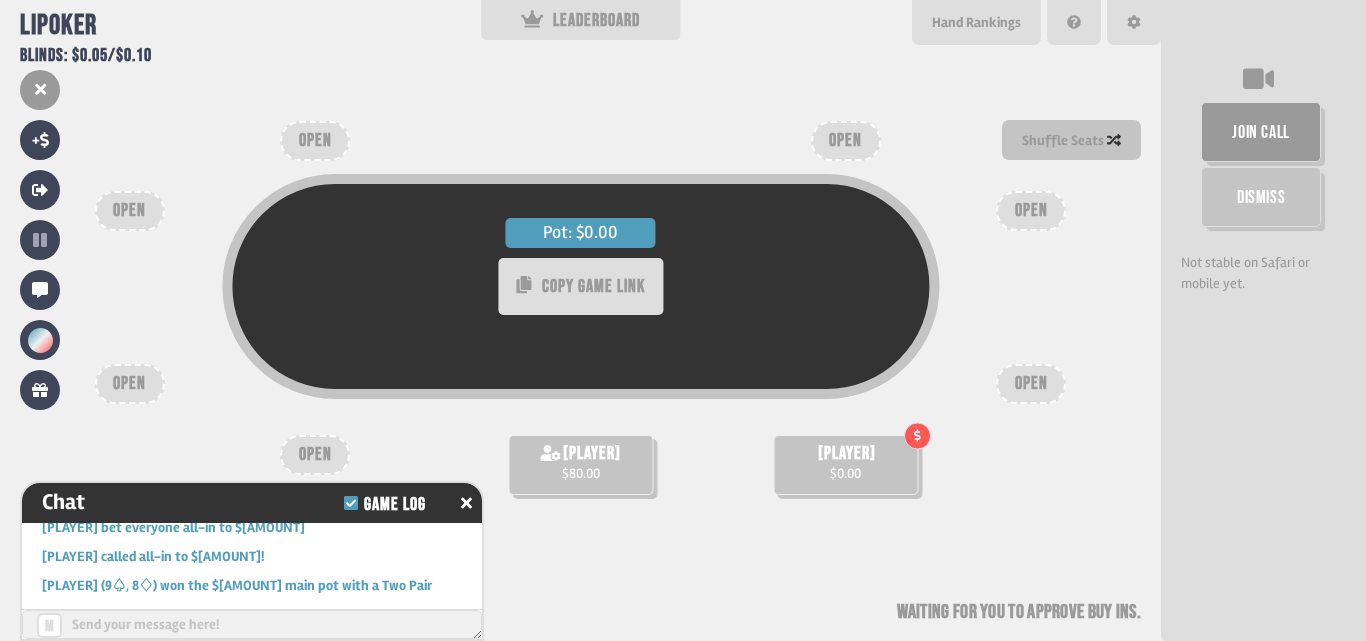 click on "join call Dismiss Not stable on Safari or mobile yet." at bounding box center (1263, 320) 